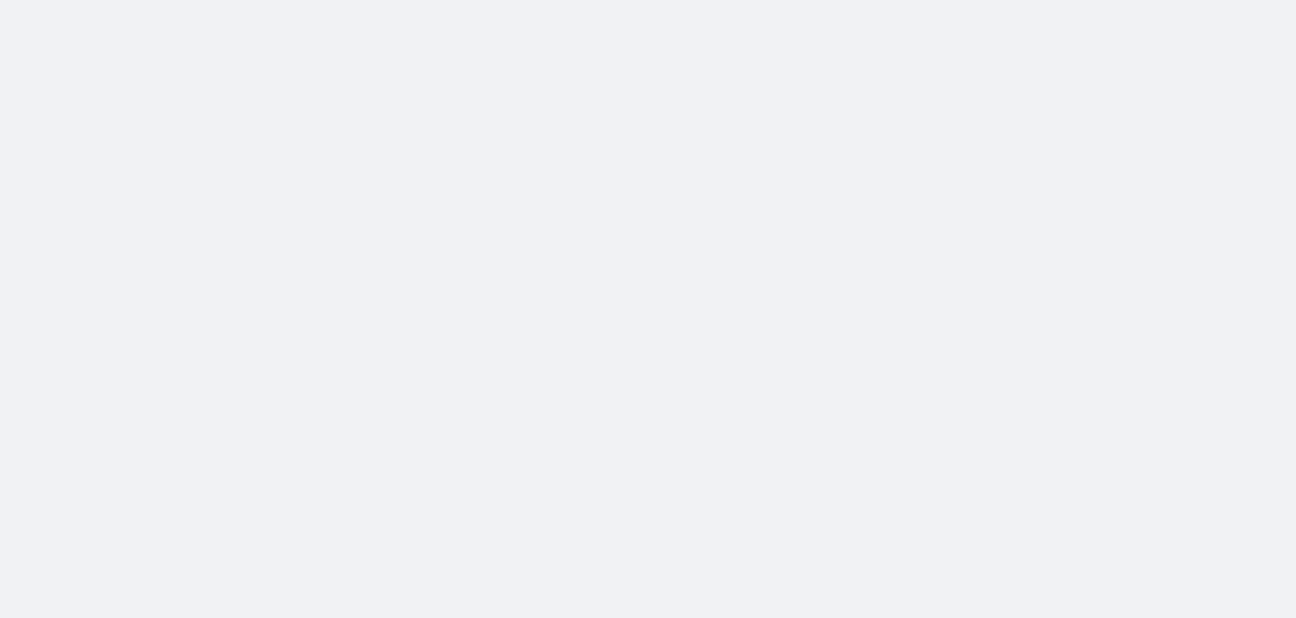 scroll, scrollTop: 0, scrollLeft: 0, axis: both 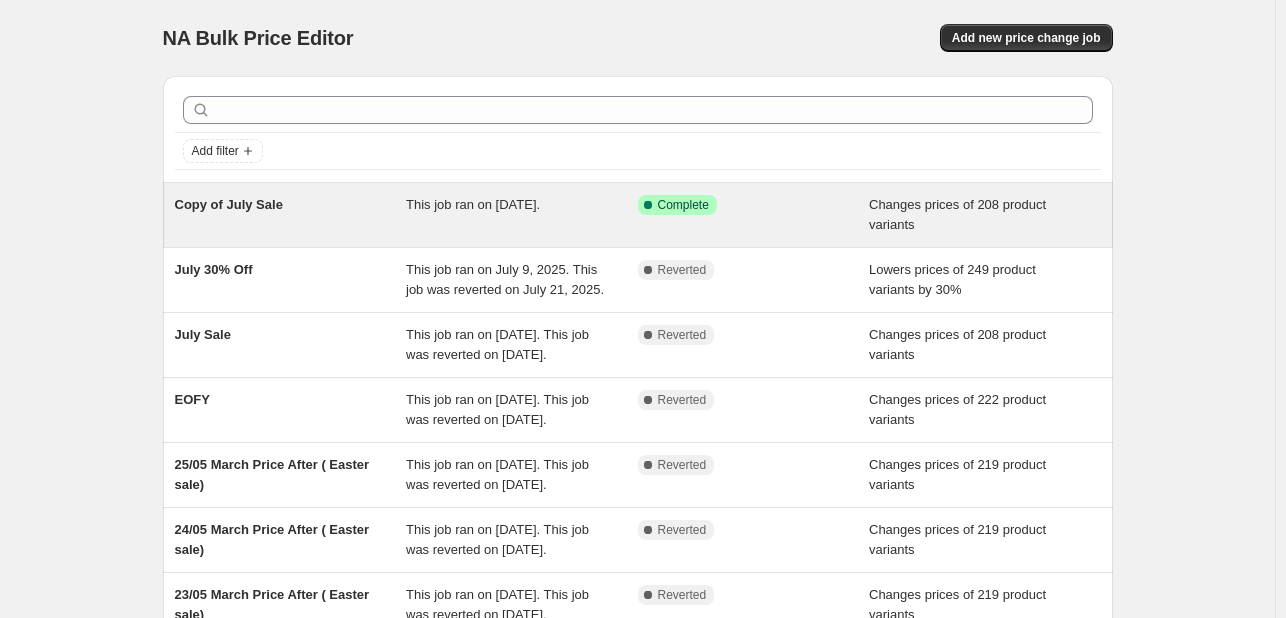 click on "Copy of July Sale" at bounding box center (229, 204) 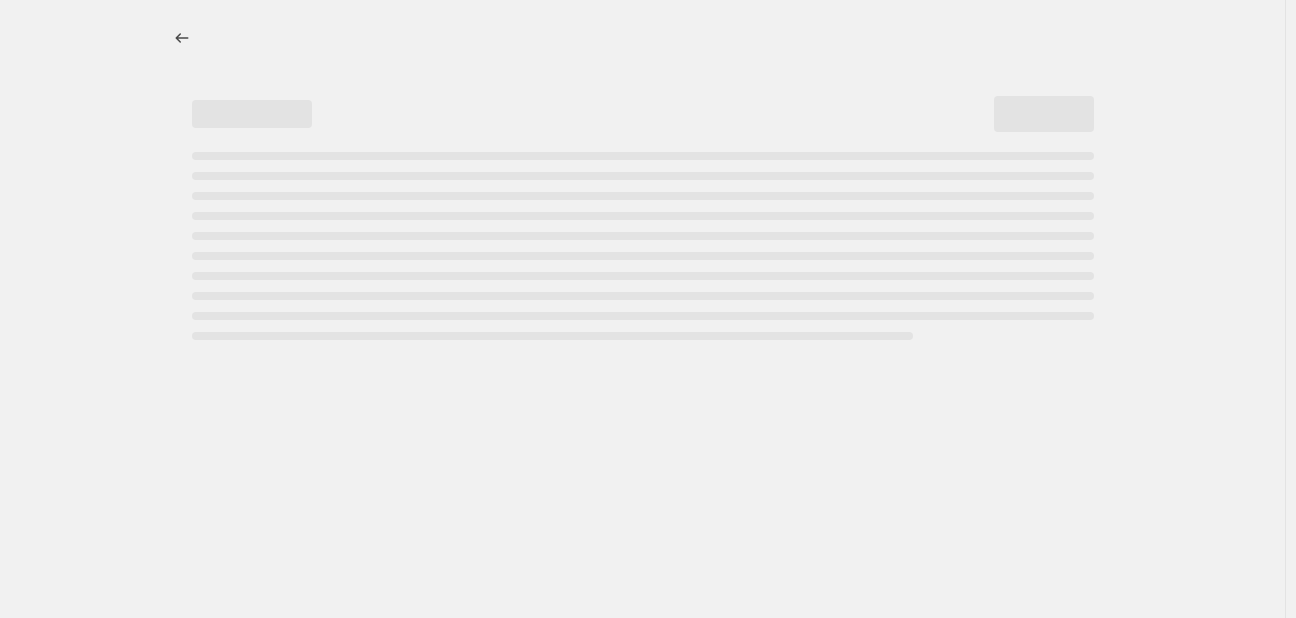 select on "tag" 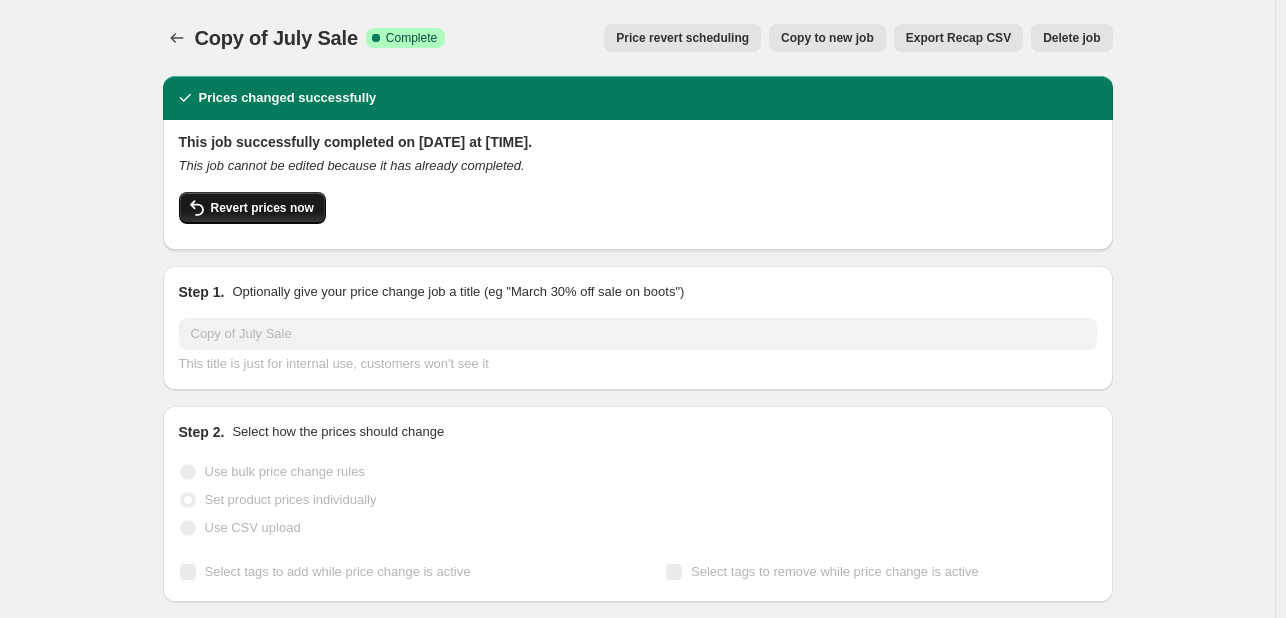 click on "Revert prices now" at bounding box center [262, 208] 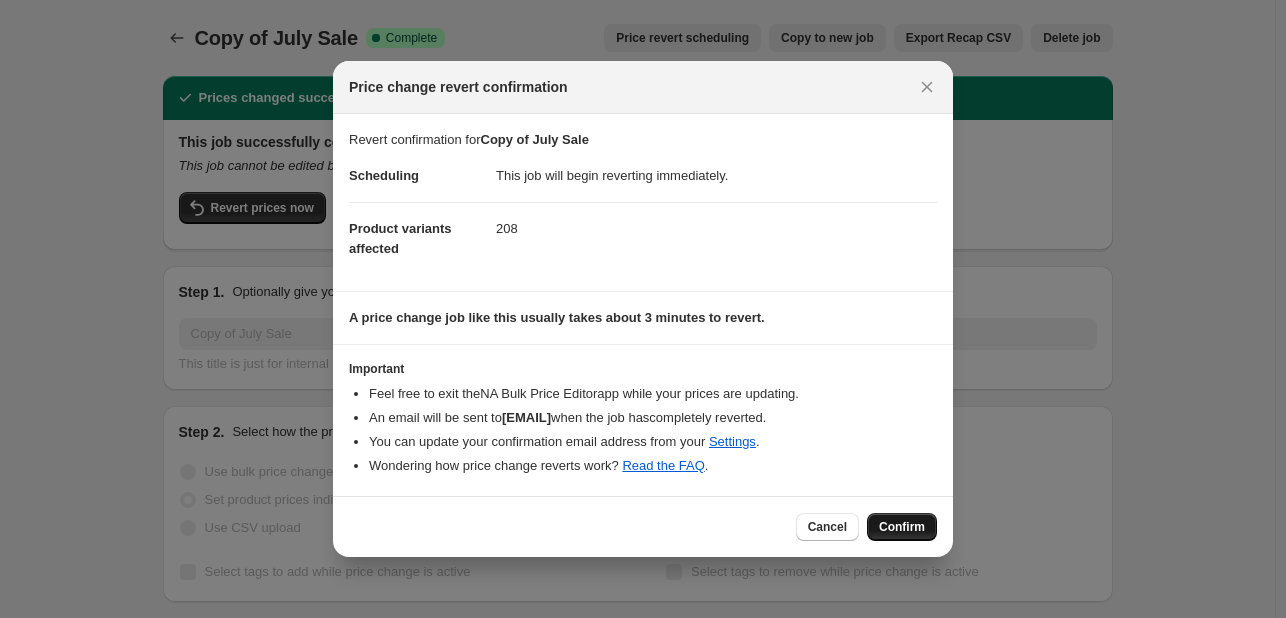 click on "Confirm" at bounding box center [902, 527] 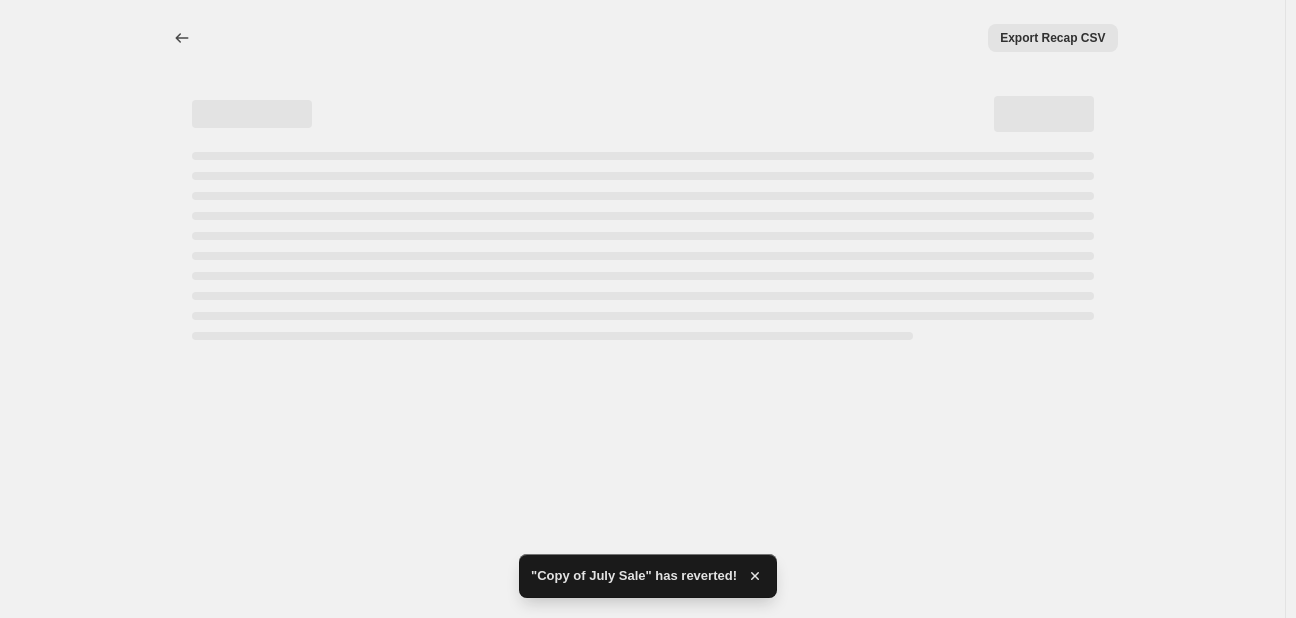 select on "tag" 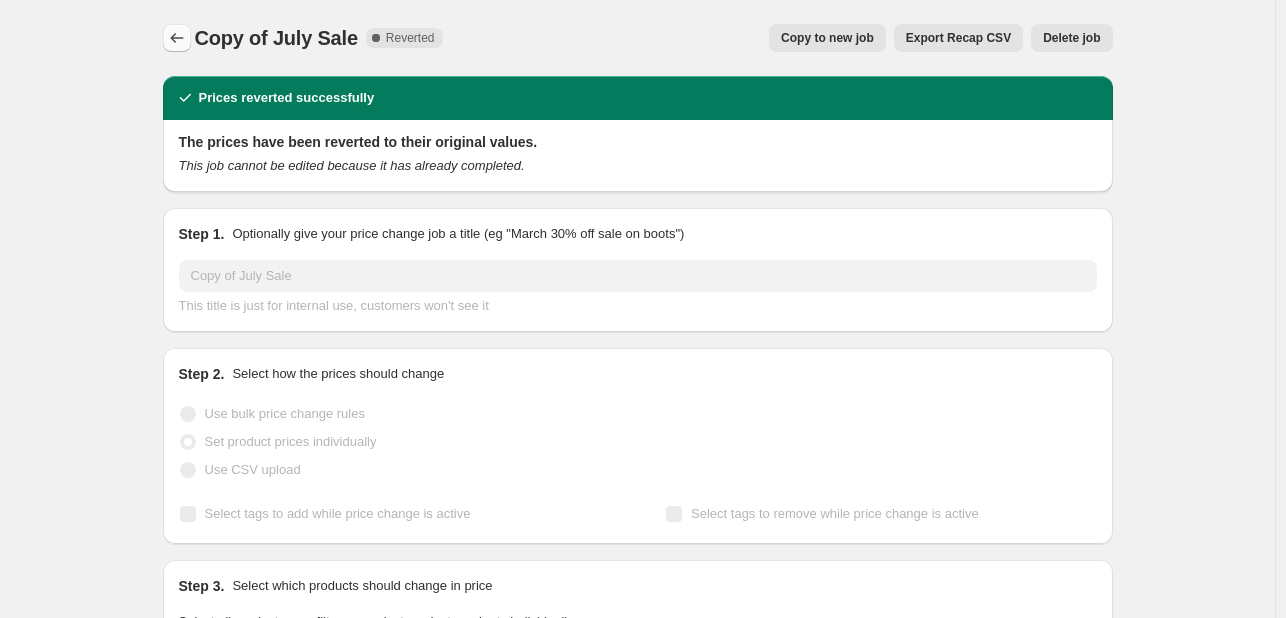 click 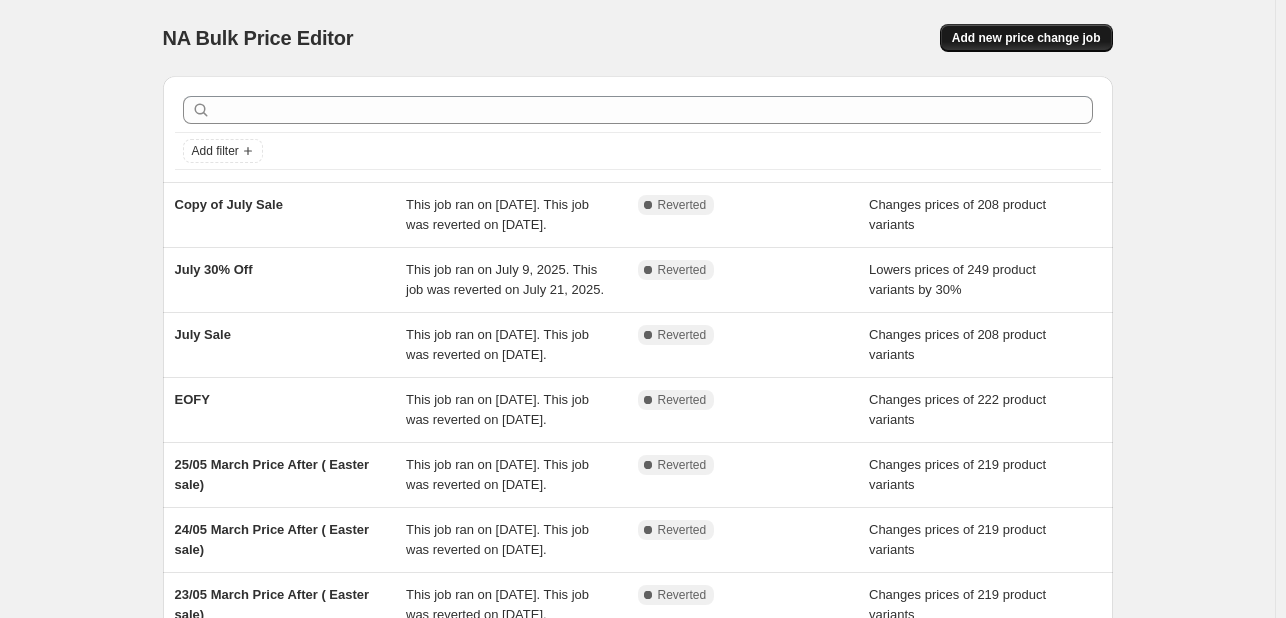 click on "Add new price change job" at bounding box center (1026, 38) 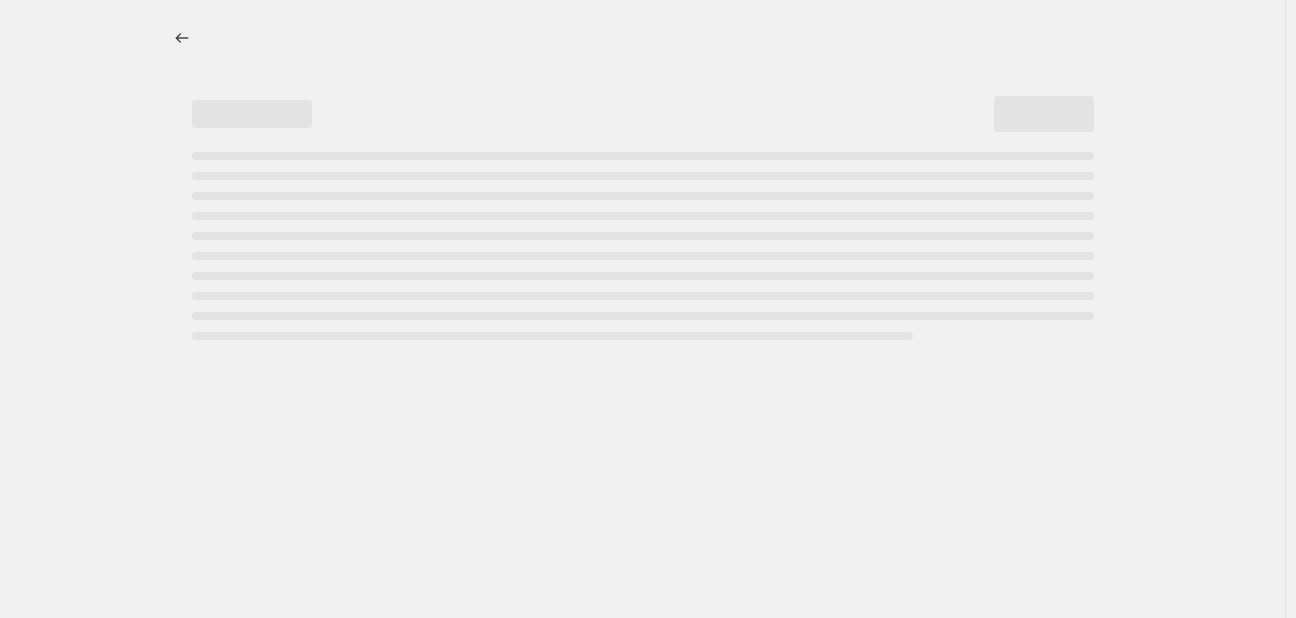 select on "percentage" 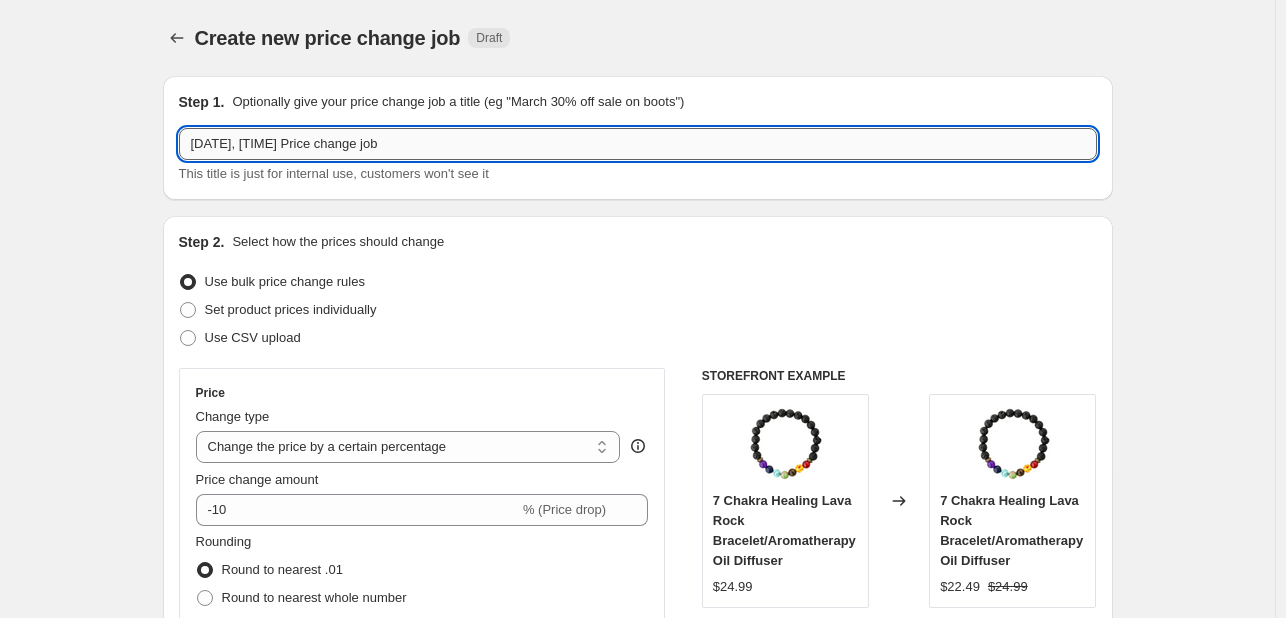 click on "Aug 6, 2025, 3:39:09 PM Price change job" at bounding box center [638, 144] 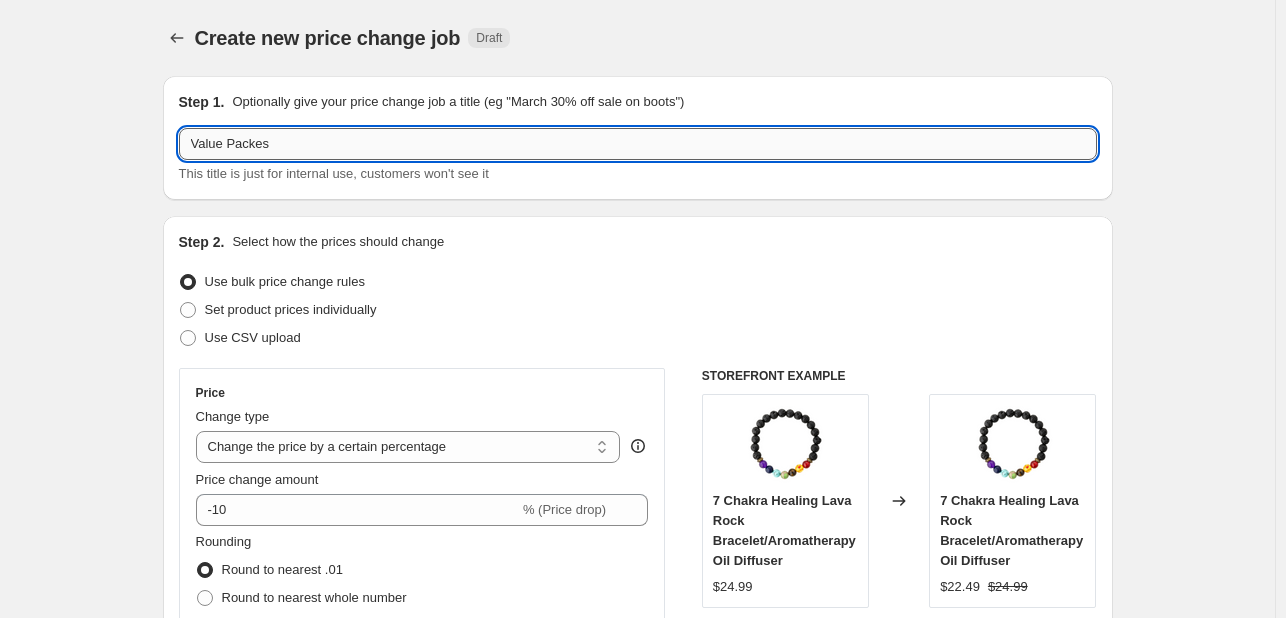 click on "Value Packes" at bounding box center [638, 144] 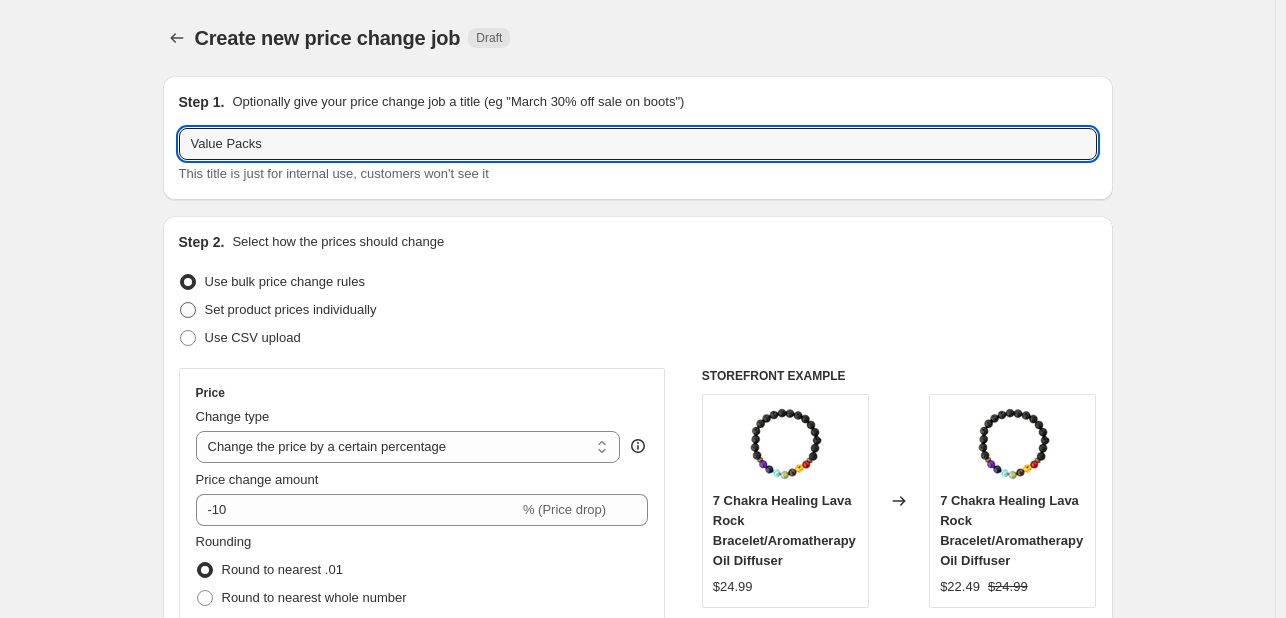 type on "Value Packs" 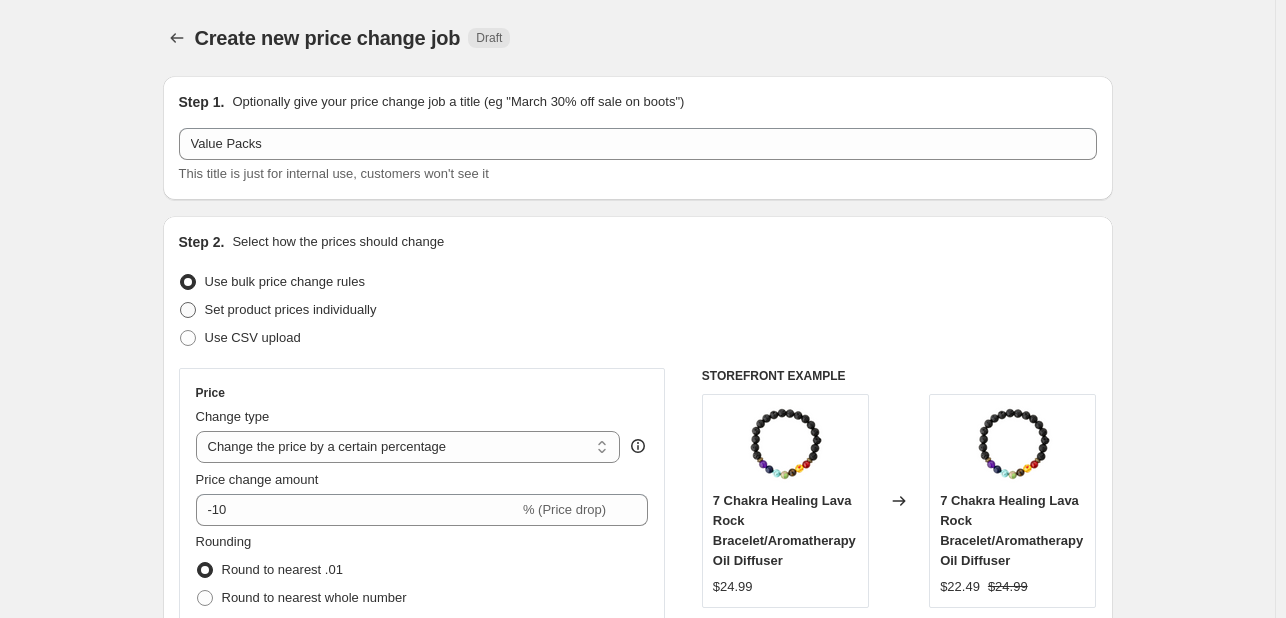 click on "Set product prices individually" at bounding box center [291, 309] 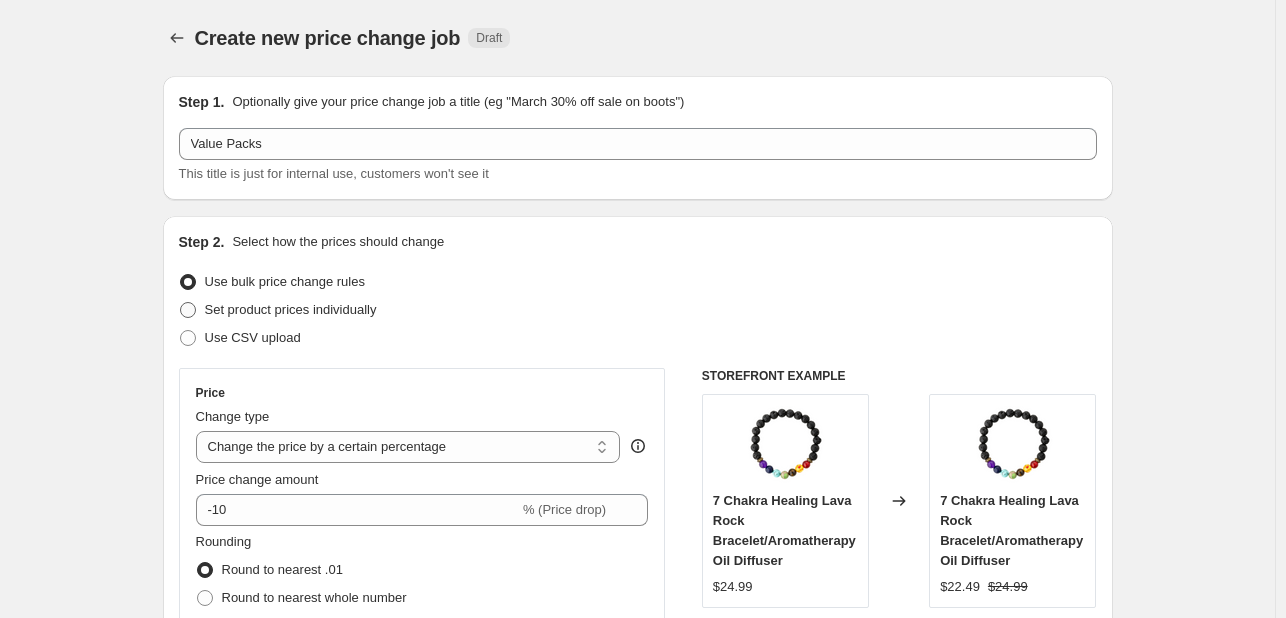 radio on "true" 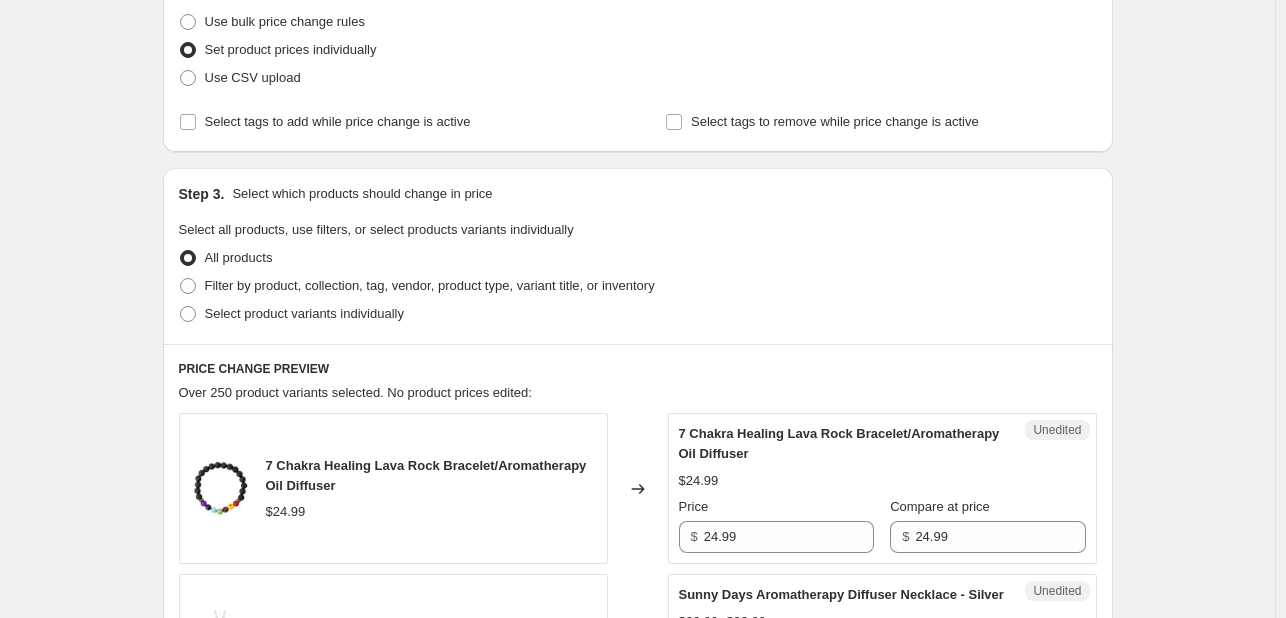 scroll, scrollTop: 263, scrollLeft: 0, axis: vertical 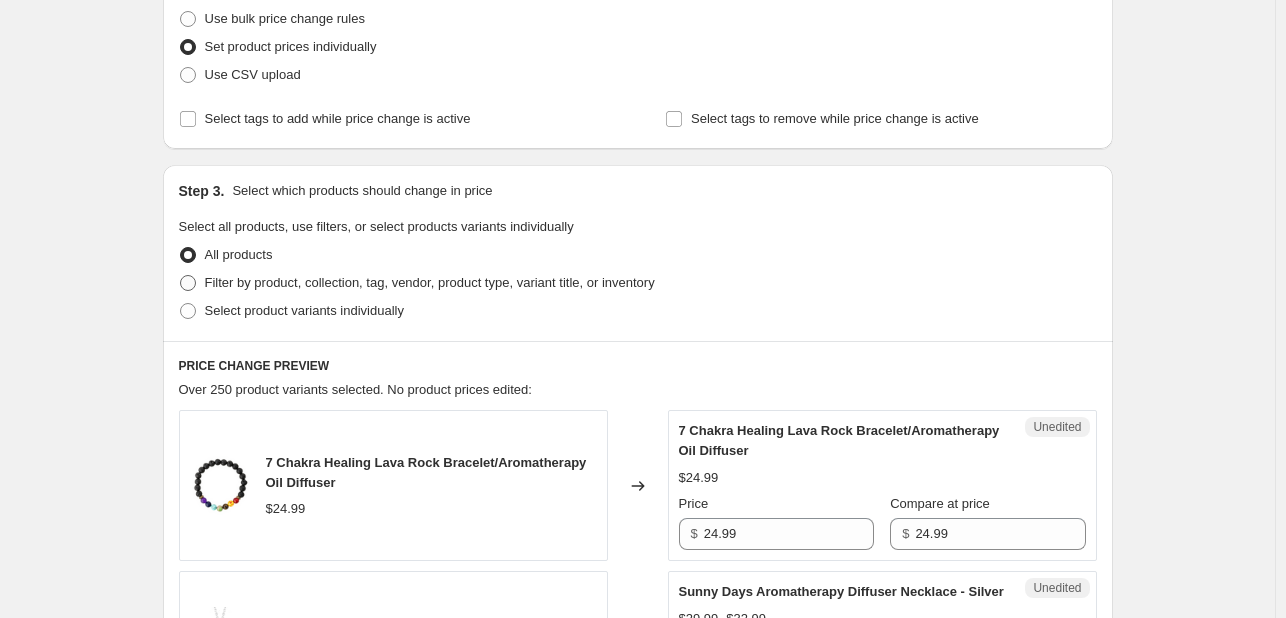 click on "Filter by product, collection, tag, vendor, product type, variant title, or inventory" at bounding box center (430, 282) 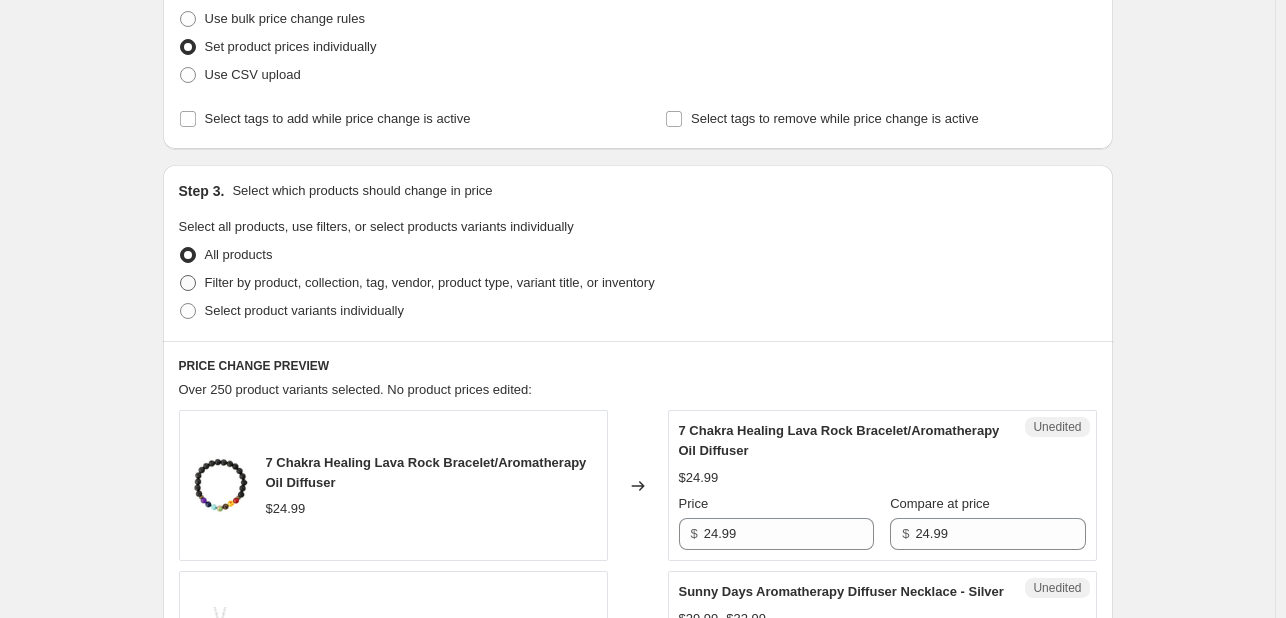 radio on "true" 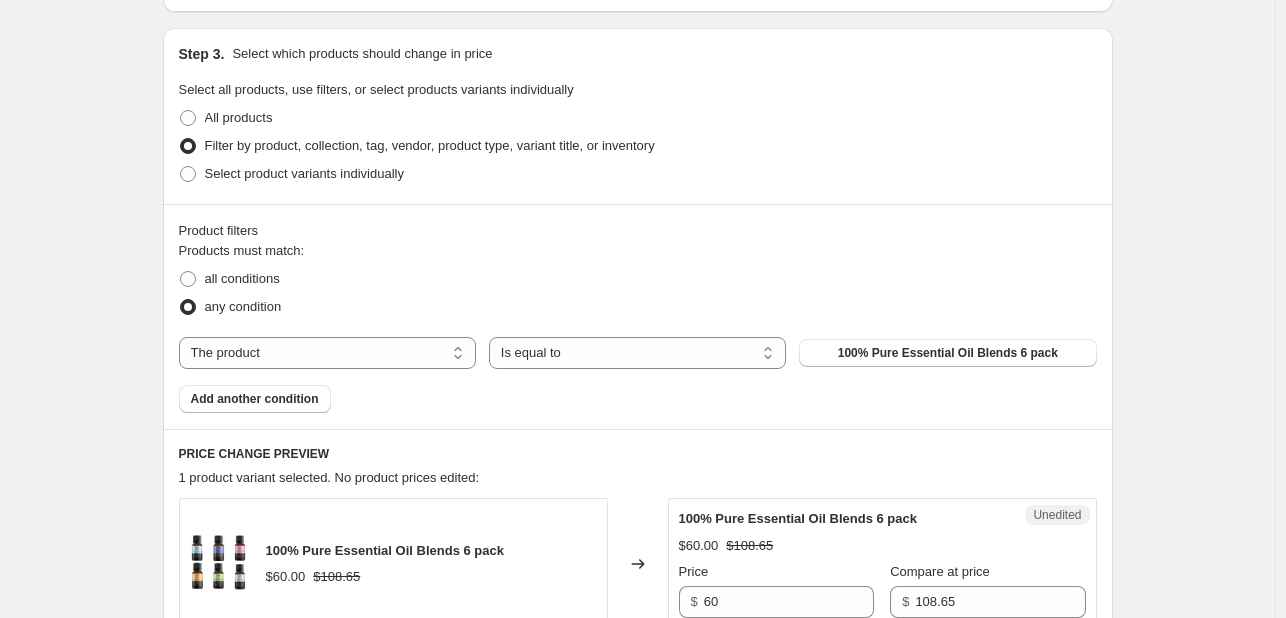 scroll, scrollTop: 431, scrollLeft: 0, axis: vertical 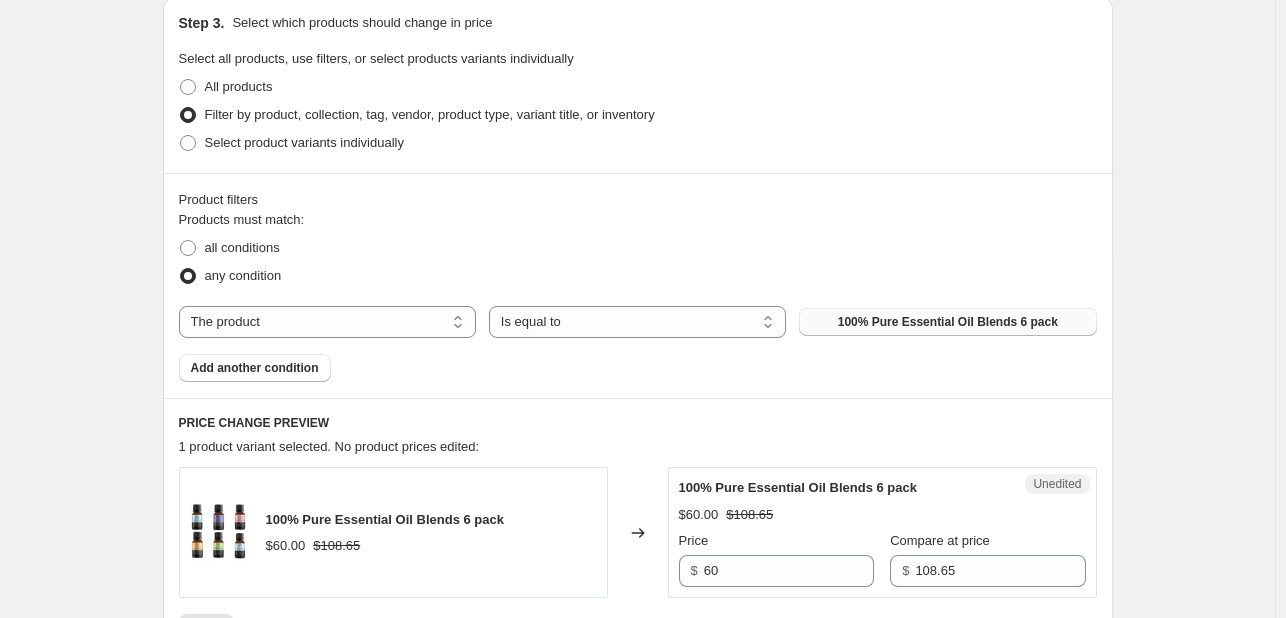 click on "100% Pure Essential Oil Blends 6 pack" at bounding box center (948, 322) 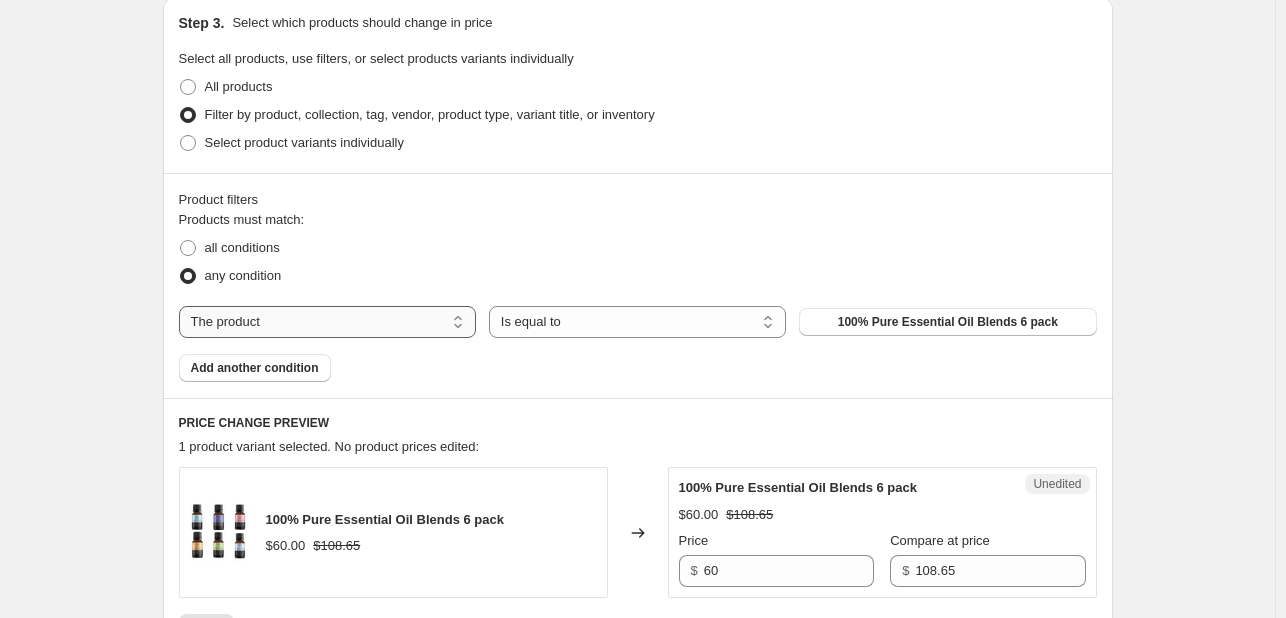 click on "The product The product's collection The product's tag The product's vendor The product's type The product's status The variant's title Inventory quantity" at bounding box center [327, 322] 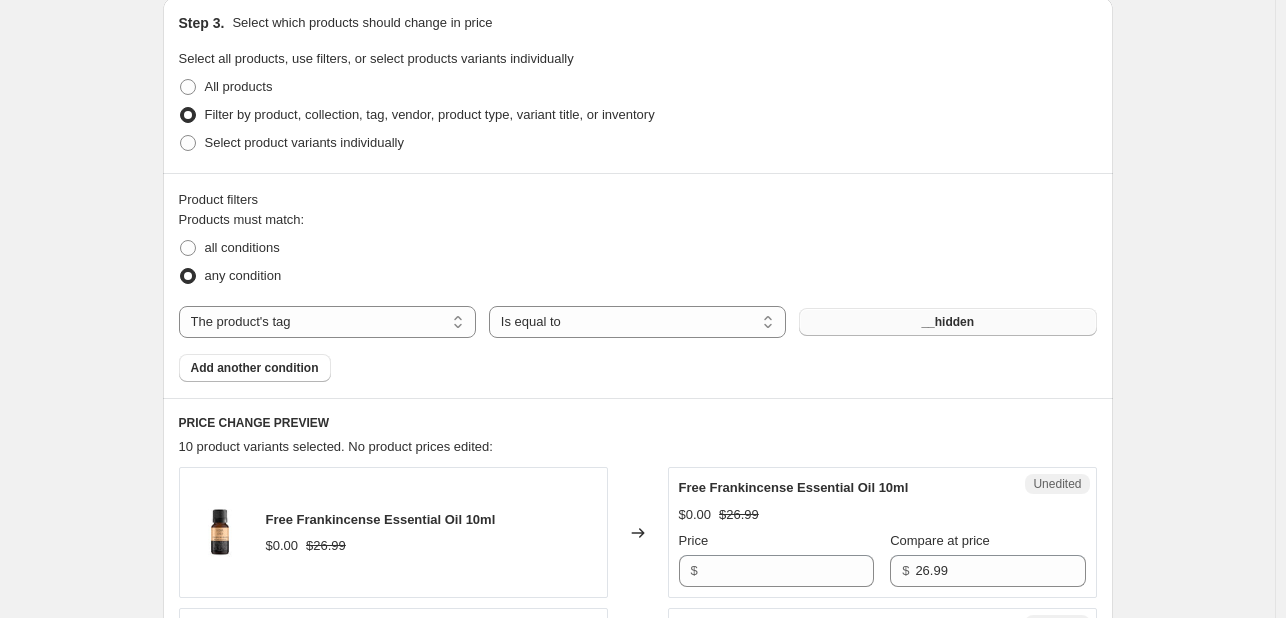 click on "__hidden" at bounding box center (947, 322) 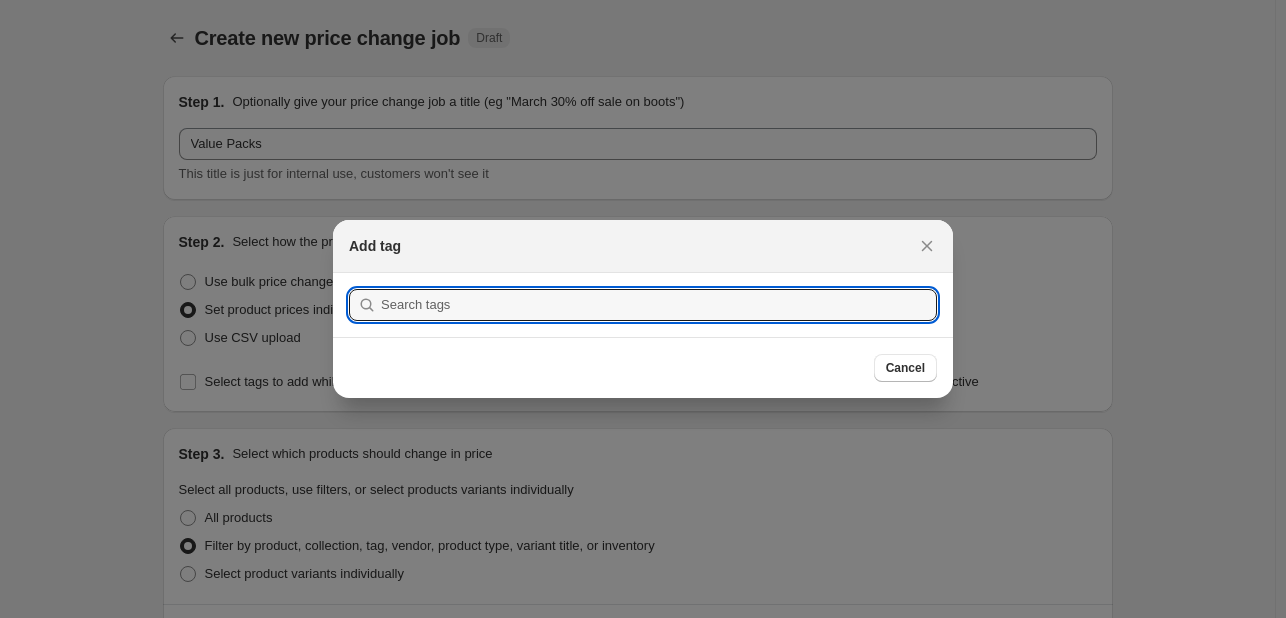 scroll, scrollTop: 0, scrollLeft: 0, axis: both 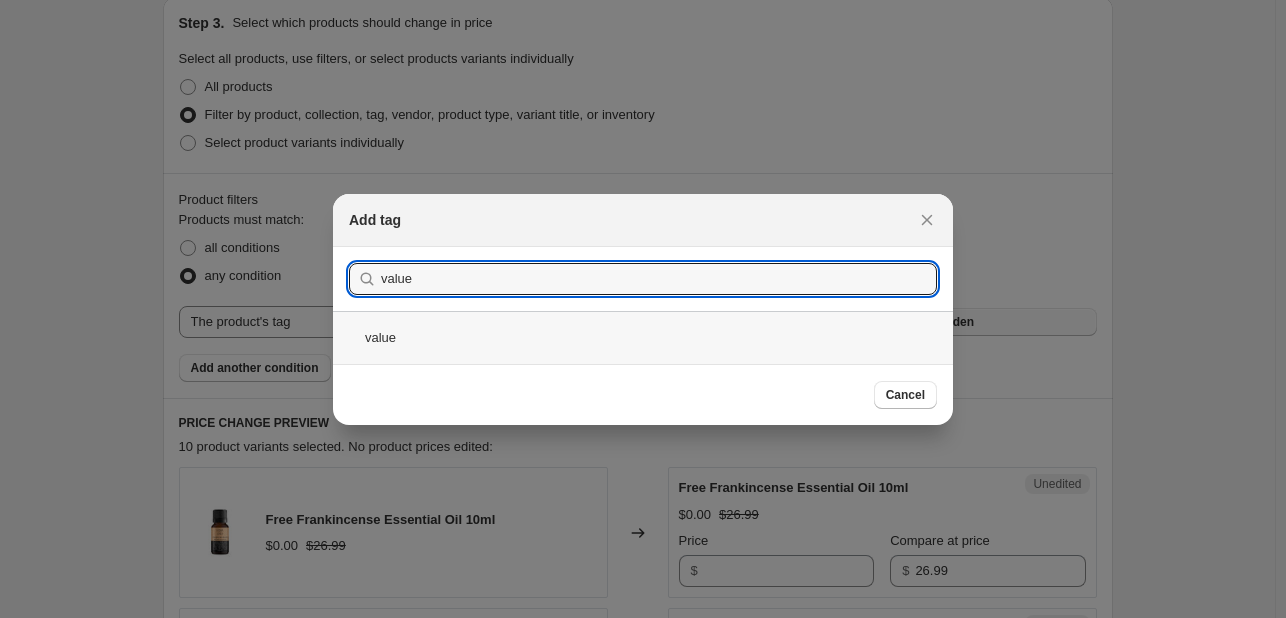 type on "value" 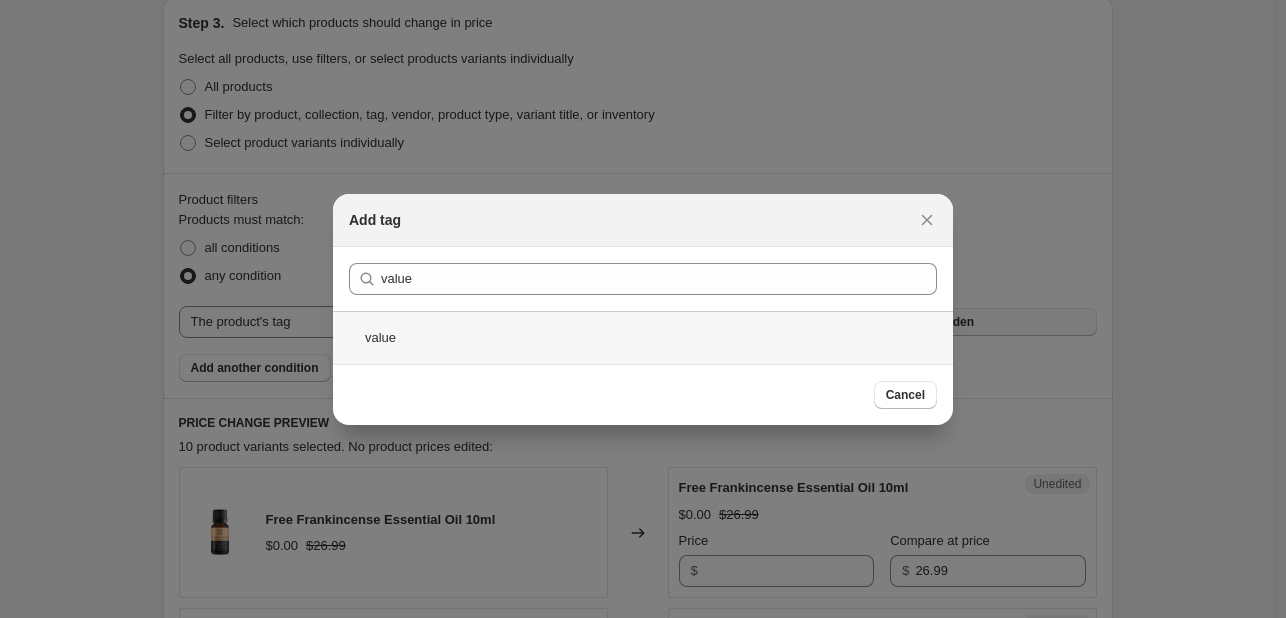 click on "value" at bounding box center (643, 337) 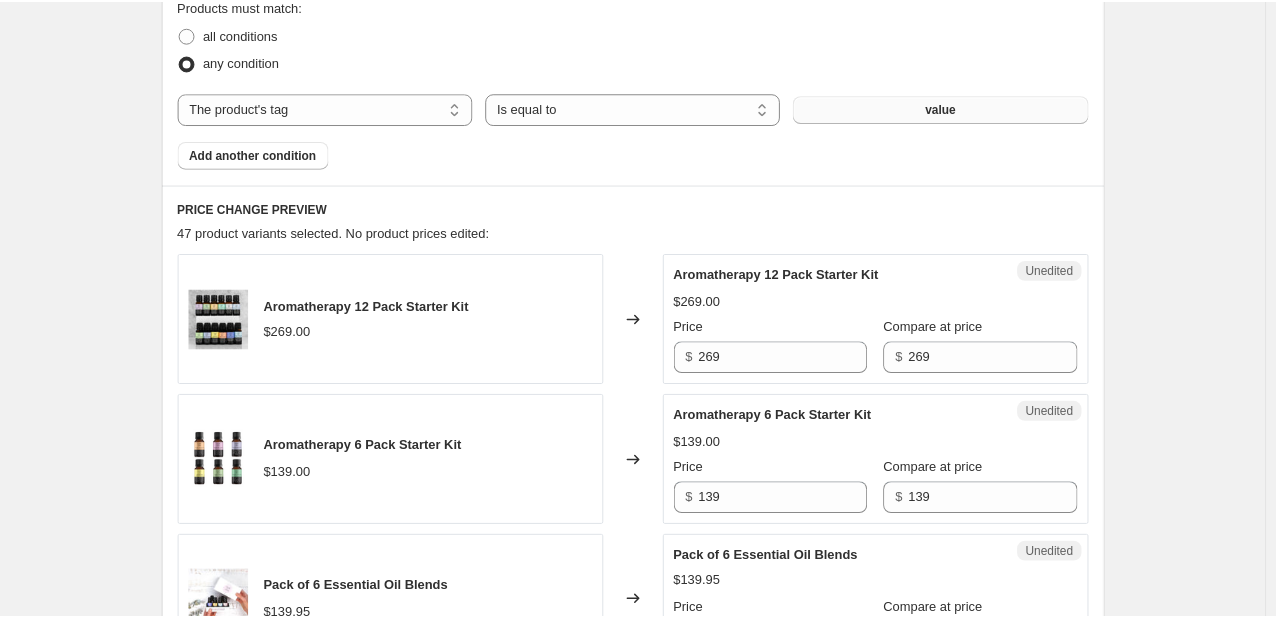 scroll, scrollTop: 645, scrollLeft: 0, axis: vertical 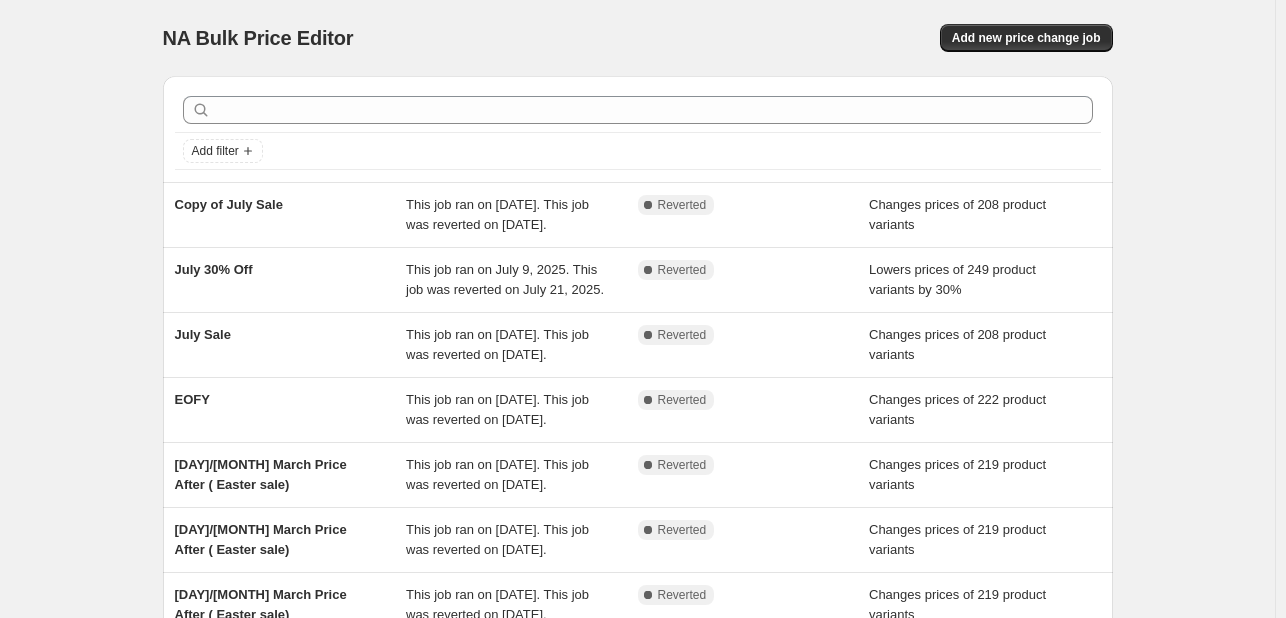 click on "NA Bulk Price Editor. This page is ready NA Bulk Price Editor Add new price change job" at bounding box center (638, 38) 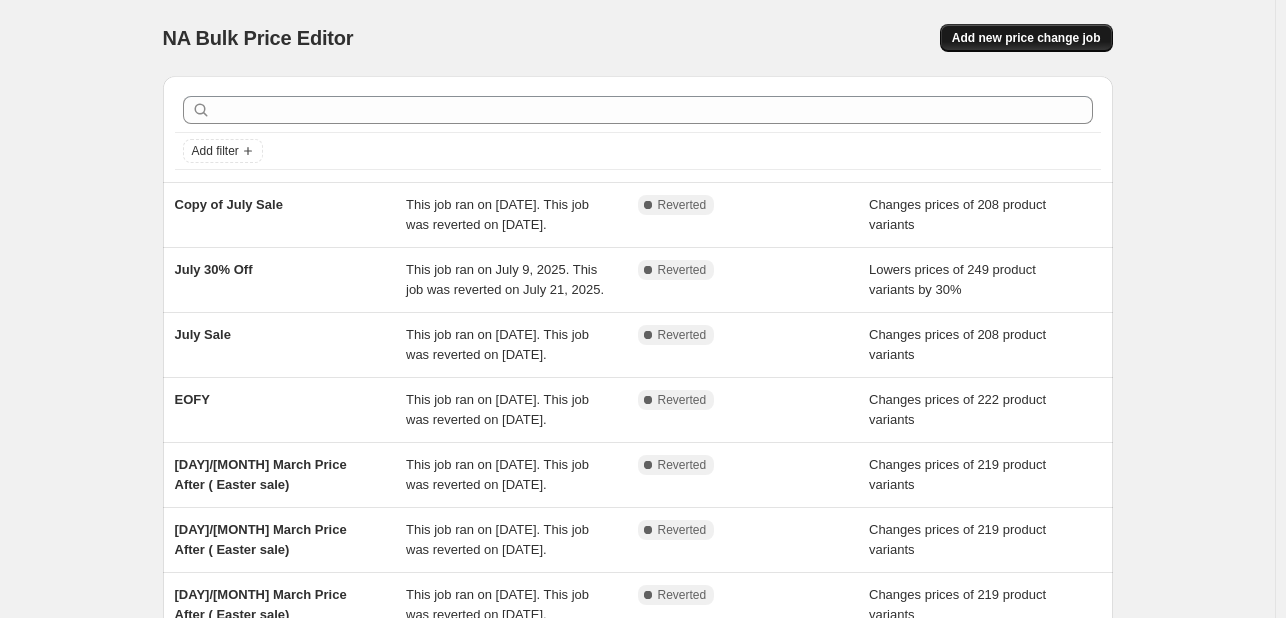 click on "Add new price change job" at bounding box center [1026, 38] 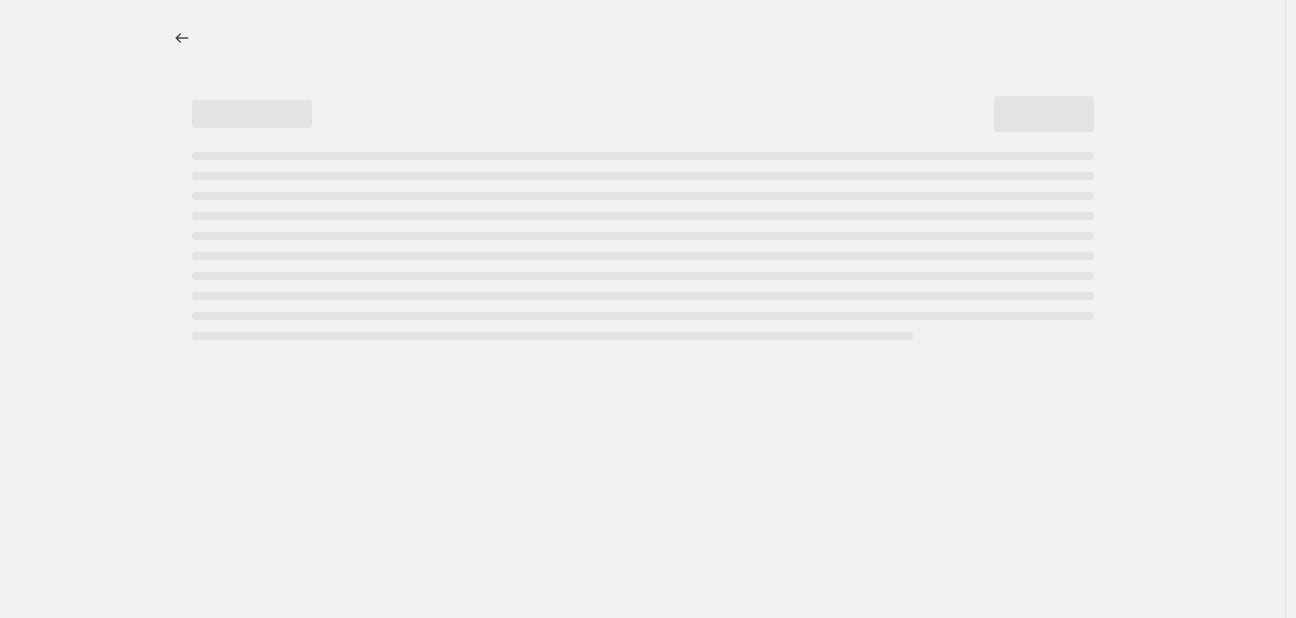 select on "percentage" 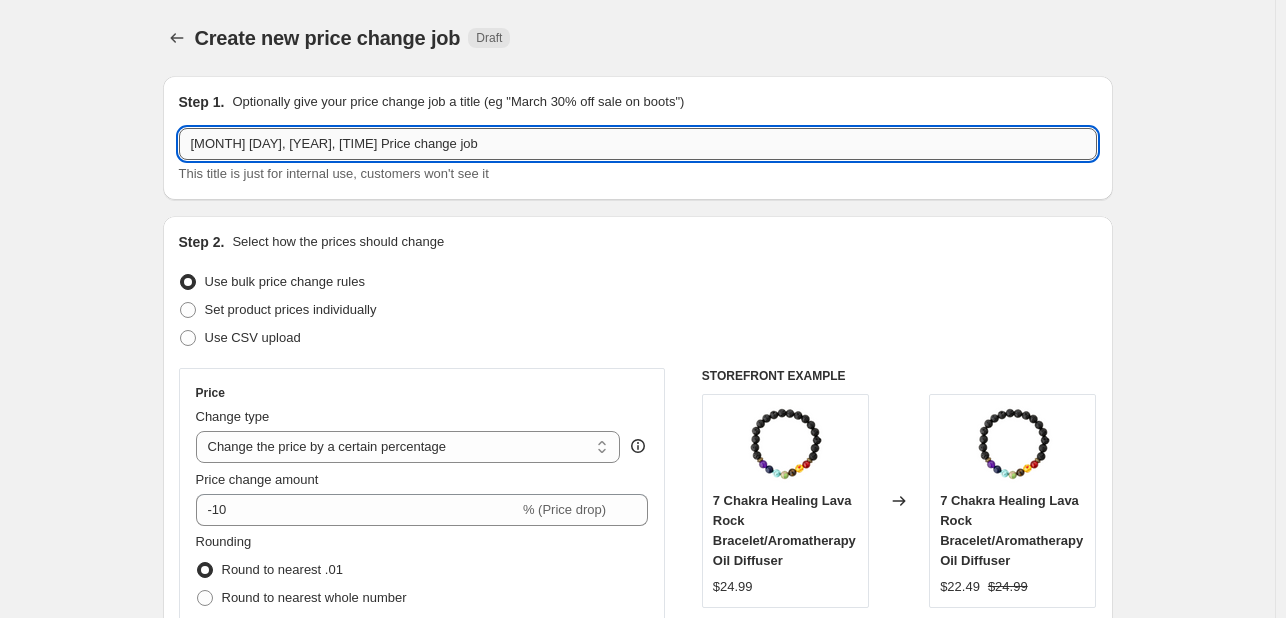 click on "[MONTH] [DAY], [YEAR], [TIME] Price change job" at bounding box center (638, 144) 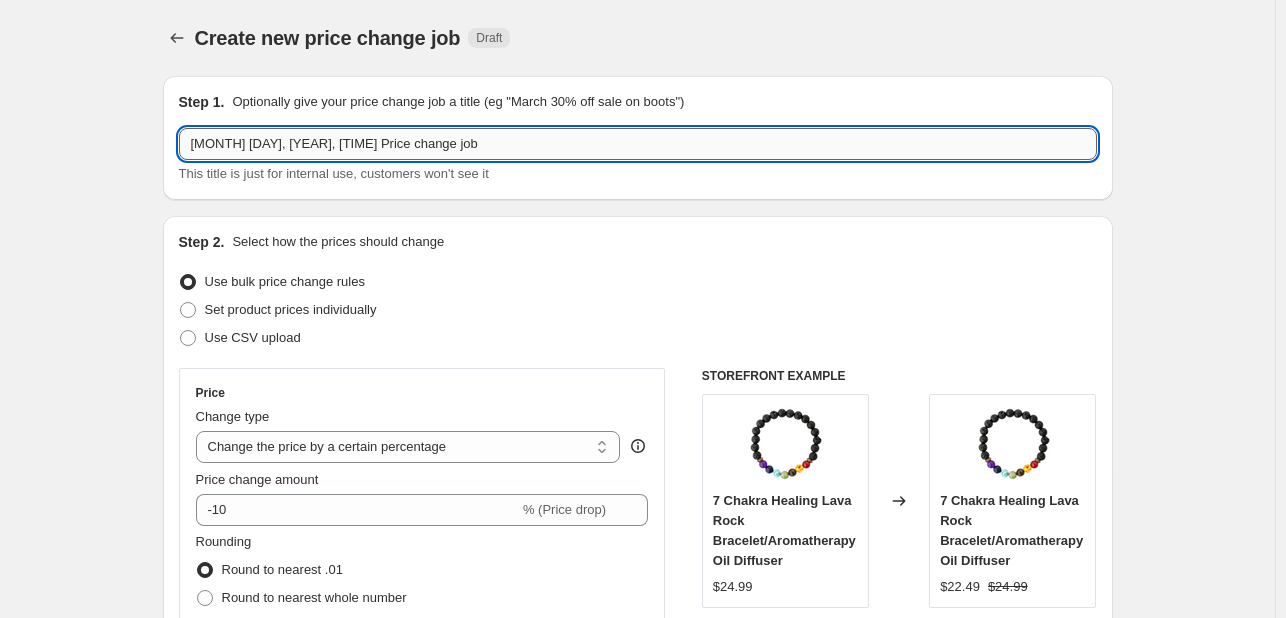click on "[MONTH] [DAY], [YEAR], [TIME] Price change job" at bounding box center [638, 144] 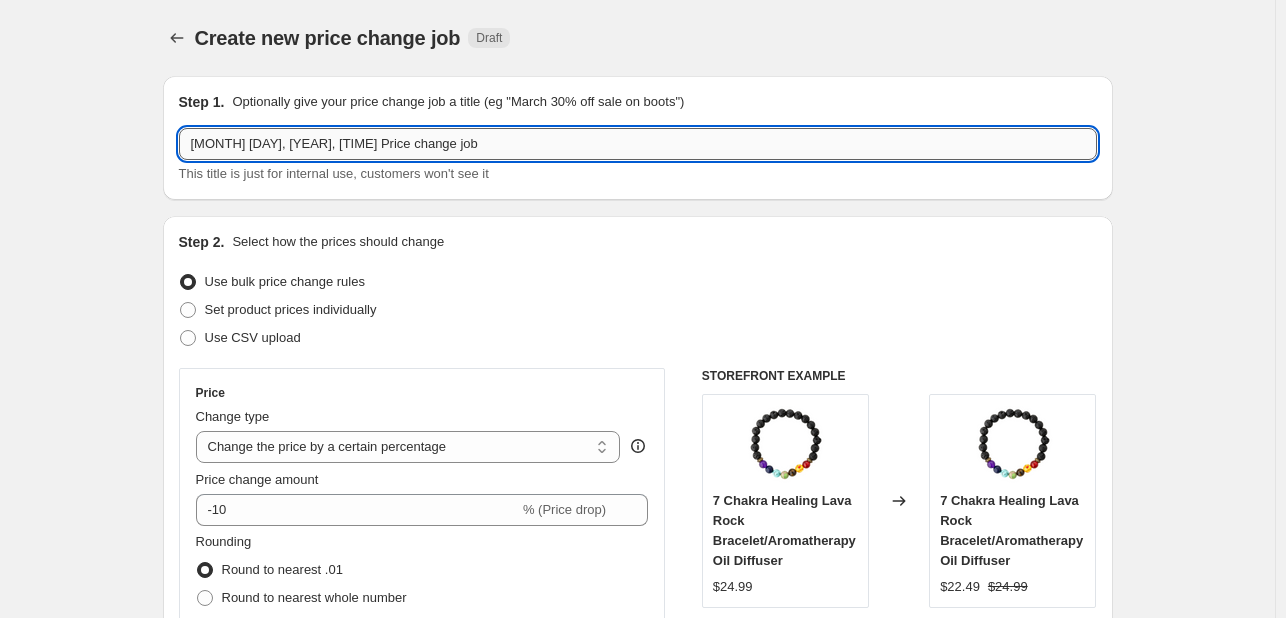 click on "[MONTH] [DAY], [YEAR], [TIME] Price change job" at bounding box center [638, 144] 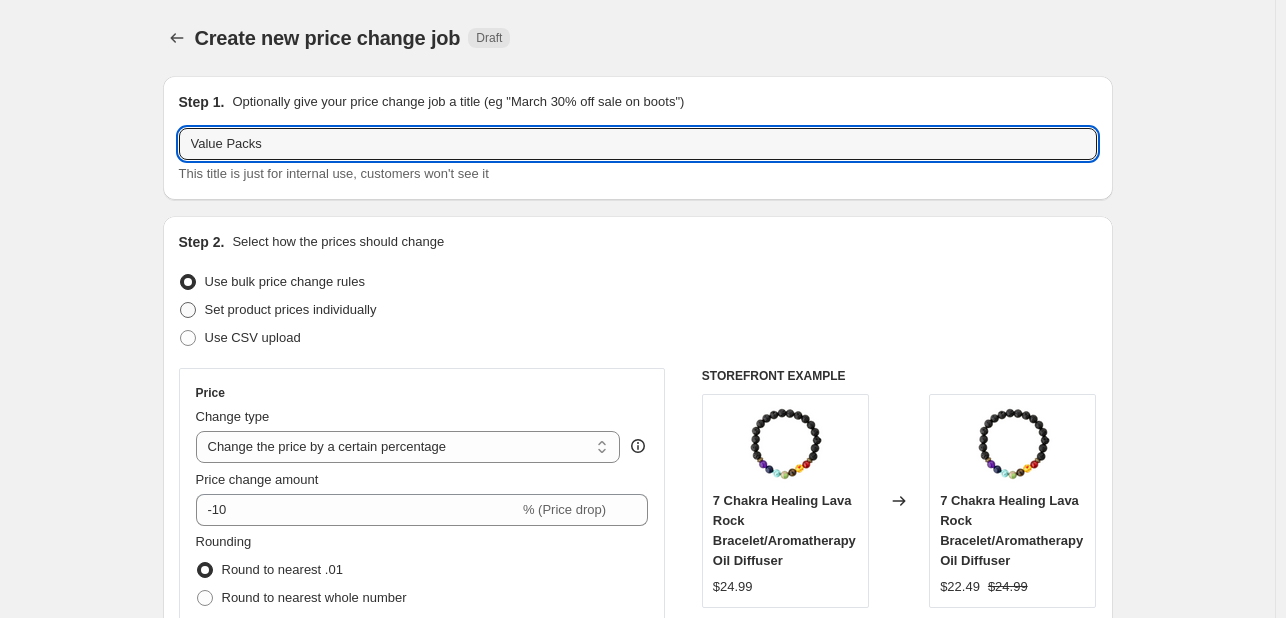 type on "Value Packs" 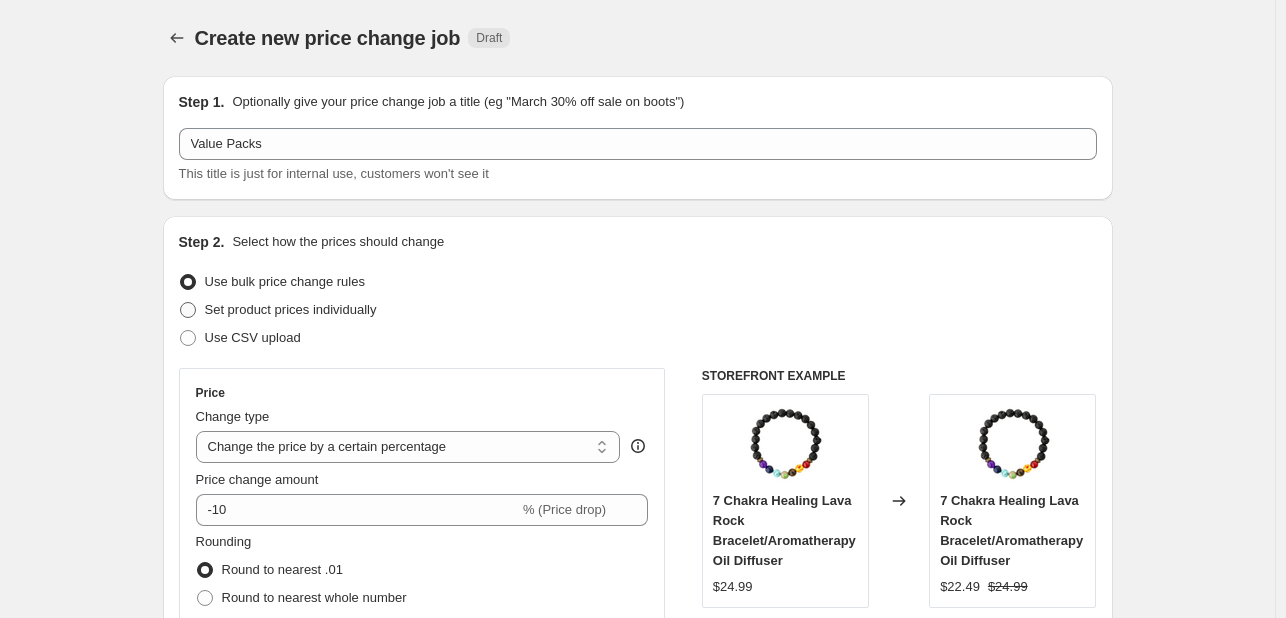 click on "Set product prices individually" at bounding box center (291, 309) 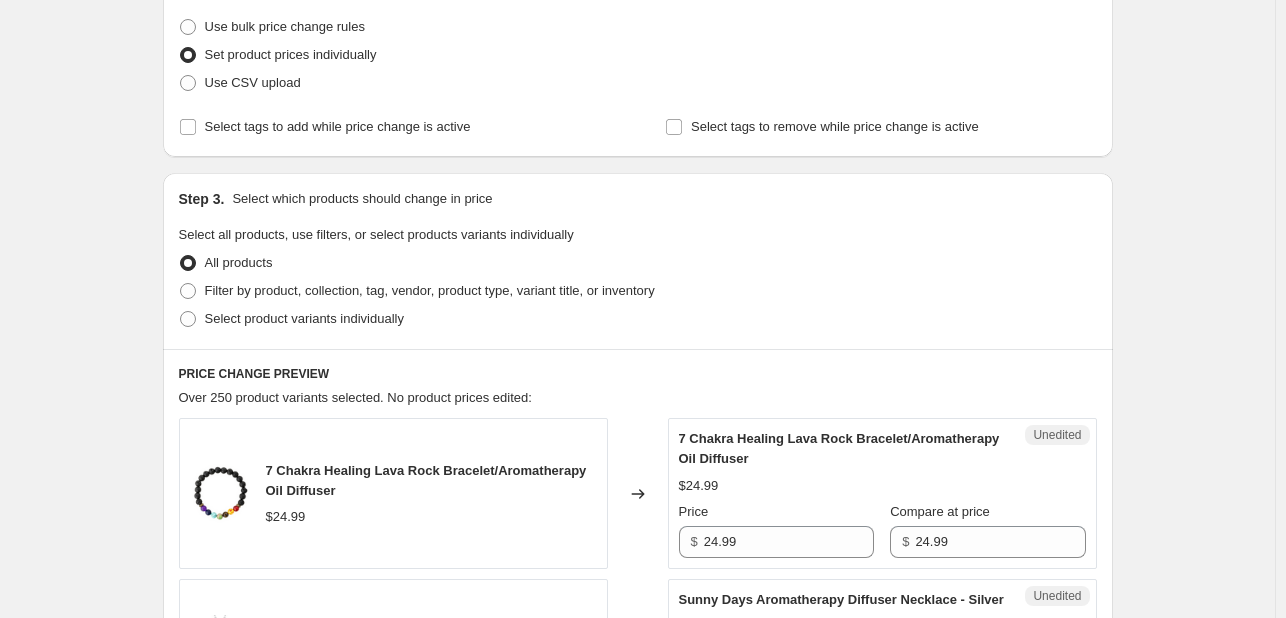 scroll, scrollTop: 256, scrollLeft: 0, axis: vertical 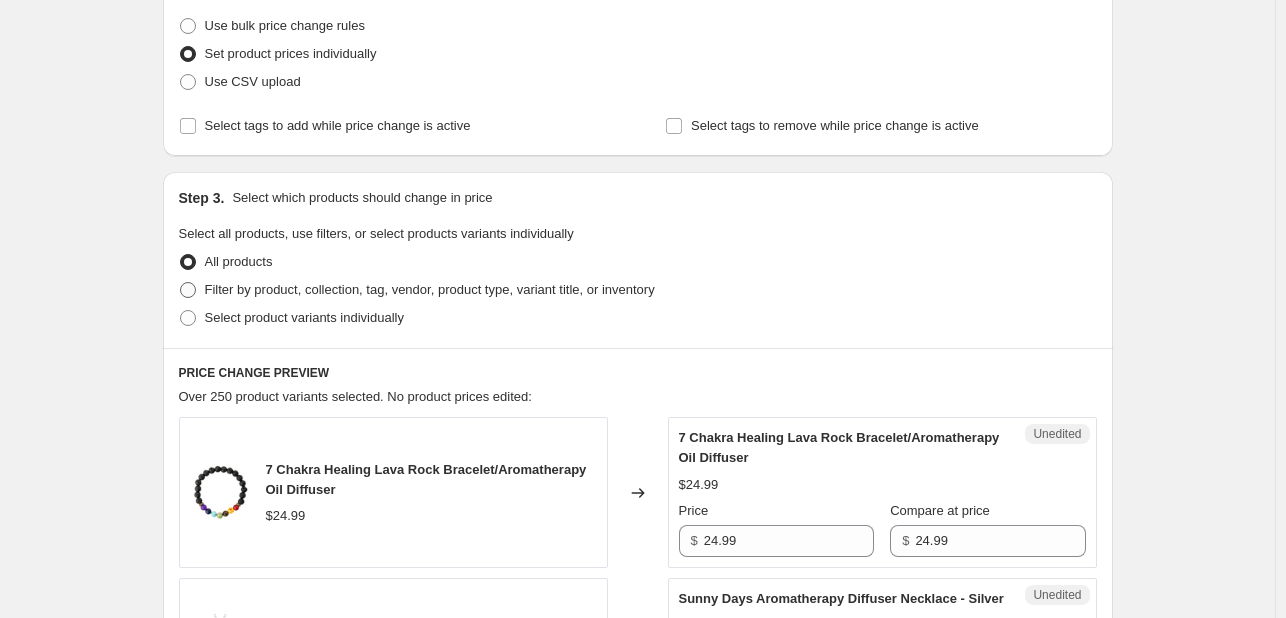click on "Filter by product, collection, tag, vendor, product type, variant title, or inventory" at bounding box center (430, 289) 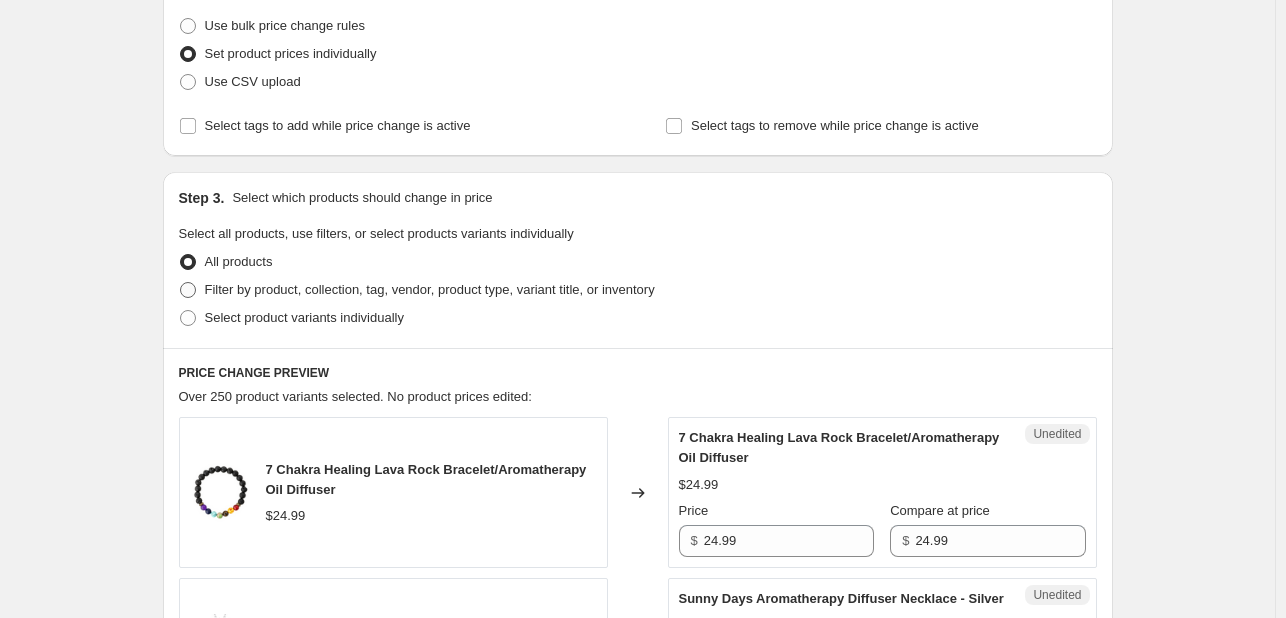 radio on "true" 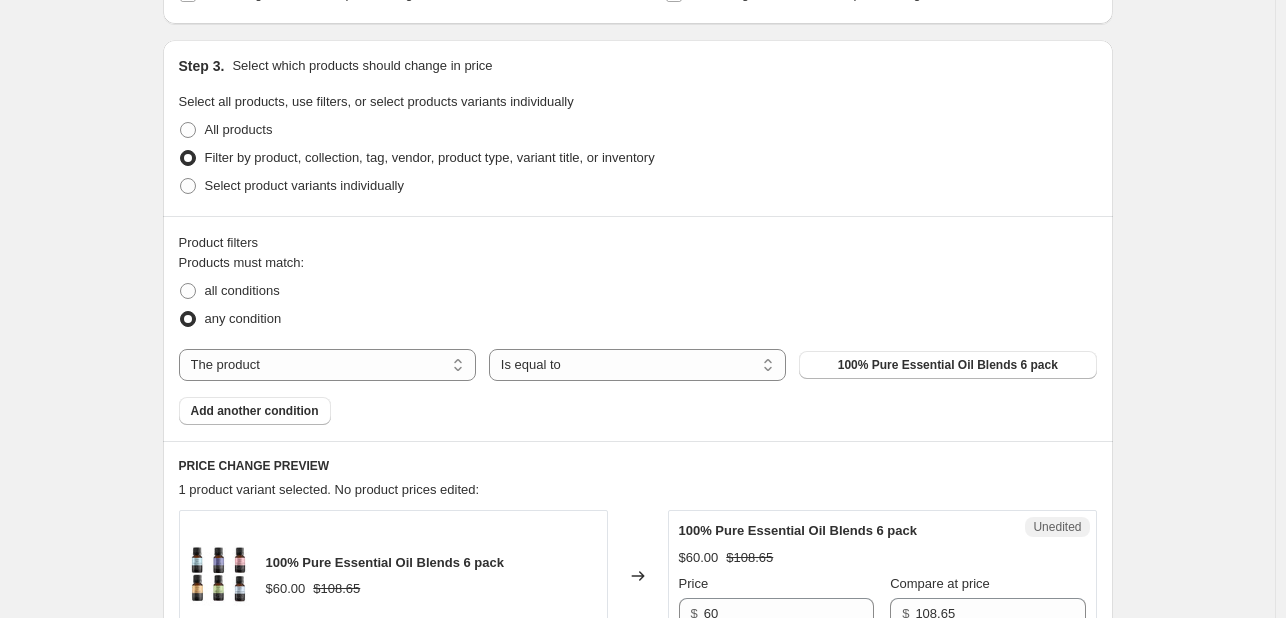 scroll, scrollTop: 398, scrollLeft: 0, axis: vertical 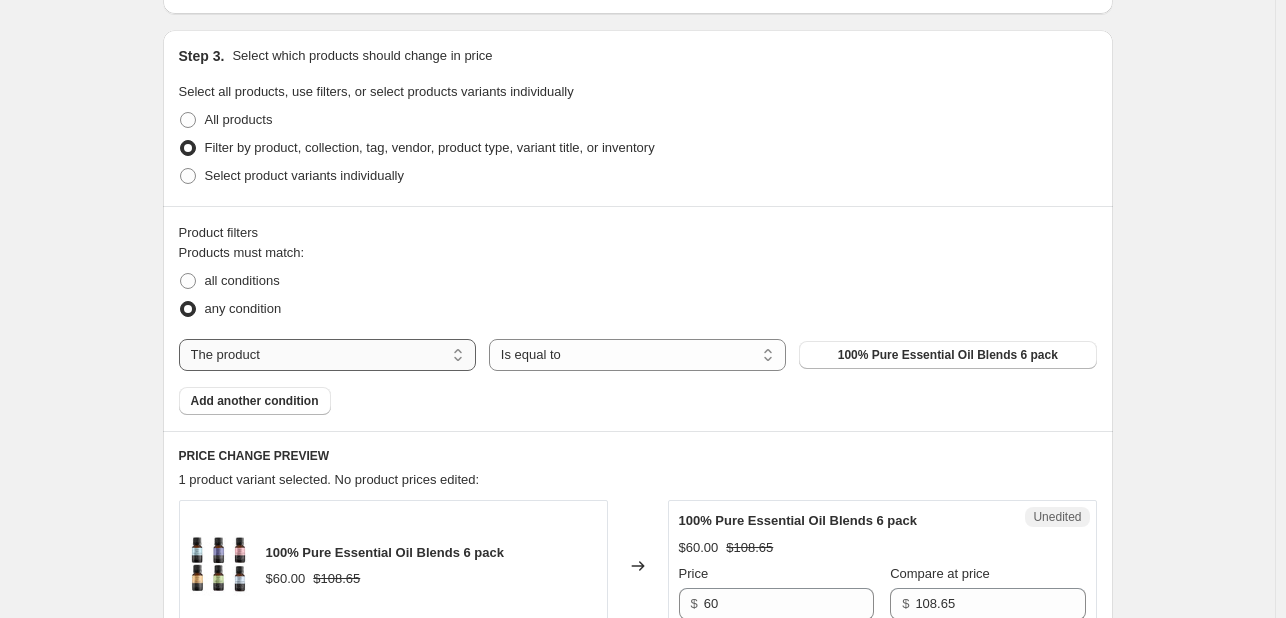 click on "The product The product's collection The product's tag The product's vendor The product's type The product's status The variant's title Inventory quantity" at bounding box center (327, 355) 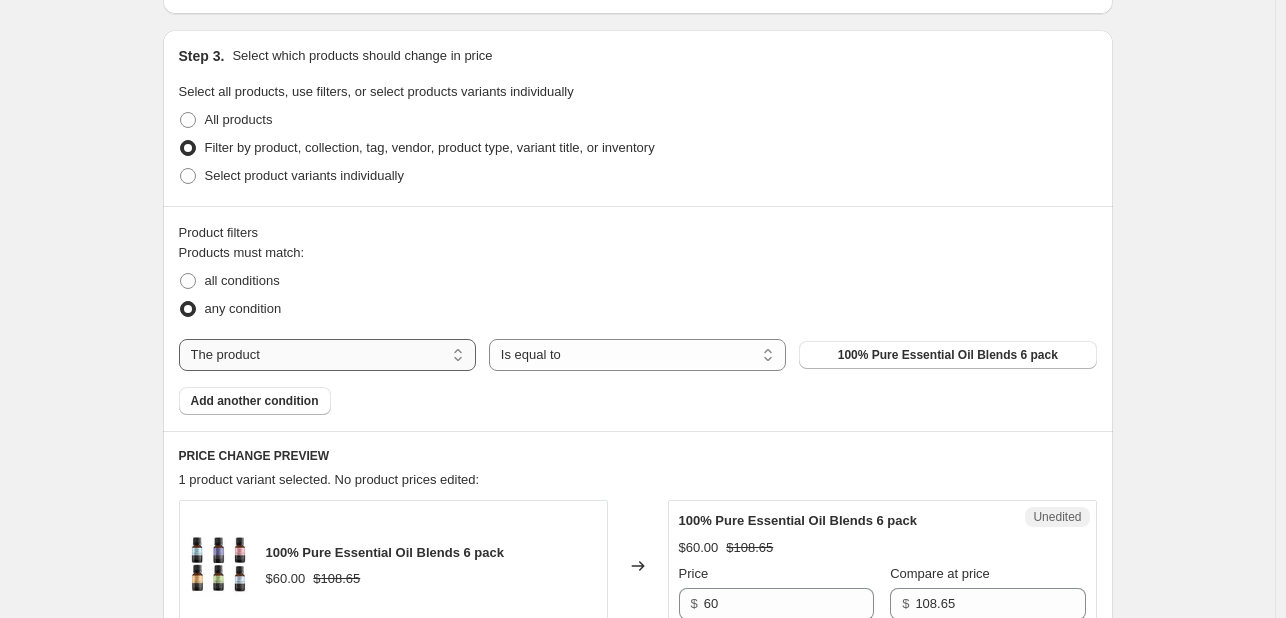 select on "tag" 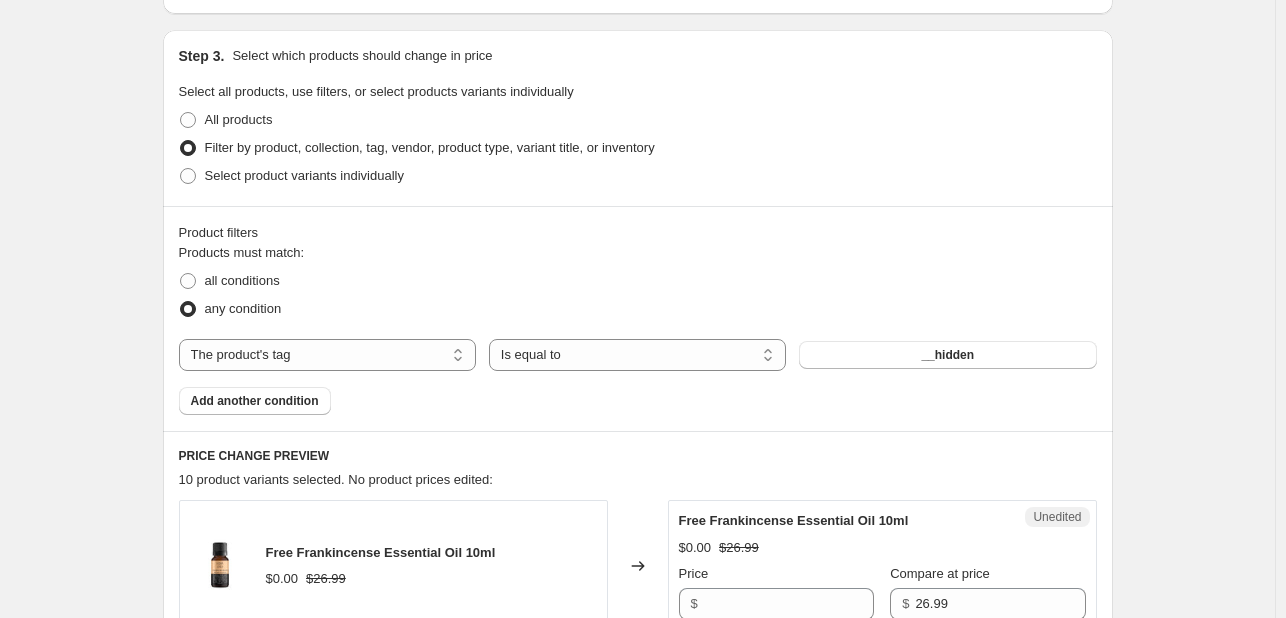 click on "__hidden" at bounding box center [947, 355] 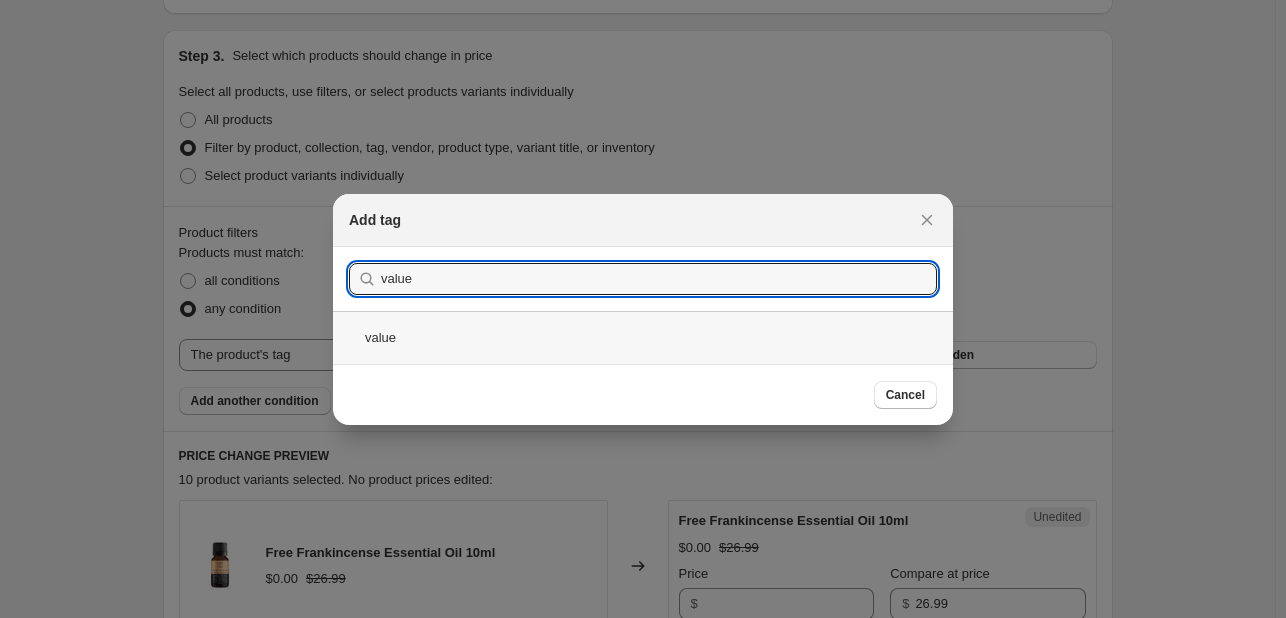 type on "value" 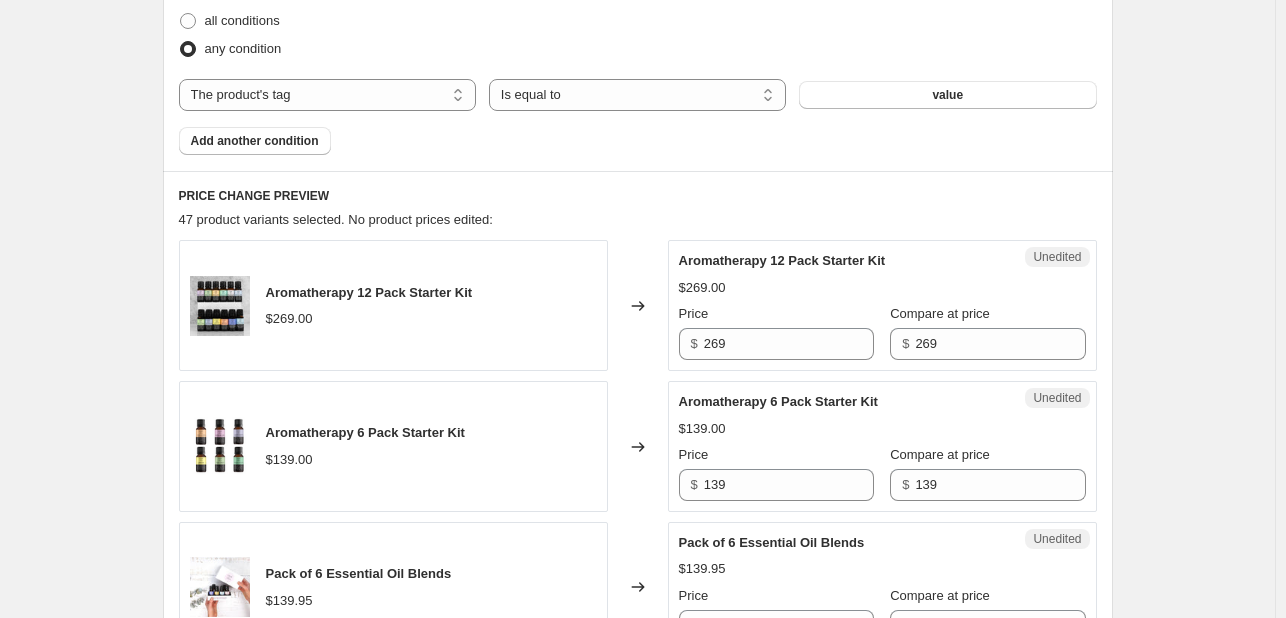 scroll, scrollTop: 667, scrollLeft: 0, axis: vertical 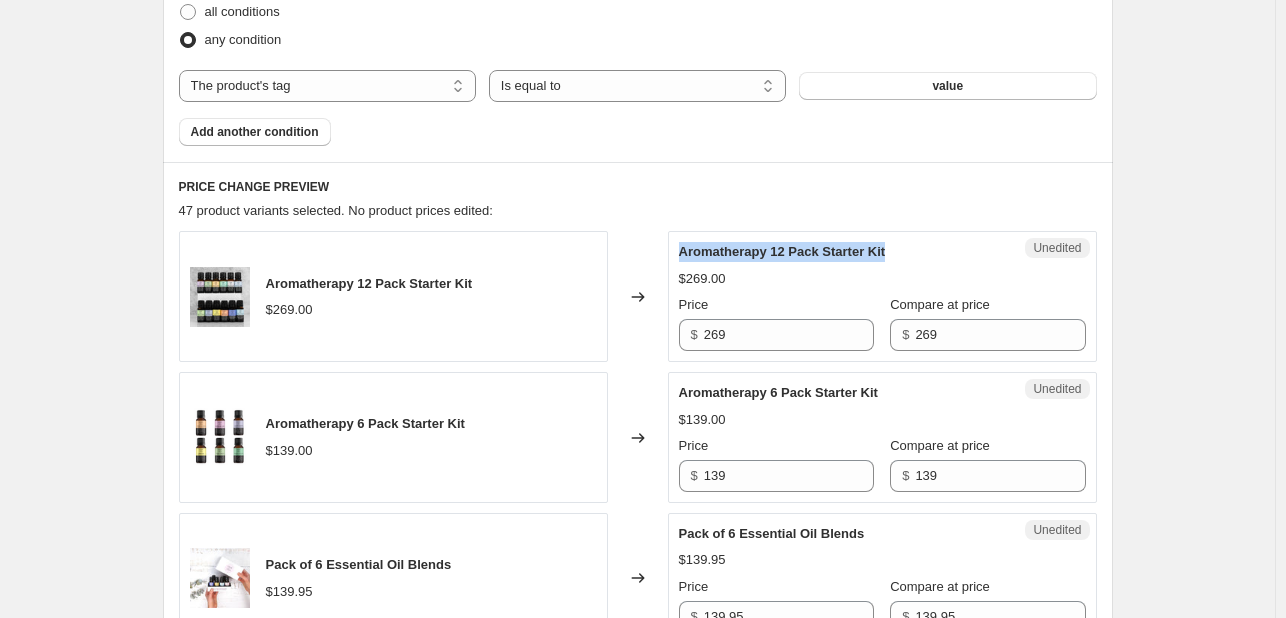 drag, startPoint x: 686, startPoint y: 248, endPoint x: 893, endPoint y: 241, distance: 207.11832 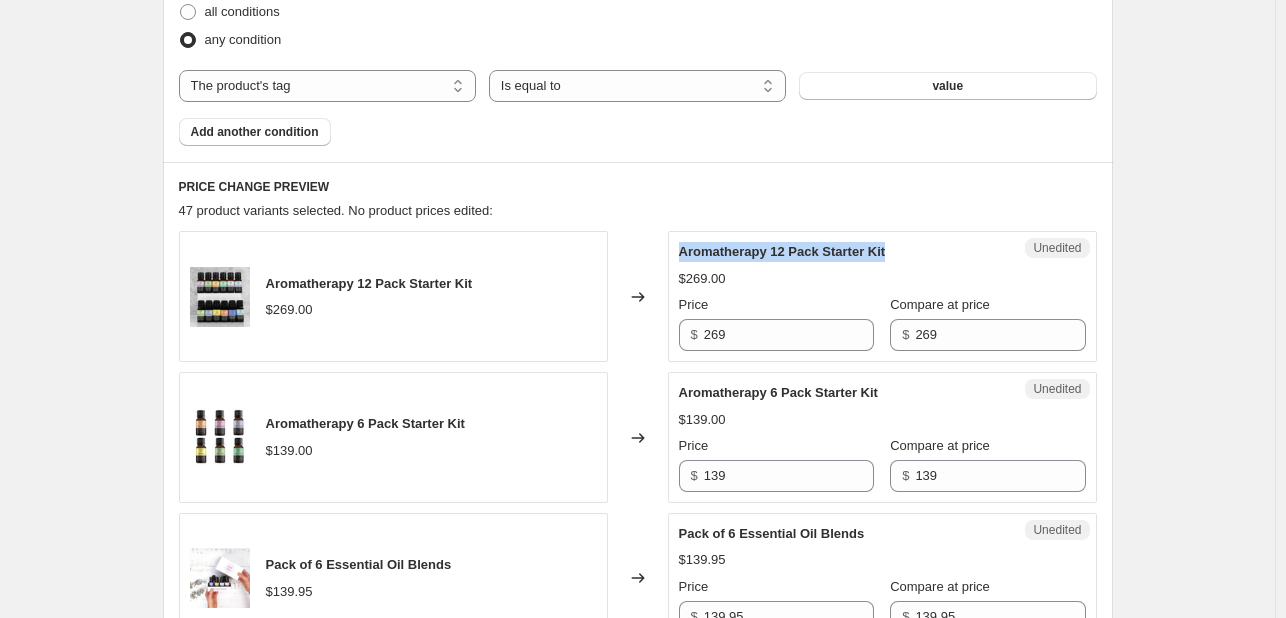 click on "Aromatherapy 12 Pack Starter Kit" at bounding box center [842, 252] 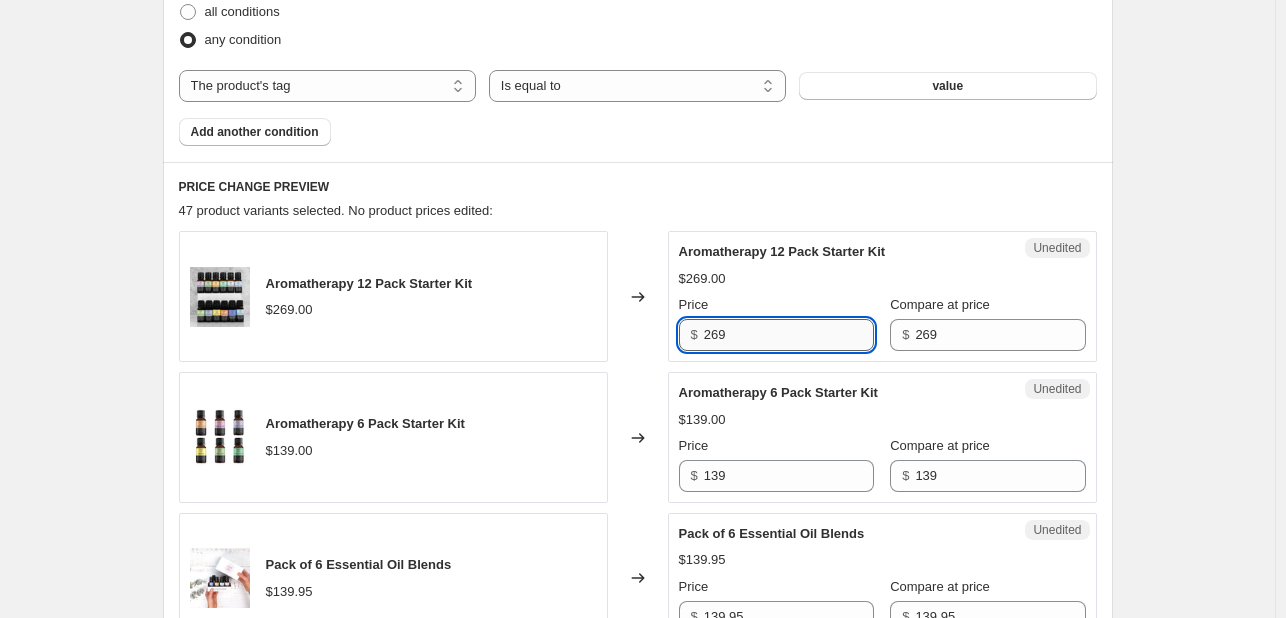 click on "269" at bounding box center (789, 335) 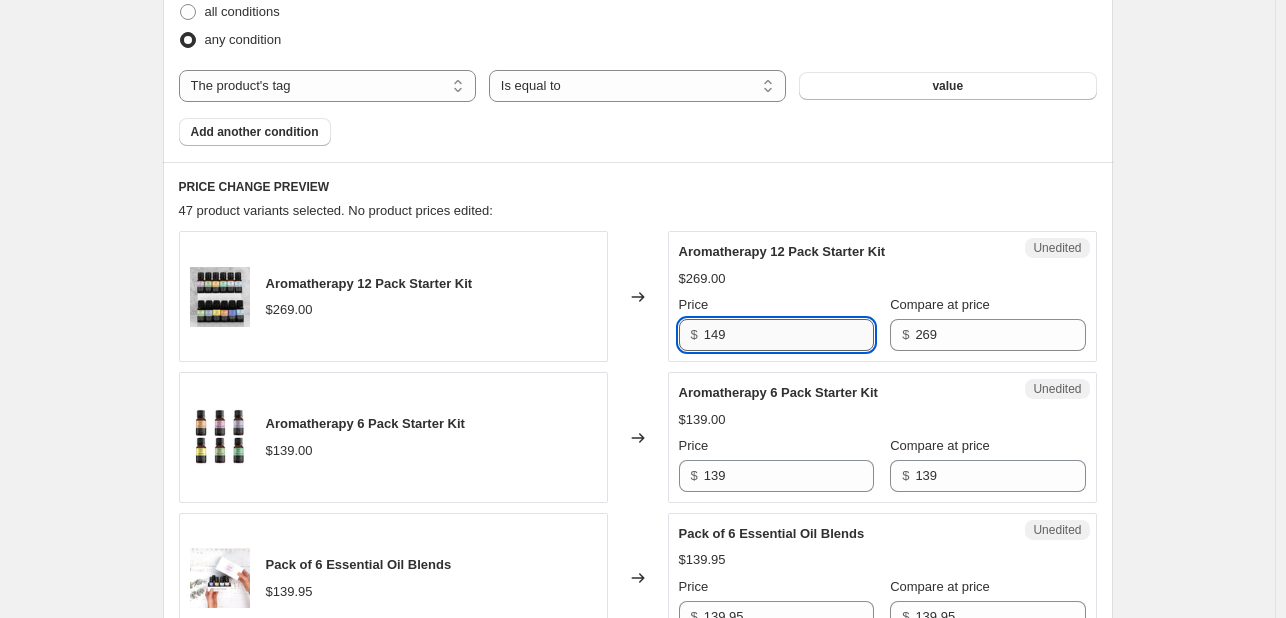 click on "149" at bounding box center [789, 335] 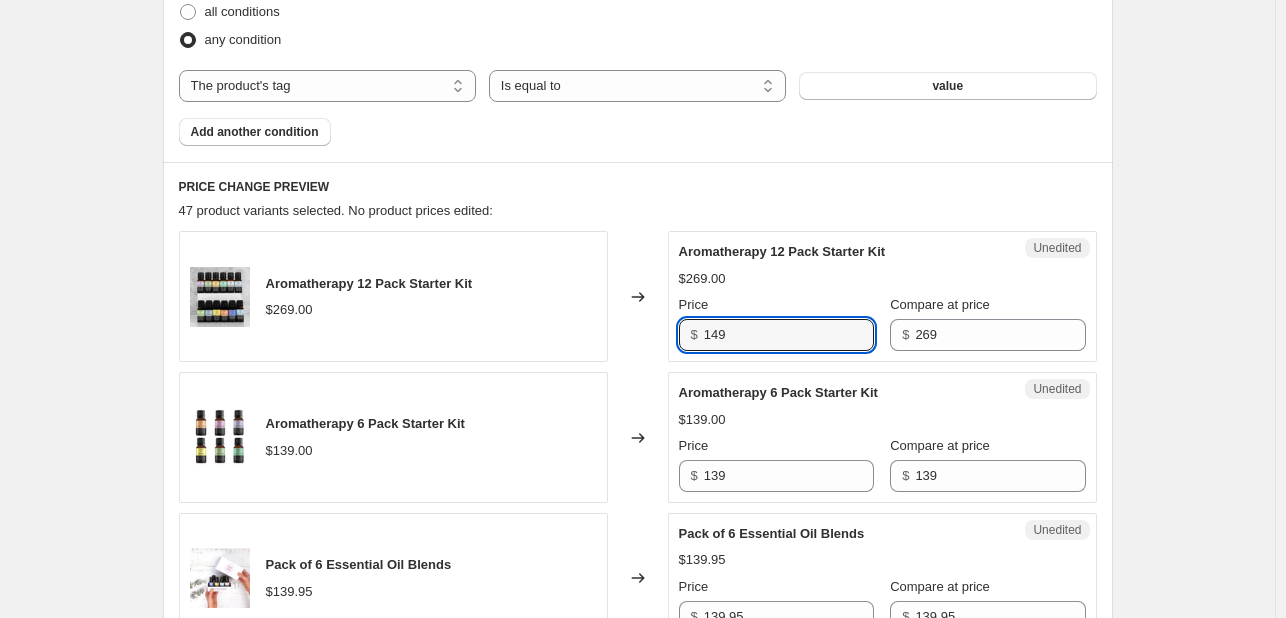 type on "149" 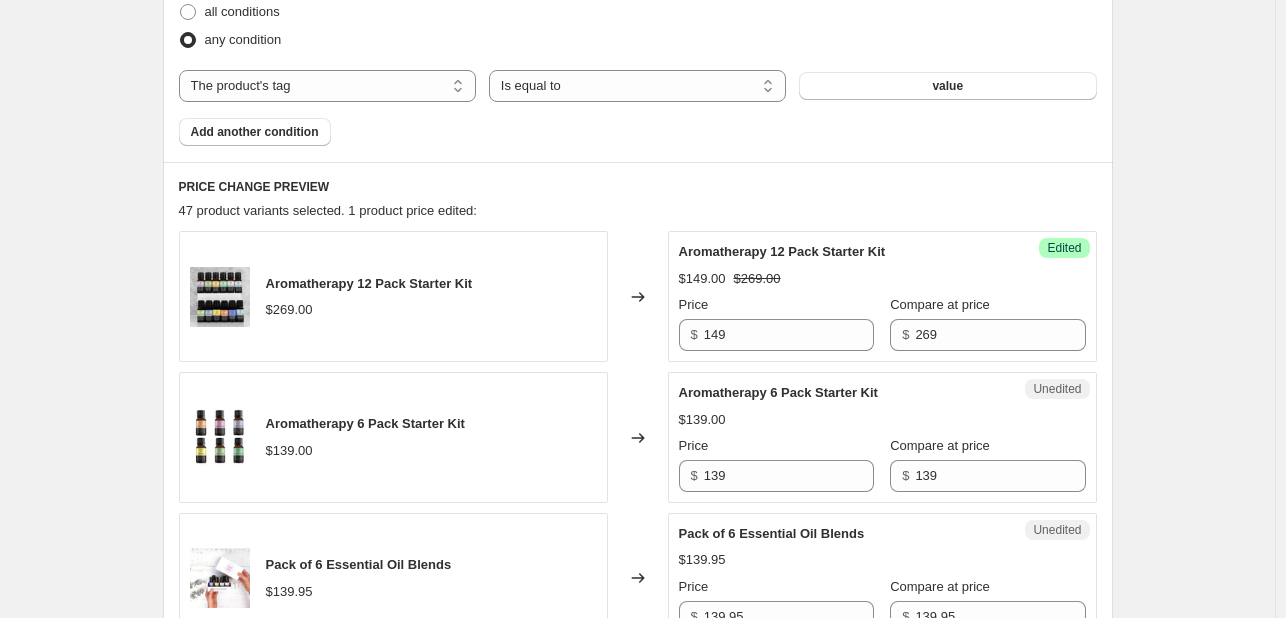 click on "Create new price change job. This page is ready Create new price change job Draft Step 1. Optionally give your price change job a title (eg "March 30% off sale on boots") Value Packs This title is just for internal use, customers won't see it Step 2. Select how the prices should change Use bulk price change rules Set product prices individually Use CSV upload Select tags to add while price change is active Select tags to remove while price change is active Step 3. Select which products should change in price Select all products, use filters, or select products variants individually All products Filter by product, collection, tag, vendor, product type, variant title, or inventory Select product variants individually Product filters Products must match: all conditions any condition The product The product's collection The product's tag The product's vendor The product's type The product's status The variant's title Inventory quantity The product's tag Is equal to Is not equal to Is equal to value  $269.00 Price" at bounding box center (637, 1500) 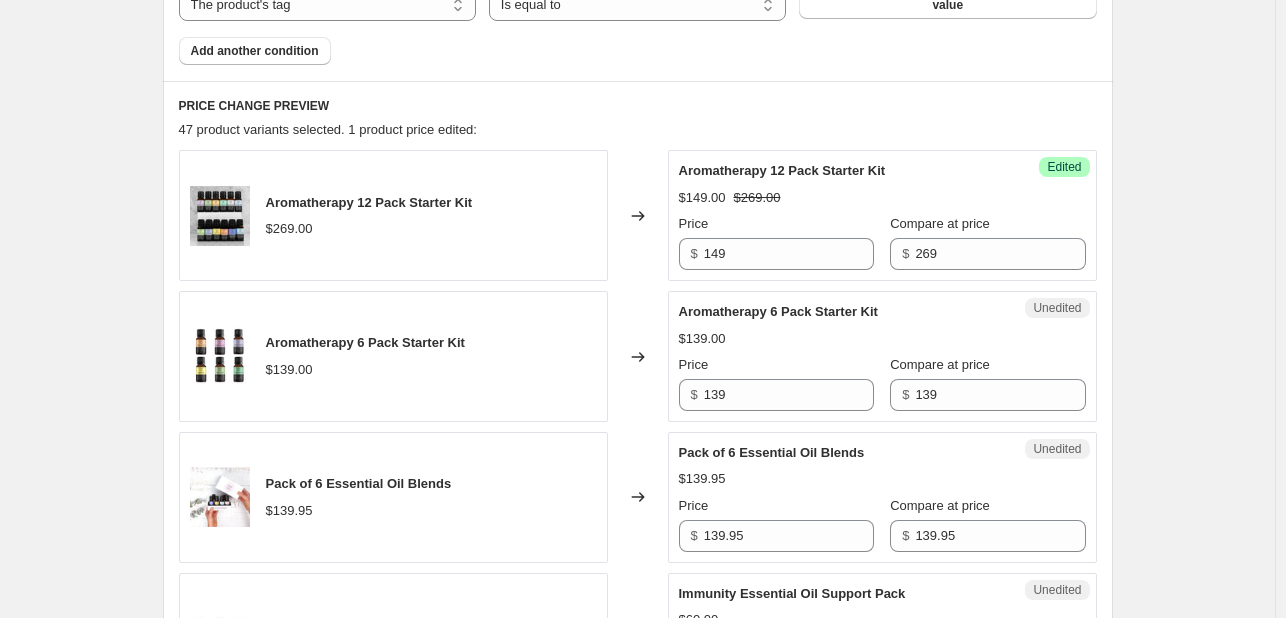 scroll, scrollTop: 753, scrollLeft: 0, axis: vertical 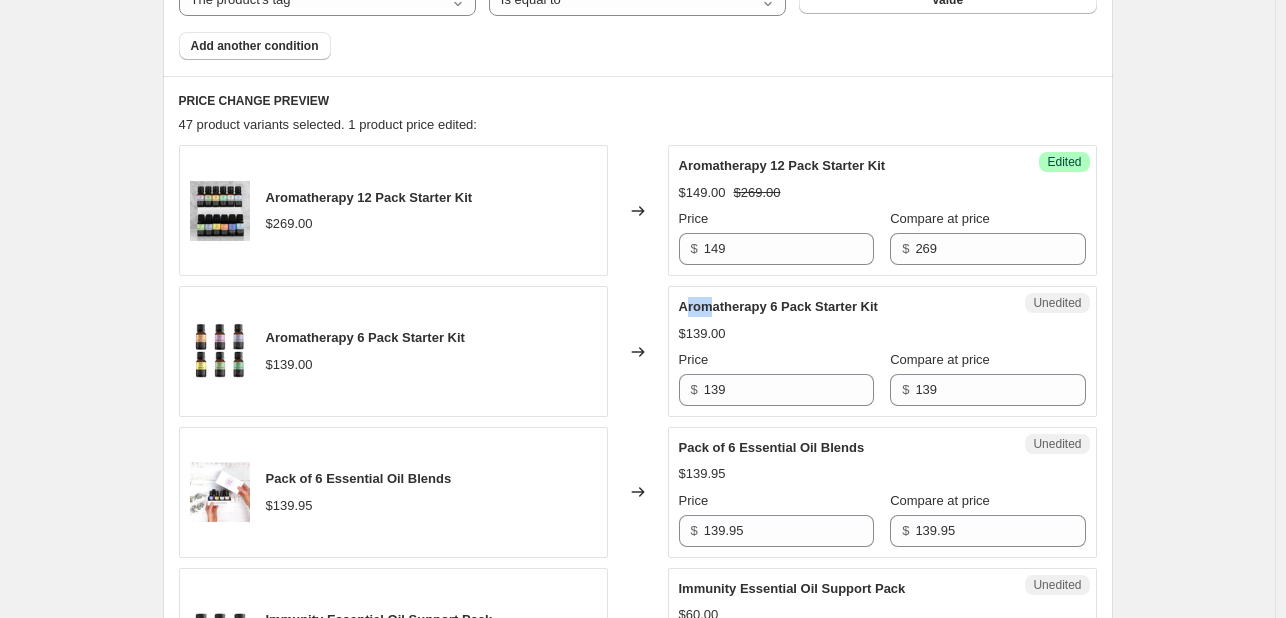 drag, startPoint x: 688, startPoint y: 309, endPoint x: 716, endPoint y: 305, distance: 28.284271 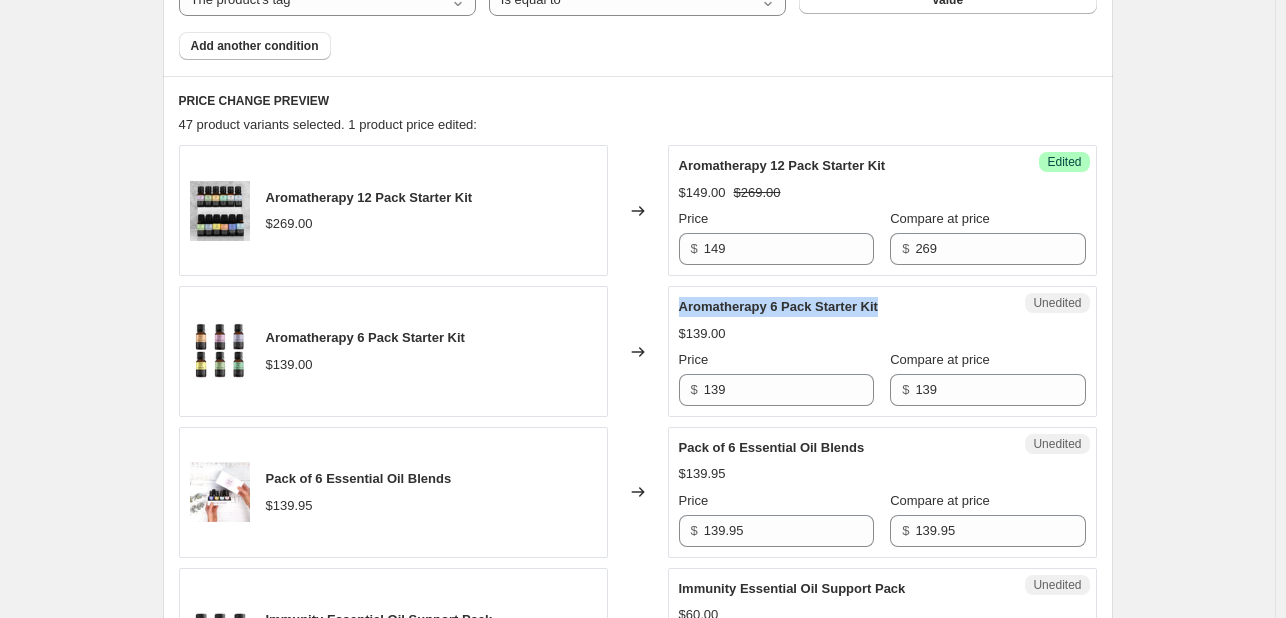 drag, startPoint x: 685, startPoint y: 307, endPoint x: 895, endPoint y: 305, distance: 210.00952 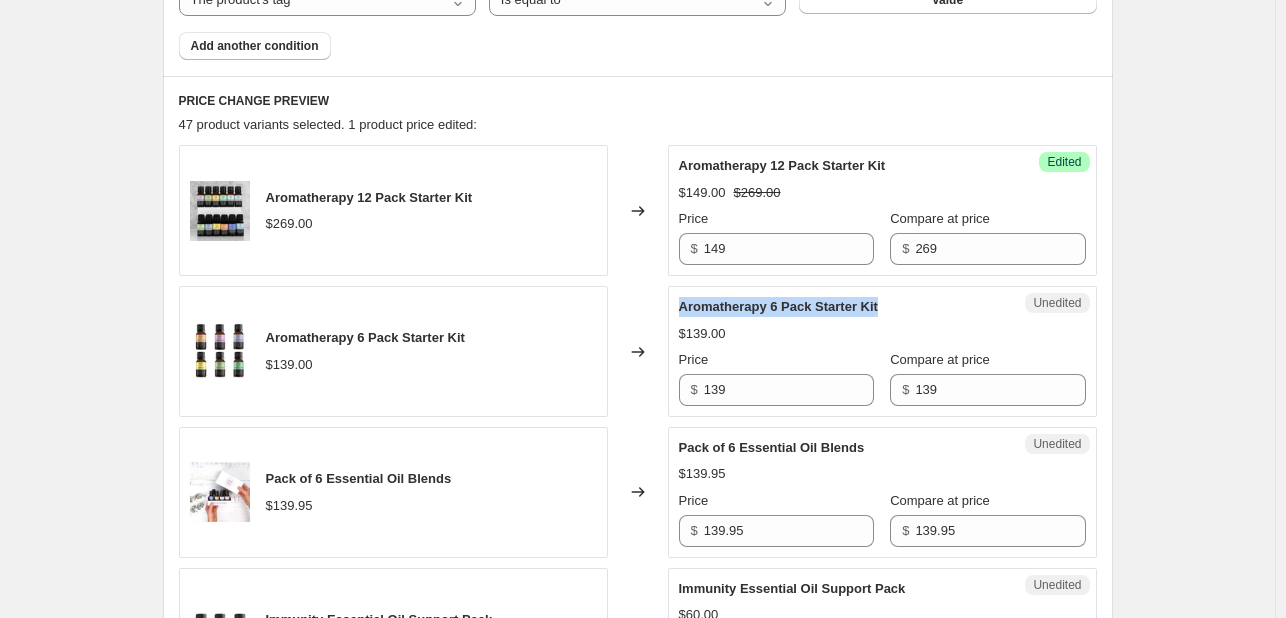 click on "Aromatherapy 6 Pack Starter Kit" at bounding box center (842, 307) 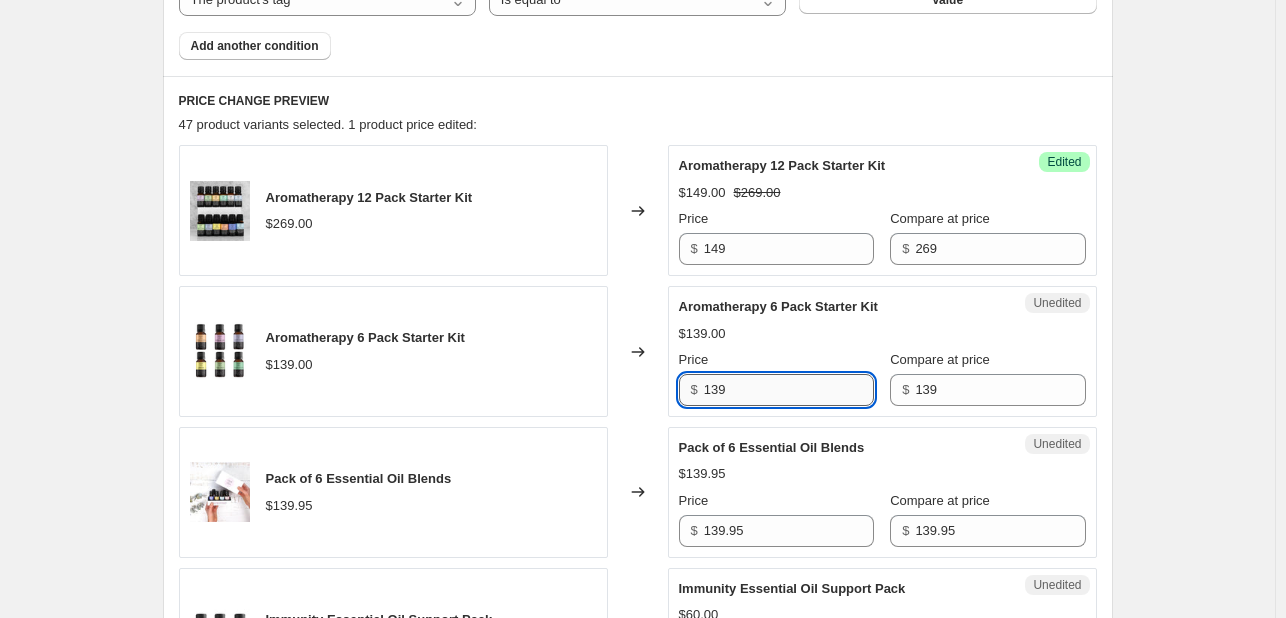 click on "139" at bounding box center (789, 390) 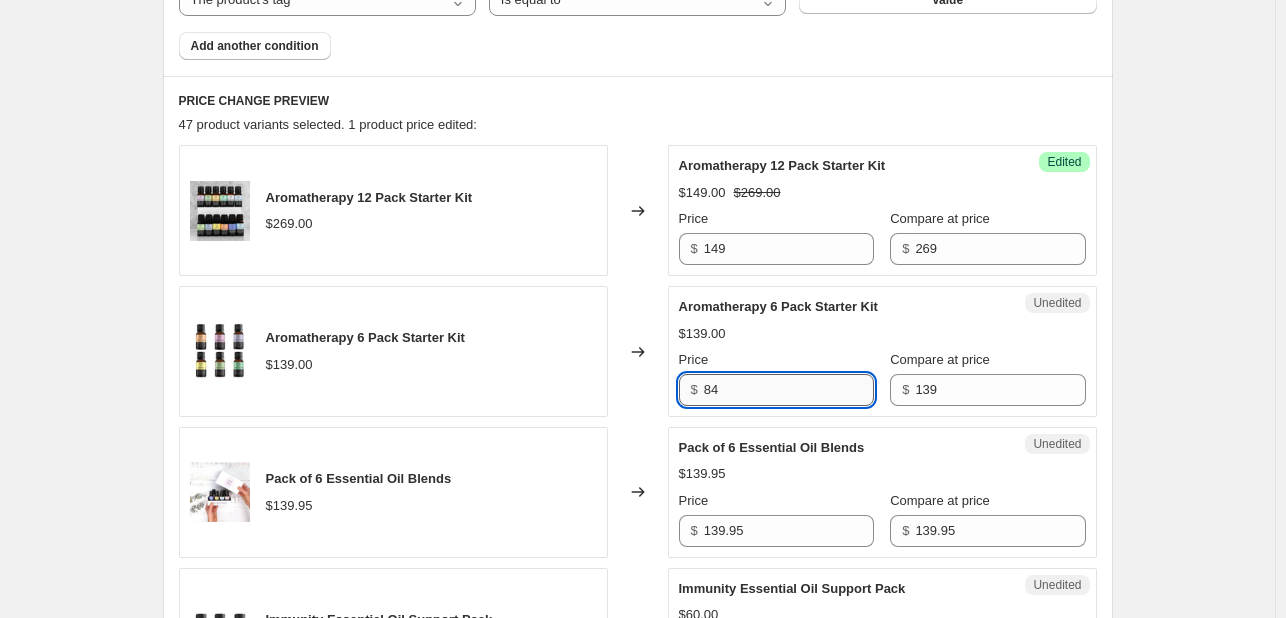 click on "84" at bounding box center [789, 390] 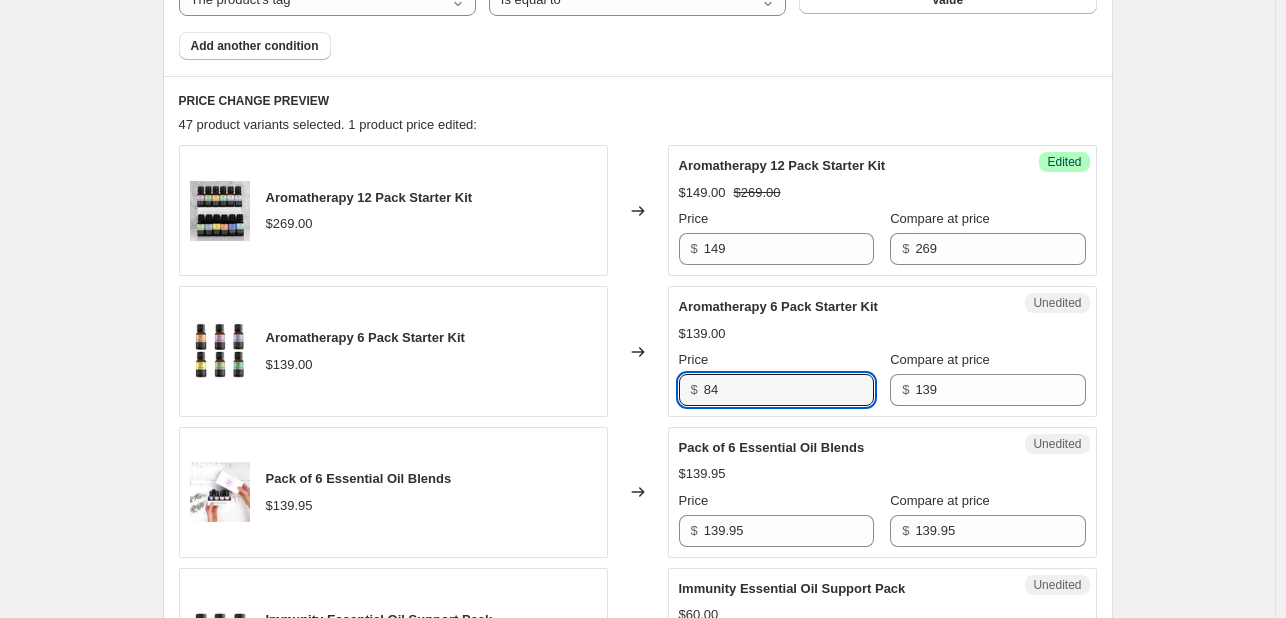 type on "84" 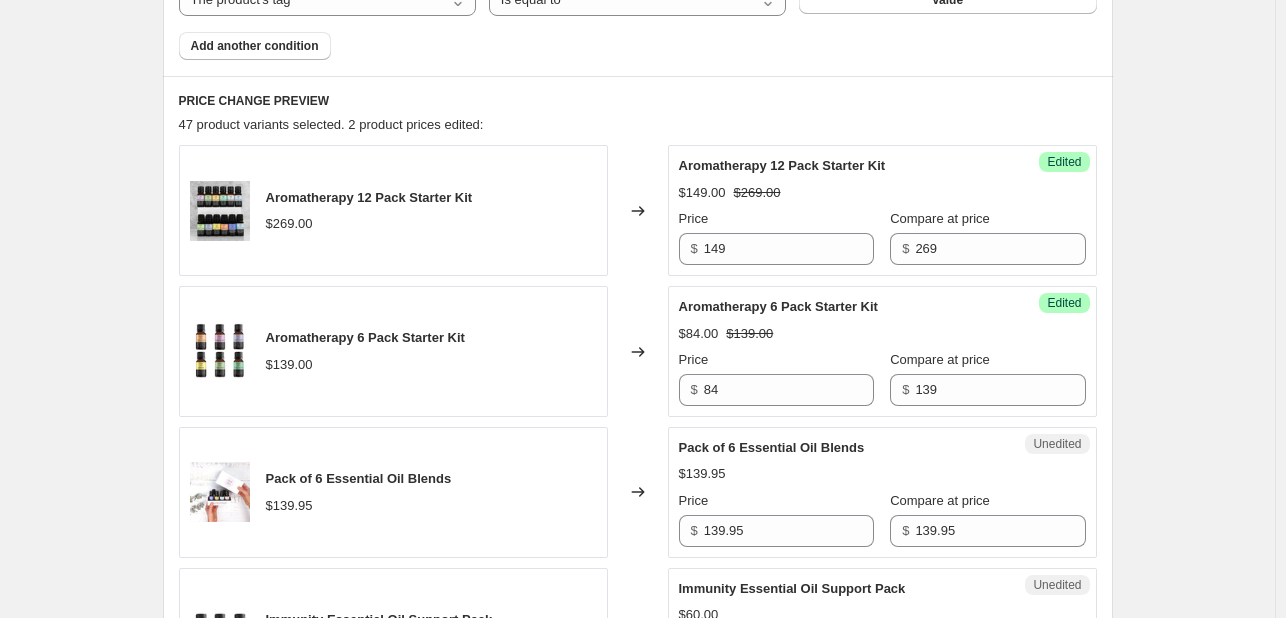 click on "Price" at bounding box center [776, 360] 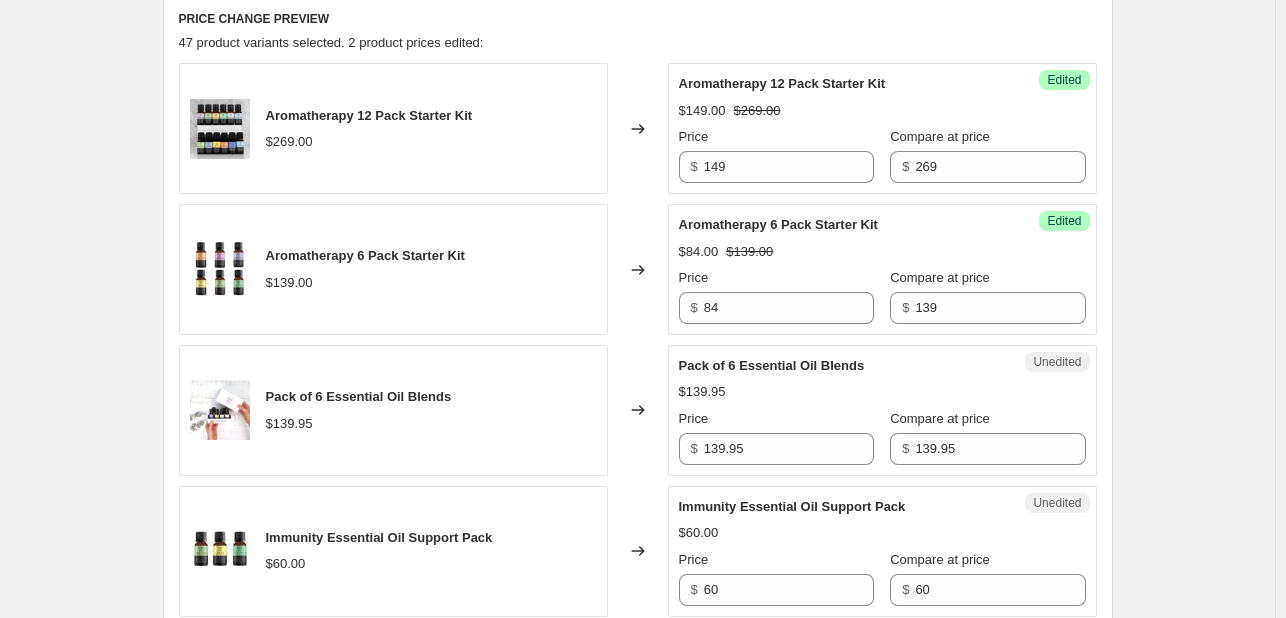 scroll, scrollTop: 839, scrollLeft: 0, axis: vertical 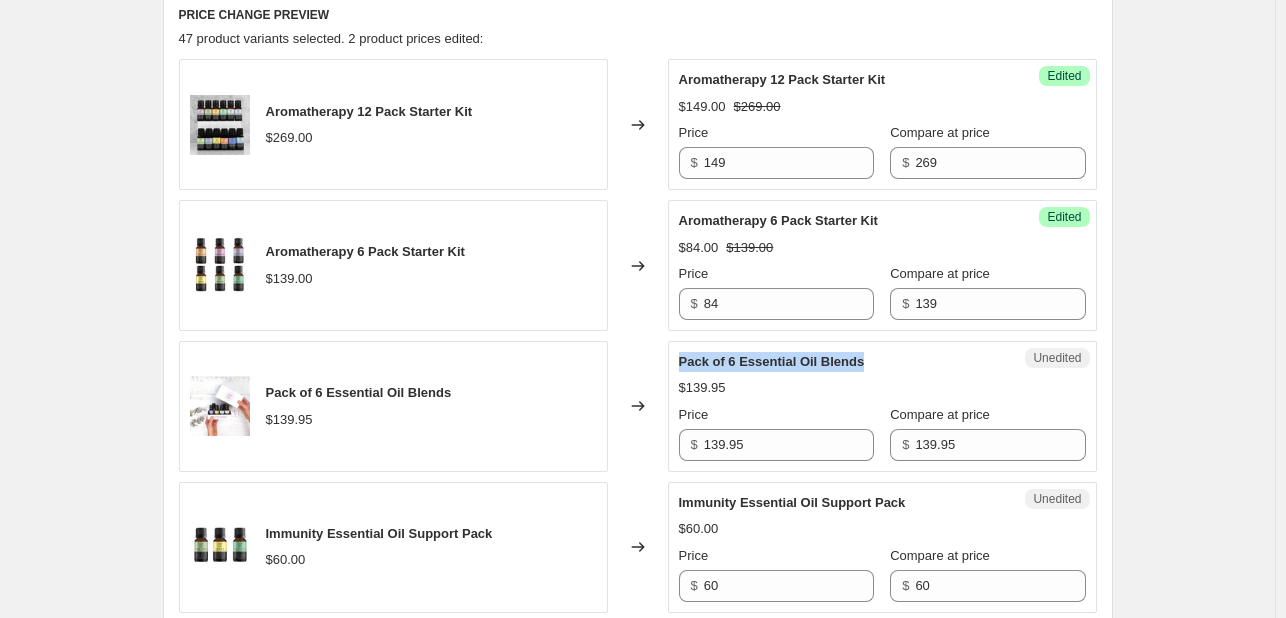drag, startPoint x: 684, startPoint y: 357, endPoint x: 871, endPoint y: 349, distance: 187.17105 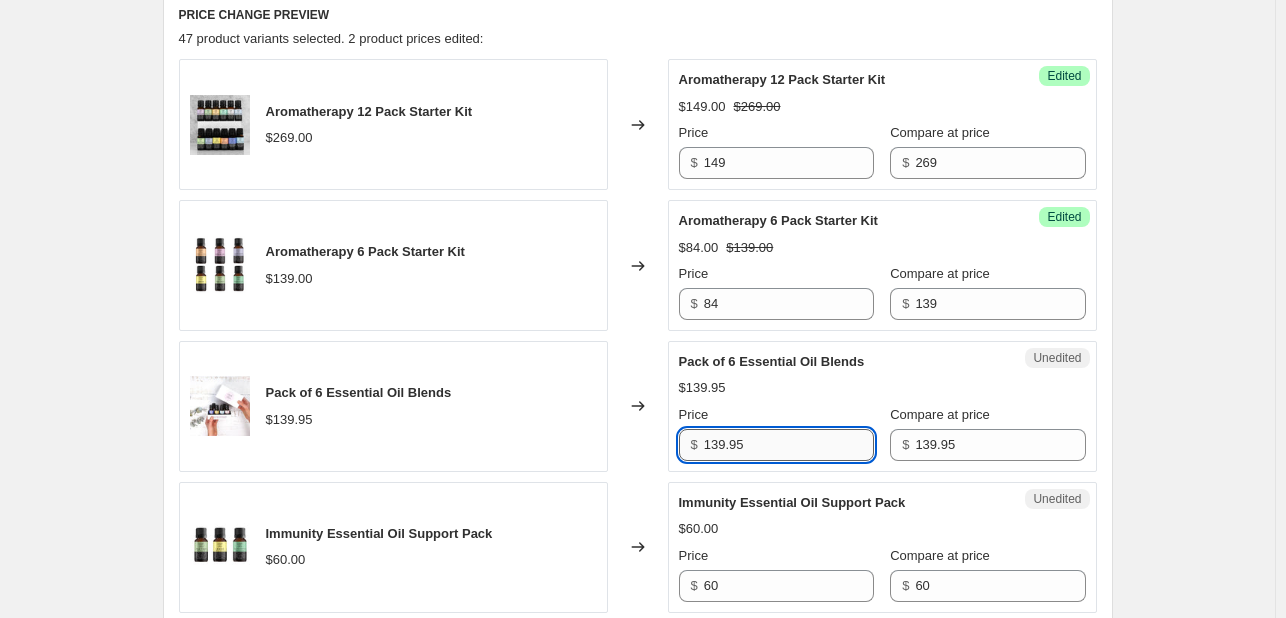 click on "139.95" at bounding box center (789, 445) 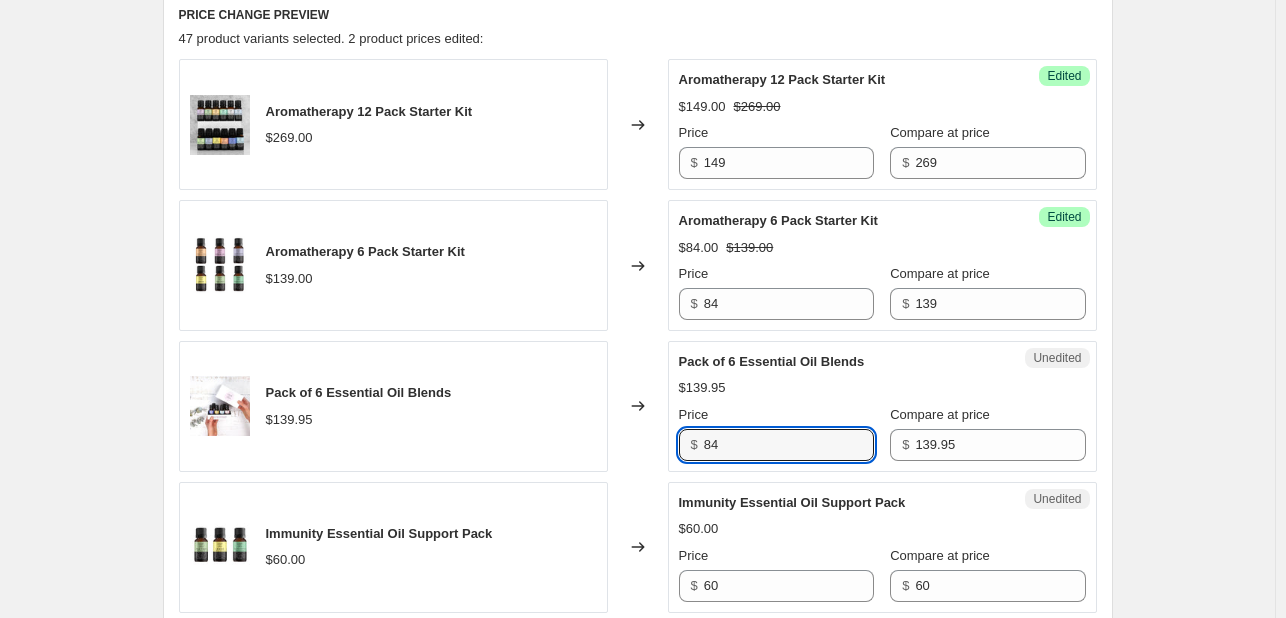 type on "84" 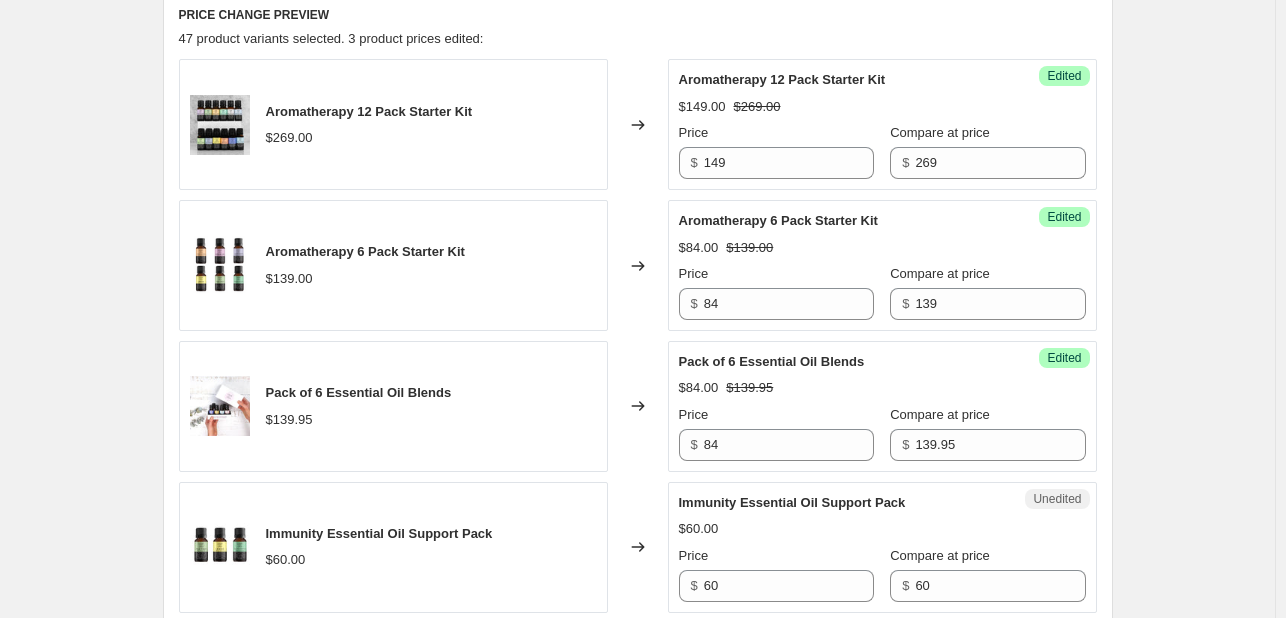click on "Changed to" at bounding box center (638, 406) 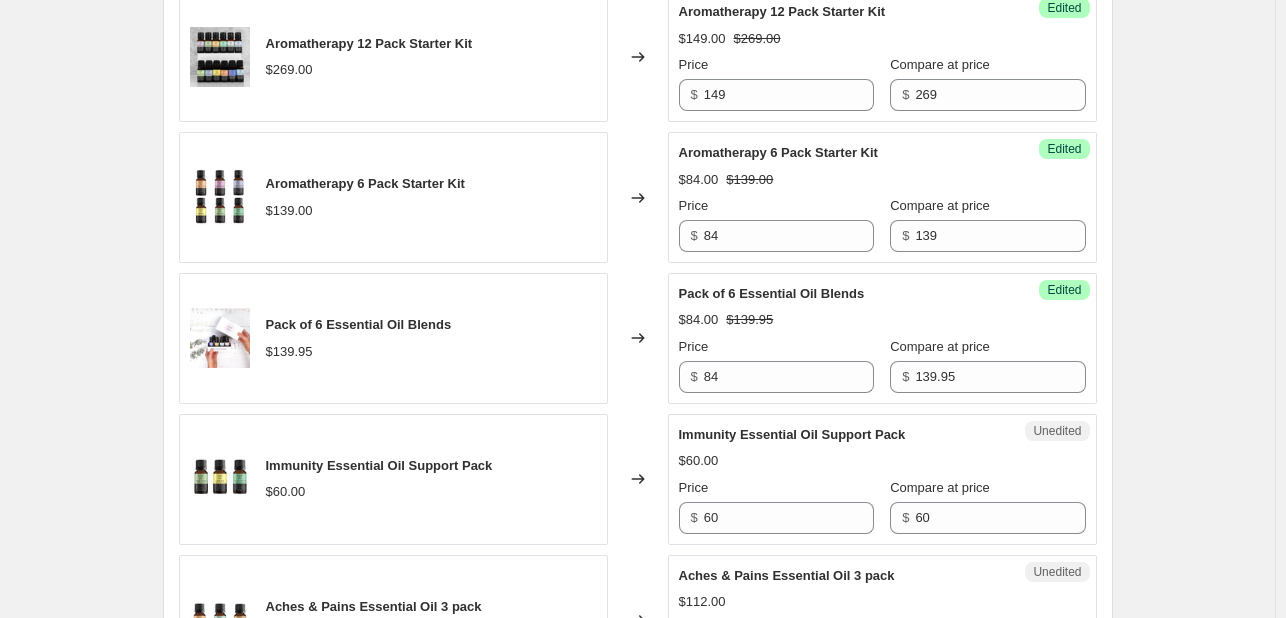 scroll, scrollTop: 919, scrollLeft: 0, axis: vertical 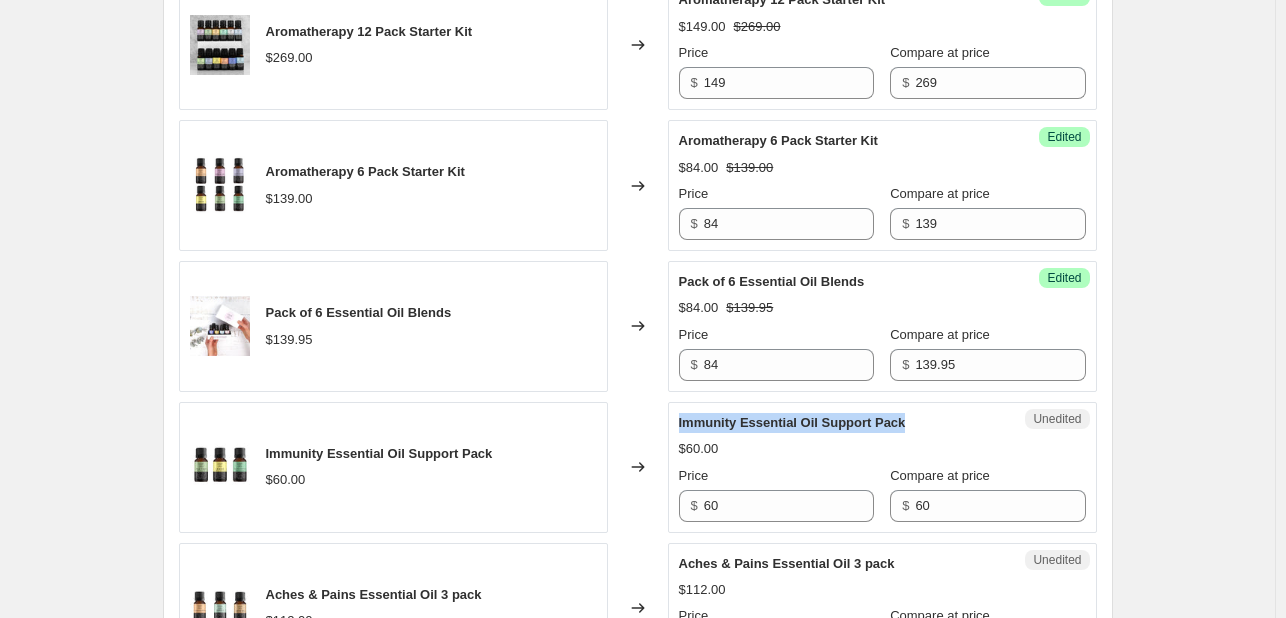 drag, startPoint x: 682, startPoint y: 415, endPoint x: 920, endPoint y: 421, distance: 238.07562 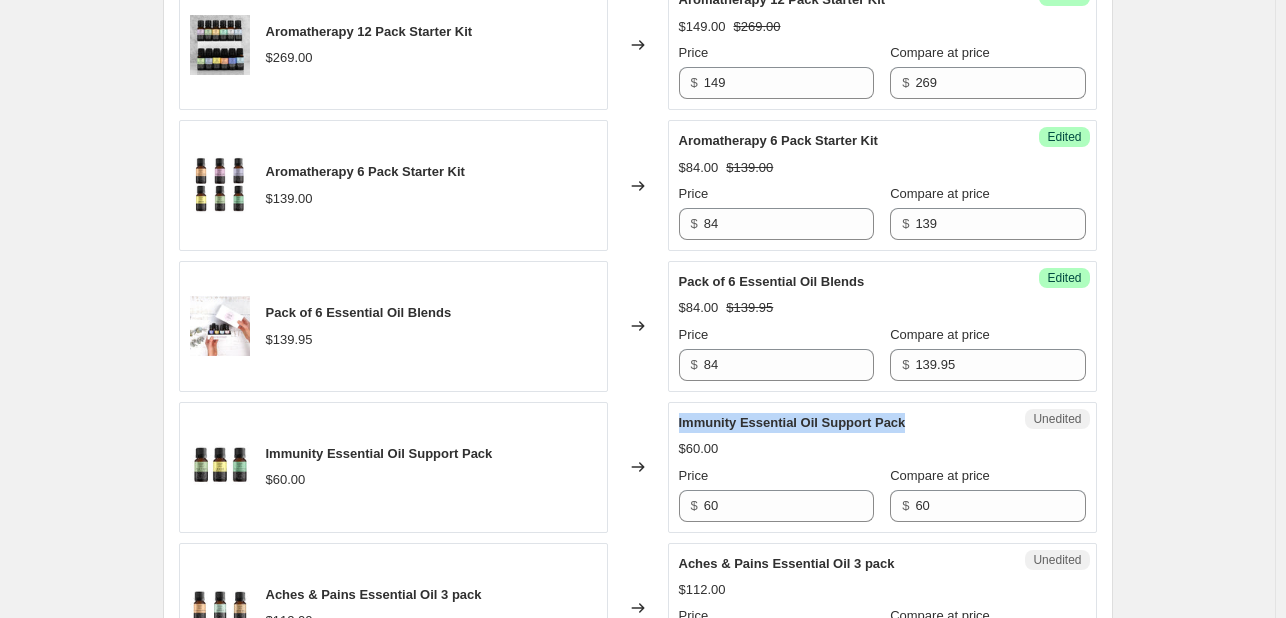 click on "Unedited Immunity Essential Oil Support Pack  $60.00 Price $ 60 Compare at price $ 60" at bounding box center [882, 467] 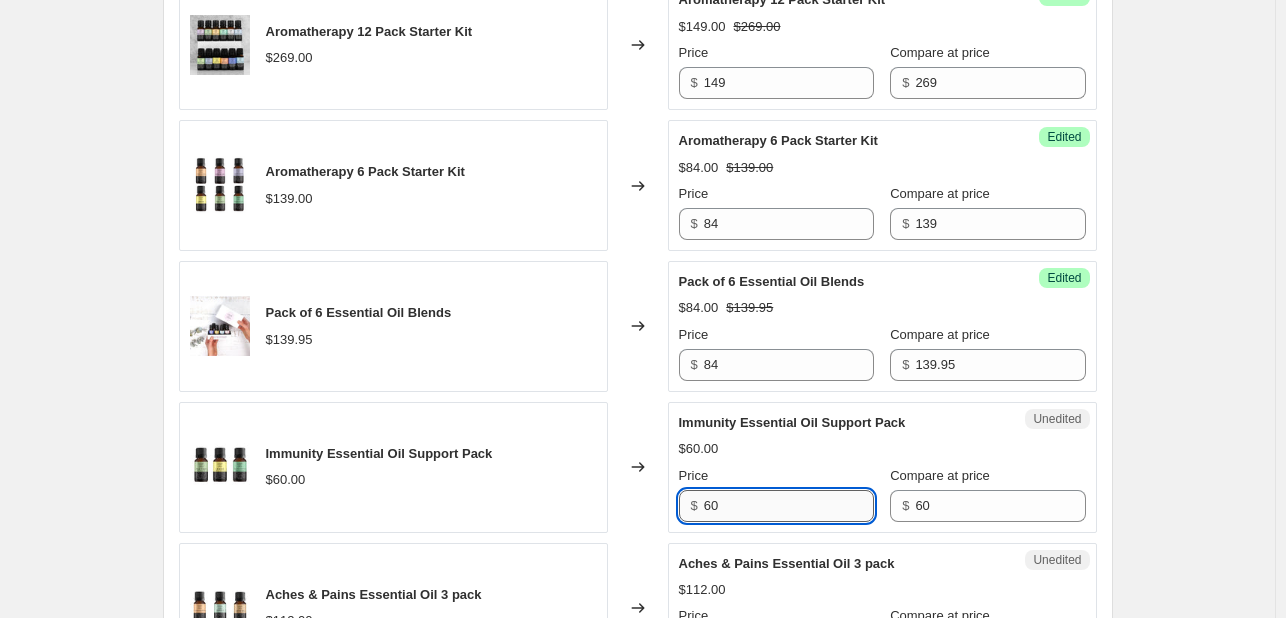 click on "60" at bounding box center (789, 506) 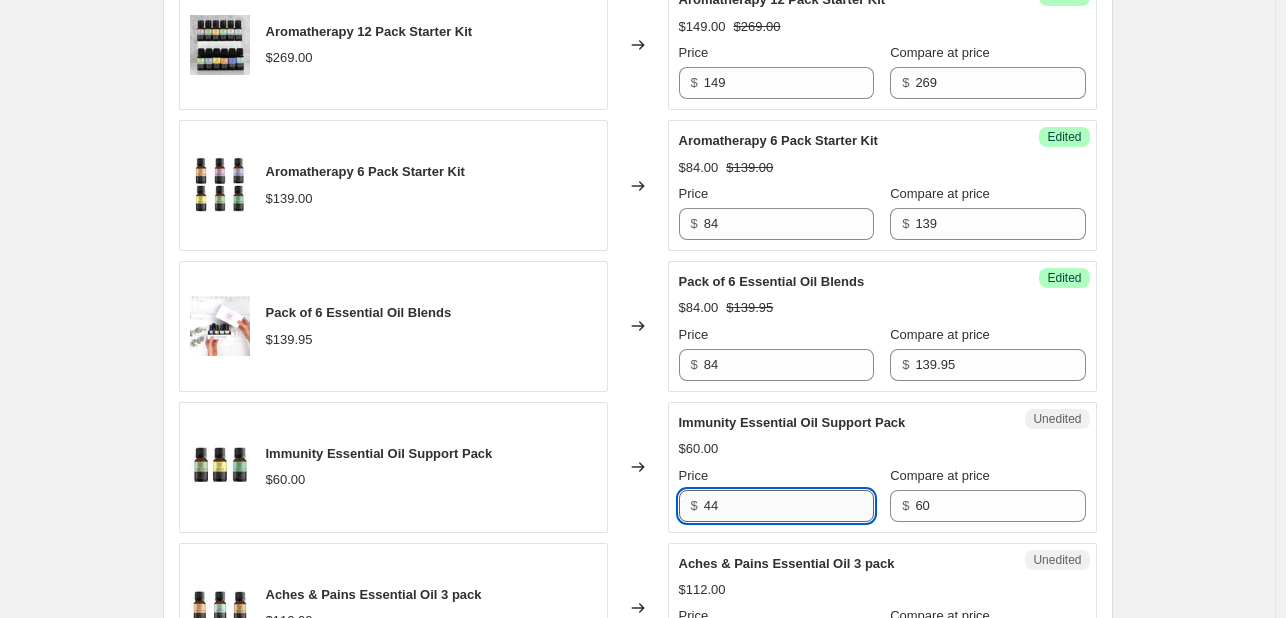 click on "44" at bounding box center (789, 506) 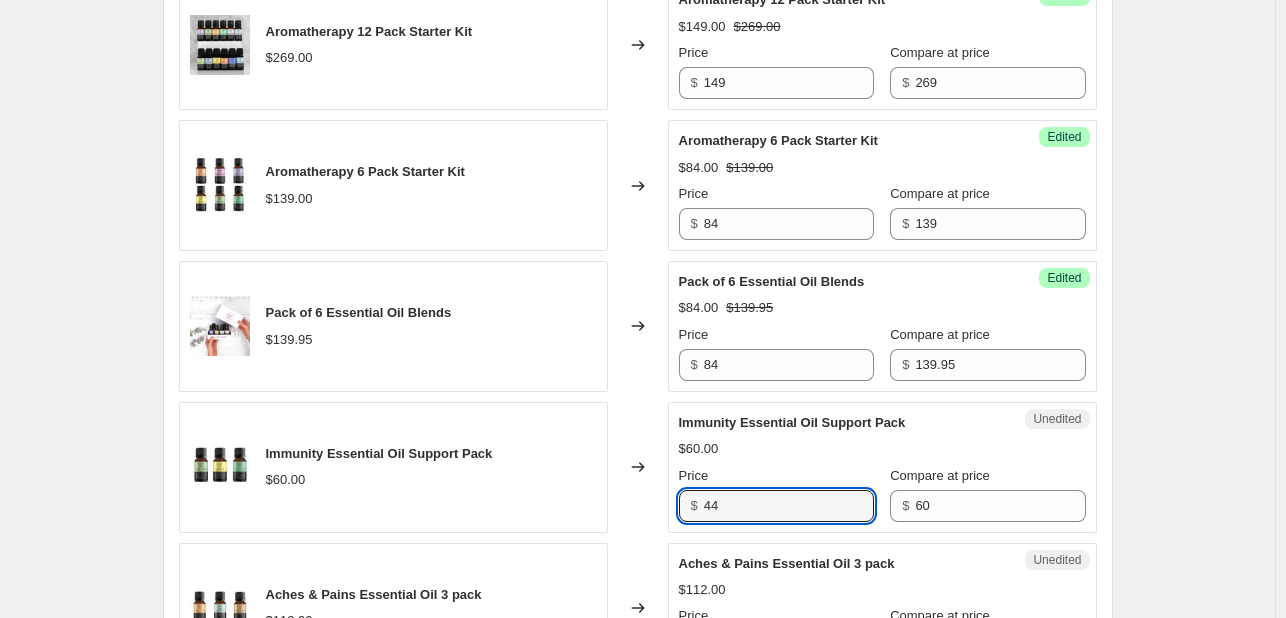 type on "44" 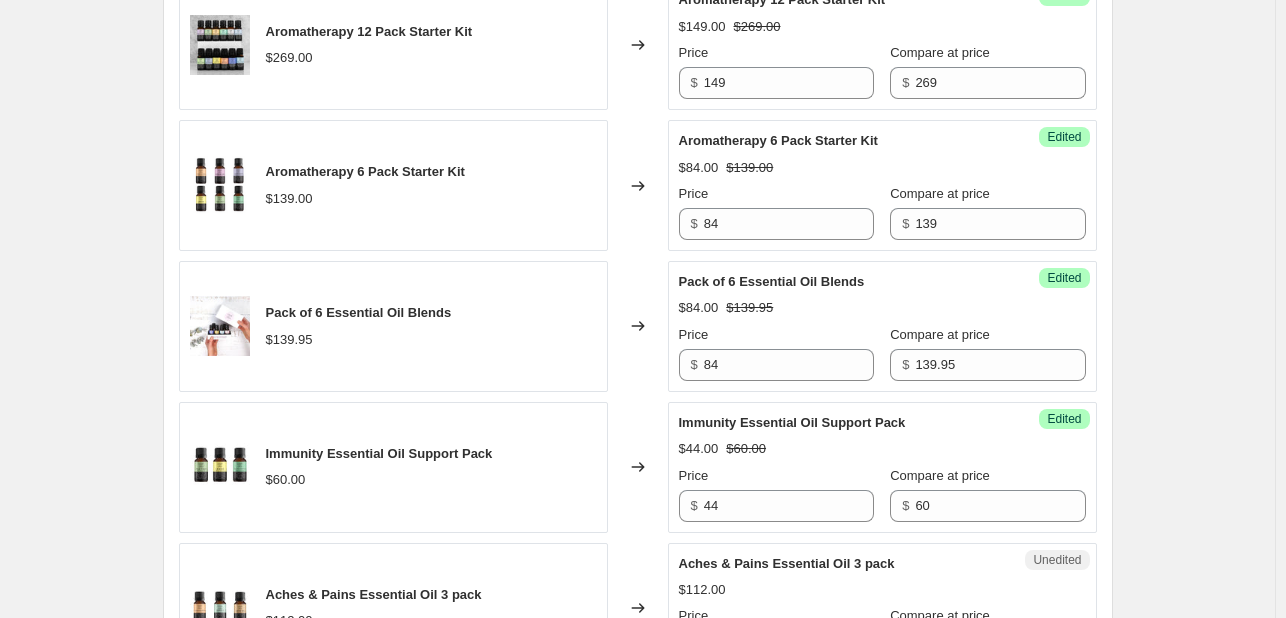 click on "Changed to" at bounding box center (638, 467) 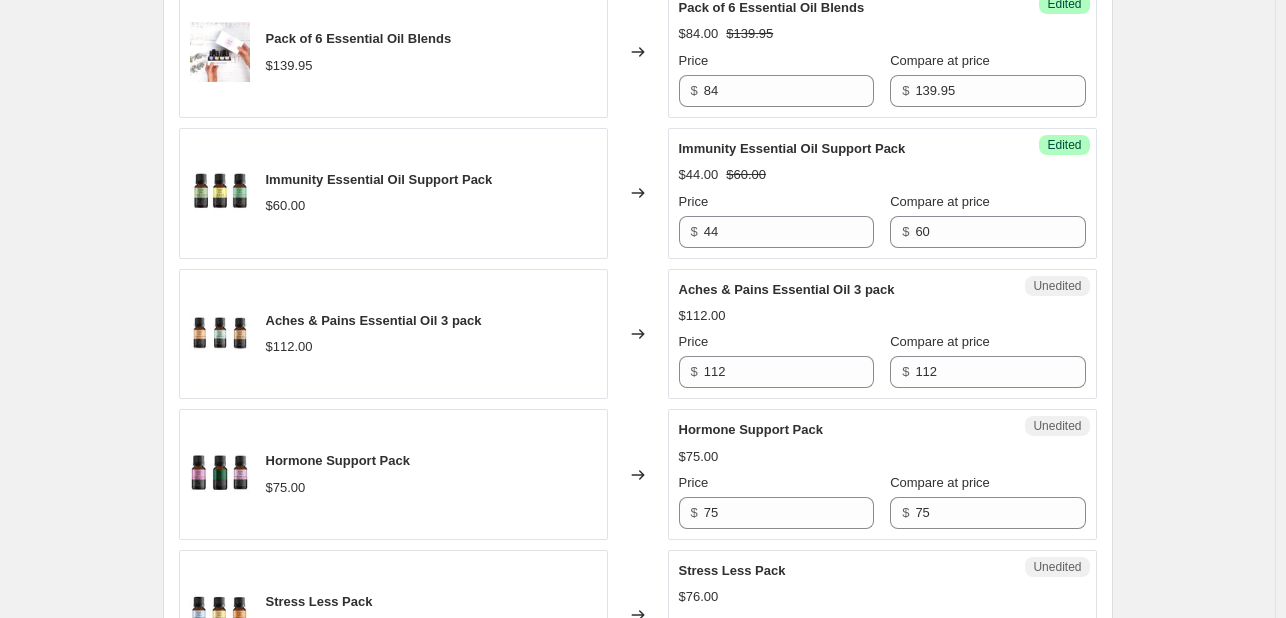 scroll, scrollTop: 1247, scrollLeft: 0, axis: vertical 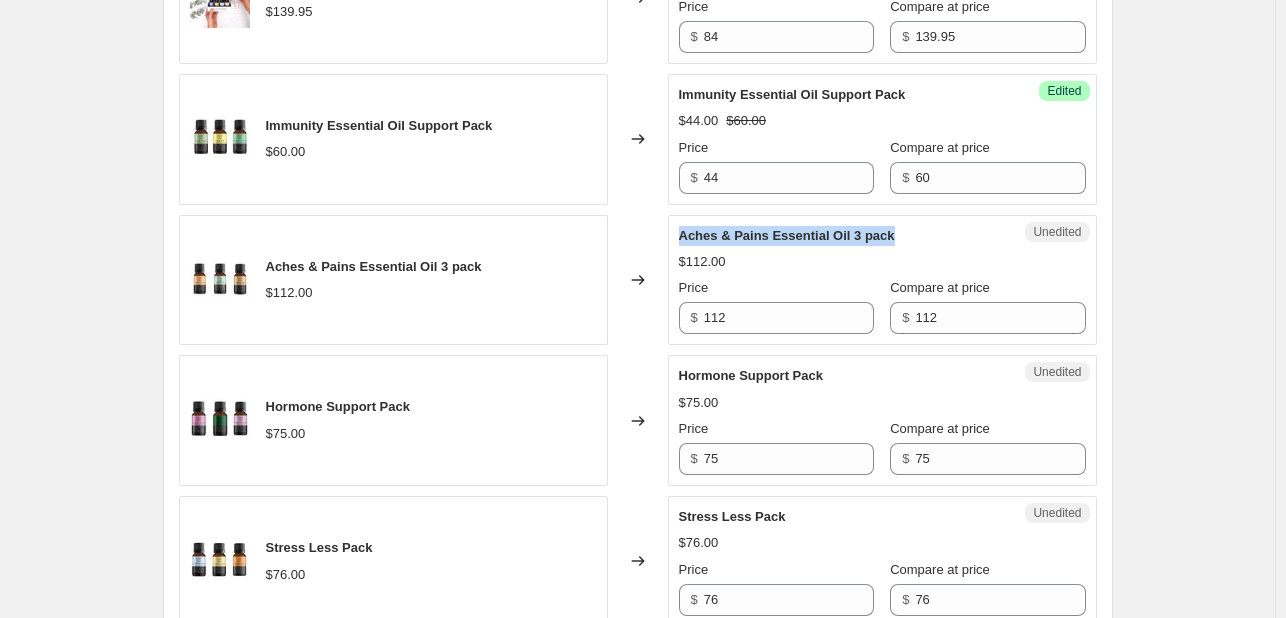 drag, startPoint x: 684, startPoint y: 237, endPoint x: 900, endPoint y: 229, distance: 216.1481 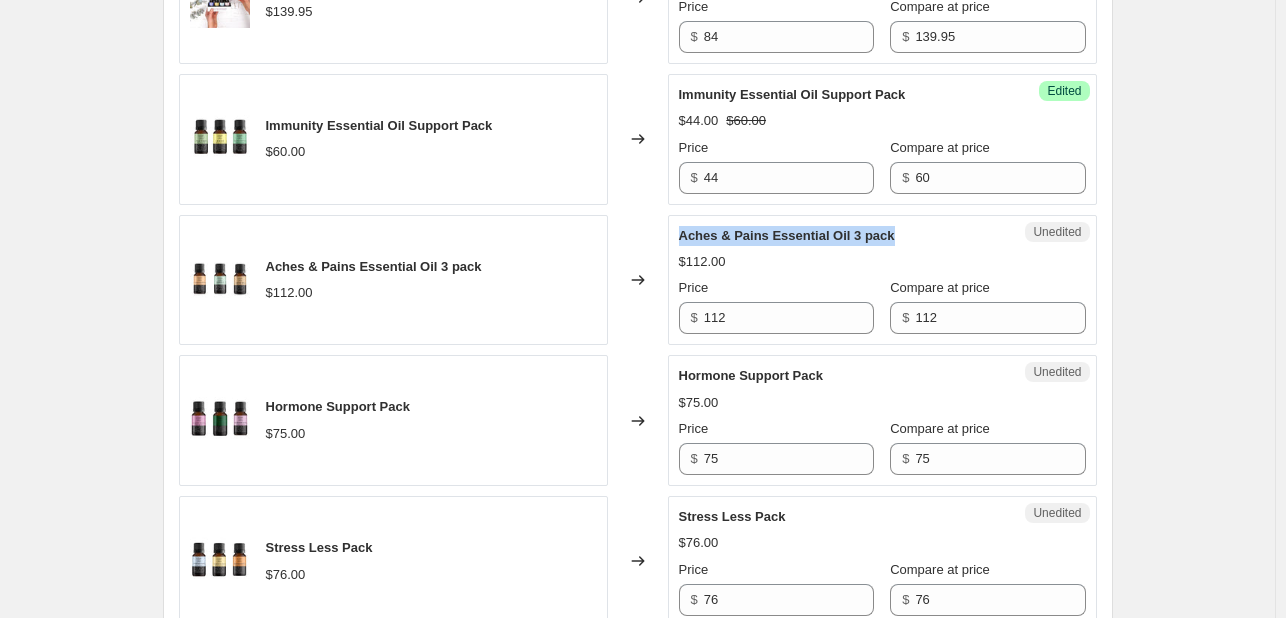 click on "Aches & Pains Essential Oil 3 pack" at bounding box center (842, 236) 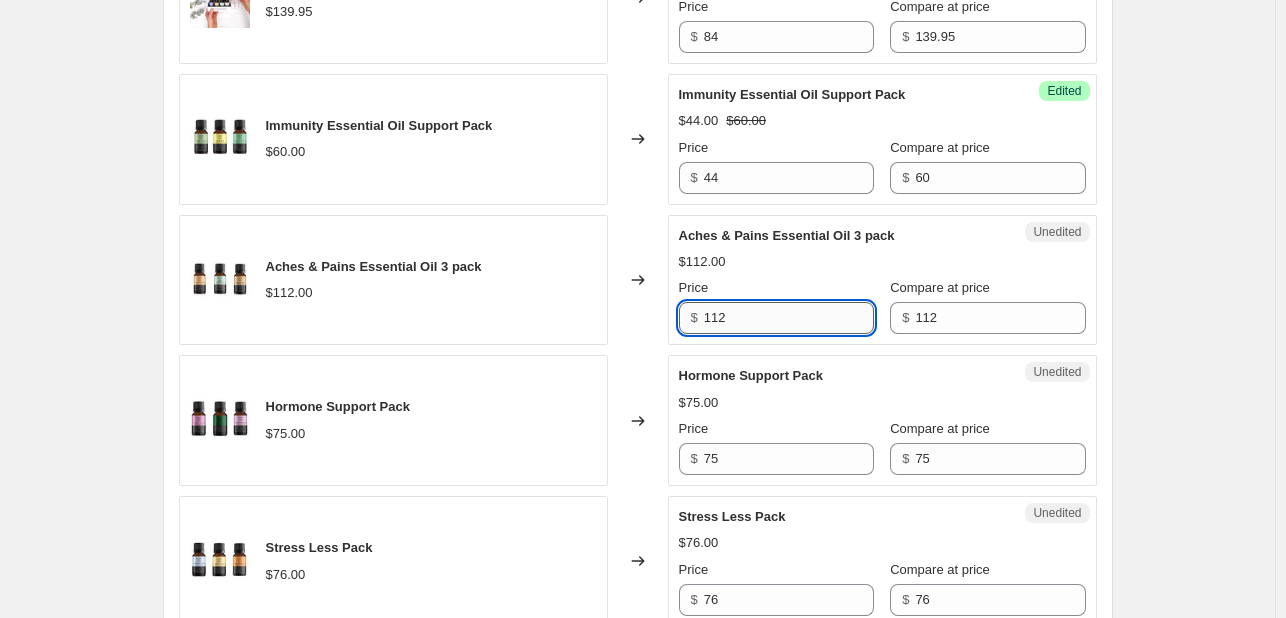 click on "112" at bounding box center (789, 318) 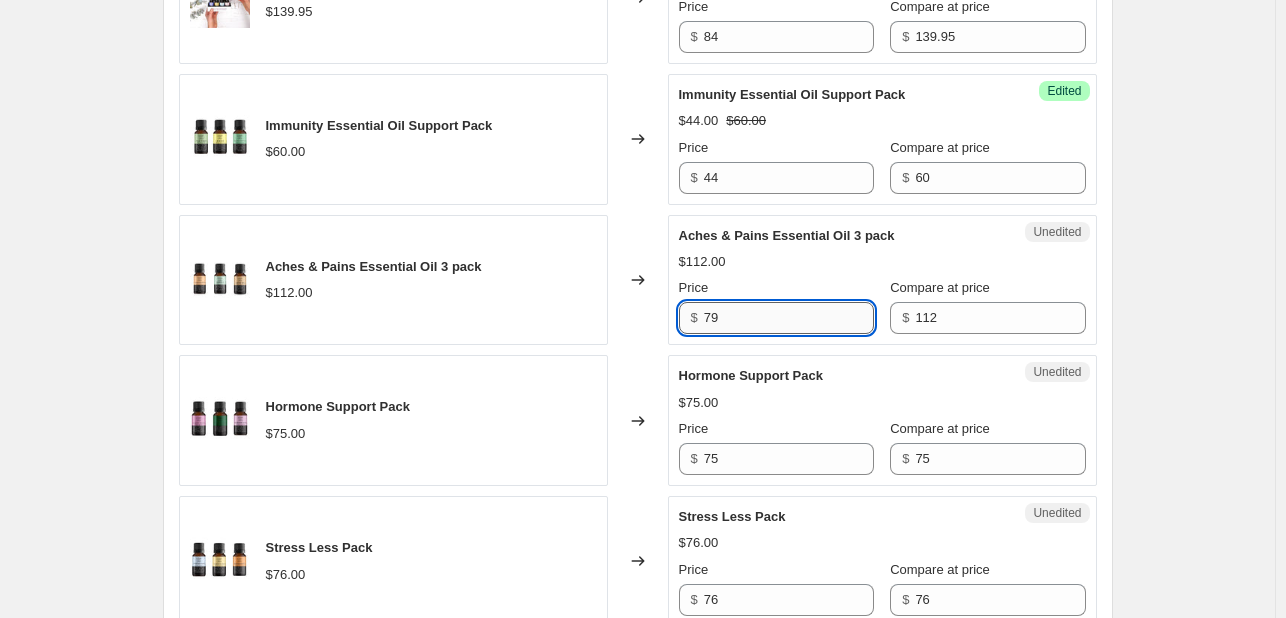 click on "79" at bounding box center [789, 318] 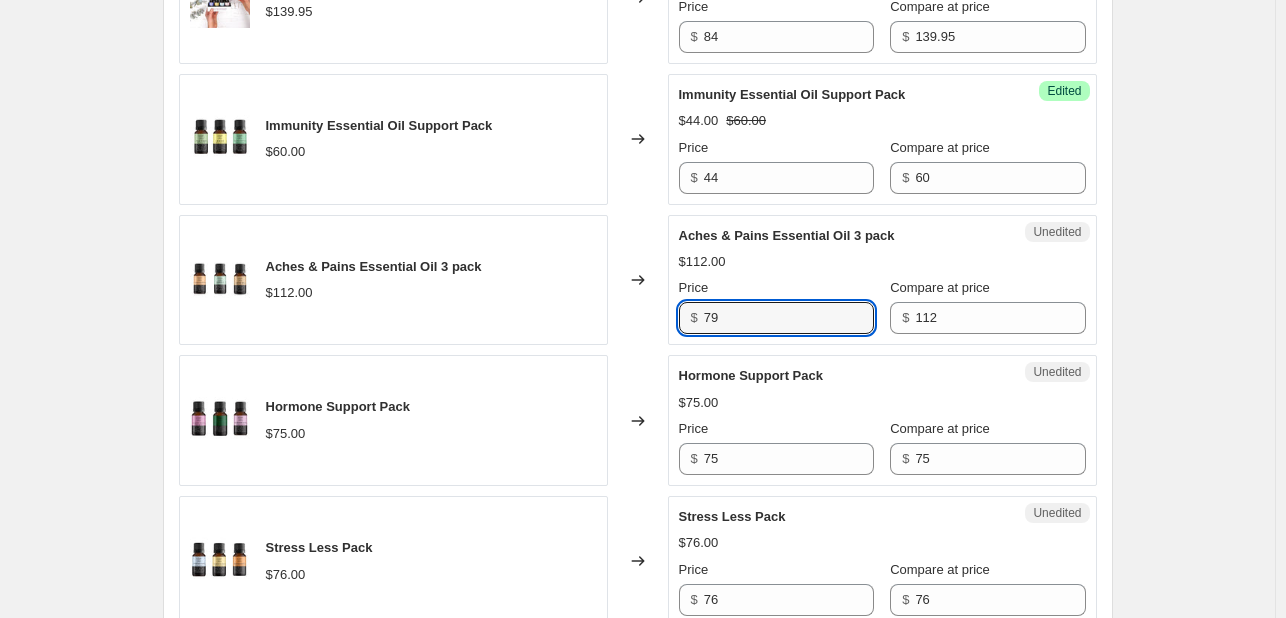 type on "79" 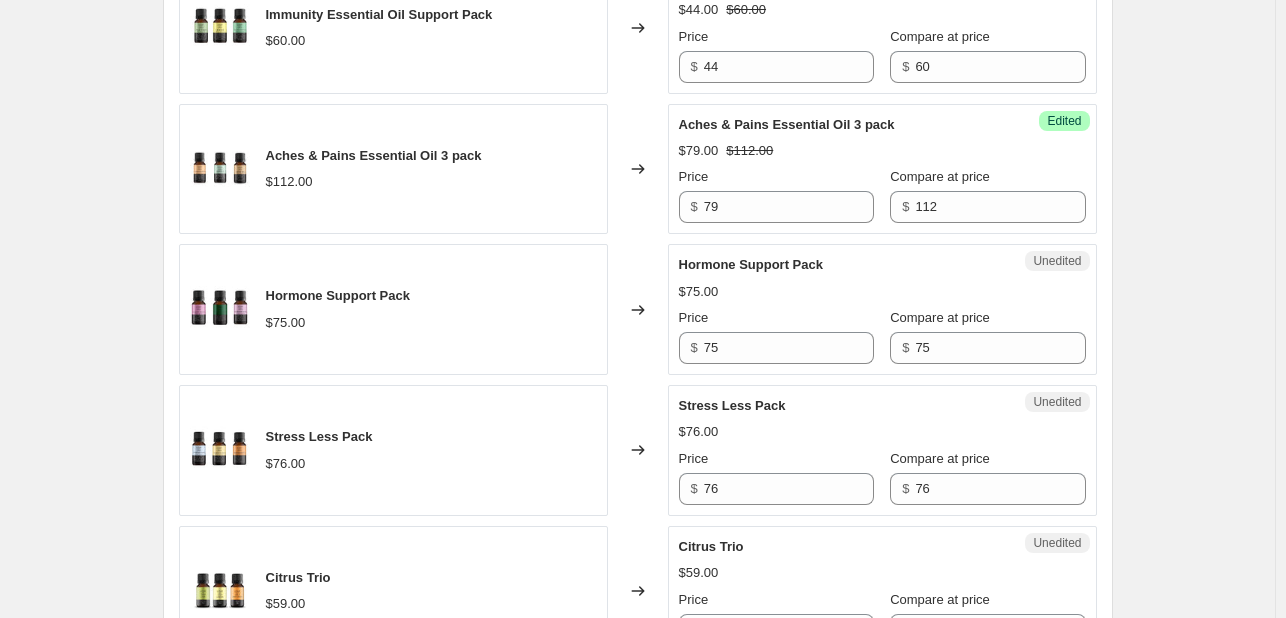 scroll, scrollTop: 1362, scrollLeft: 0, axis: vertical 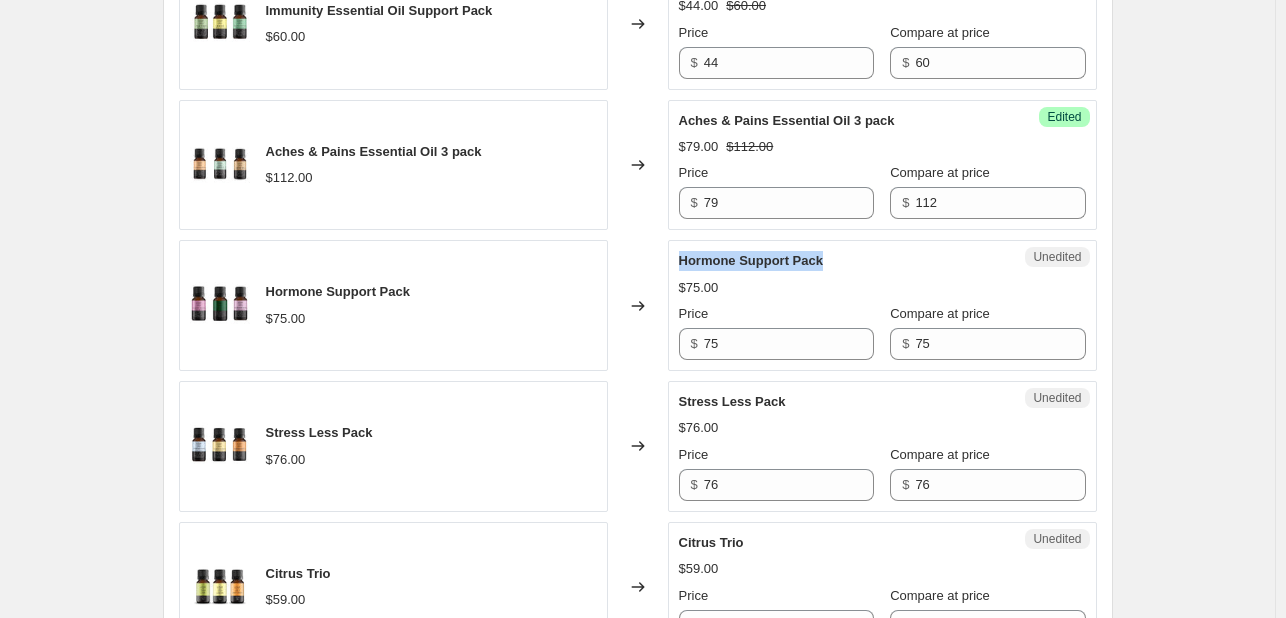 drag, startPoint x: 682, startPoint y: 259, endPoint x: 830, endPoint y: 259, distance: 148 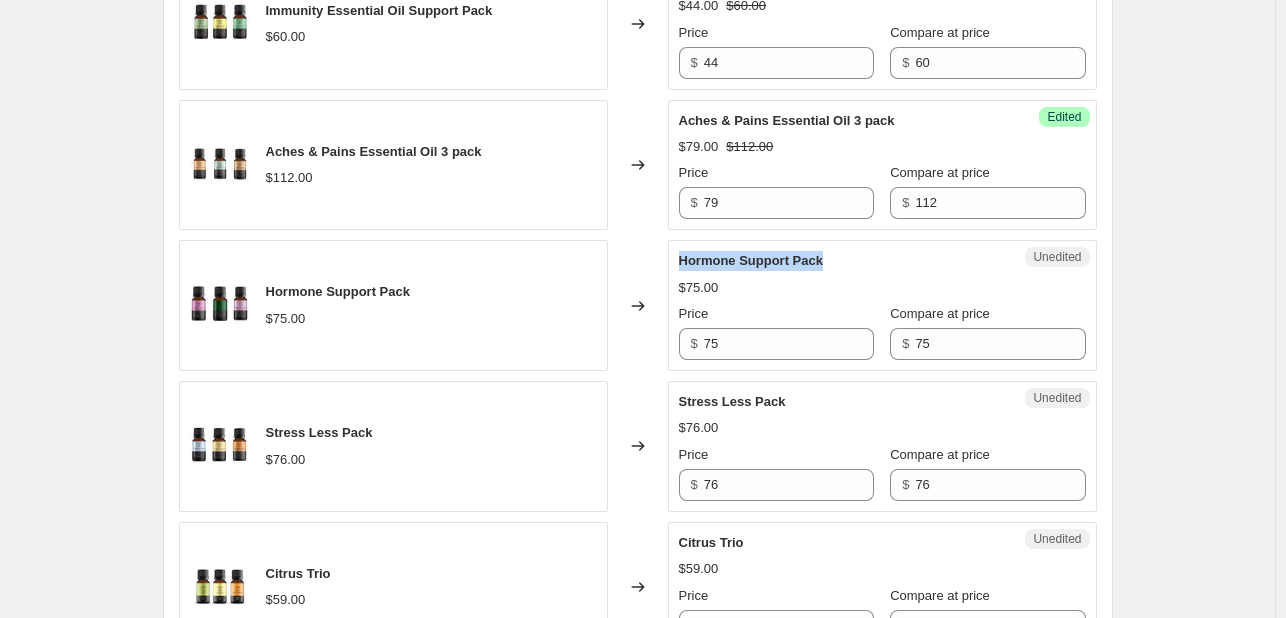 click on "Unedited Hormone Support Pack  $75.00 Price $ 75 Compare at price $ 75" at bounding box center (882, 305) 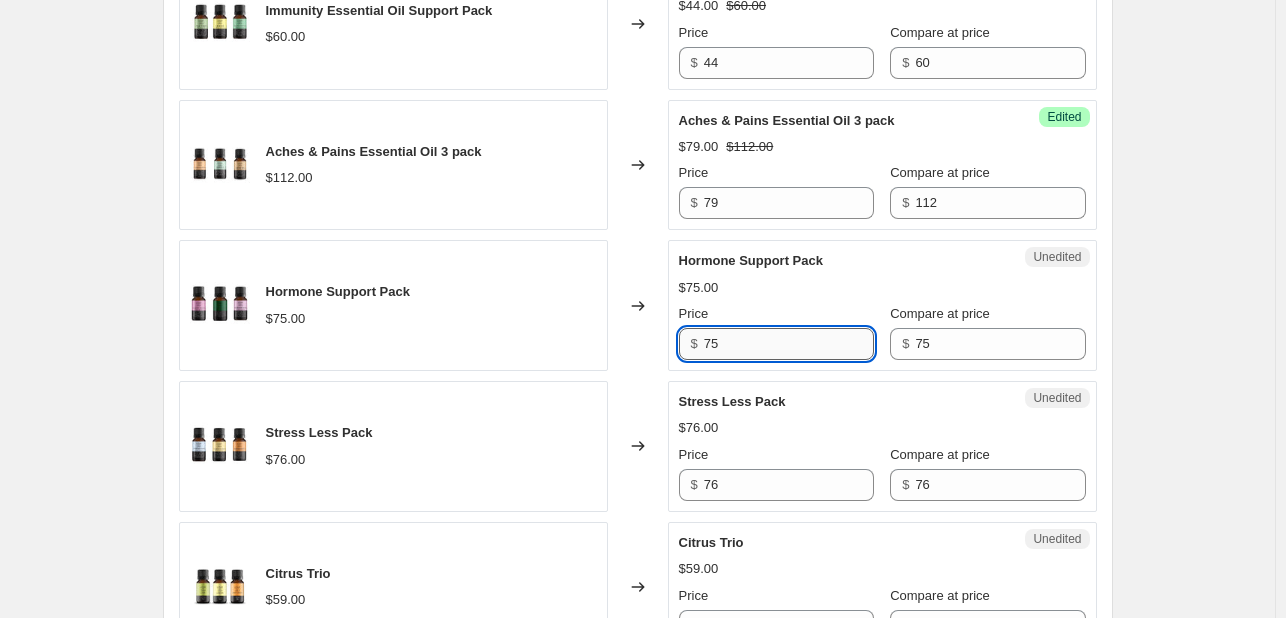 click on "75" at bounding box center [789, 344] 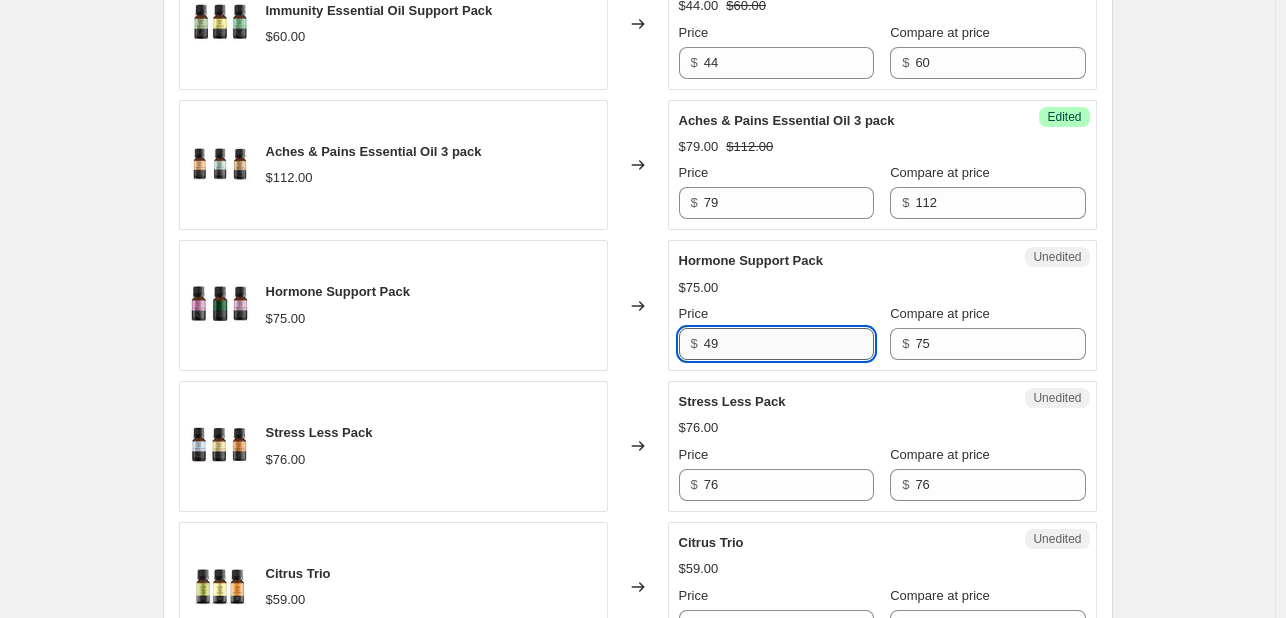 click on "49" at bounding box center (789, 344) 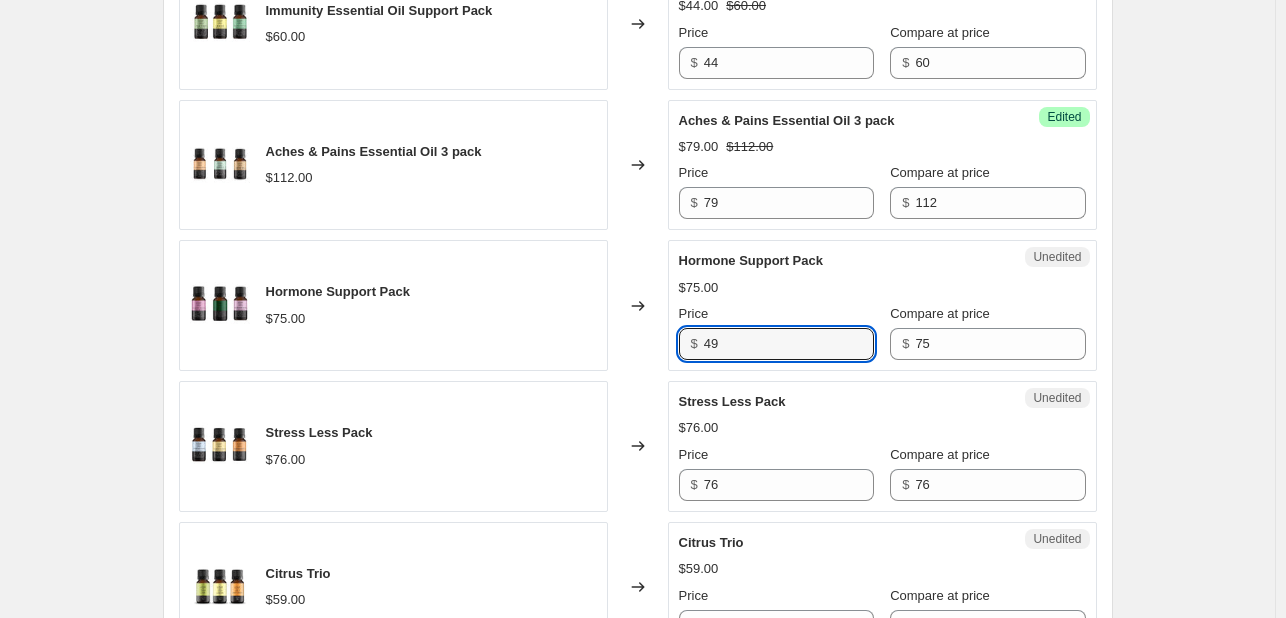 type on "49" 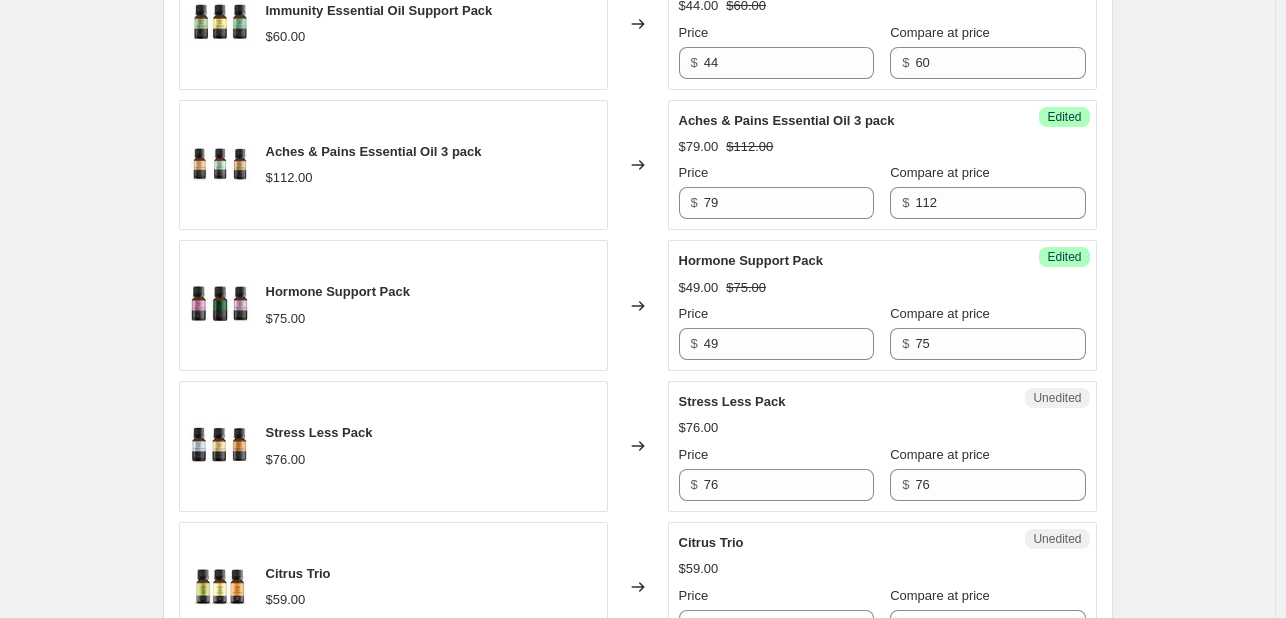 click on "Changed to" at bounding box center [638, 305] 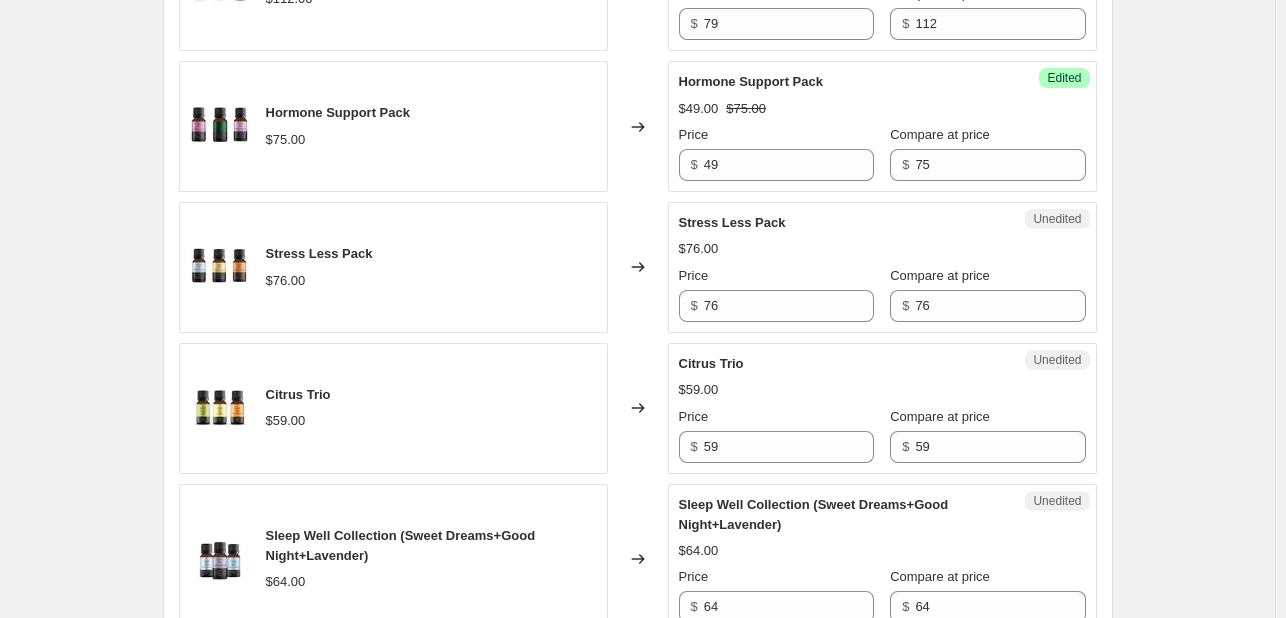 scroll, scrollTop: 1543, scrollLeft: 0, axis: vertical 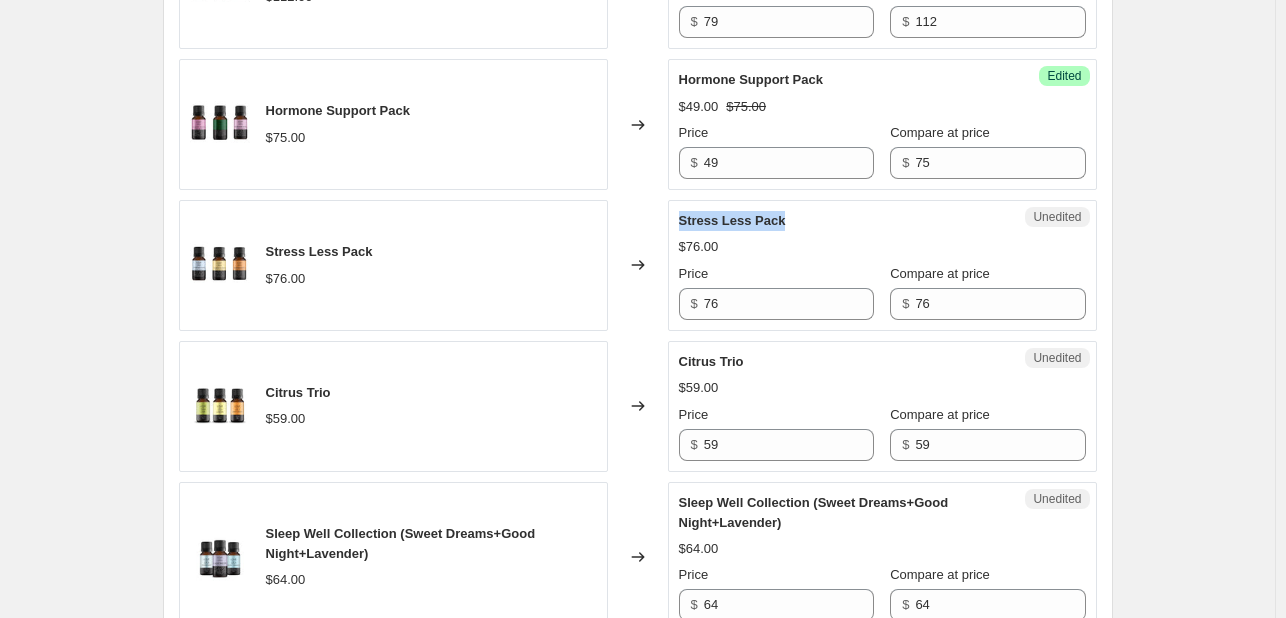 drag, startPoint x: 683, startPoint y: 217, endPoint x: 788, endPoint y: 213, distance: 105.076164 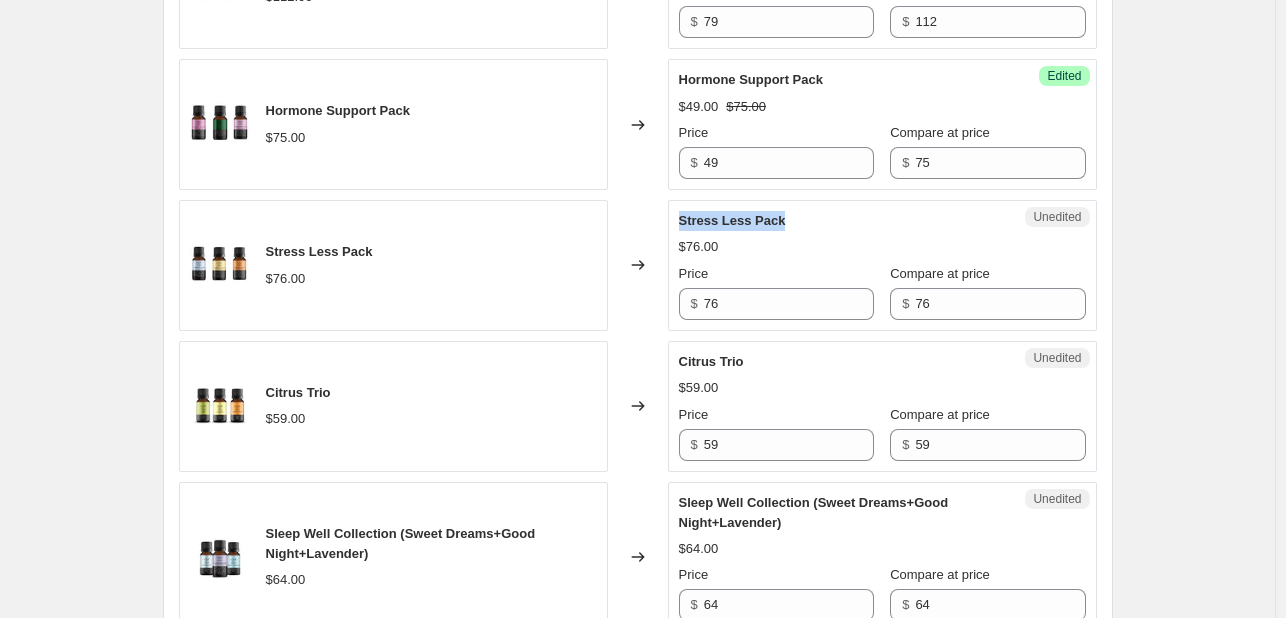 click on "Stress Less Pack" at bounding box center [732, 220] 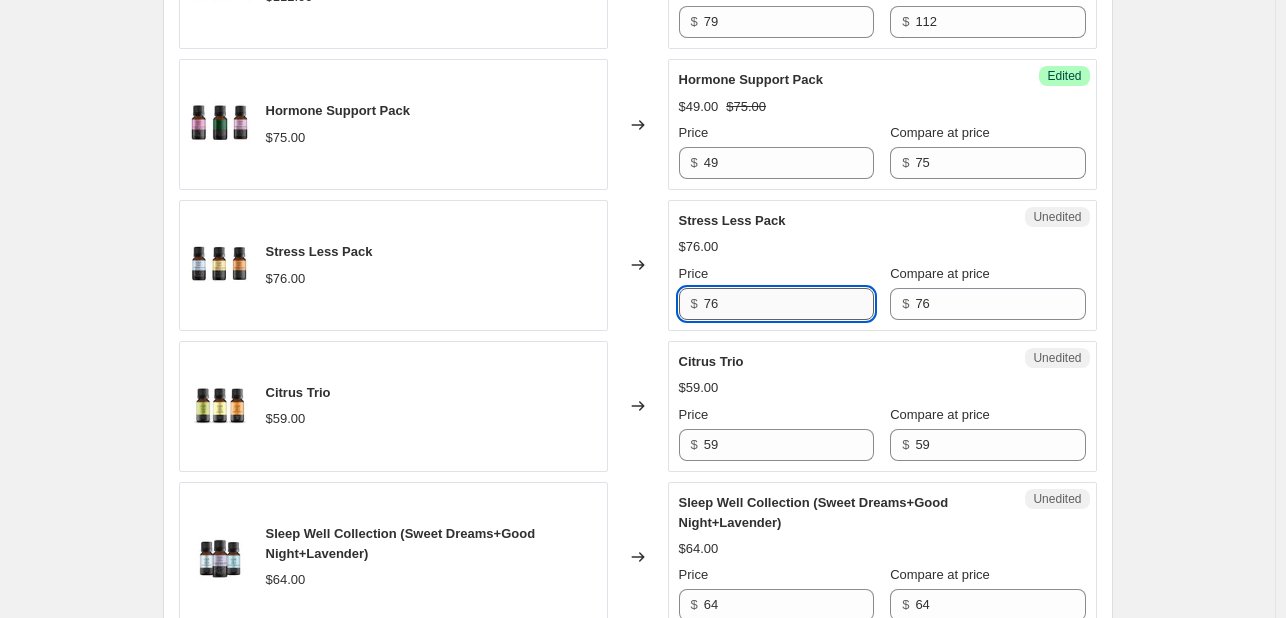 click on "76" at bounding box center [789, 304] 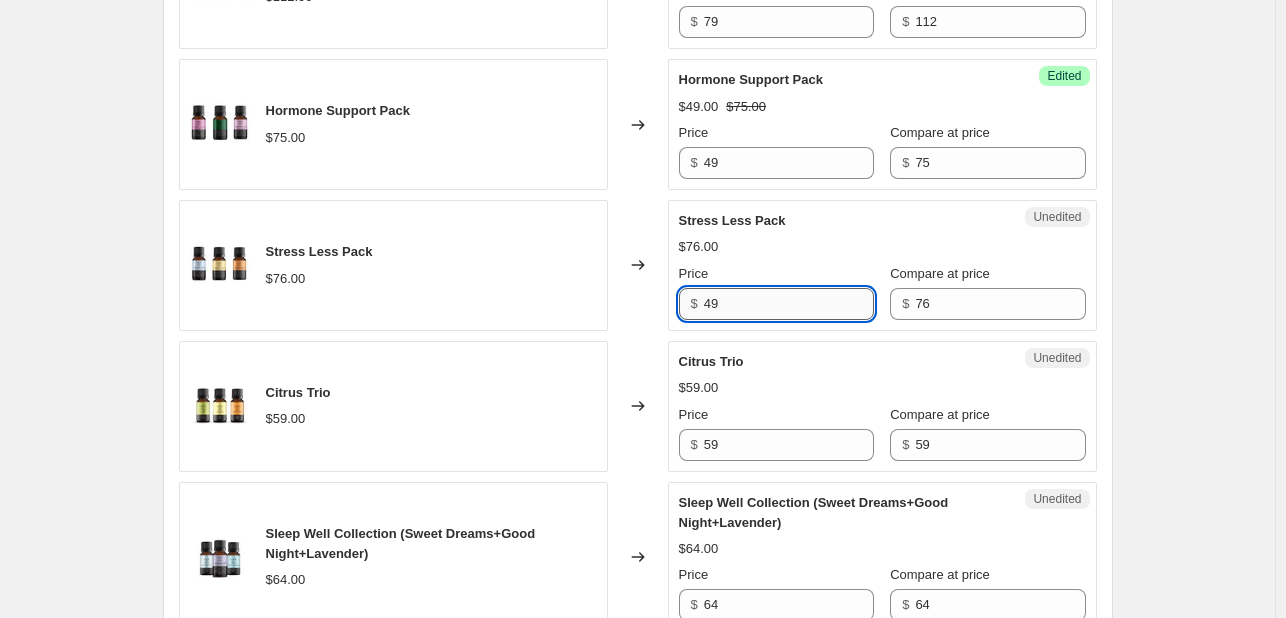 click on "49" at bounding box center [789, 304] 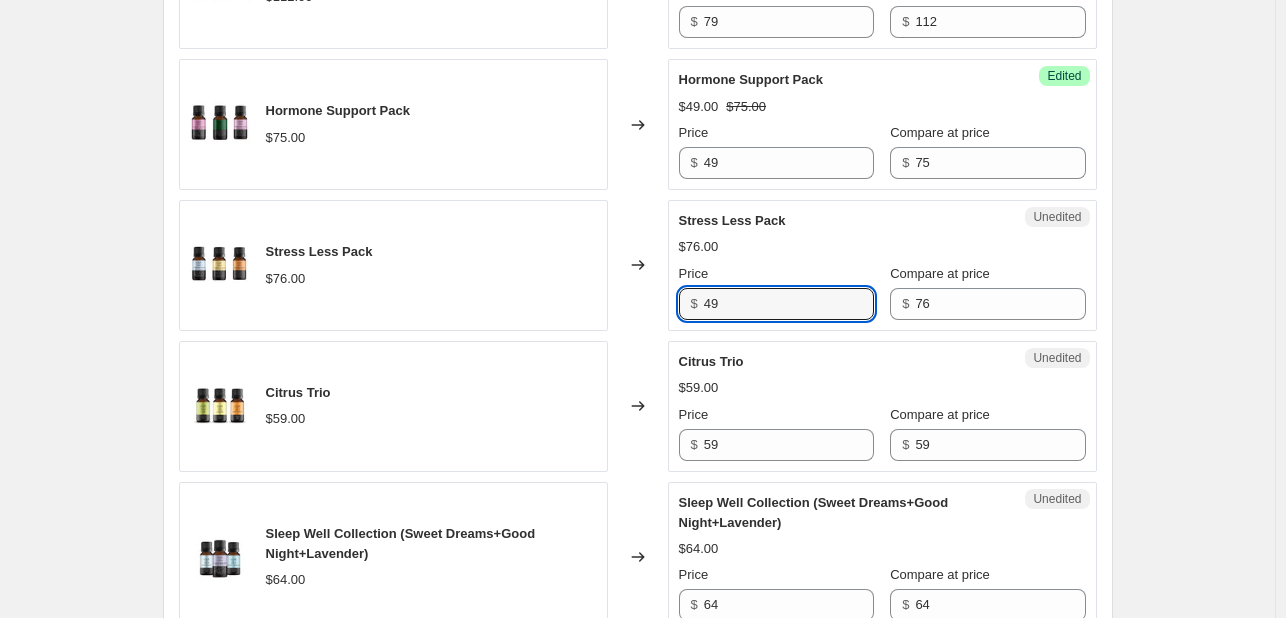 type on "49" 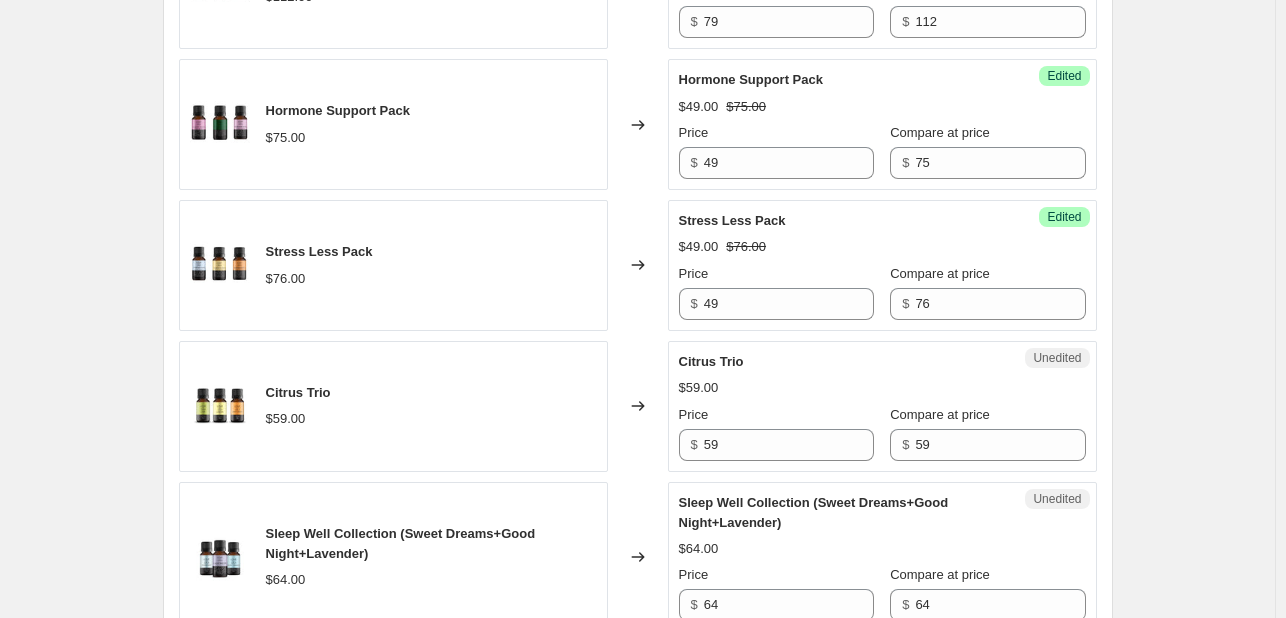 click on "Changed to" at bounding box center (638, 265) 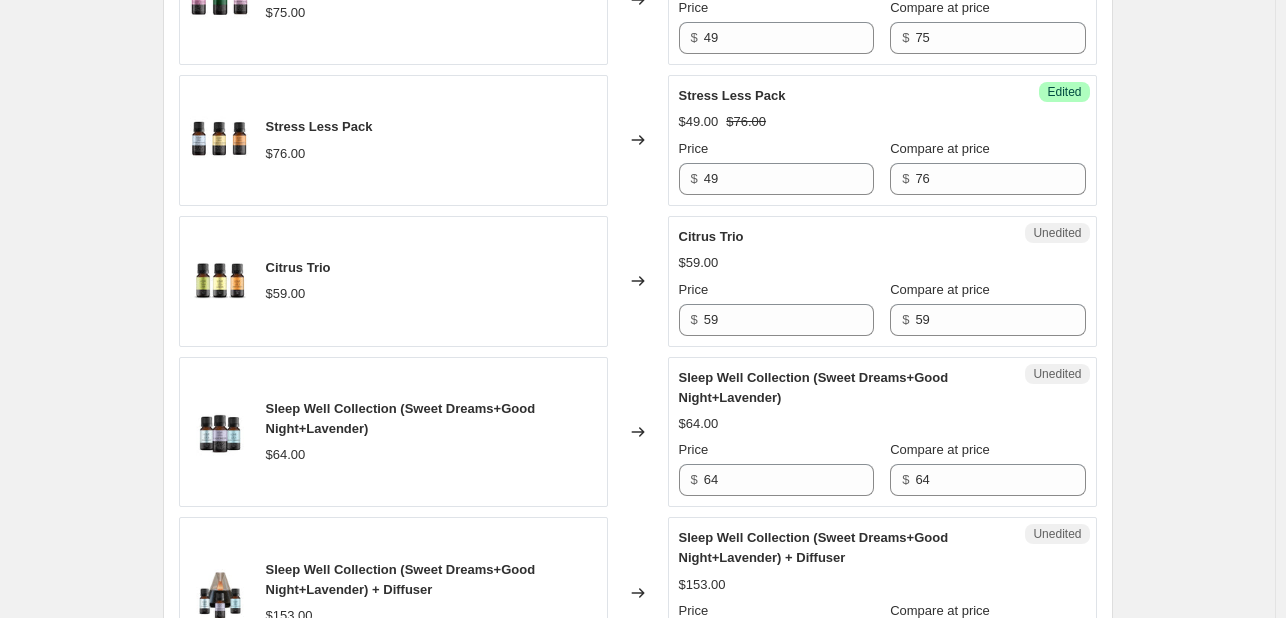scroll, scrollTop: 1675, scrollLeft: 0, axis: vertical 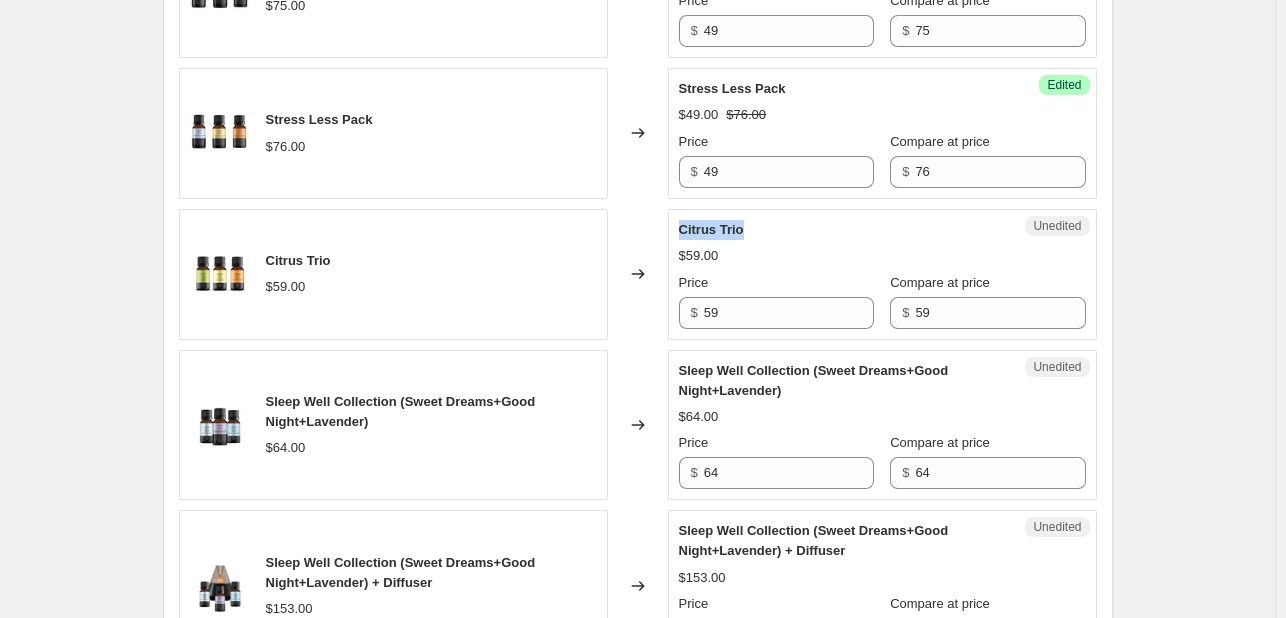 drag, startPoint x: 684, startPoint y: 225, endPoint x: 751, endPoint y: 222, distance: 67.06713 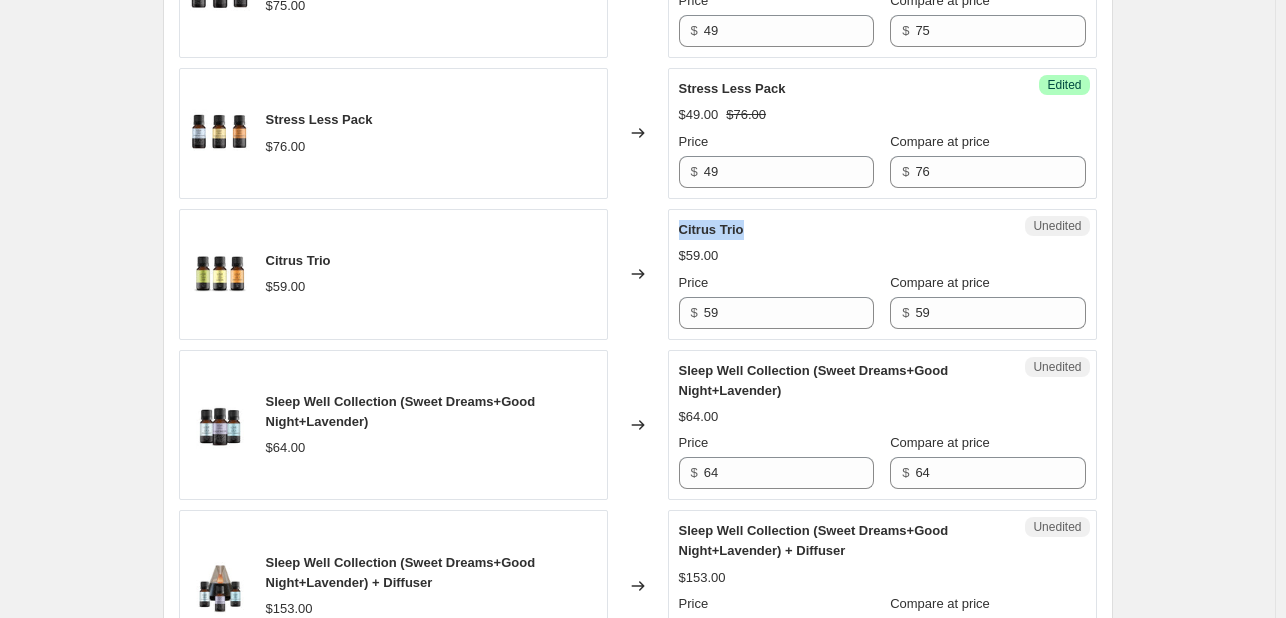 click on "Citrus Trio" at bounding box center [842, 230] 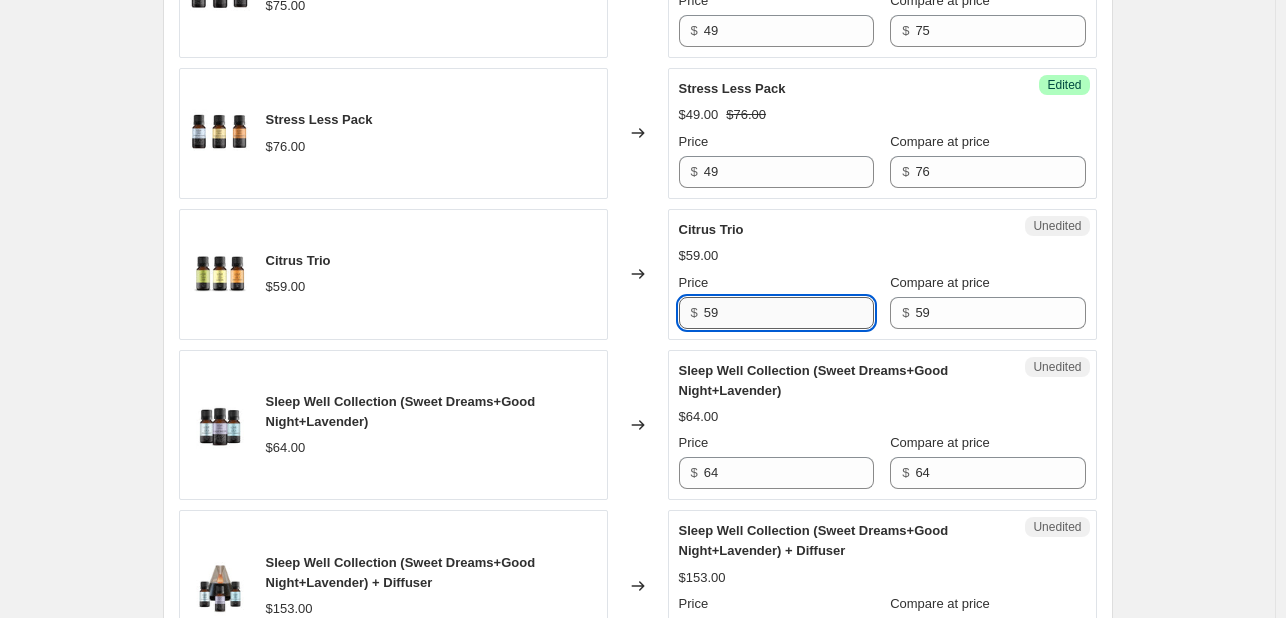 click on "59" at bounding box center (789, 313) 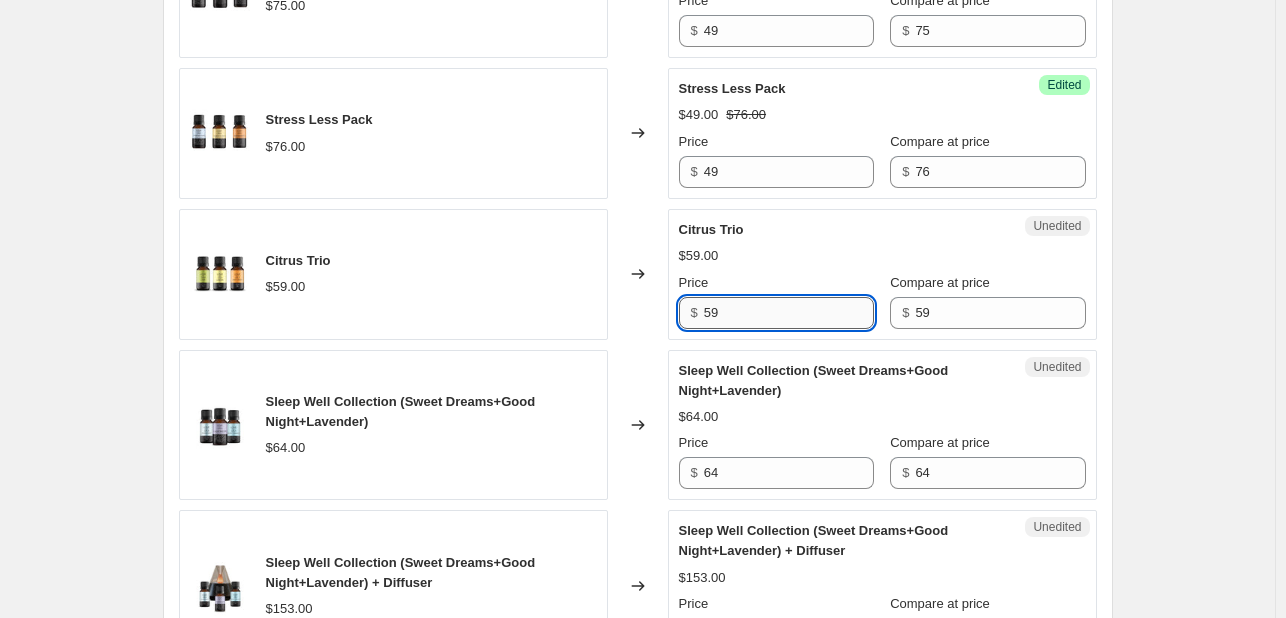 paste on "3" 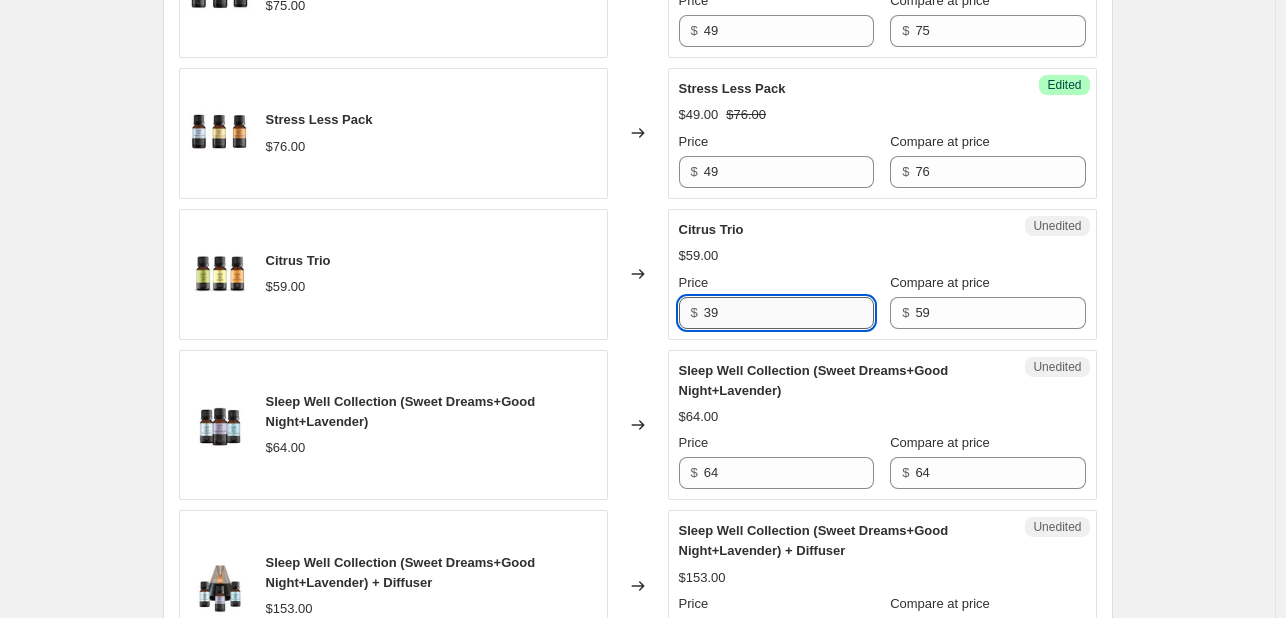 click on "39" at bounding box center (789, 313) 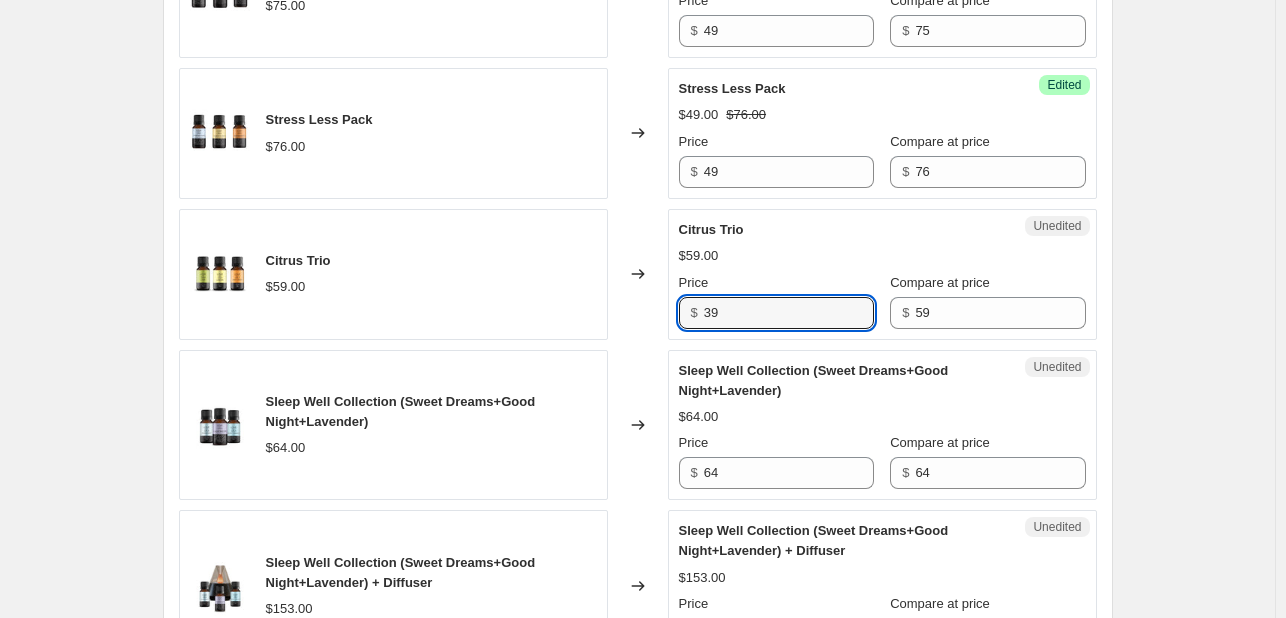 type on "39" 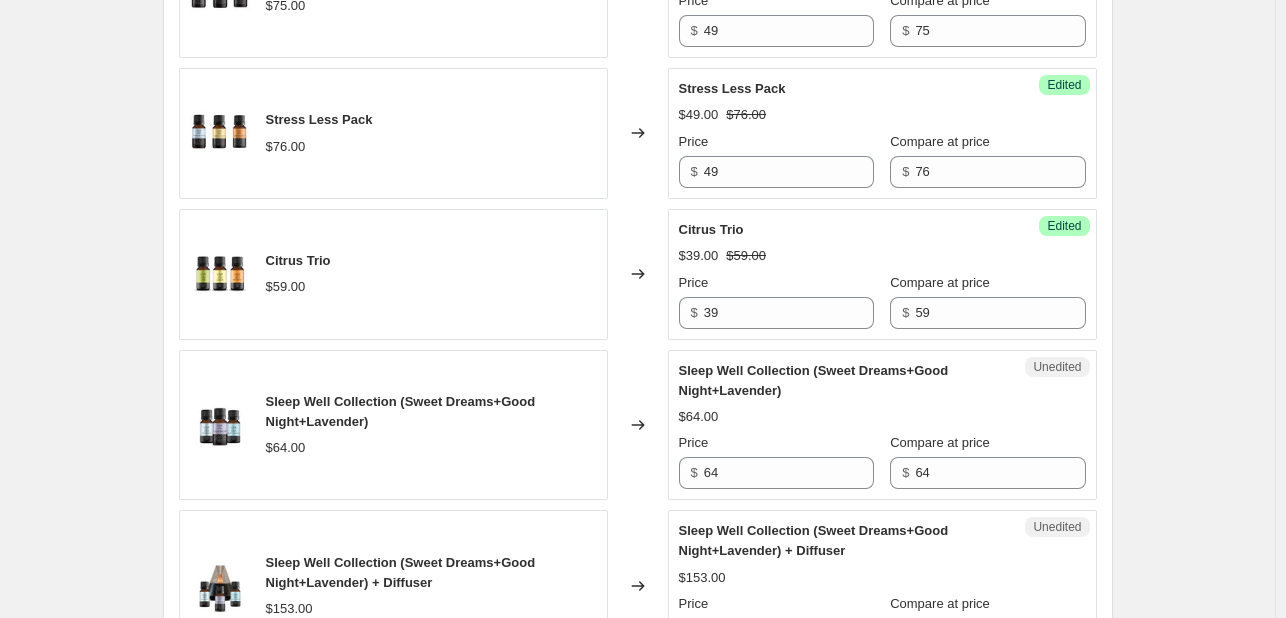 click on "Changed to" at bounding box center (638, 274) 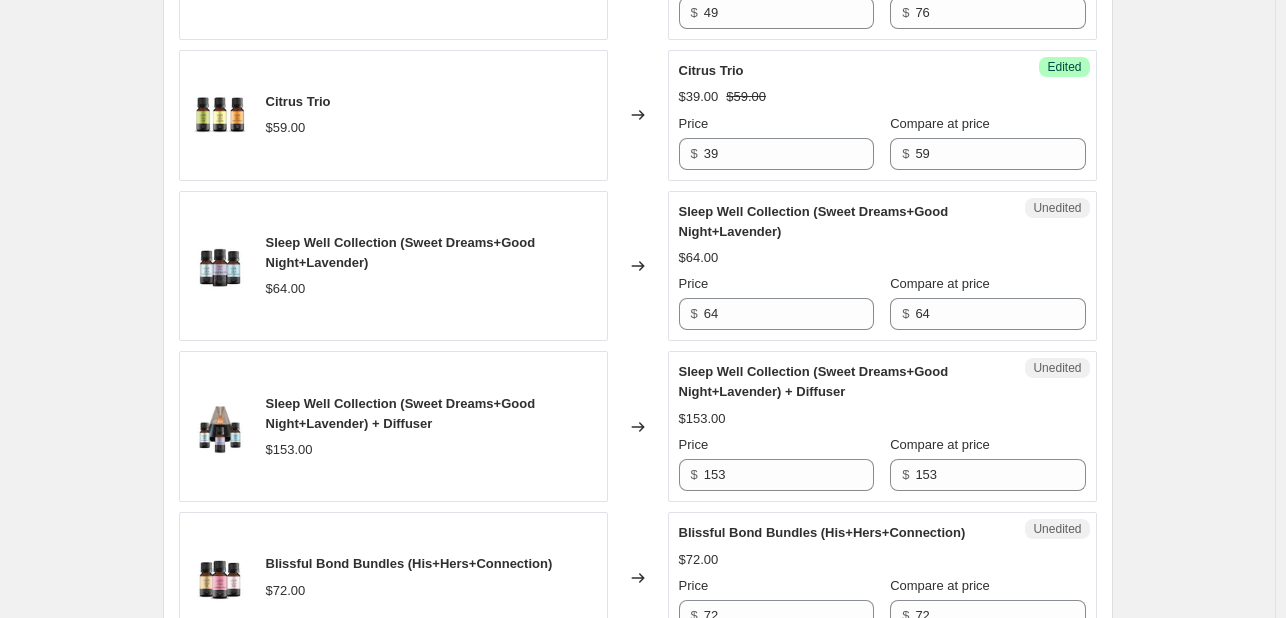 scroll, scrollTop: 1839, scrollLeft: 0, axis: vertical 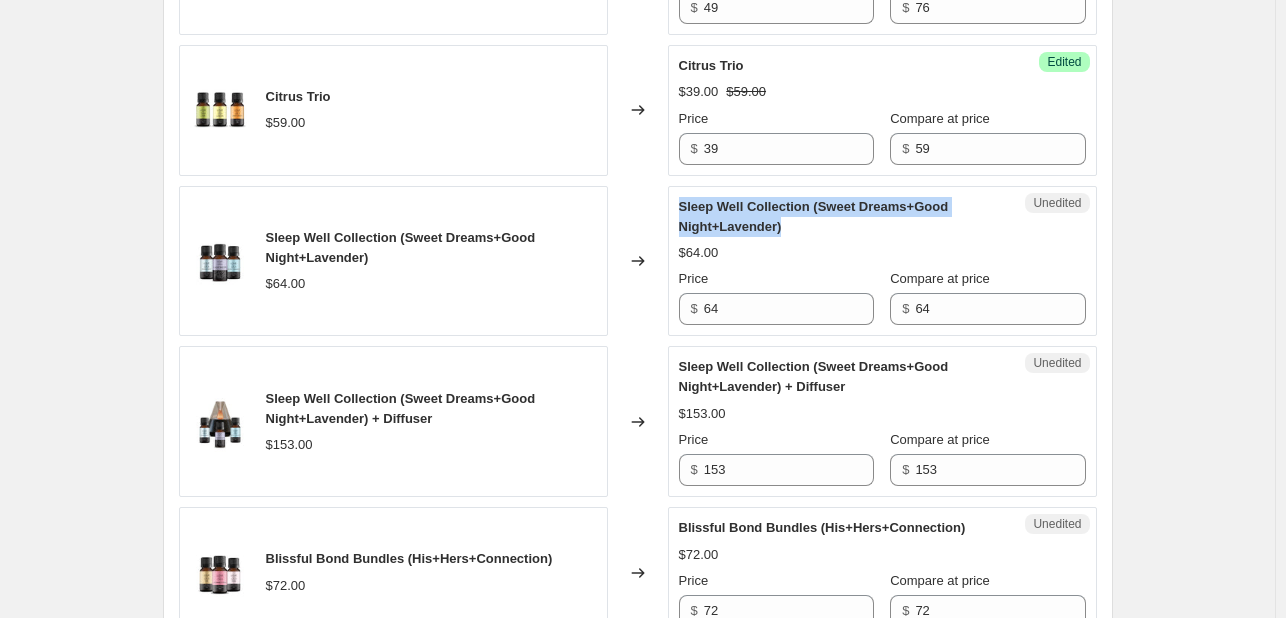 drag, startPoint x: 684, startPoint y: 203, endPoint x: 797, endPoint y: 224, distance: 114.93476 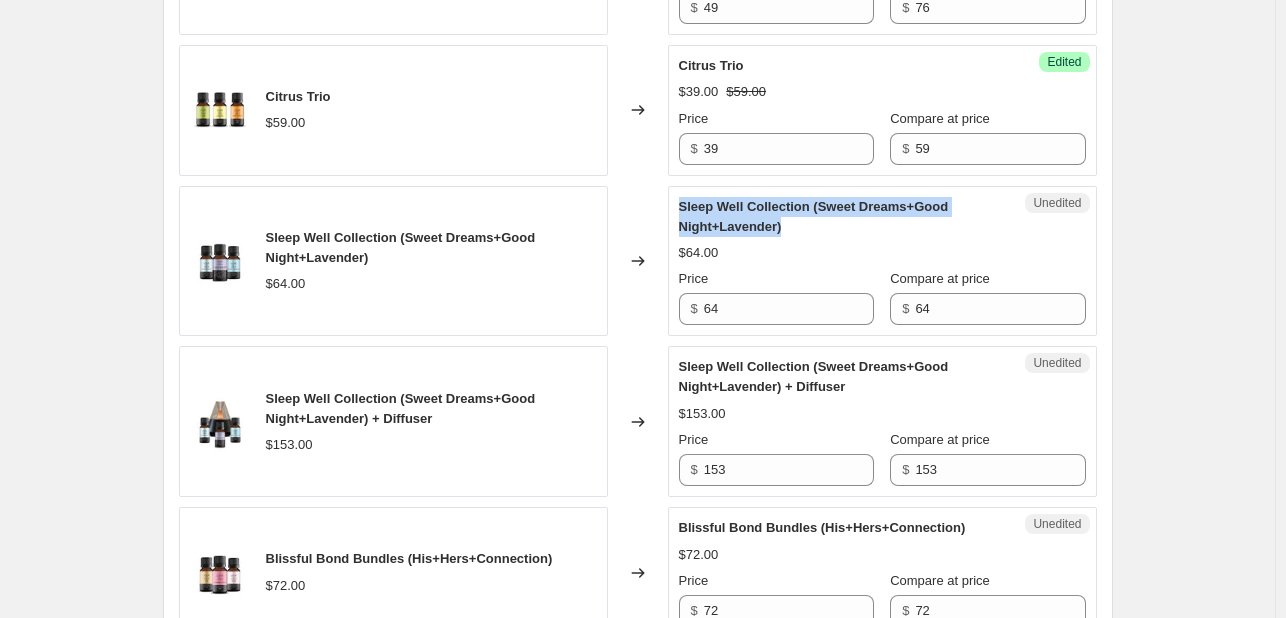 click on "Sleep Well Collection (Sweet Dreams+Good Night+Lavender)" at bounding box center (842, 217) 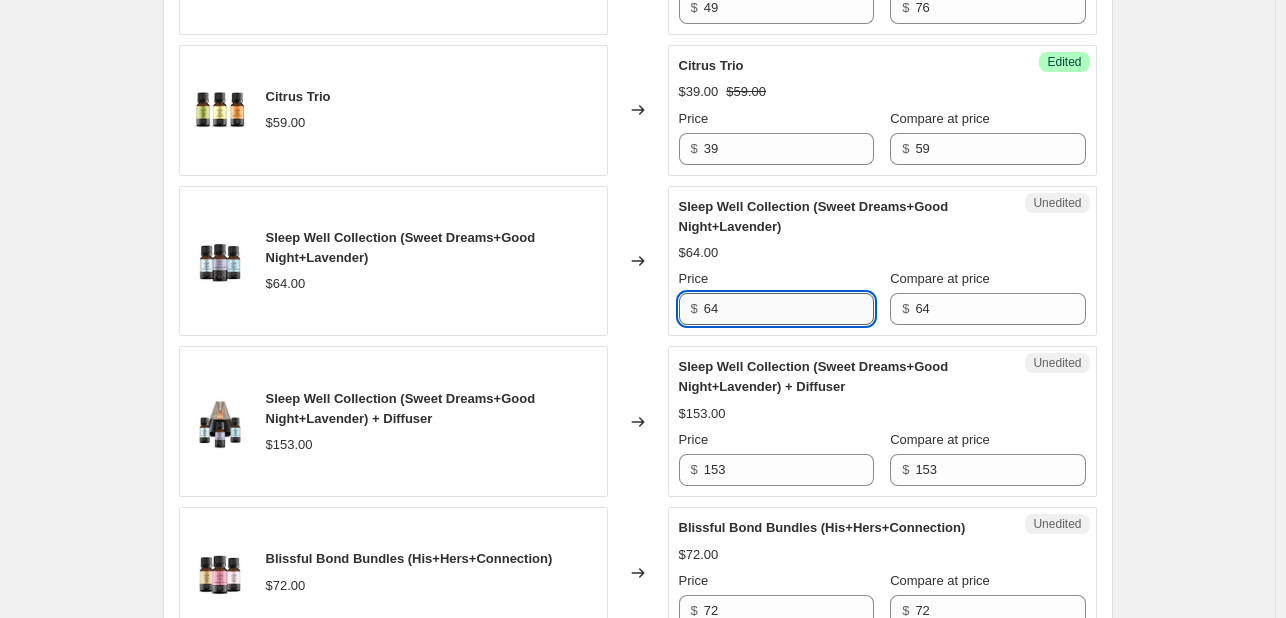 click on "64" at bounding box center (789, 309) 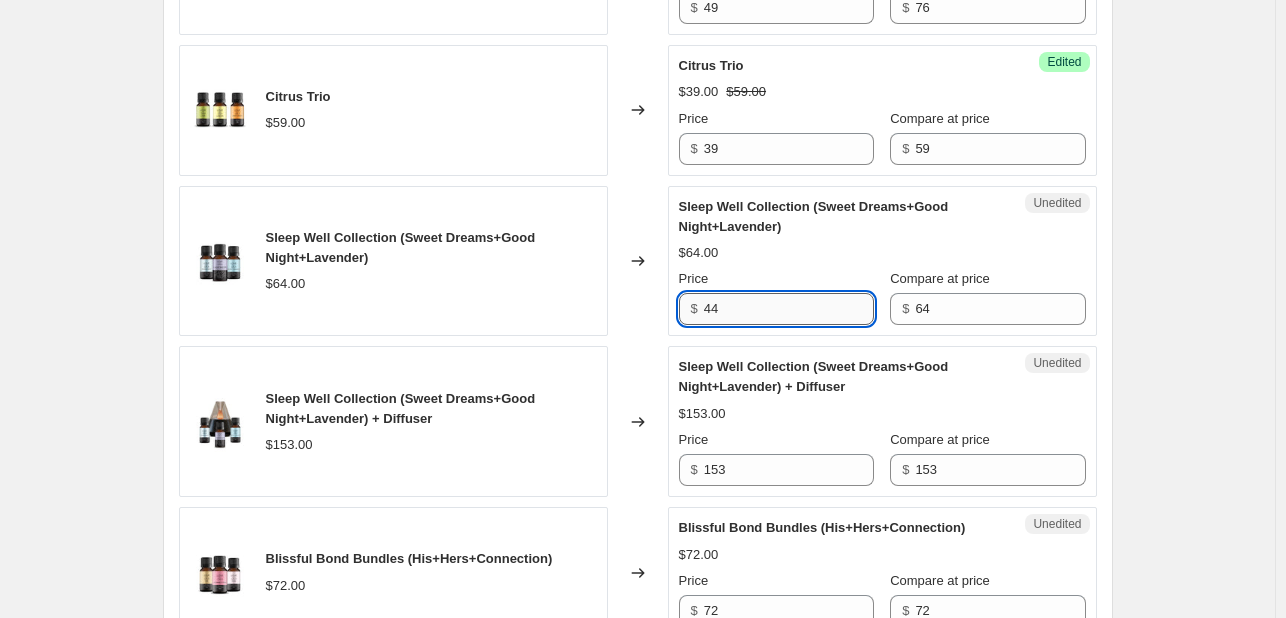 click on "44" at bounding box center [789, 309] 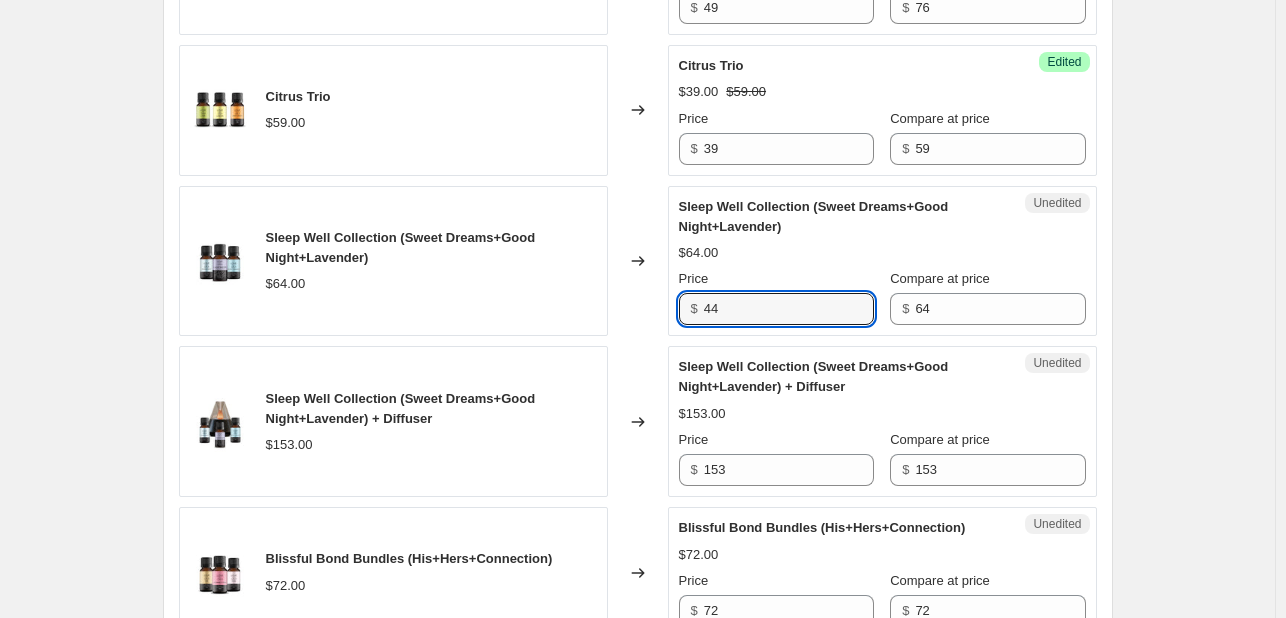 type on "44" 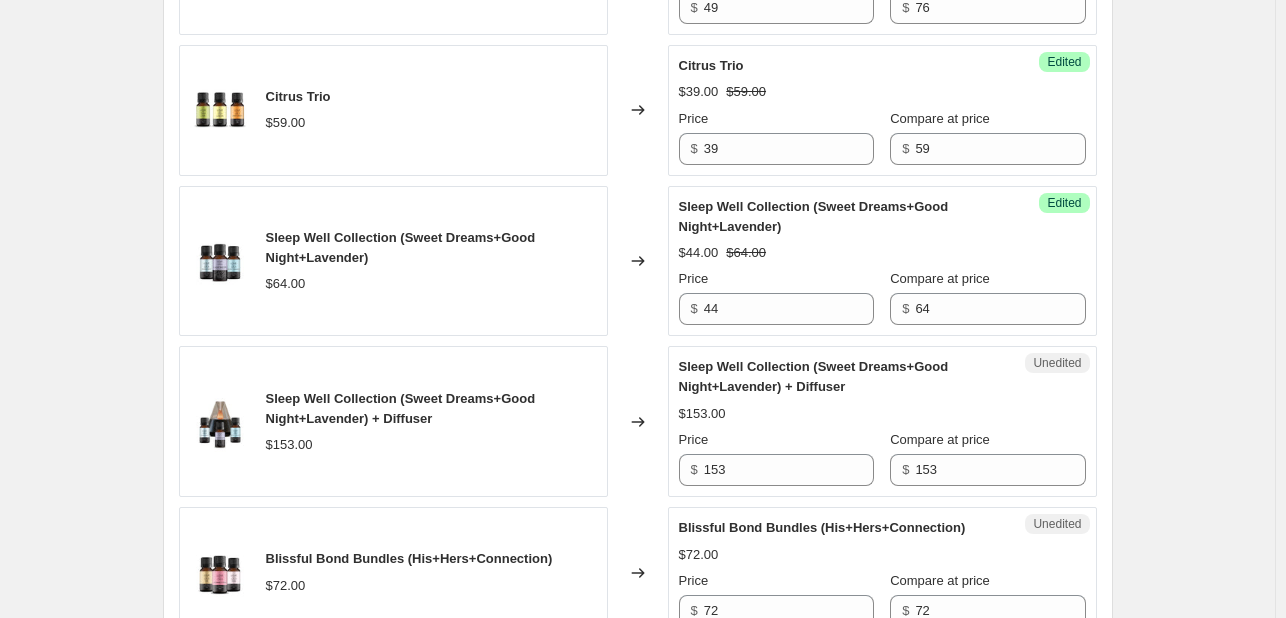 click on "Changed to" at bounding box center [638, 261] 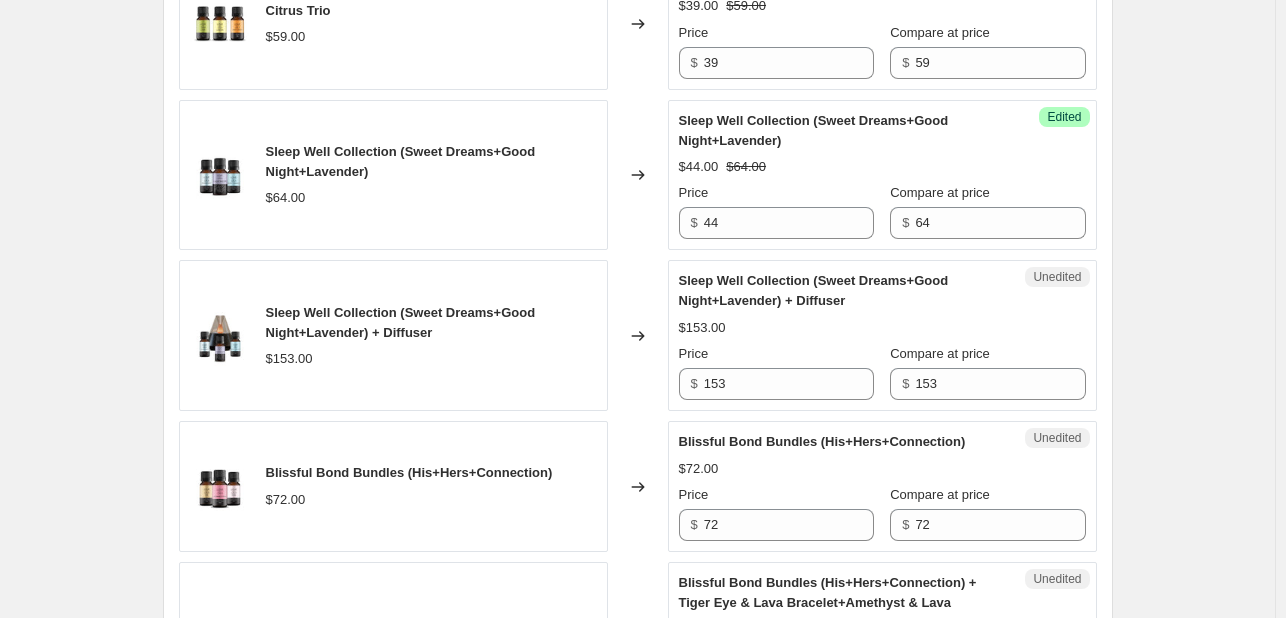 scroll, scrollTop: 1933, scrollLeft: 0, axis: vertical 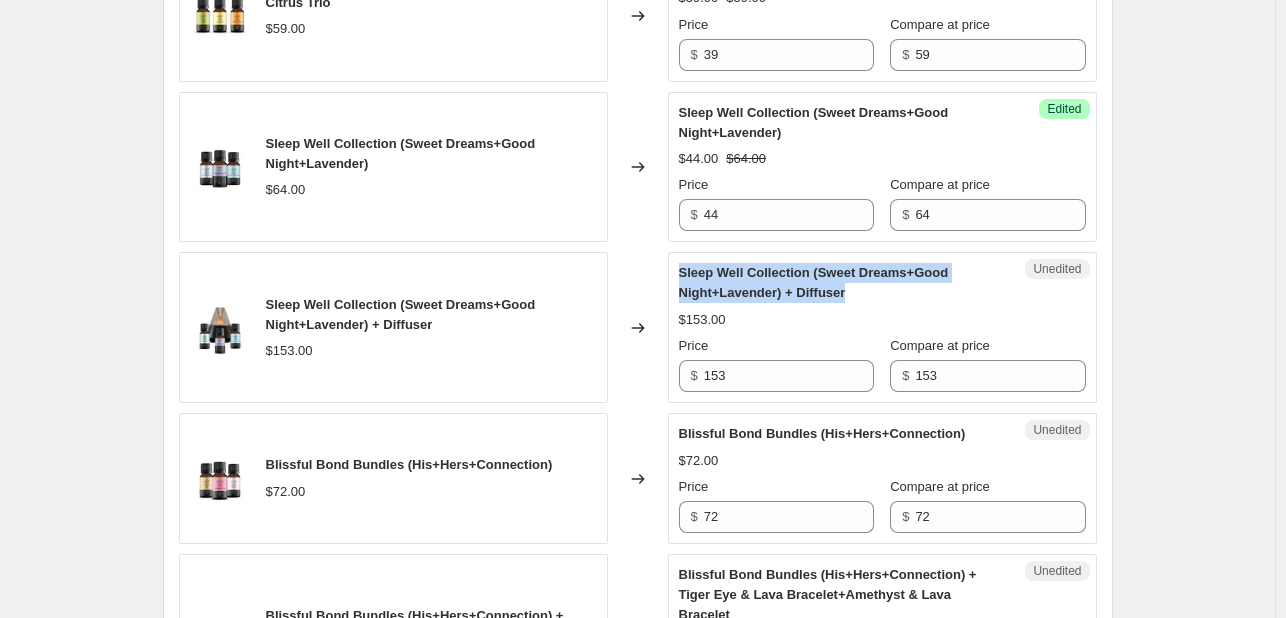 drag, startPoint x: 684, startPoint y: 267, endPoint x: 856, endPoint y: 290, distance: 173.53098 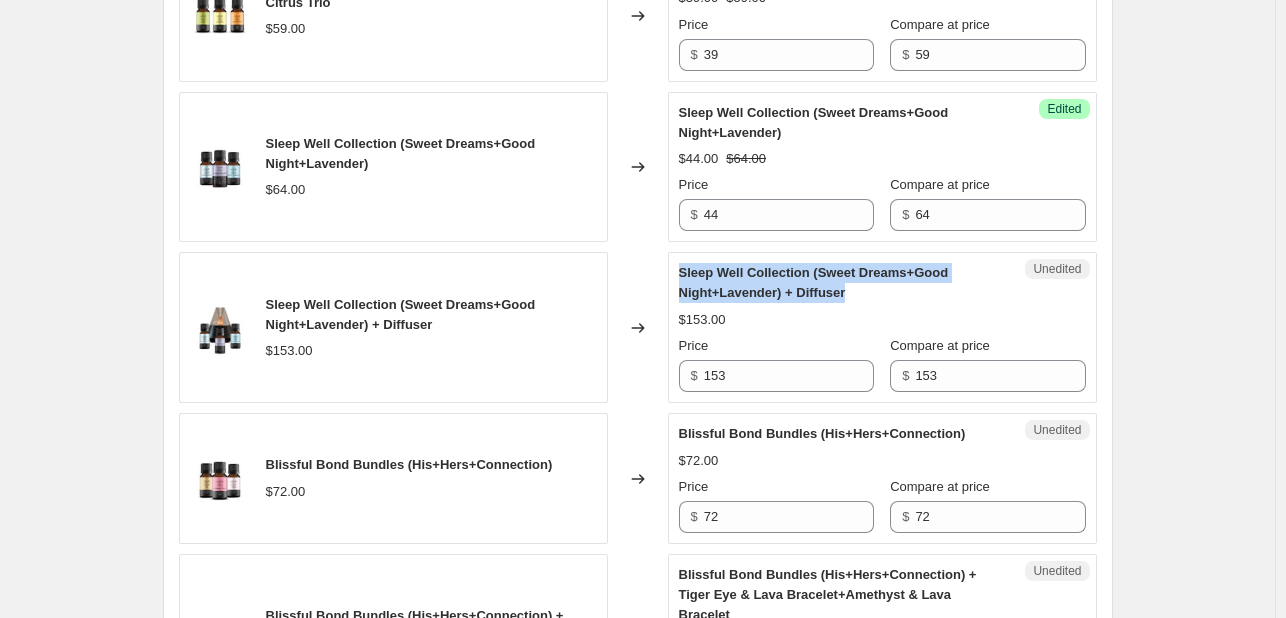 click on "Sleep Well Collection (Sweet Dreams+Good Night+Lavender) + Diffuser" at bounding box center [814, 282] 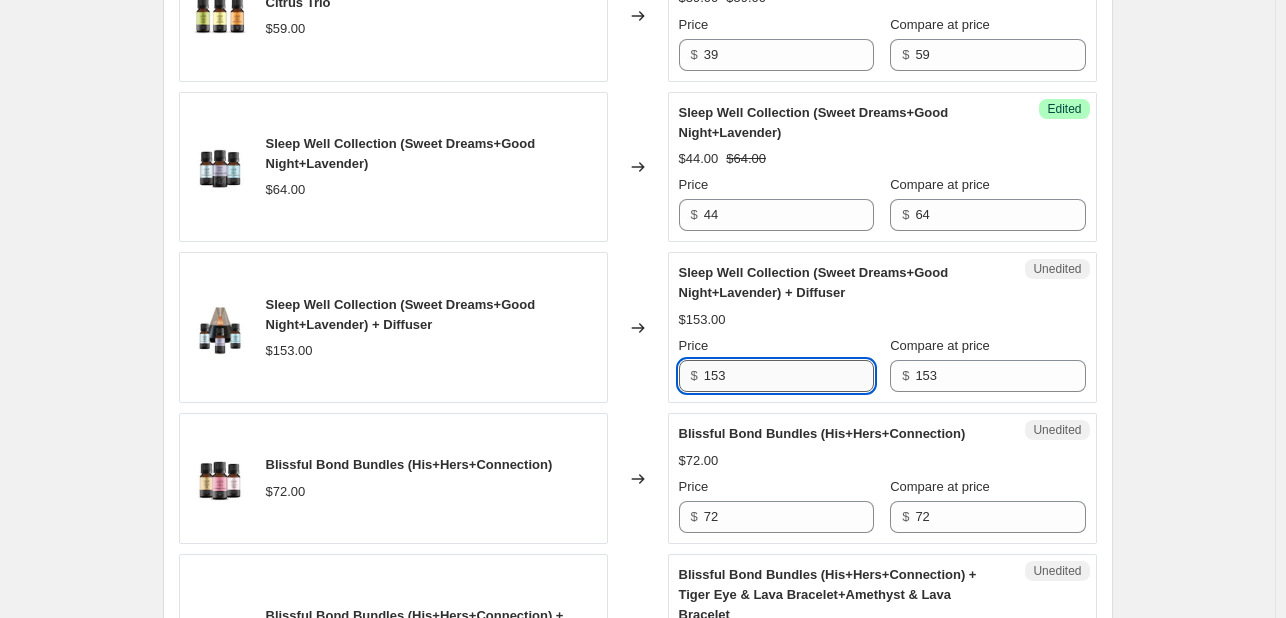 click on "153" at bounding box center [789, 376] 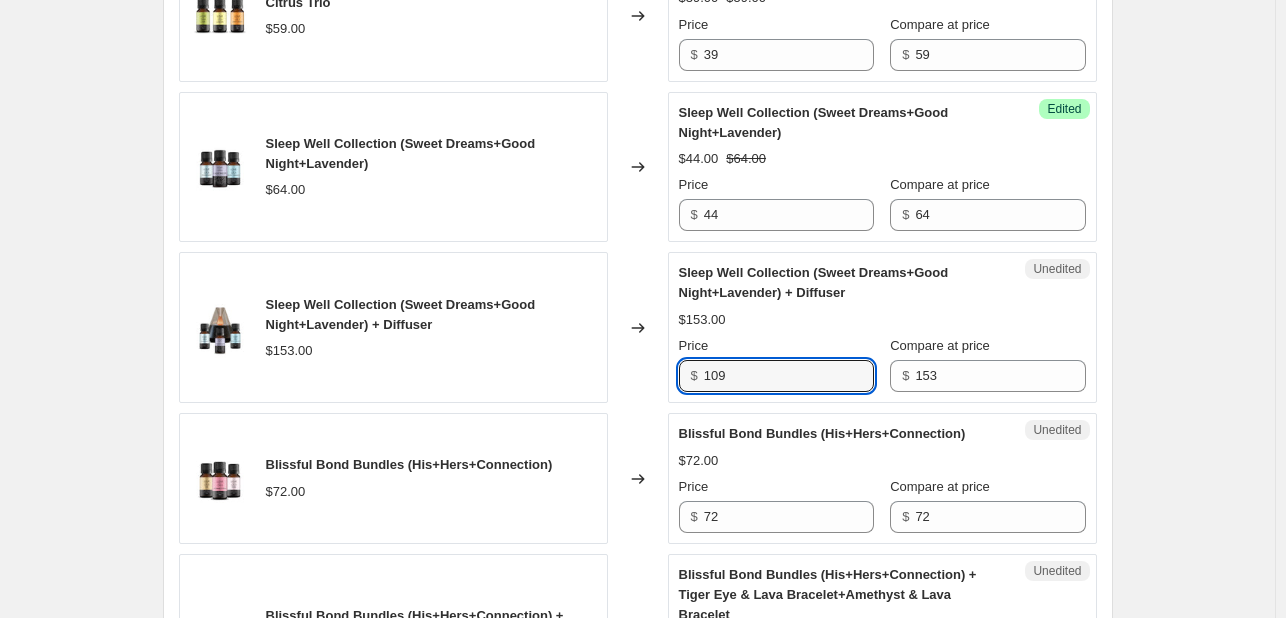 type on "109" 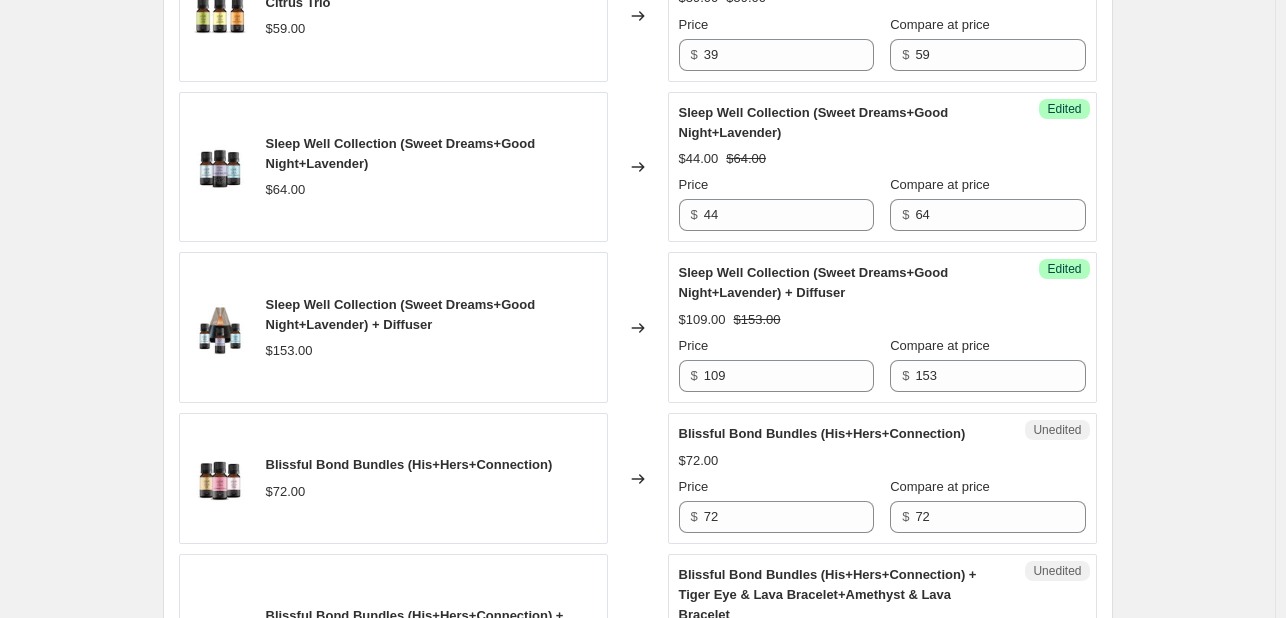 click on "Changed to" at bounding box center [638, 327] 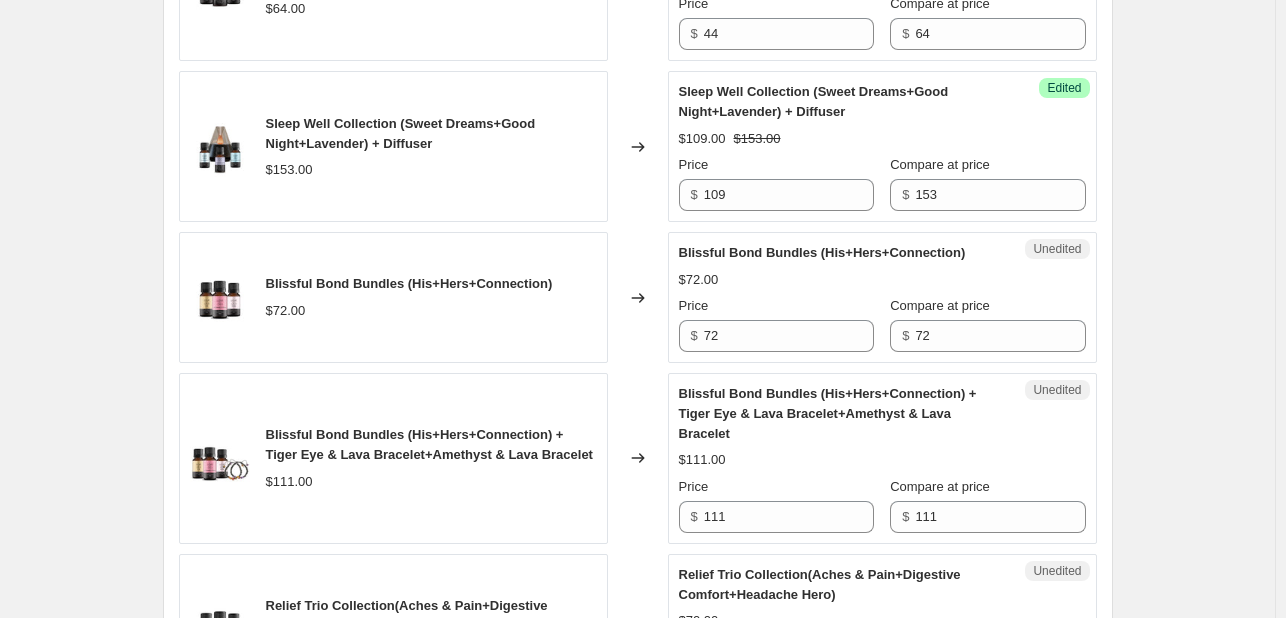 scroll, scrollTop: 2118, scrollLeft: 0, axis: vertical 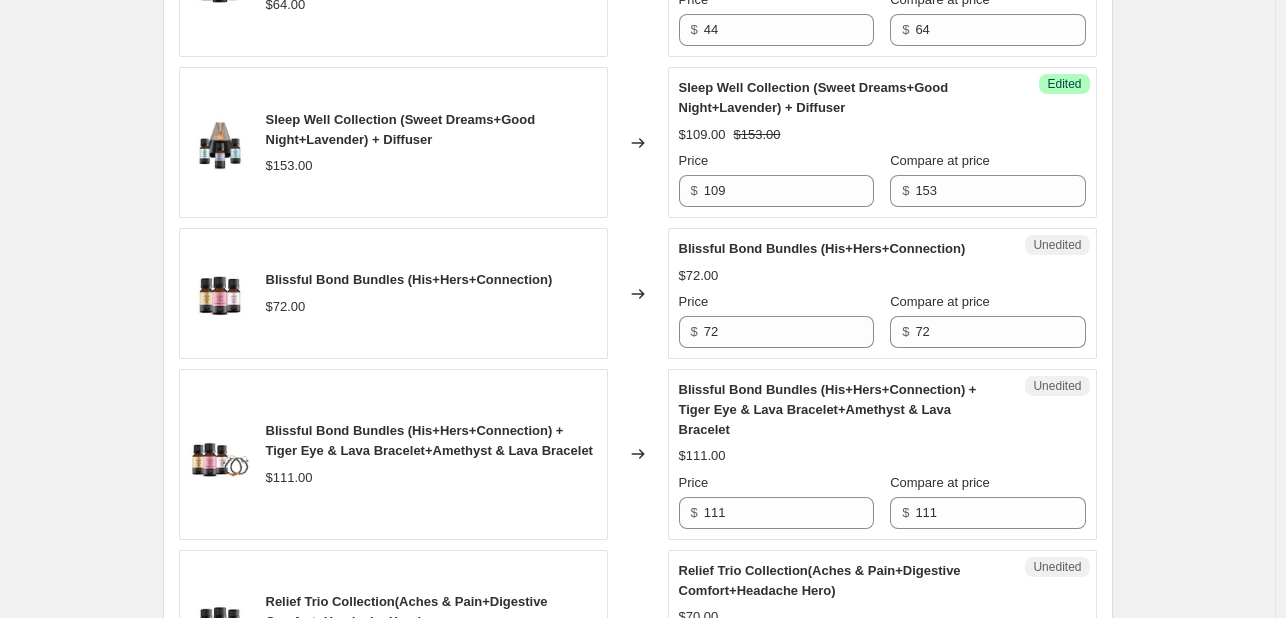 click on "Blissful Bond Bundles (His+Hers+Connection)" at bounding box center [822, 248] 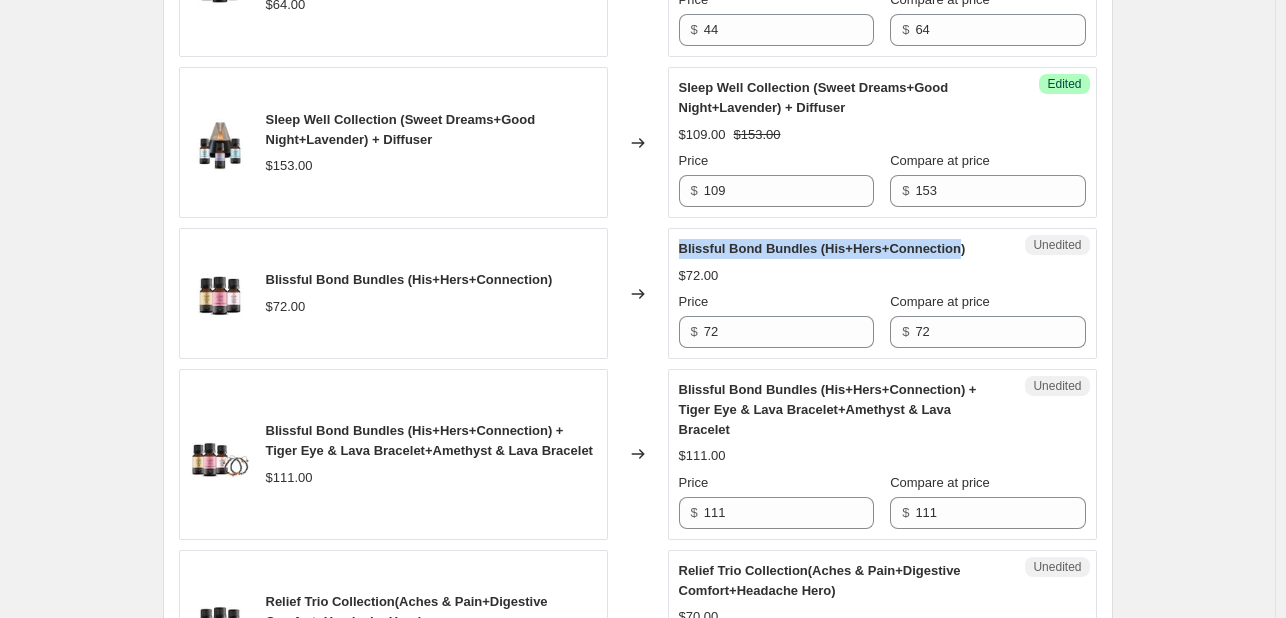 drag, startPoint x: 684, startPoint y: 245, endPoint x: 972, endPoint y: 245, distance: 288 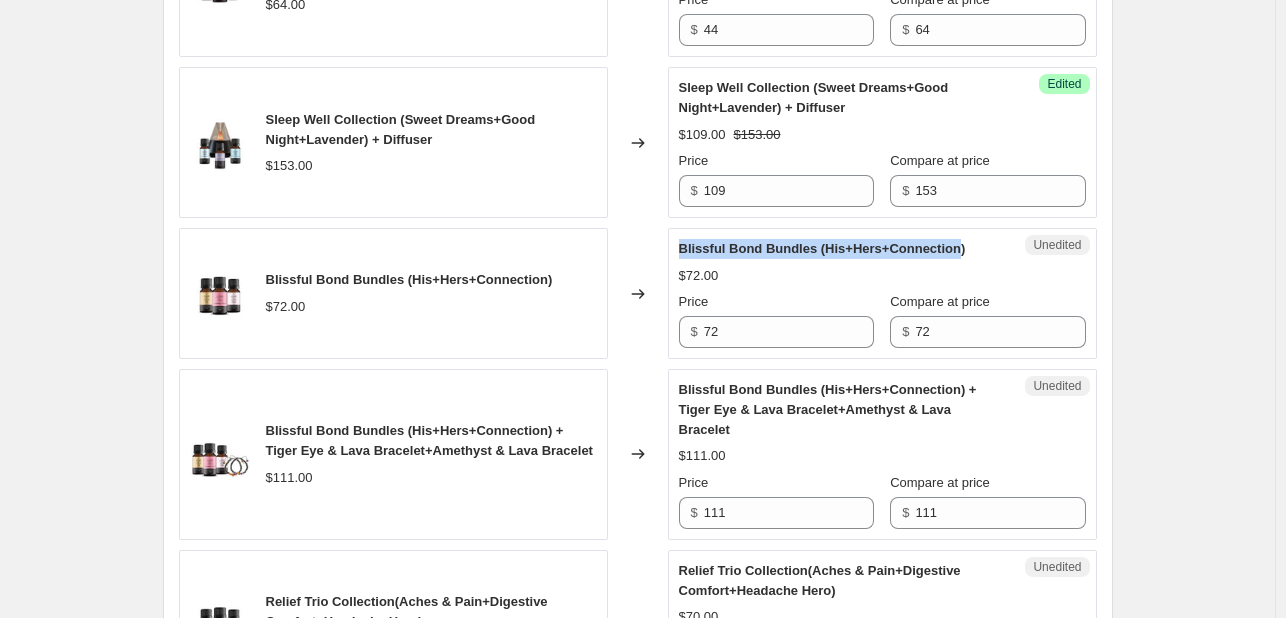click on "Blissful Bond Bundles (His+Hers+Connection)" at bounding box center [822, 248] 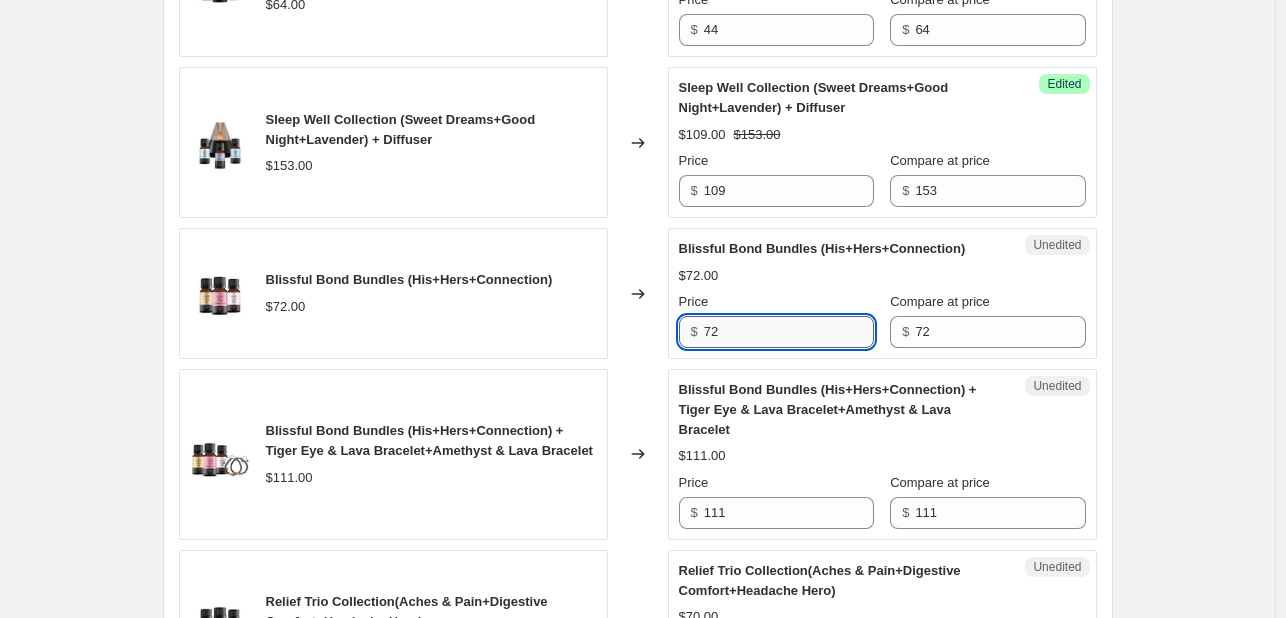 click on "72" at bounding box center [789, 332] 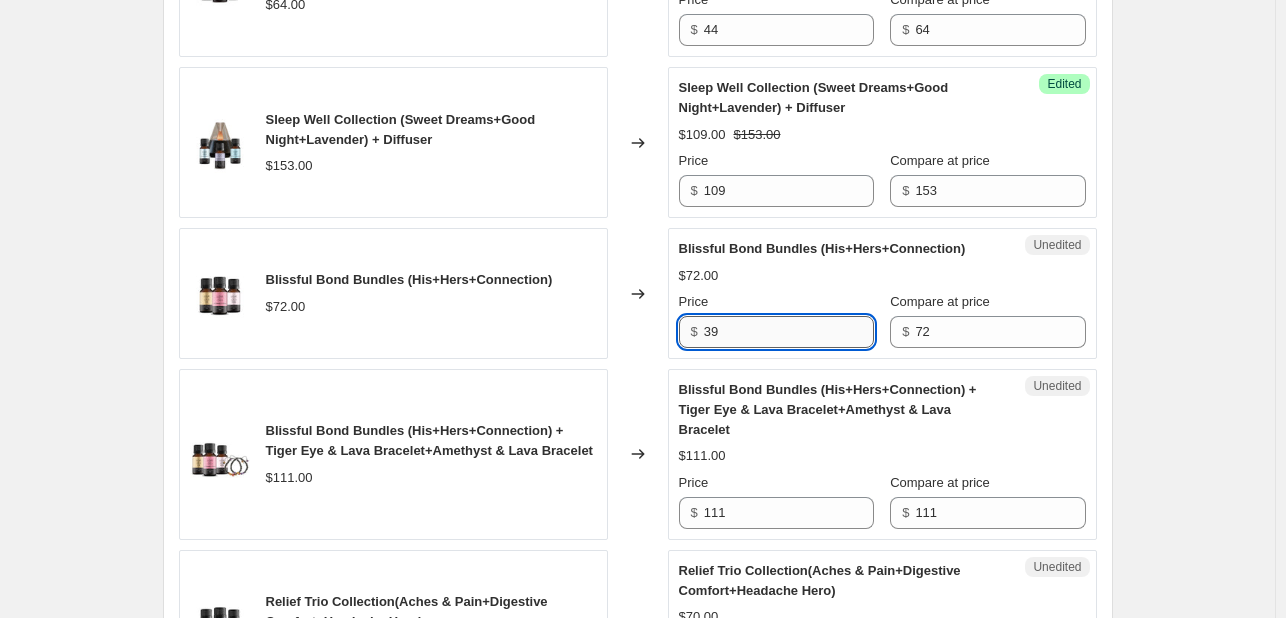 click on "39" at bounding box center [789, 332] 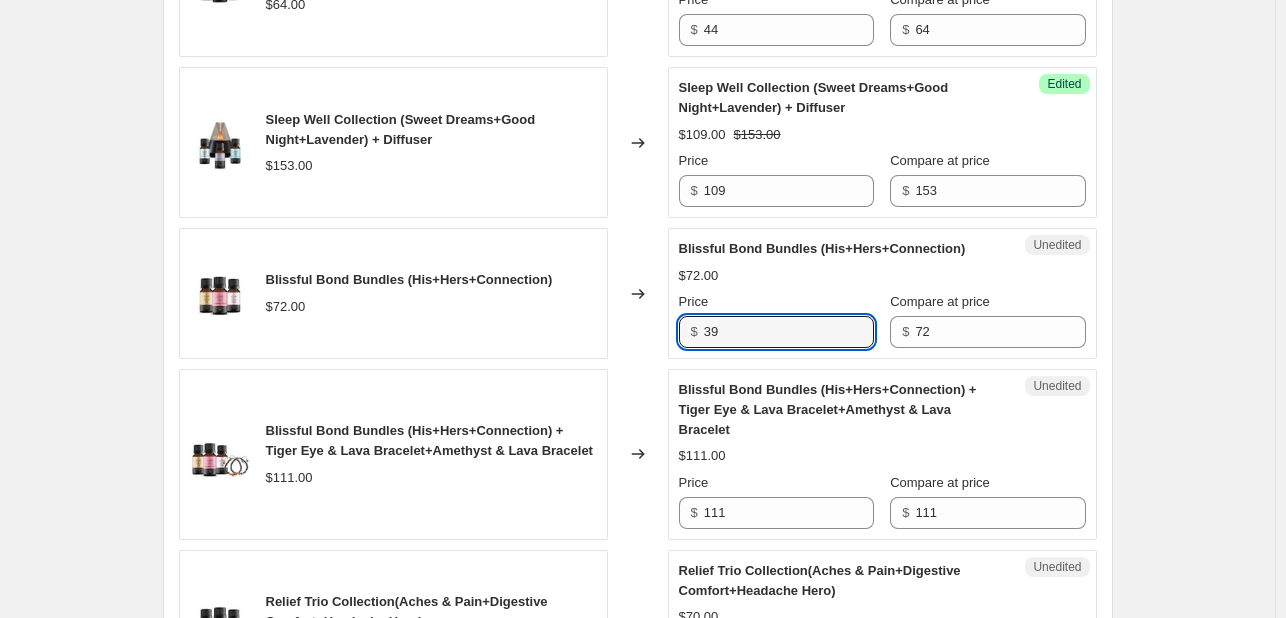 type on "39" 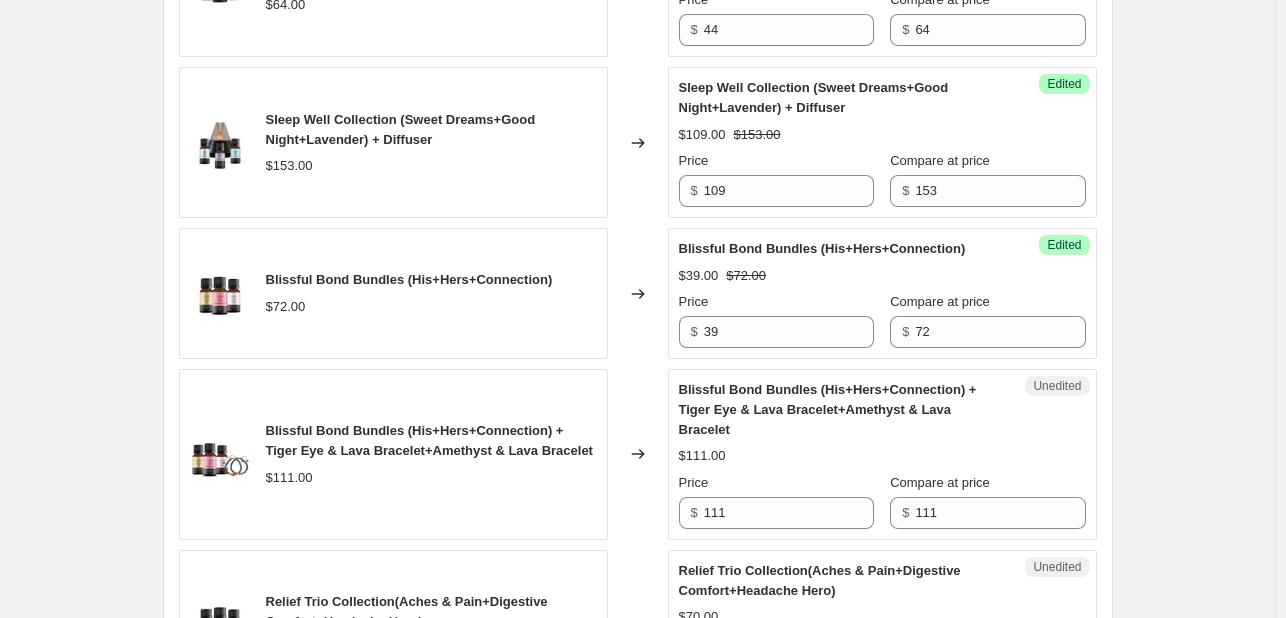 click on "Changed to" at bounding box center (638, 293) 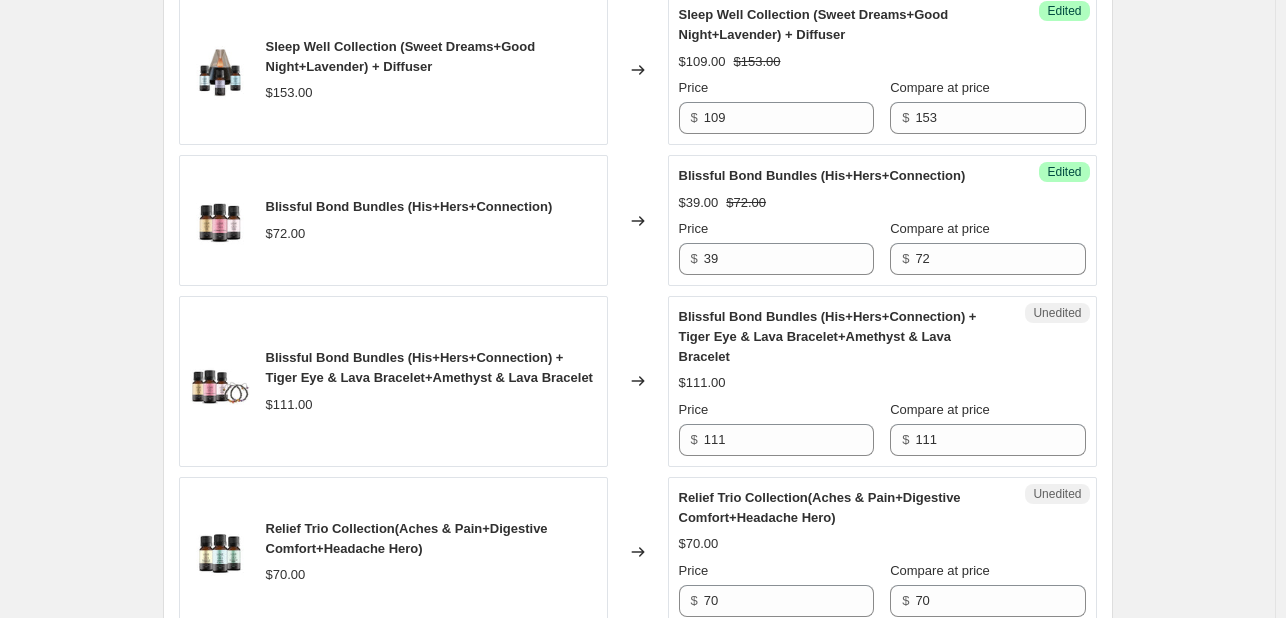 scroll, scrollTop: 2192, scrollLeft: 0, axis: vertical 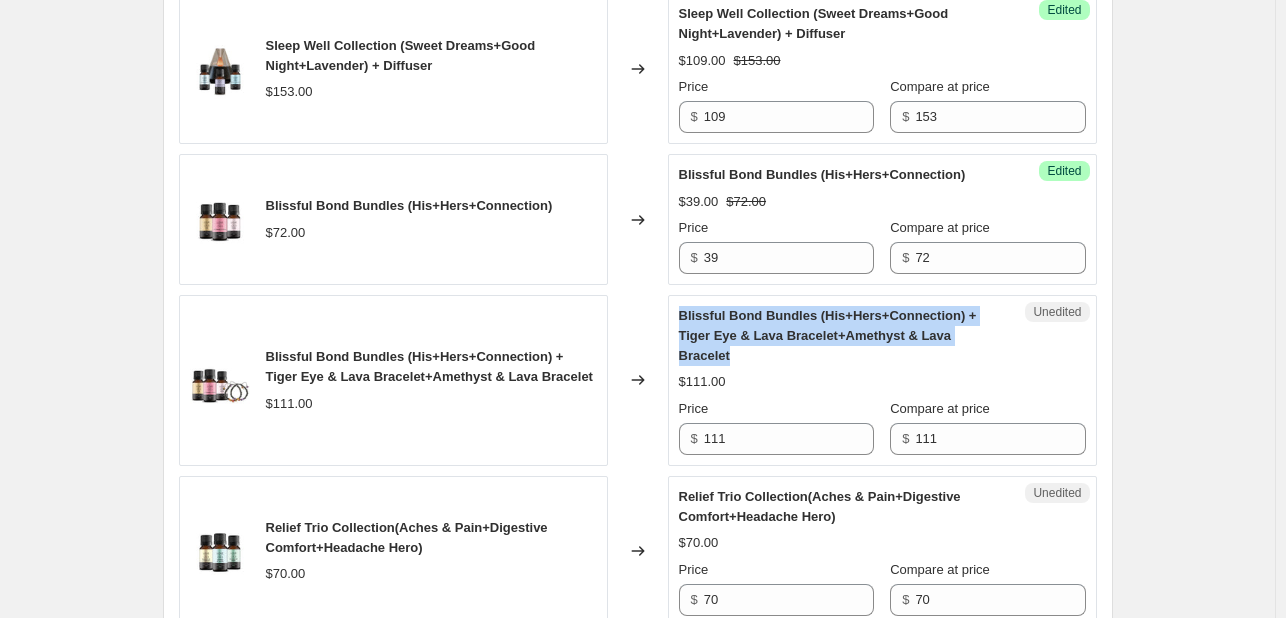 drag, startPoint x: 684, startPoint y: 310, endPoint x: 739, endPoint y: 341, distance: 63.134777 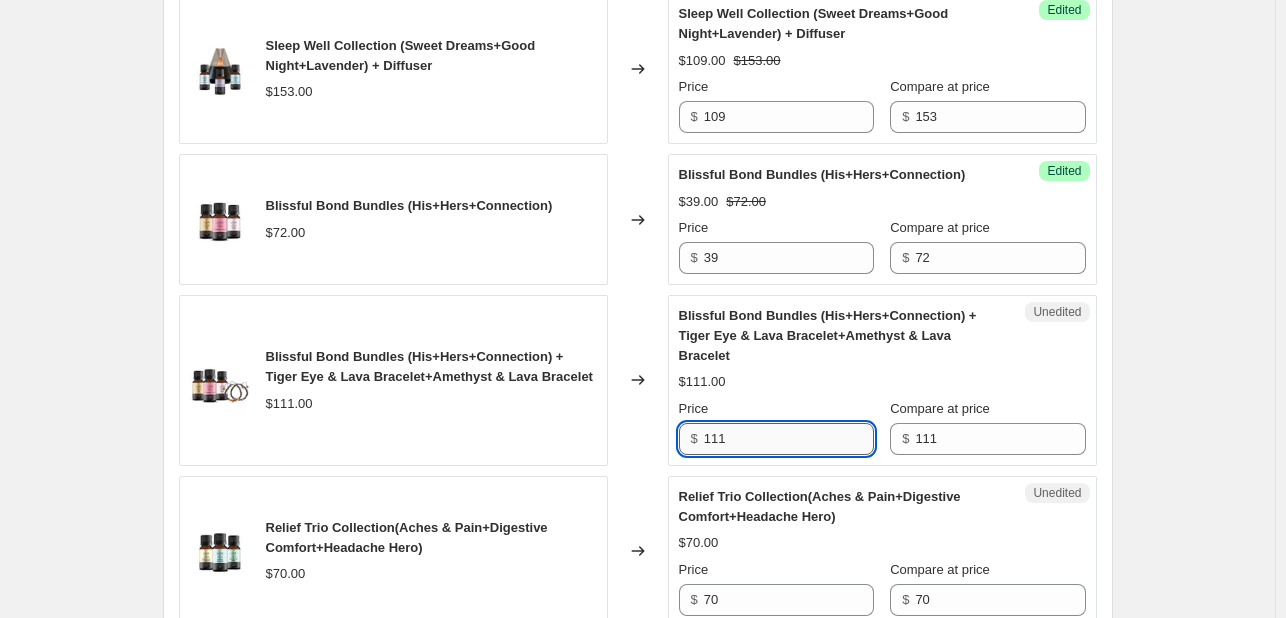 click on "111" at bounding box center (789, 439) 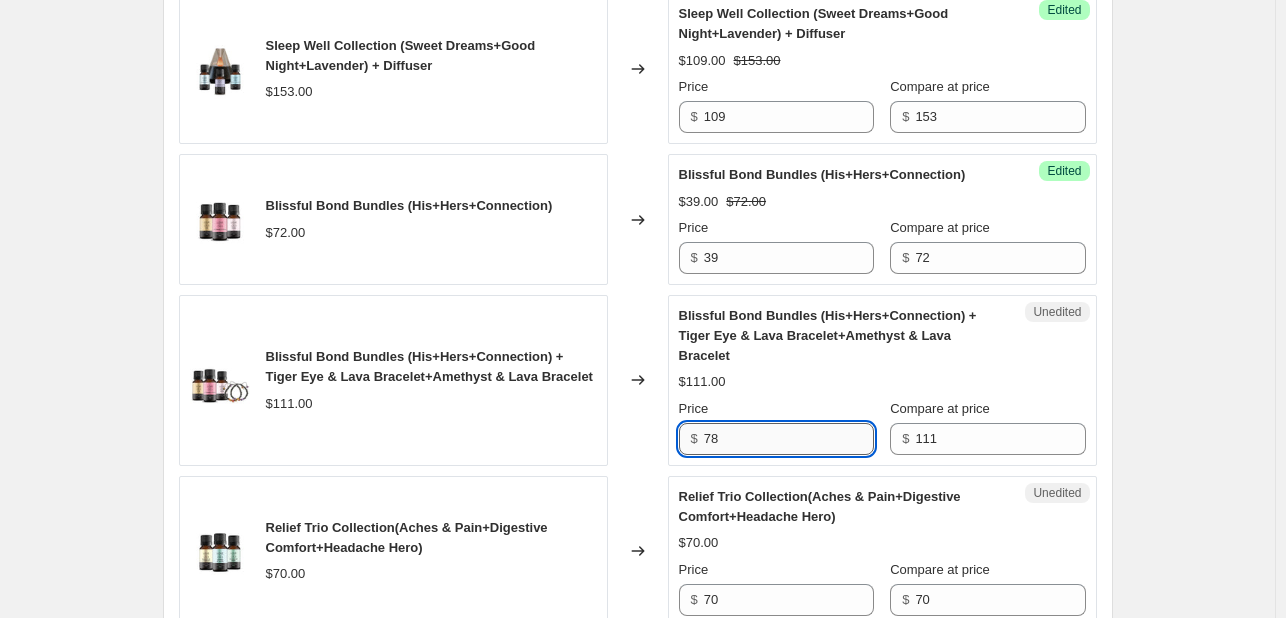 click on "78" at bounding box center [789, 439] 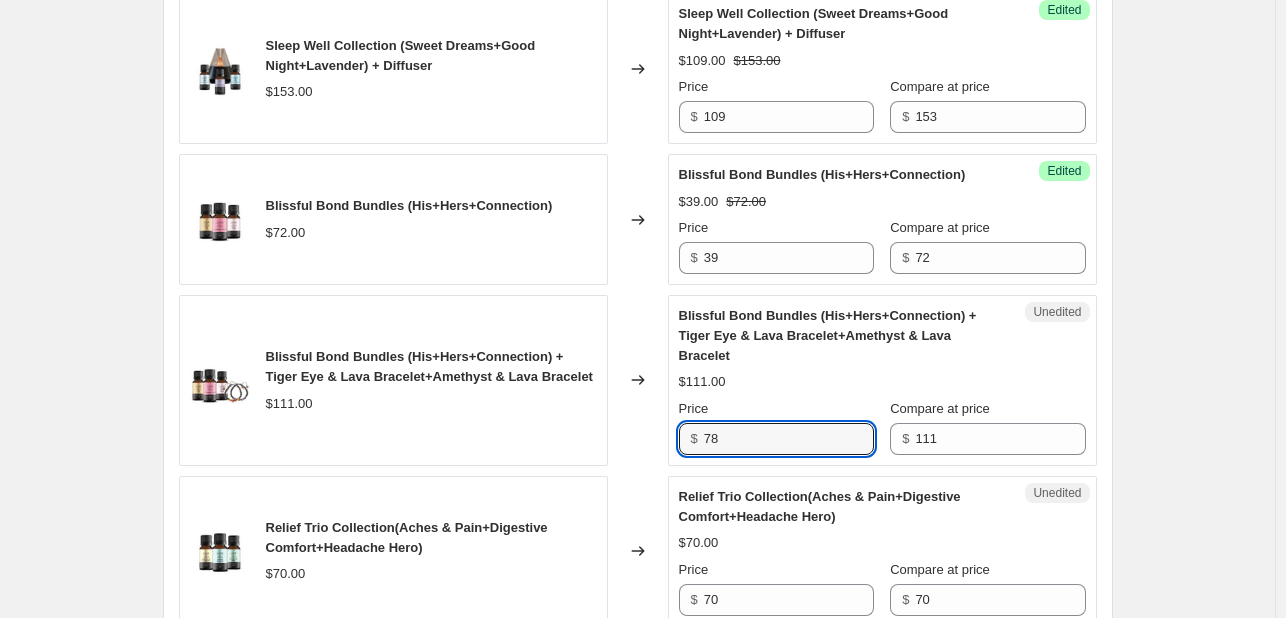 type on "78" 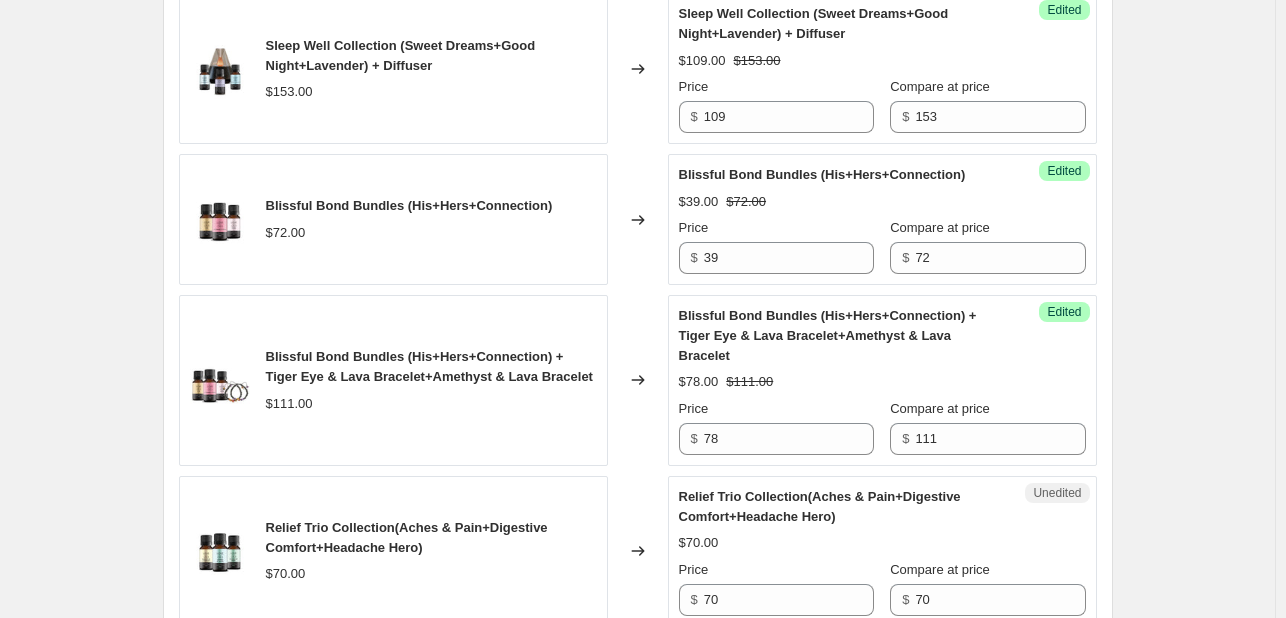 click on "Changed to" at bounding box center (638, 380) 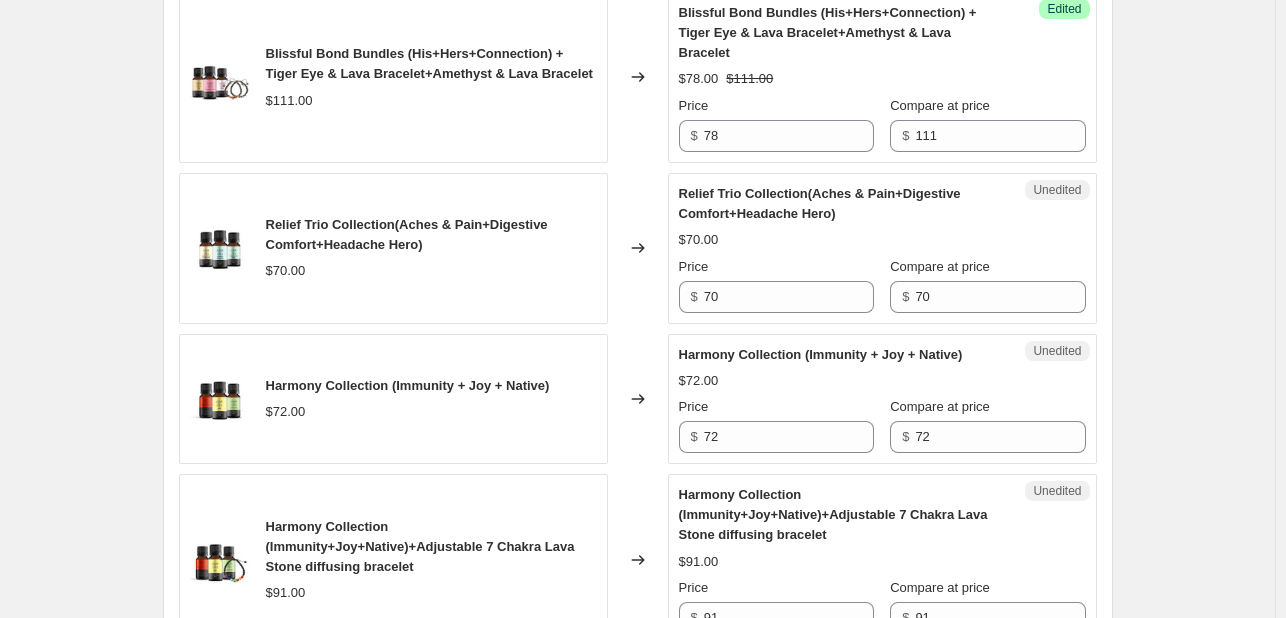 scroll, scrollTop: 2499, scrollLeft: 0, axis: vertical 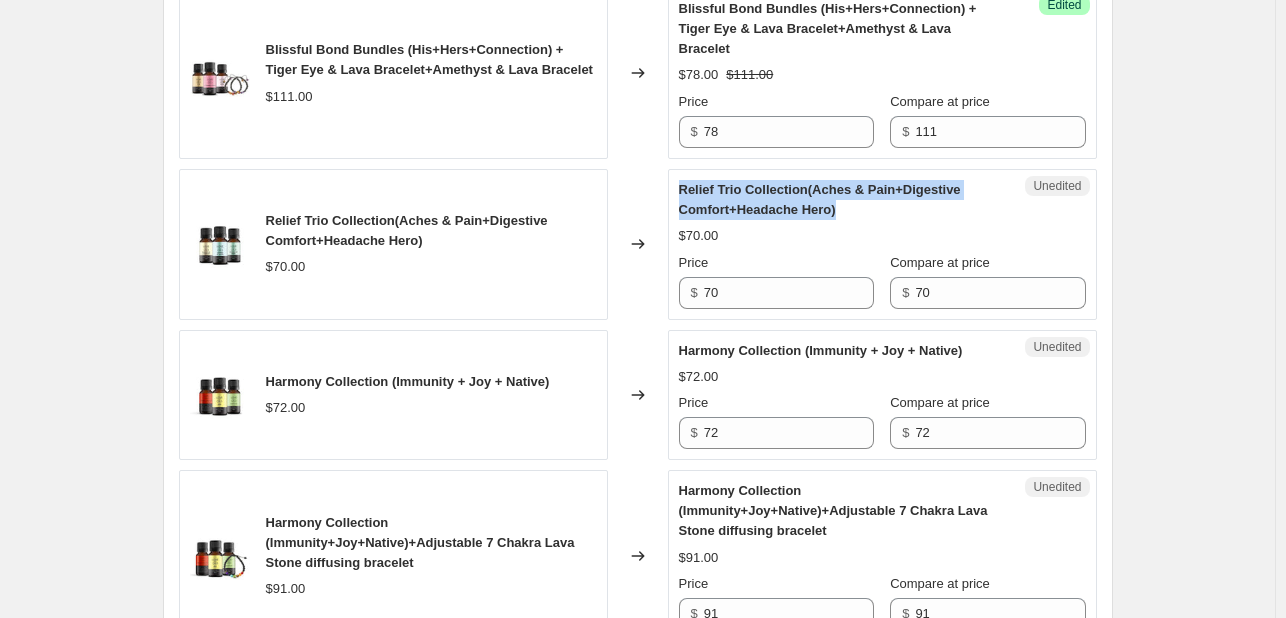 drag, startPoint x: 684, startPoint y: 185, endPoint x: 857, endPoint y: 196, distance: 173.34937 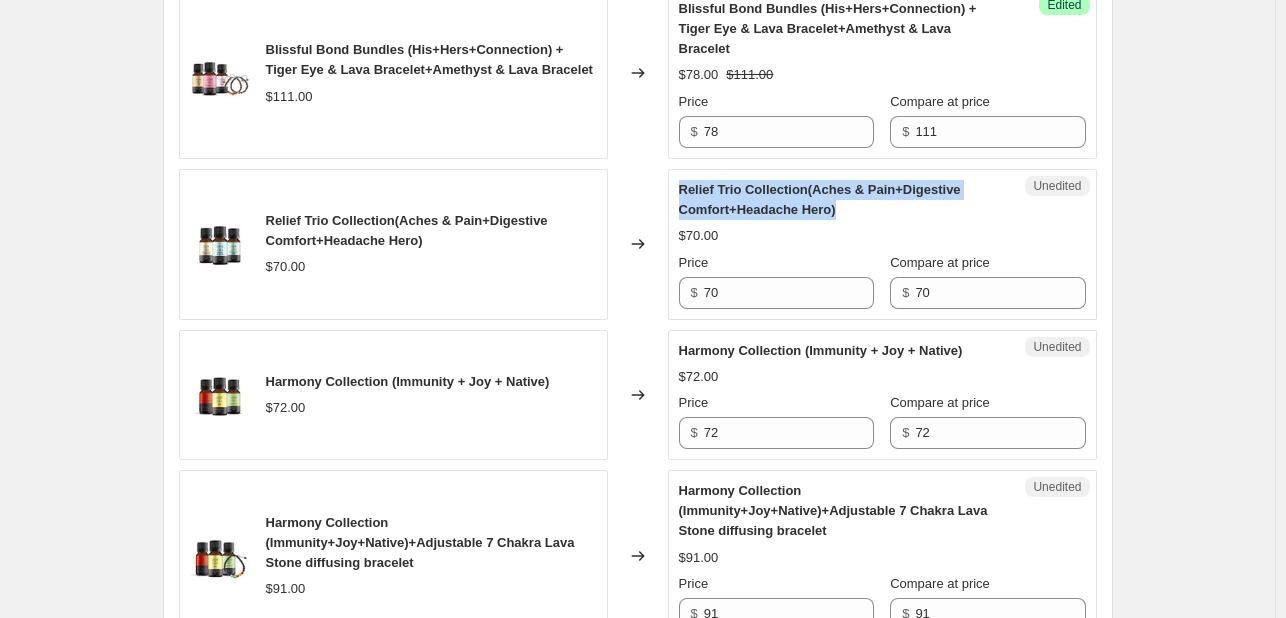 click on "Relief Trio Collection(Aches & Pain+Digestive Comfort+Headache Hero)" at bounding box center (842, 200) 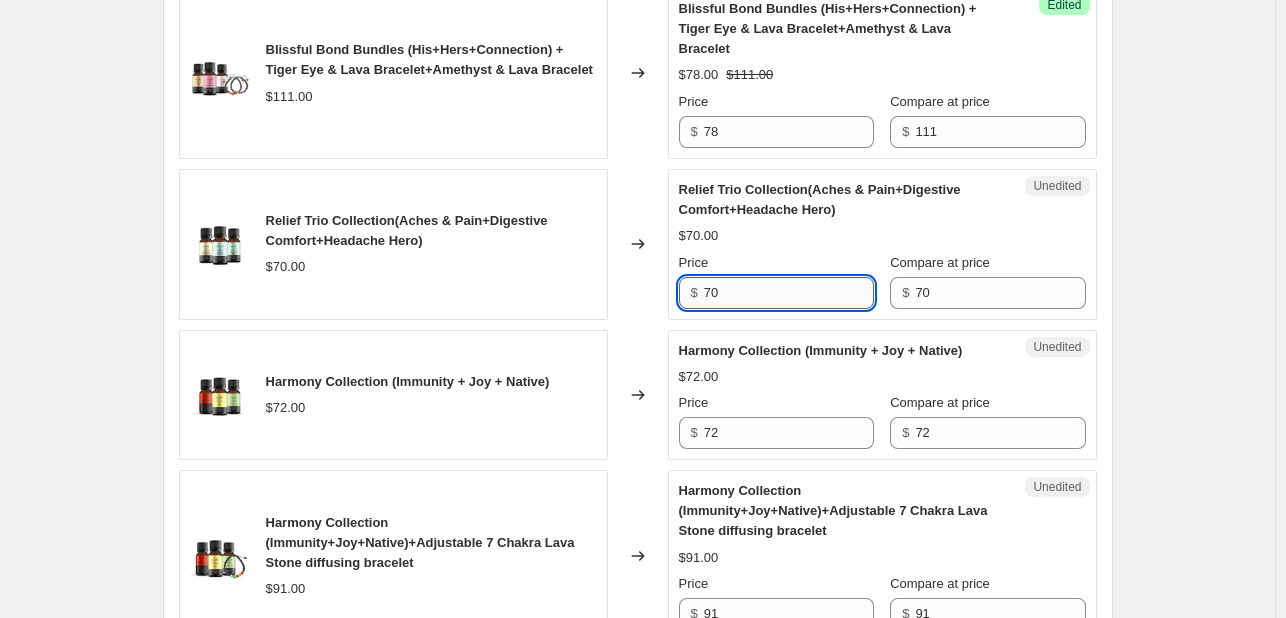 click on "70" at bounding box center (789, 293) 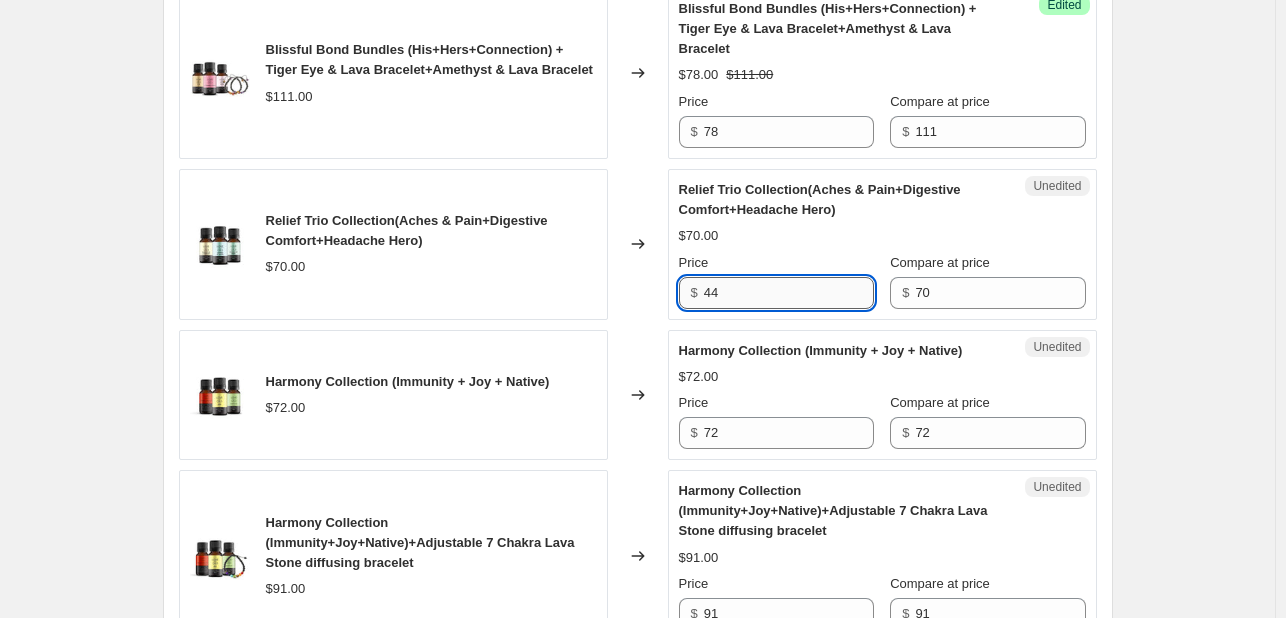 click on "44" at bounding box center [789, 293] 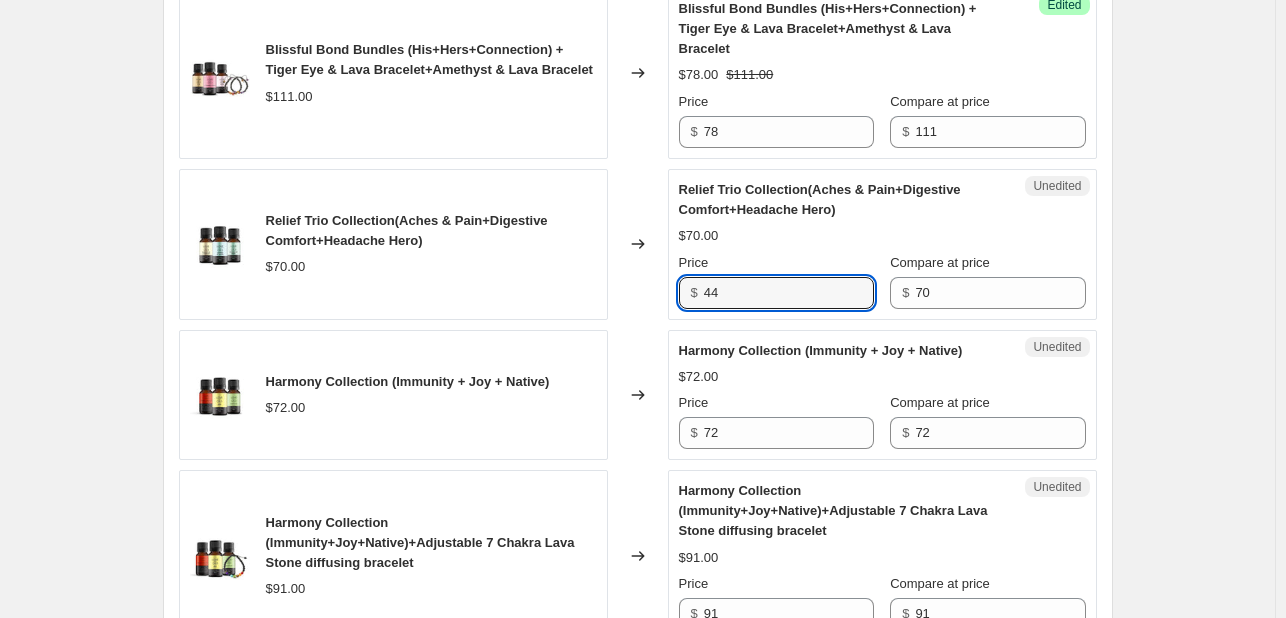 type on "44" 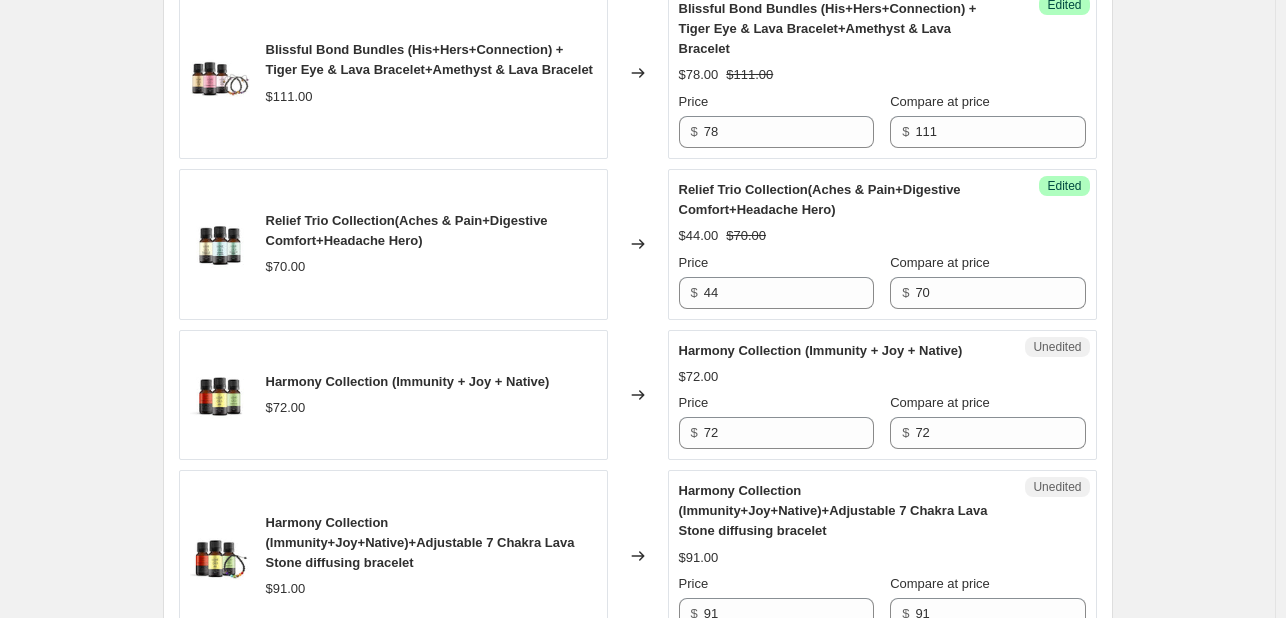 click on "Changed to" at bounding box center [638, 244] 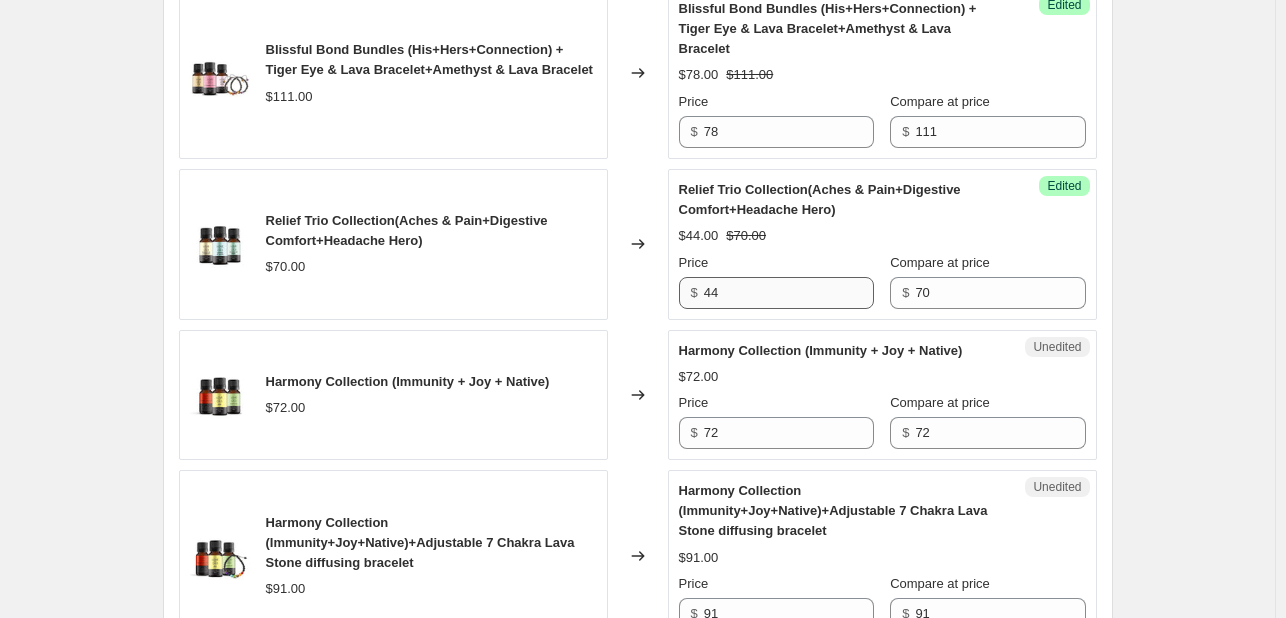 scroll, scrollTop: 2544, scrollLeft: 0, axis: vertical 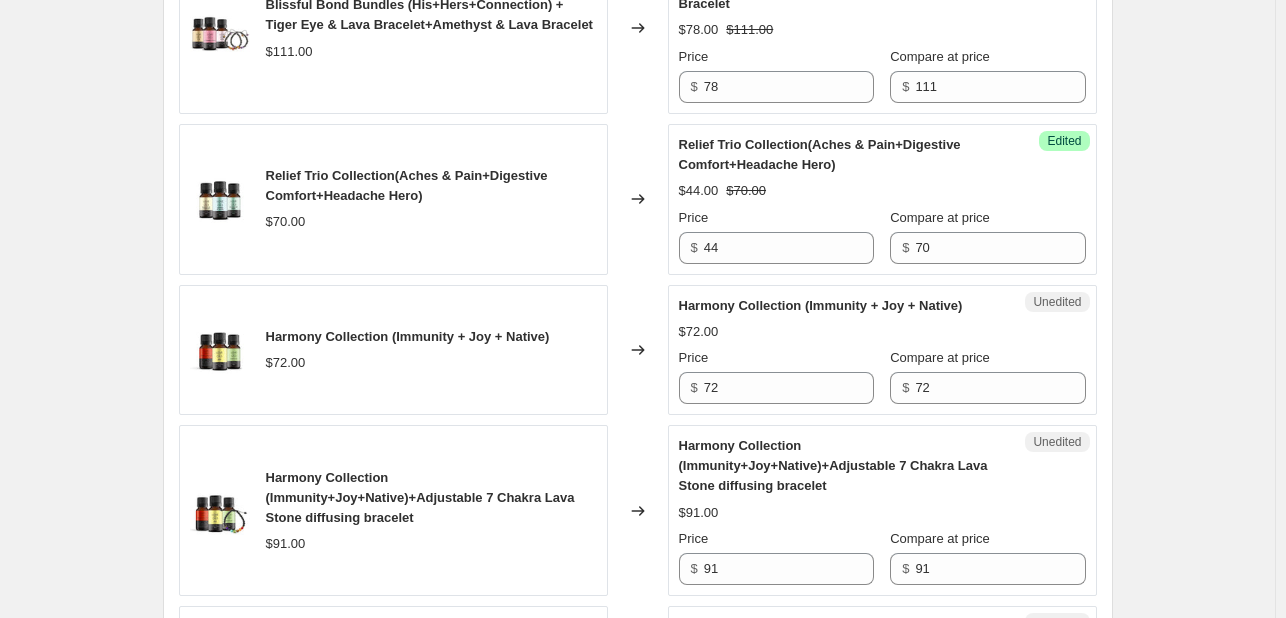 click on "Create new price change job. This page is ready Create new price change job Draft Step 1. Optionally give your price change job a title (eg "March 30% off sale on boots") Value Packs This title is just for internal use, customers won't see it Step 2. Select how the prices should change Use bulk price change rules Set product prices individually Use CSV upload Select tags to add while price change is active Select tags to remove while price change is active Step 3. Select which products should change in price Select all products, use filters, or select products variants individually All products Filter by product, collection, tag, vendor, product type, variant title, or inventory Select product variants individually Product filters Products must match: all conditions any condition The product The product's collection The product's tag The product's vendor The product's type The product's status The variant's title Inventory quantity The product's tag Is equal to Is not equal to Is equal to value  $269.00 Price" at bounding box center (637, -377) 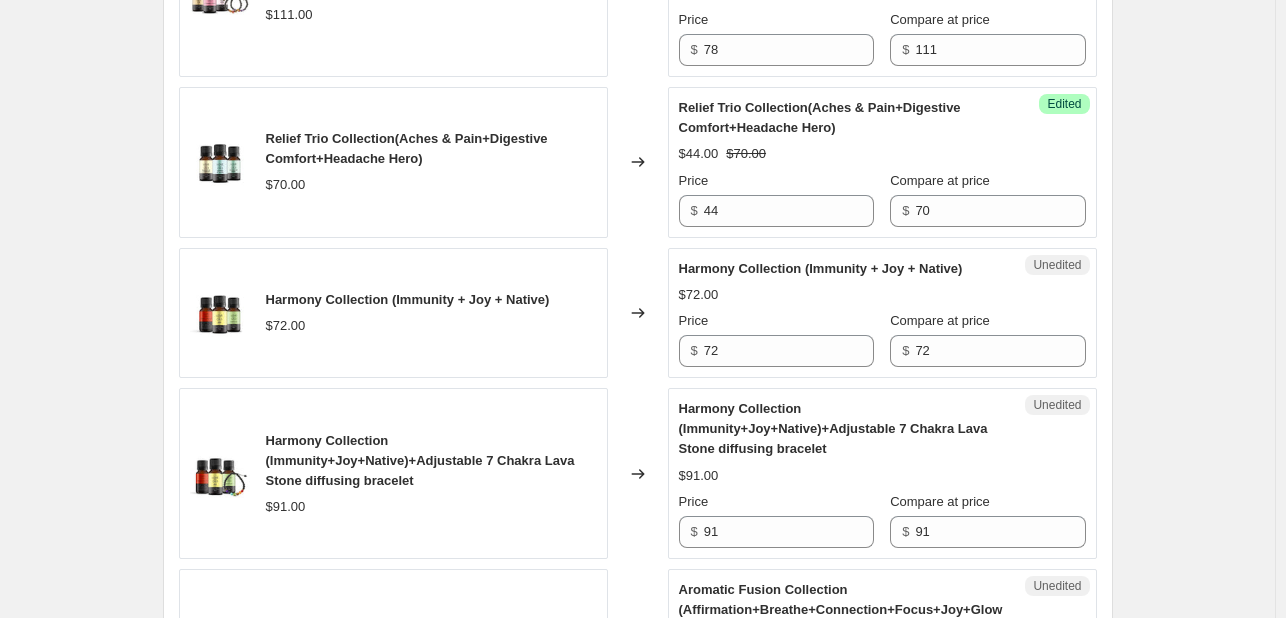 scroll, scrollTop: 2582, scrollLeft: 0, axis: vertical 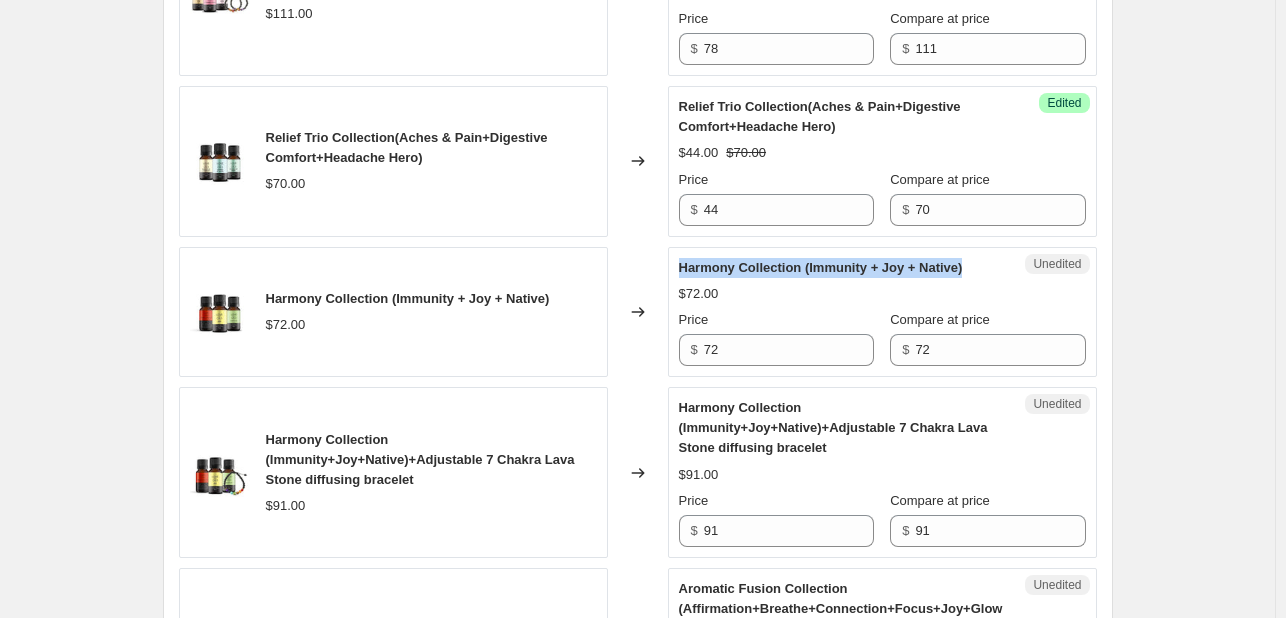 drag, startPoint x: 684, startPoint y: 262, endPoint x: 976, endPoint y: 257, distance: 292.04282 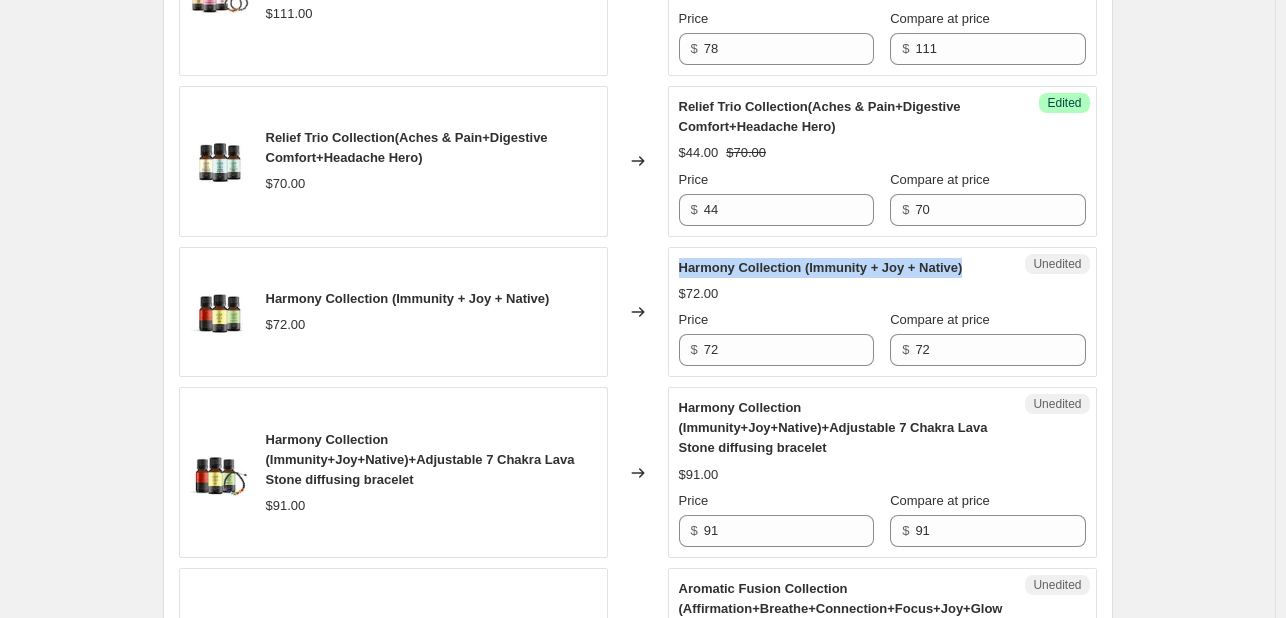 click on "Harmony Collection (Immunity + Joy + Native)" at bounding box center [842, 268] 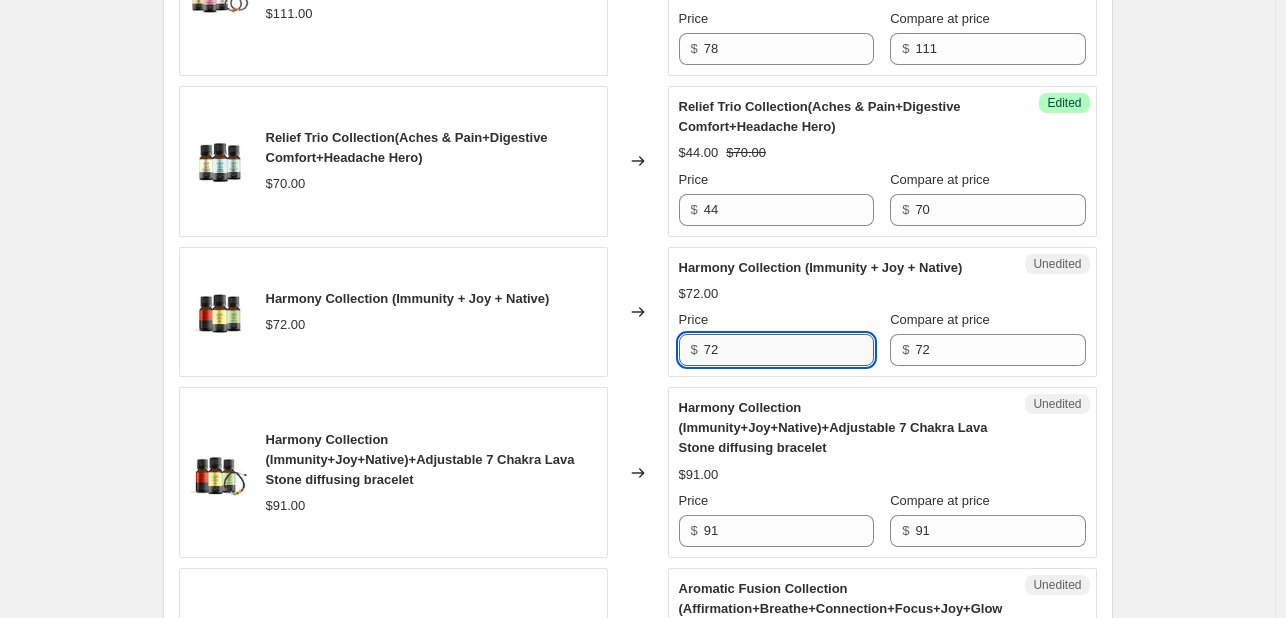 click on "72" at bounding box center [789, 350] 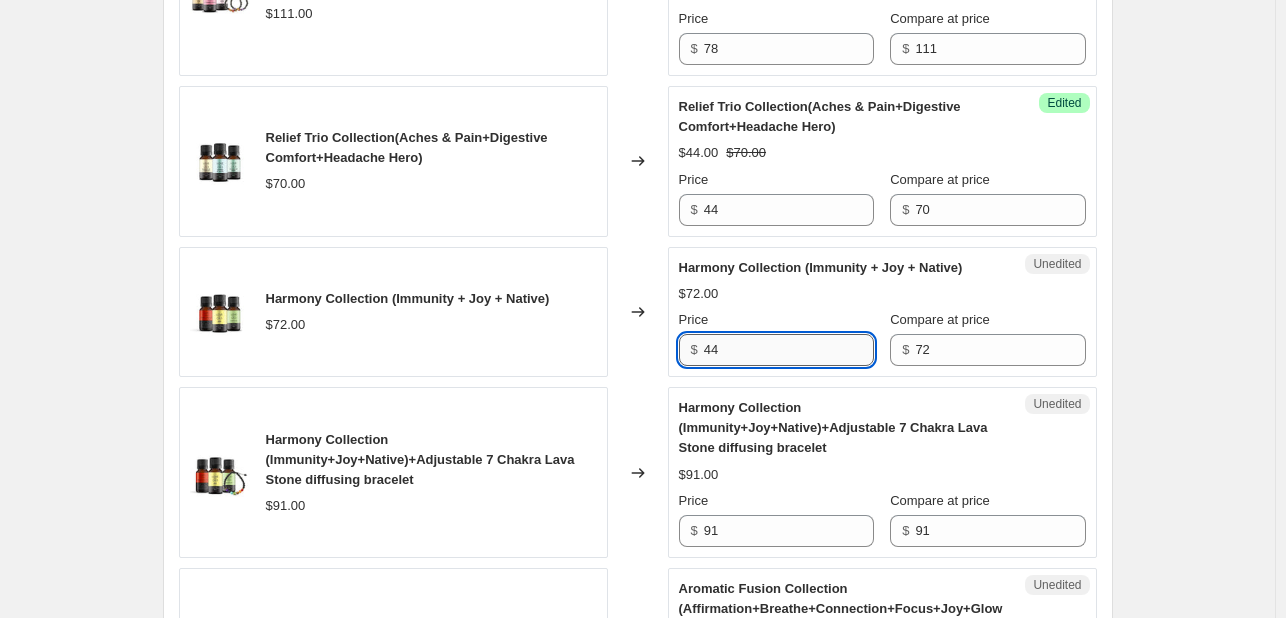 click on "44" at bounding box center [789, 350] 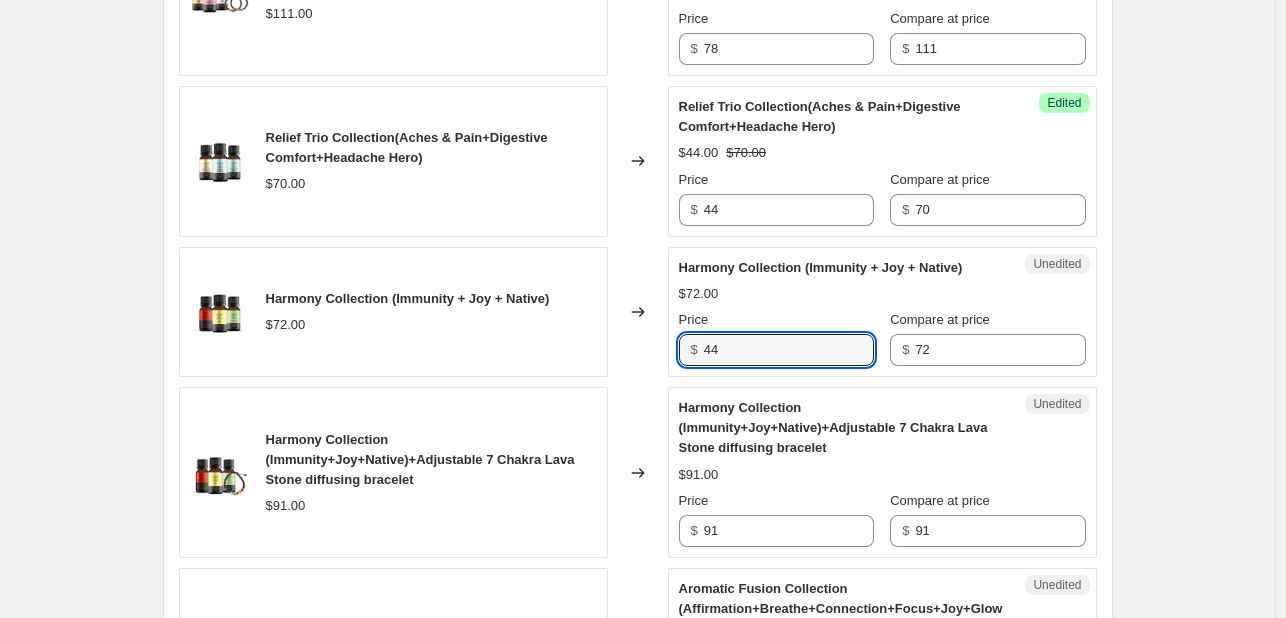 type on "44" 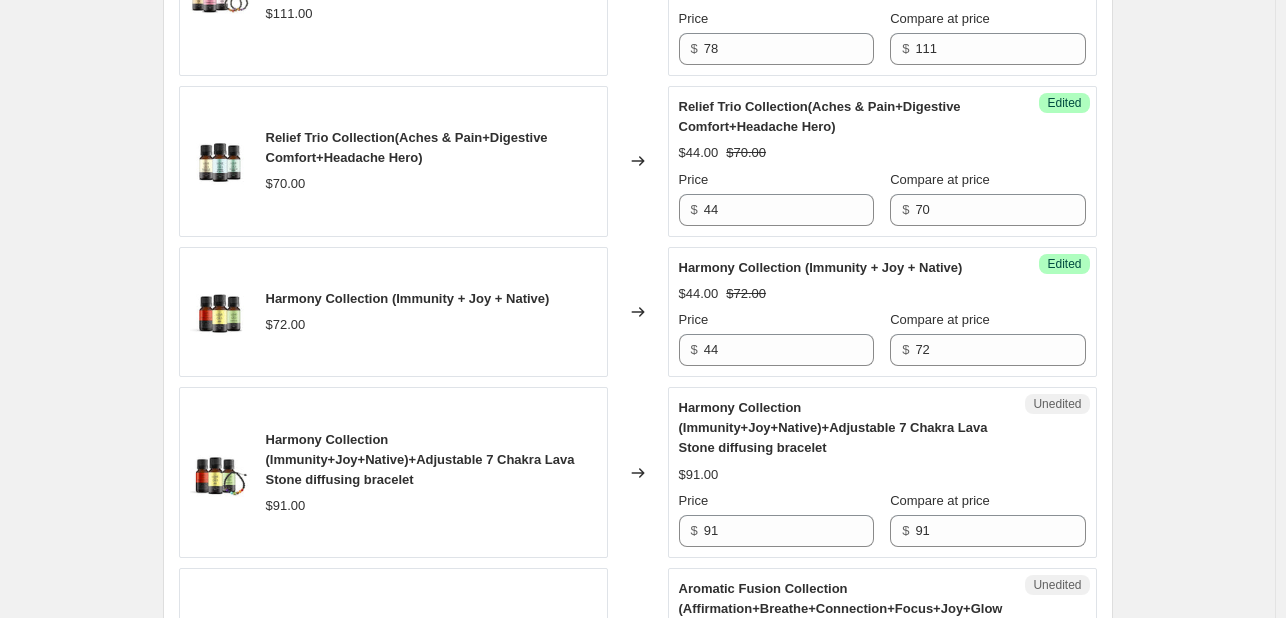 click on "Changed to" at bounding box center [638, 312] 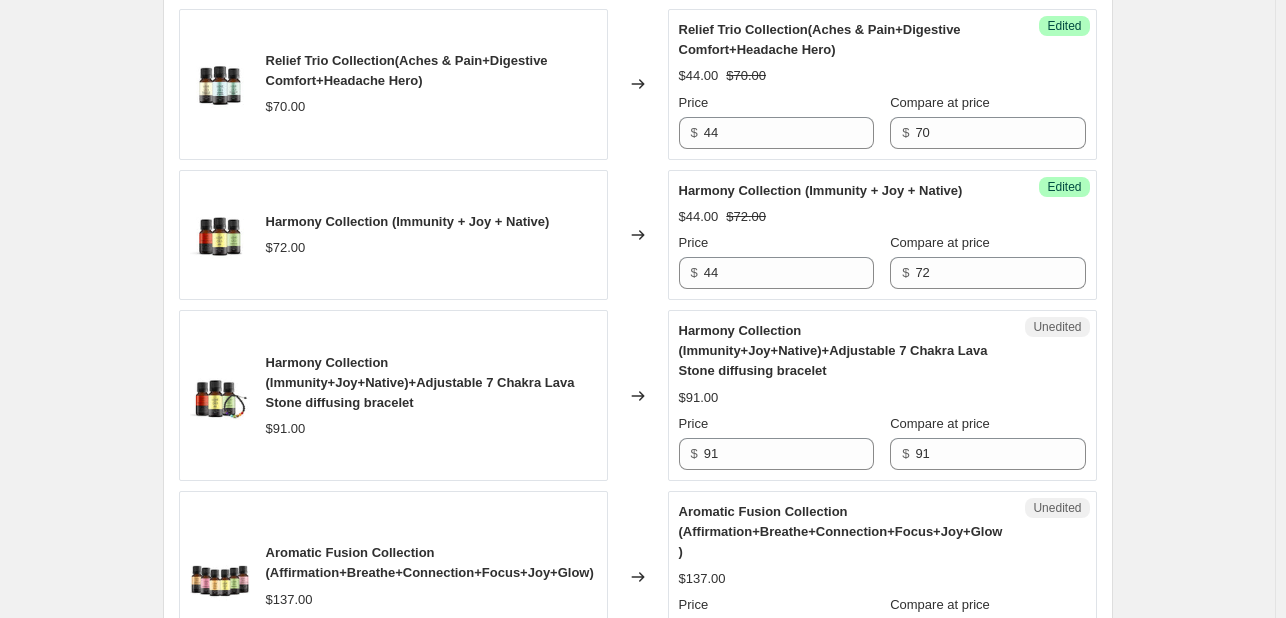 scroll, scrollTop: 2668, scrollLeft: 0, axis: vertical 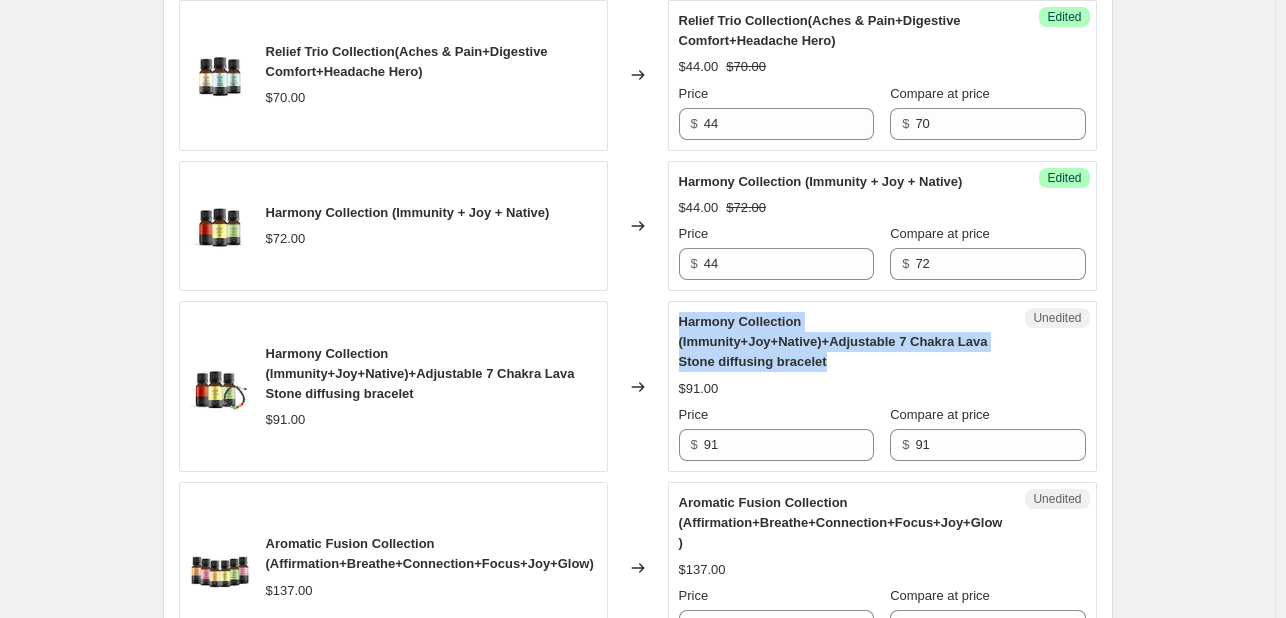 drag, startPoint x: 681, startPoint y: 315, endPoint x: 836, endPoint y: 357, distance: 160.58954 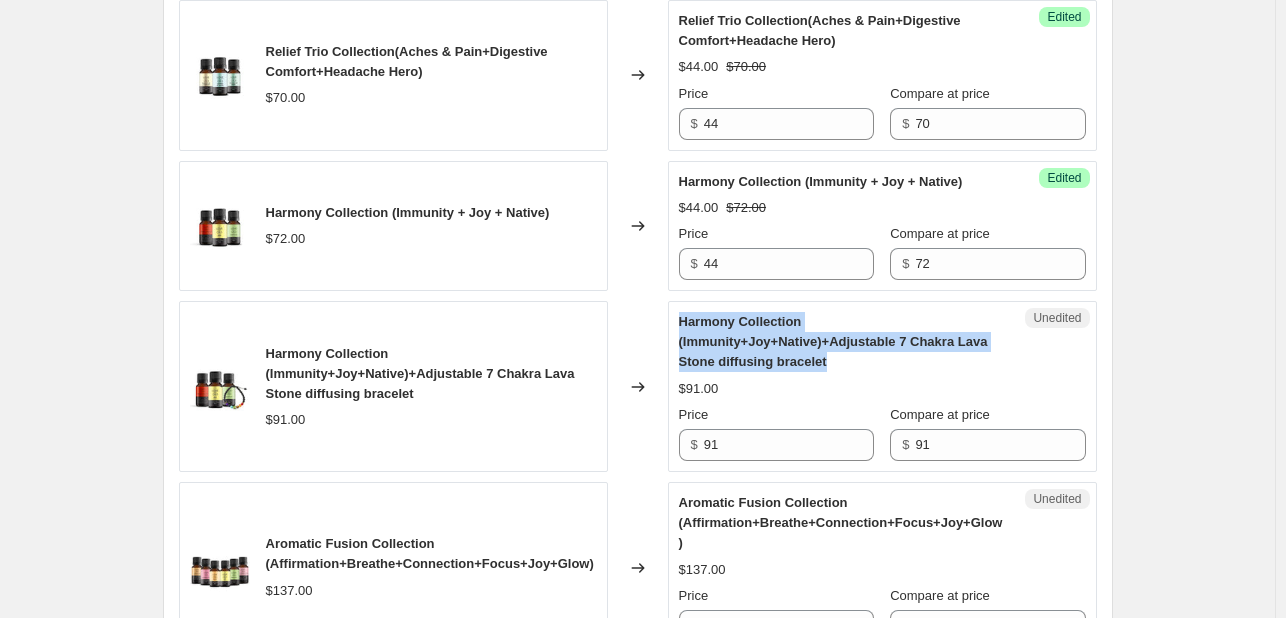click on "Unedited Harmony Collection (Immunity+Joy+Native)+Adjustable 7 Chakra Lava Stone diffusing bracelet  $91.00 Price $ 91 Compare at price $ 91" at bounding box center [882, 386] 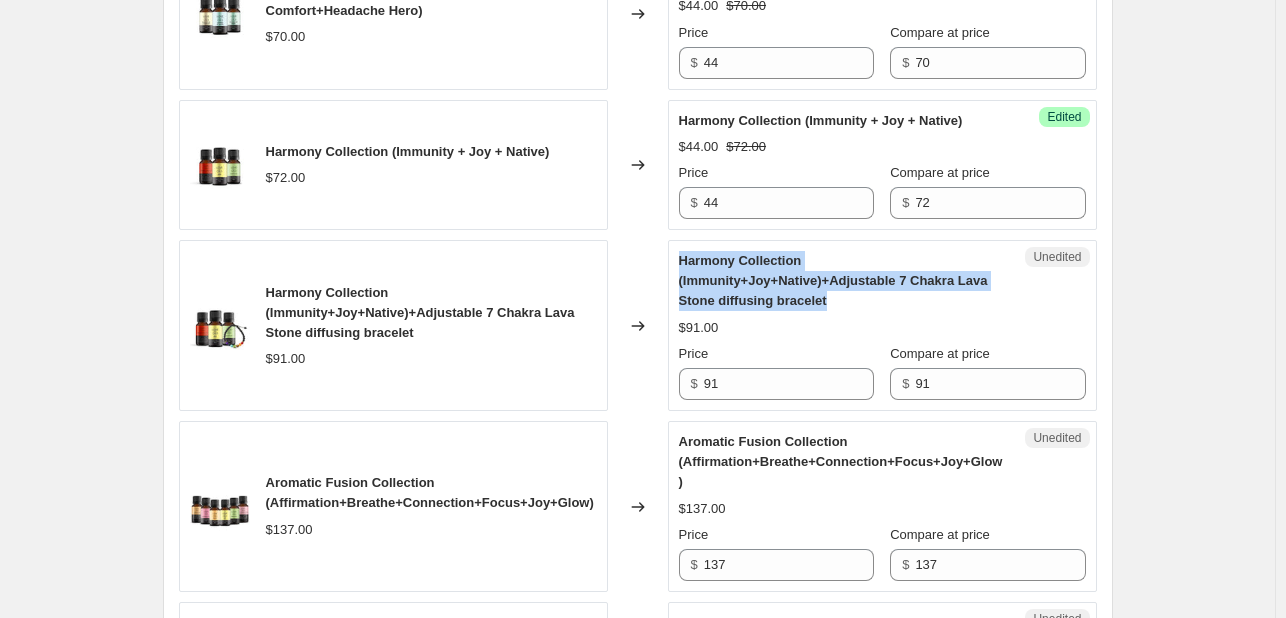 scroll, scrollTop: 2730, scrollLeft: 0, axis: vertical 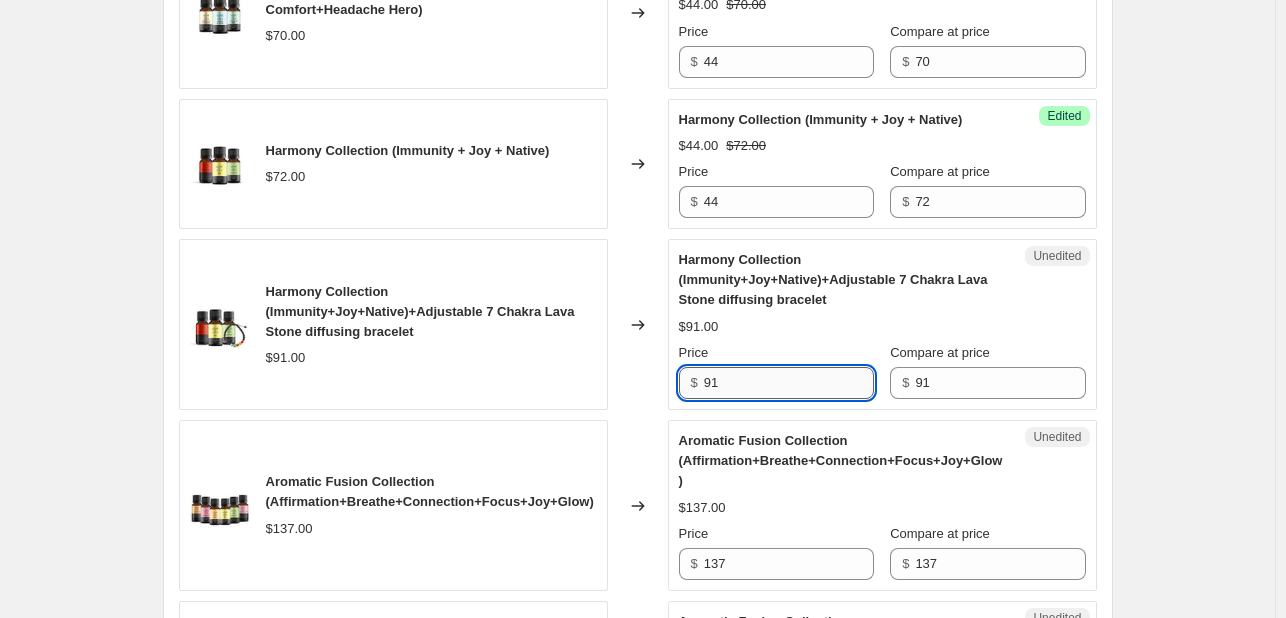click on "91" at bounding box center (789, 383) 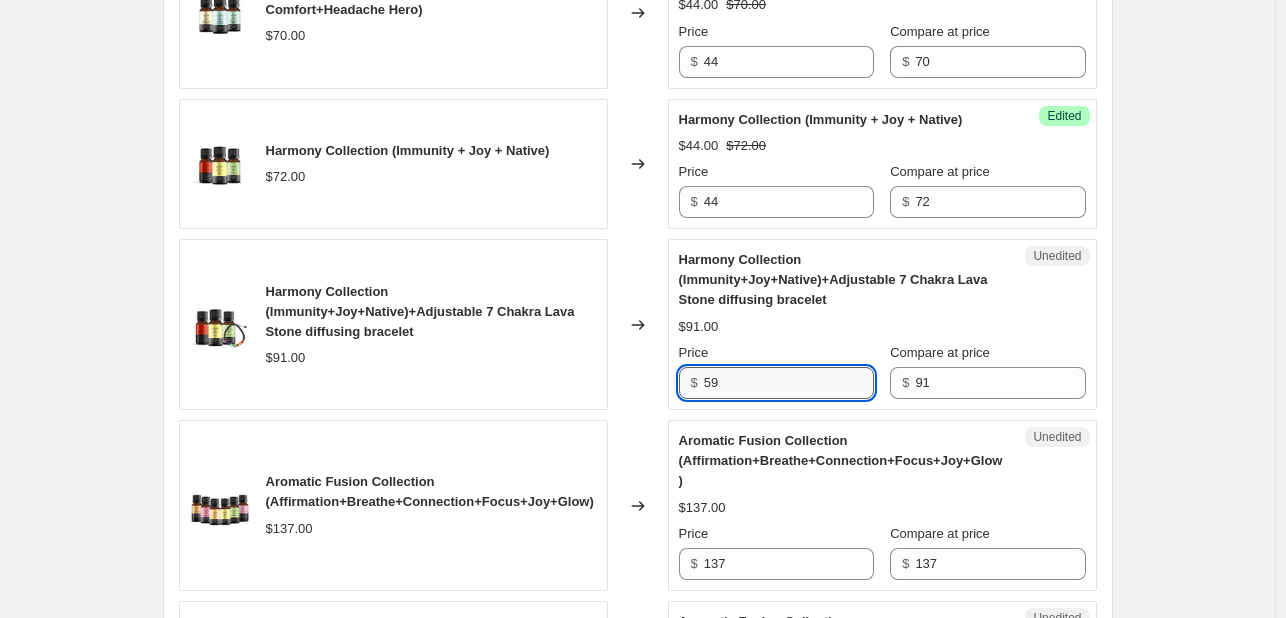 click on "59" at bounding box center (789, 383) 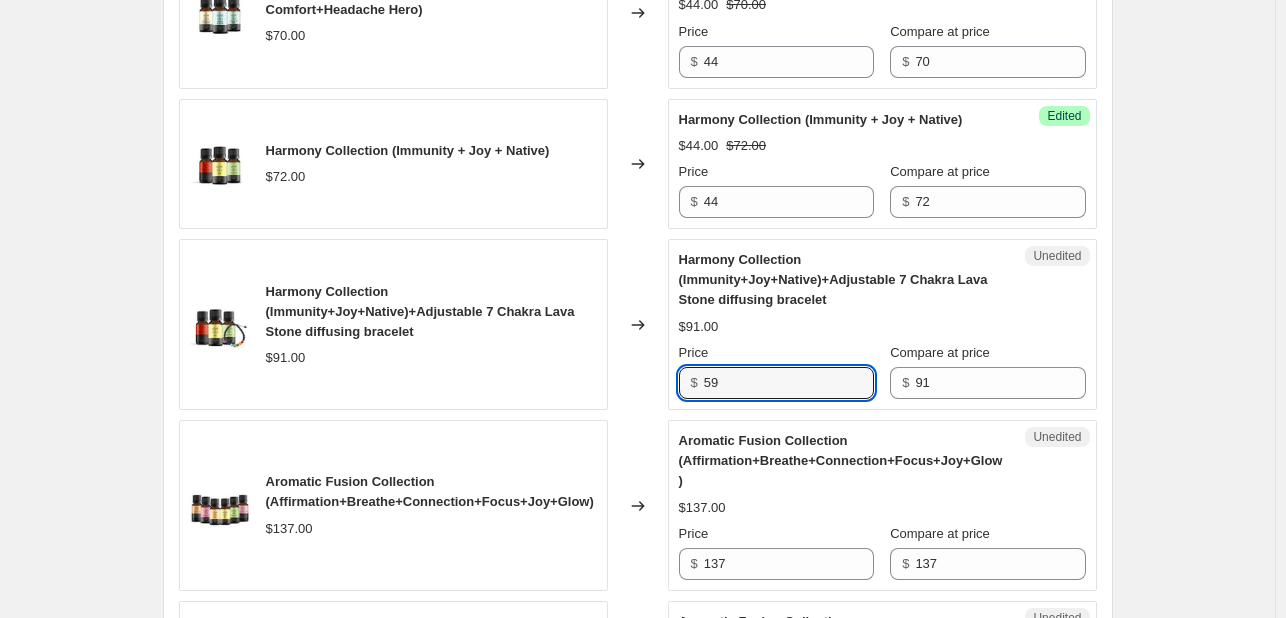 type on "59" 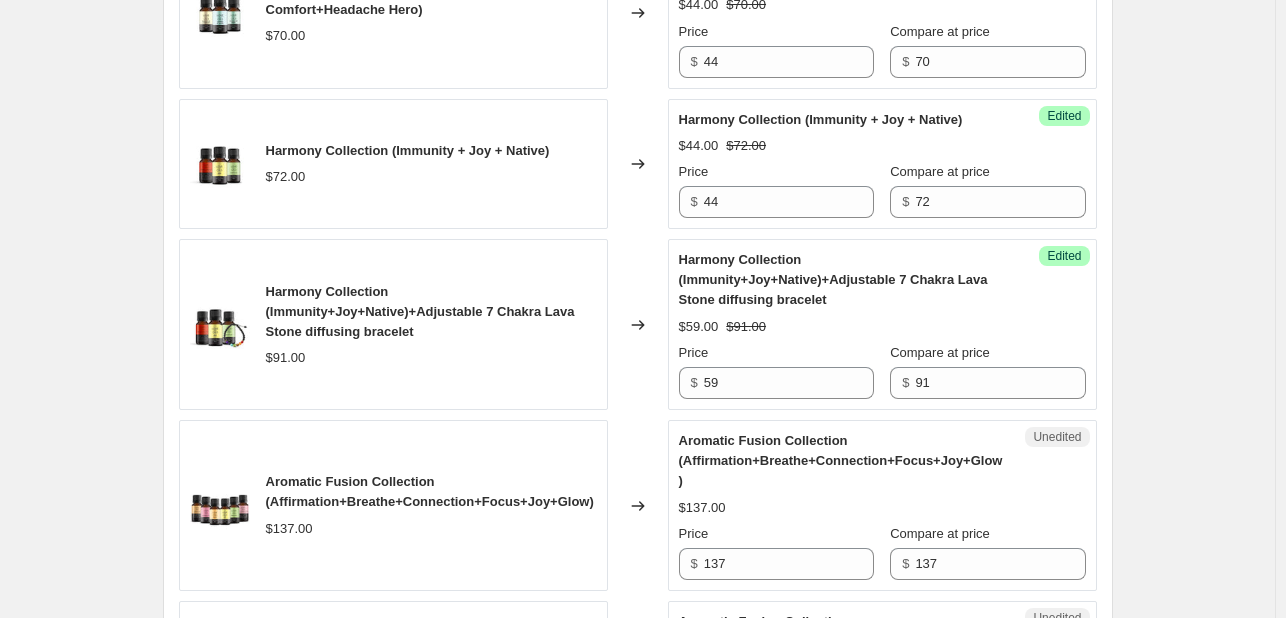 click on "Changed to" at bounding box center [638, 324] 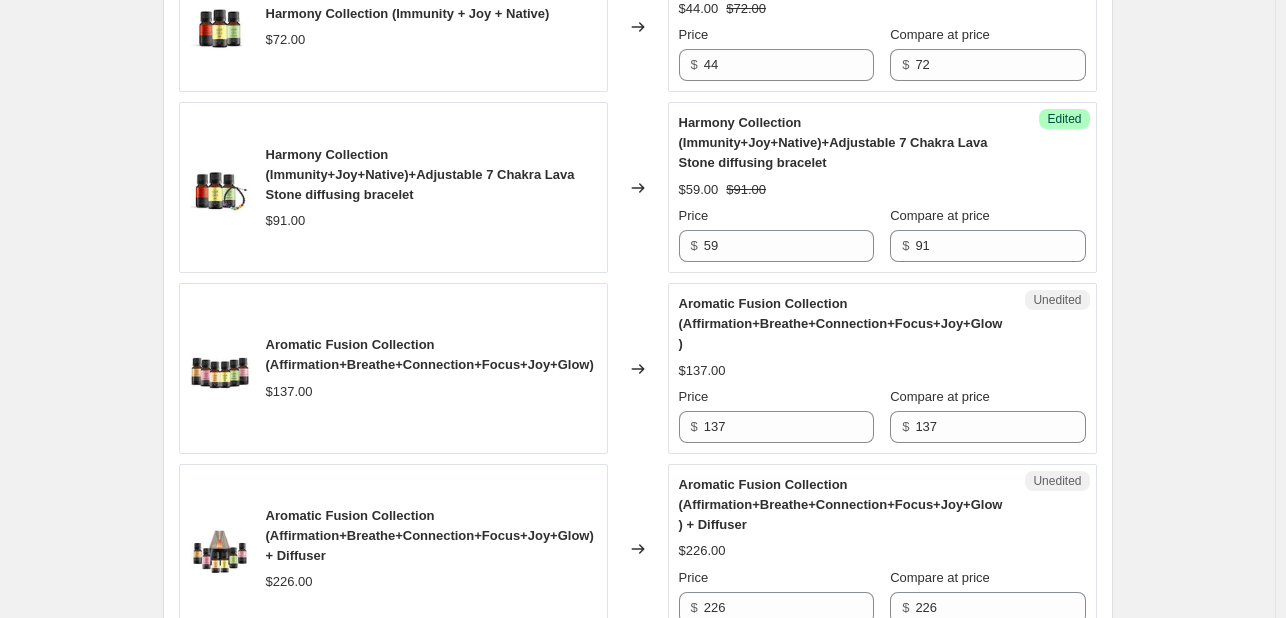 scroll, scrollTop: 2868, scrollLeft: 0, axis: vertical 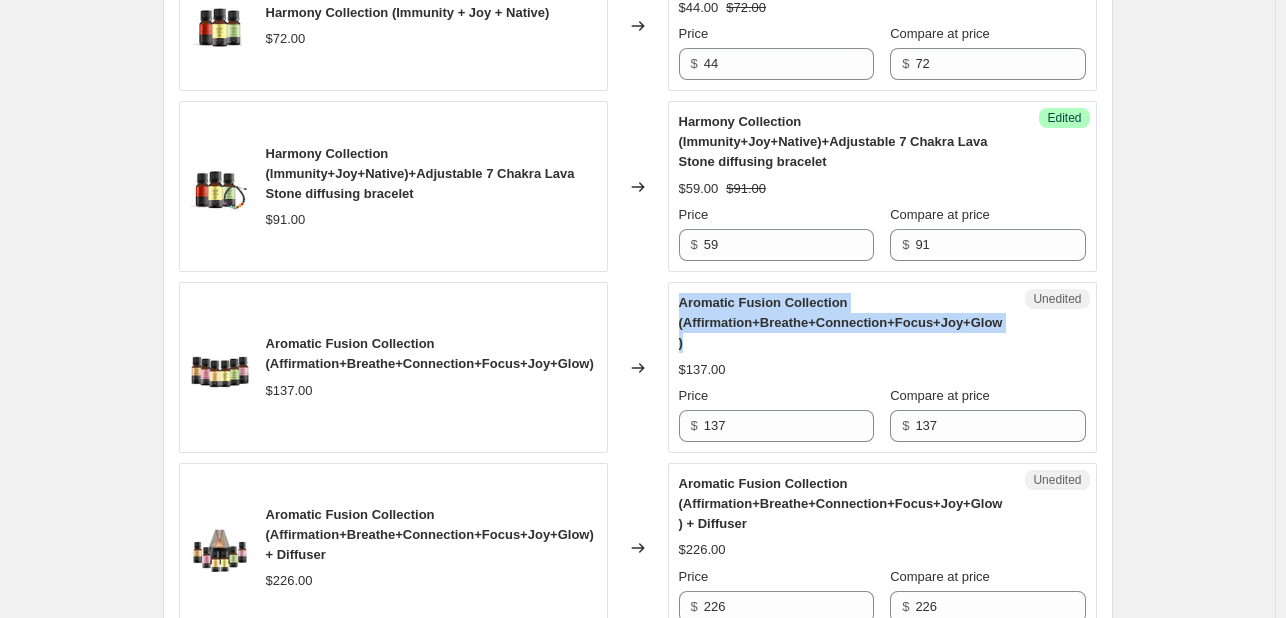 drag, startPoint x: 684, startPoint y: 297, endPoint x: 710, endPoint y: 330, distance: 42.0119 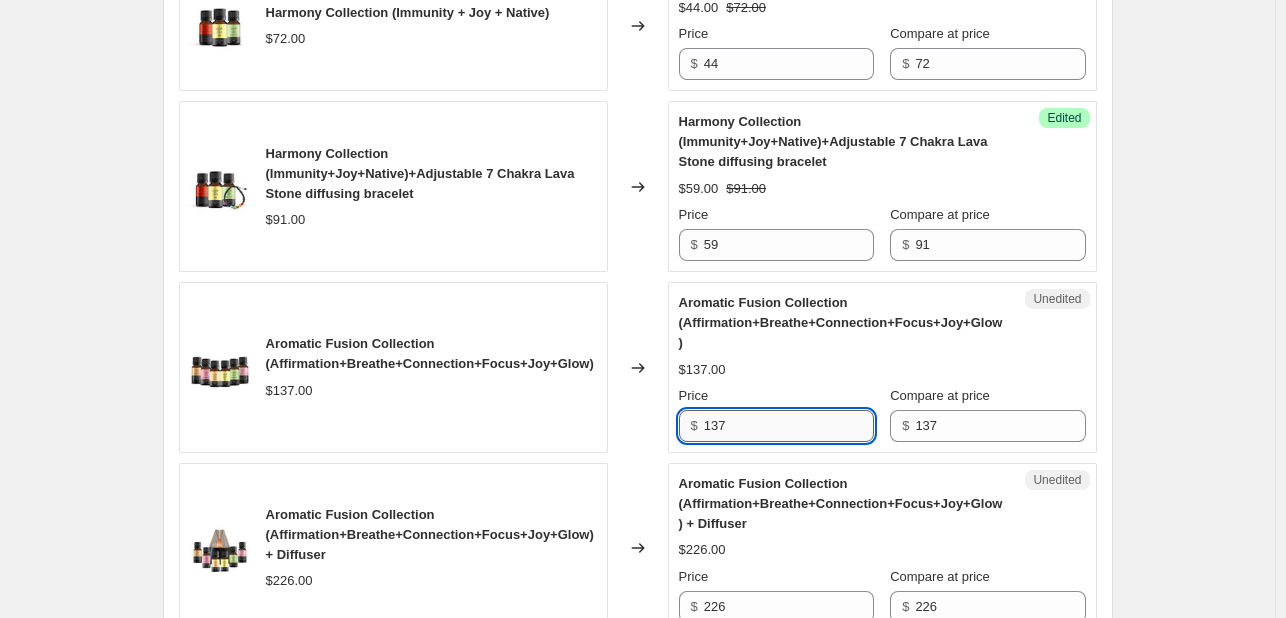 click on "137" at bounding box center (789, 426) 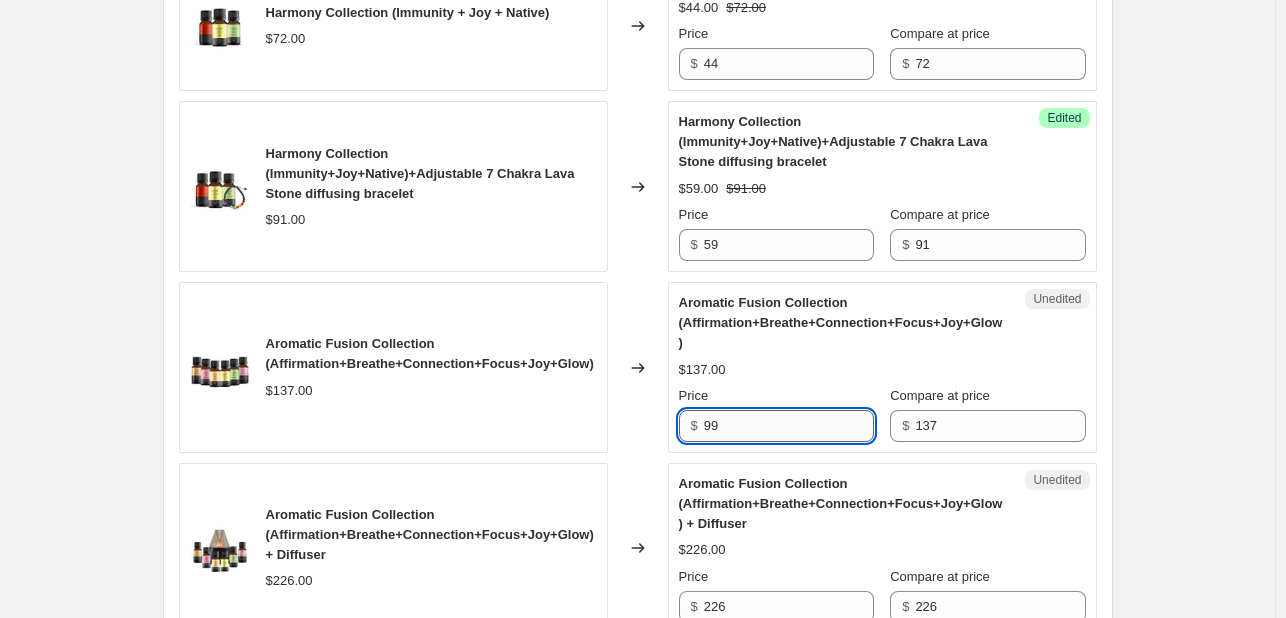 click on "99" at bounding box center [789, 426] 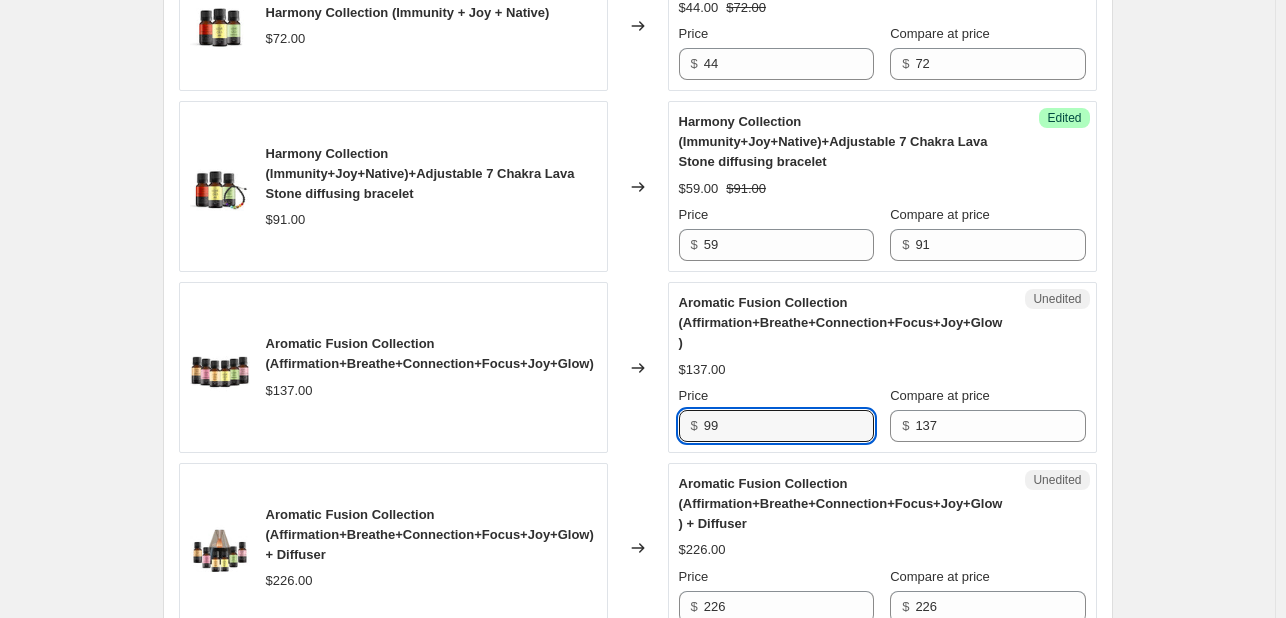 type on "99" 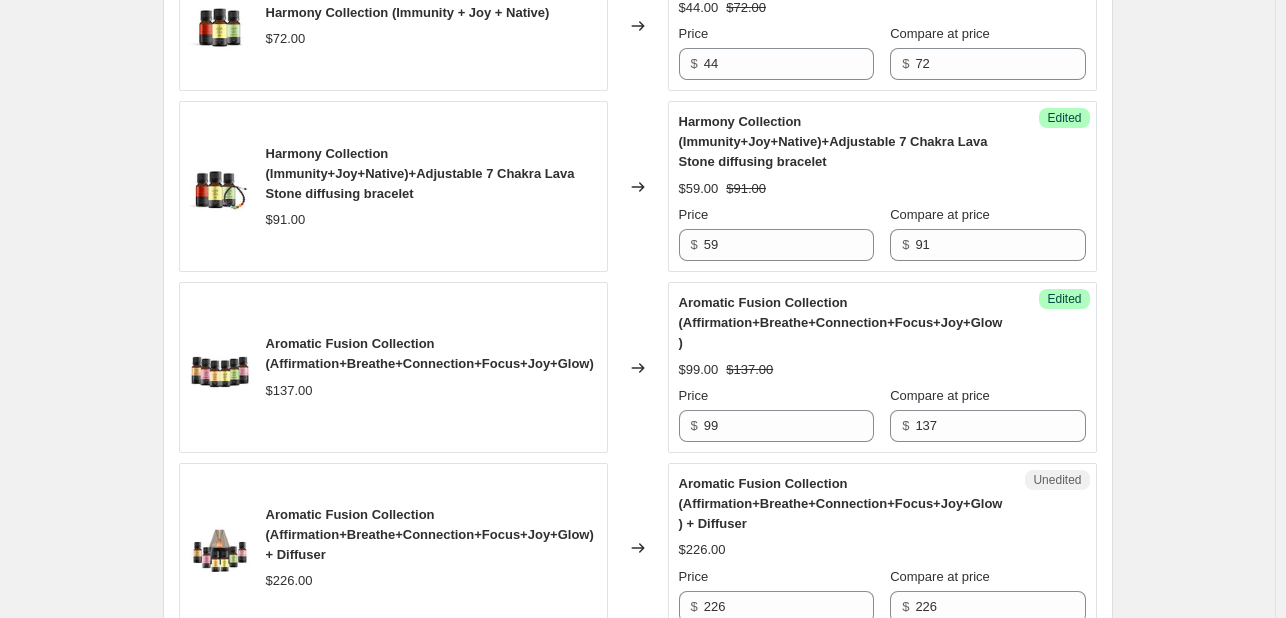 click on "Changed to" at bounding box center (638, 367) 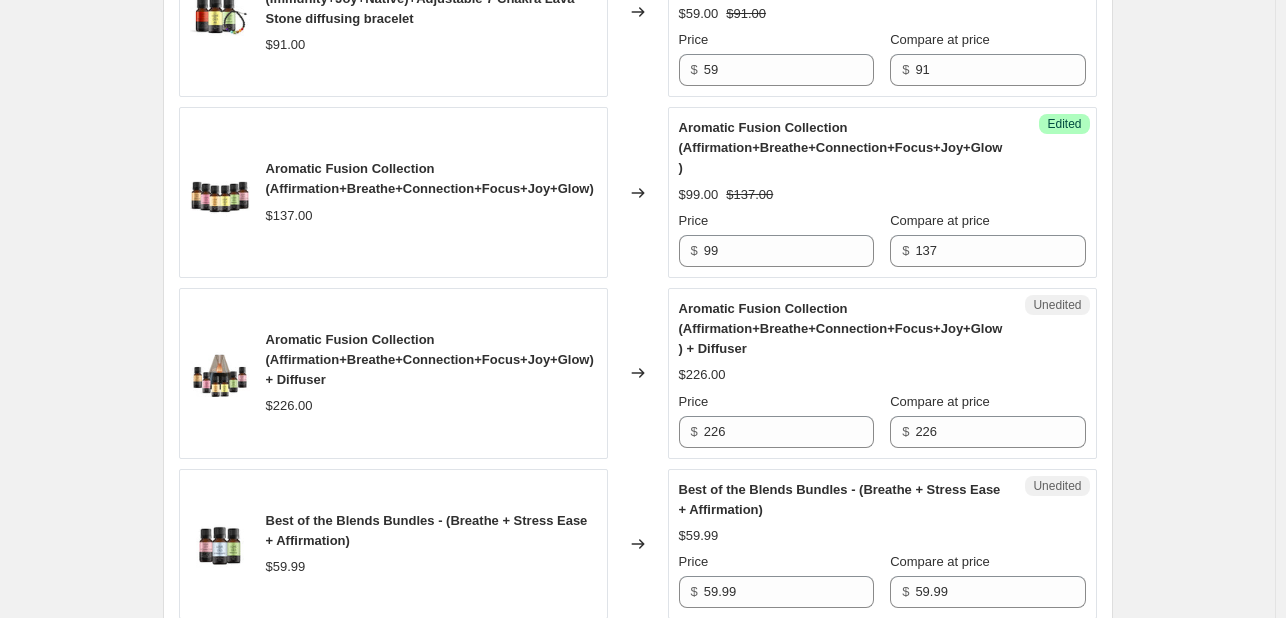 scroll, scrollTop: 3060, scrollLeft: 0, axis: vertical 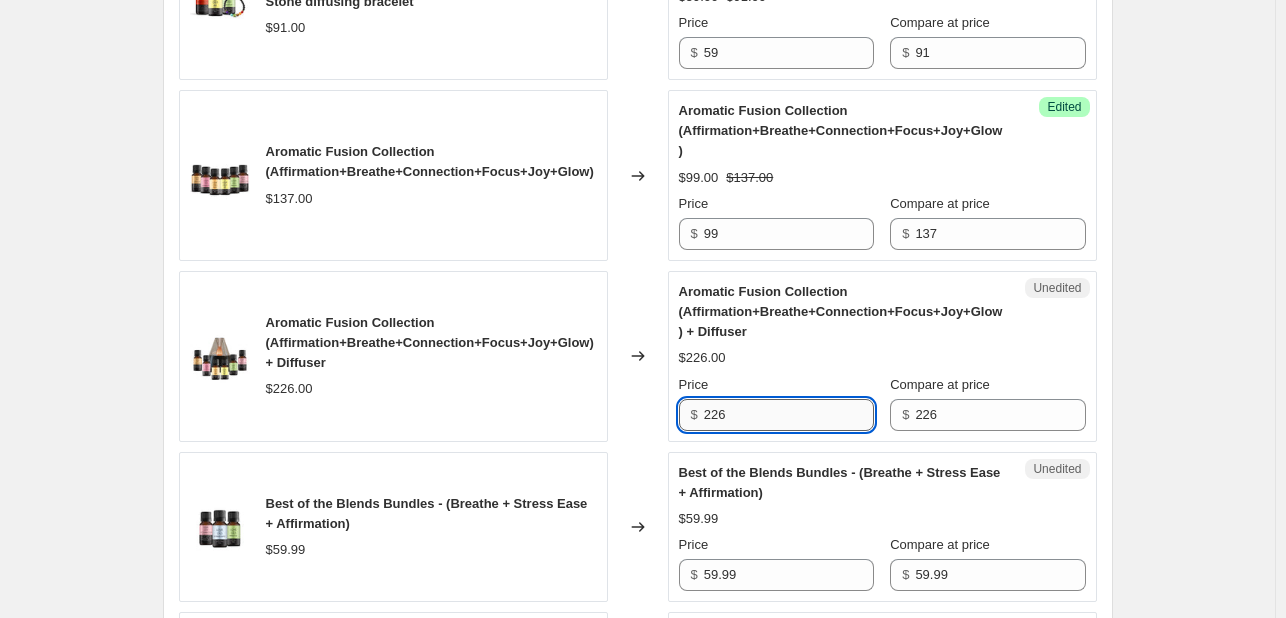 click on "226" at bounding box center [789, 415] 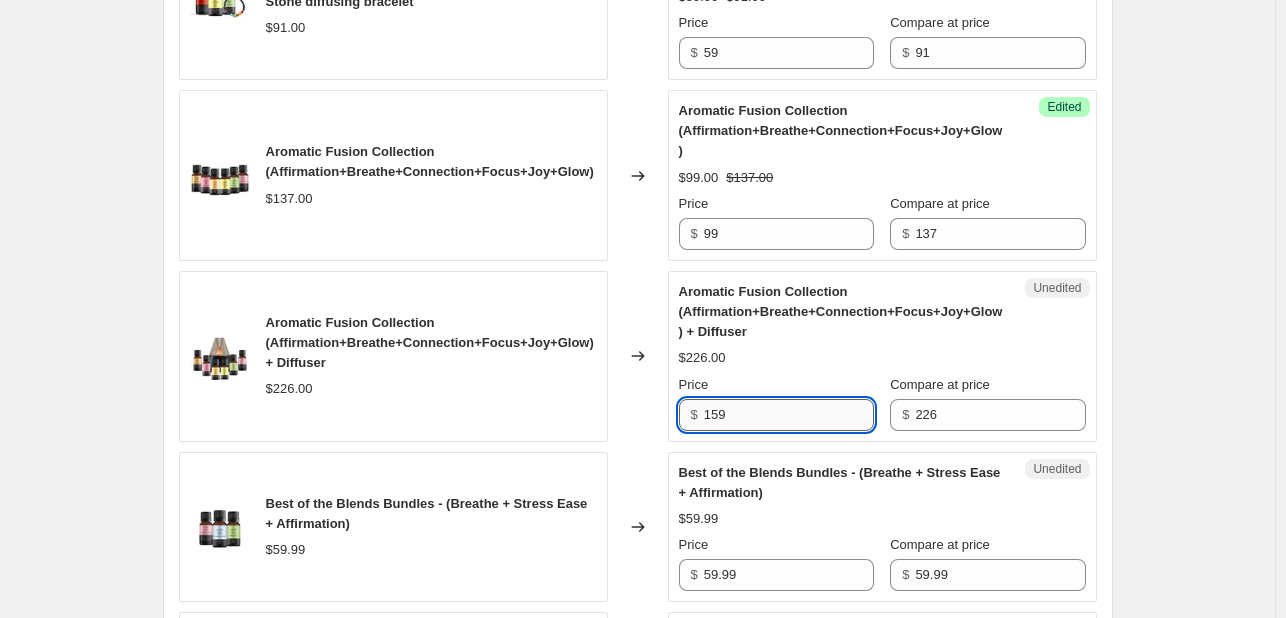 click on "159" at bounding box center (789, 415) 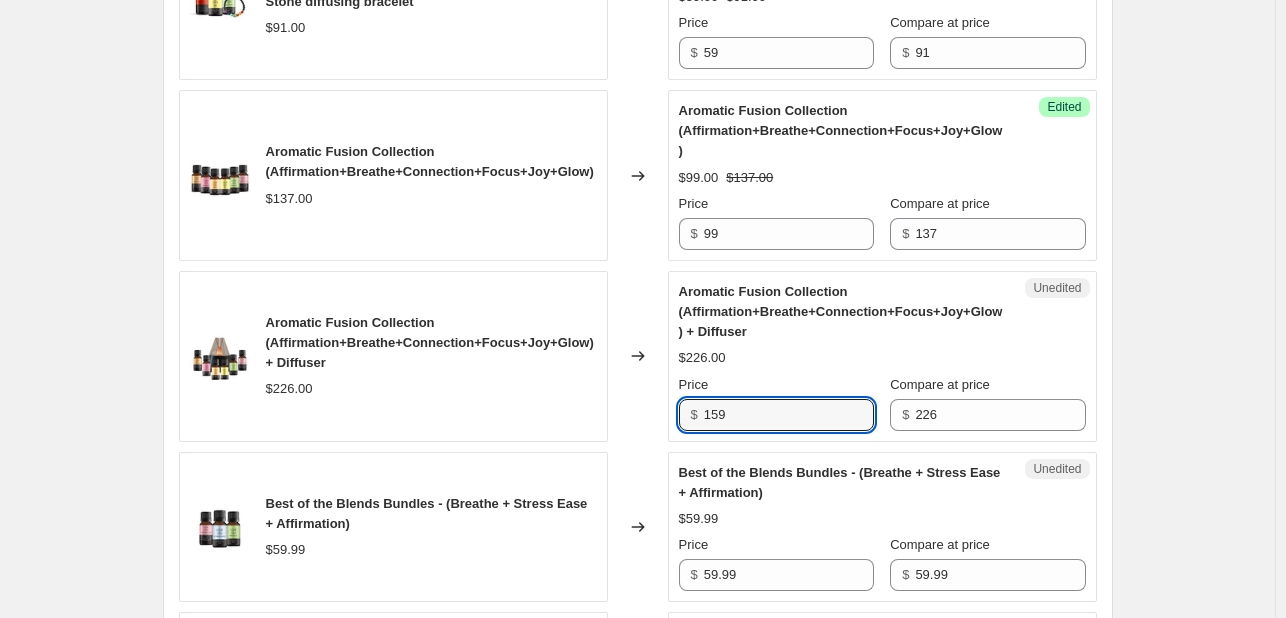 type on "159" 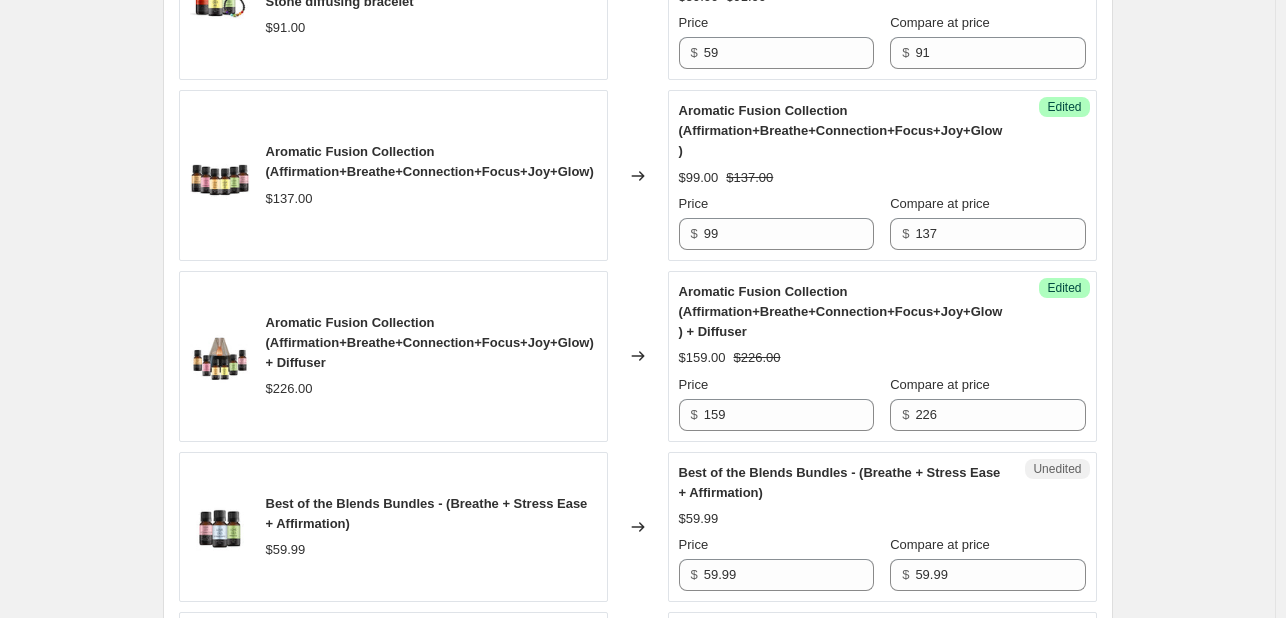 click on "Changed to" at bounding box center [638, 356] 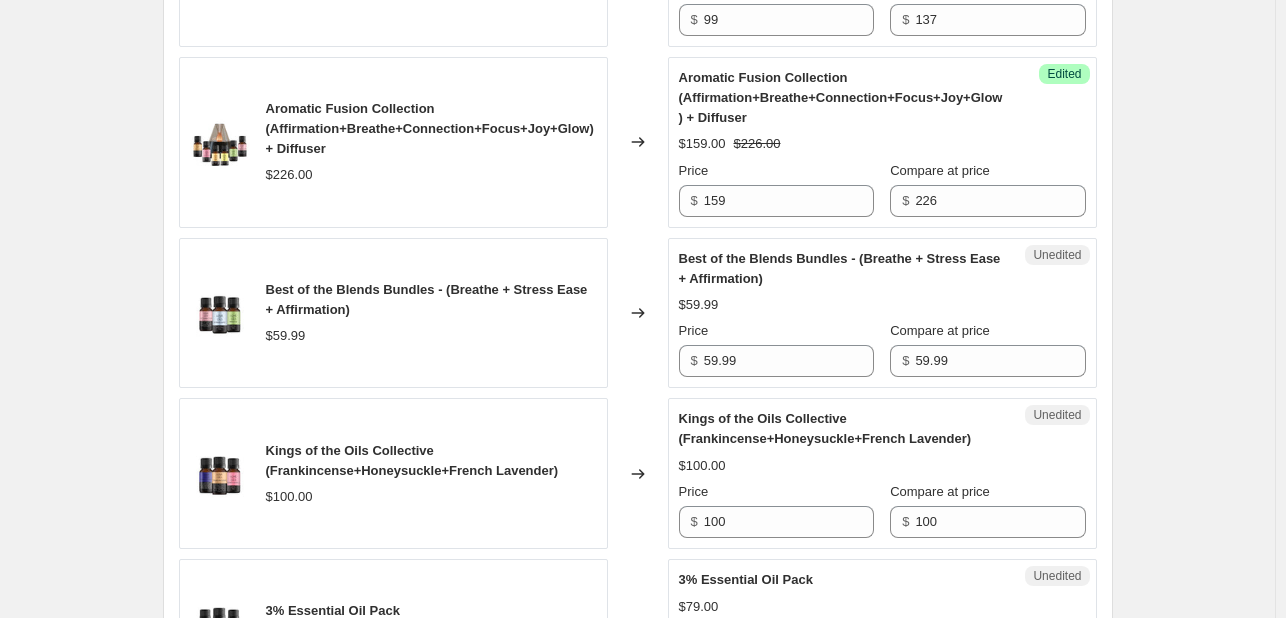 scroll, scrollTop: 3303, scrollLeft: 0, axis: vertical 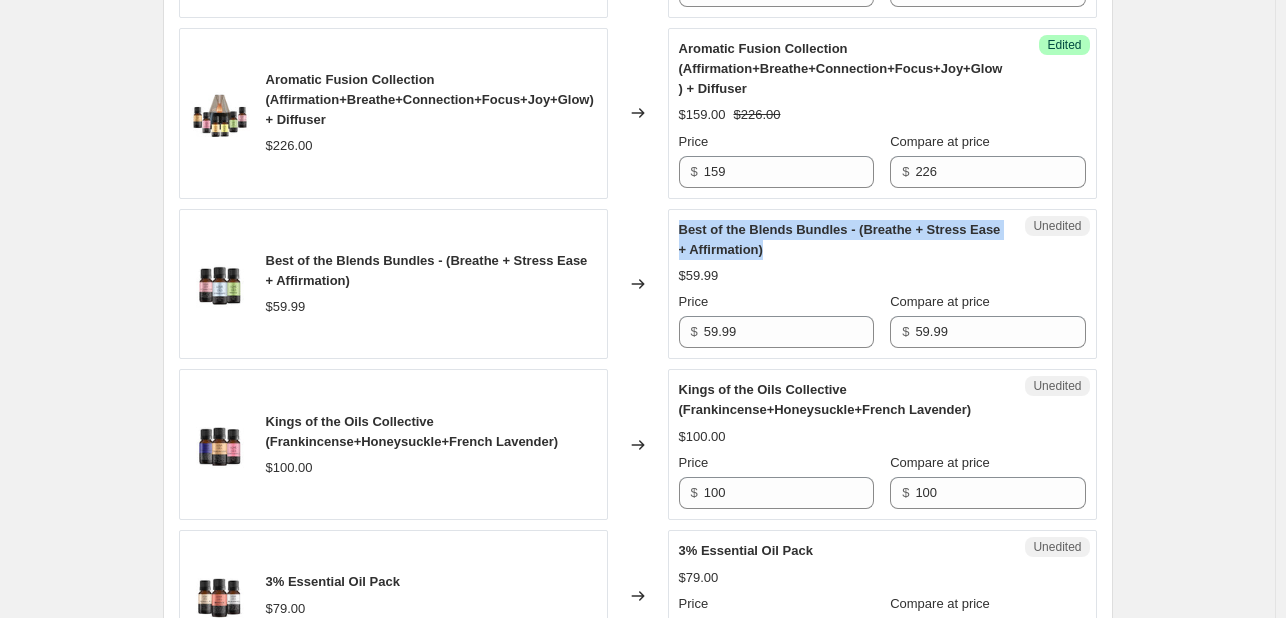 drag, startPoint x: 683, startPoint y: 221, endPoint x: 772, endPoint y: 240, distance: 91.00549 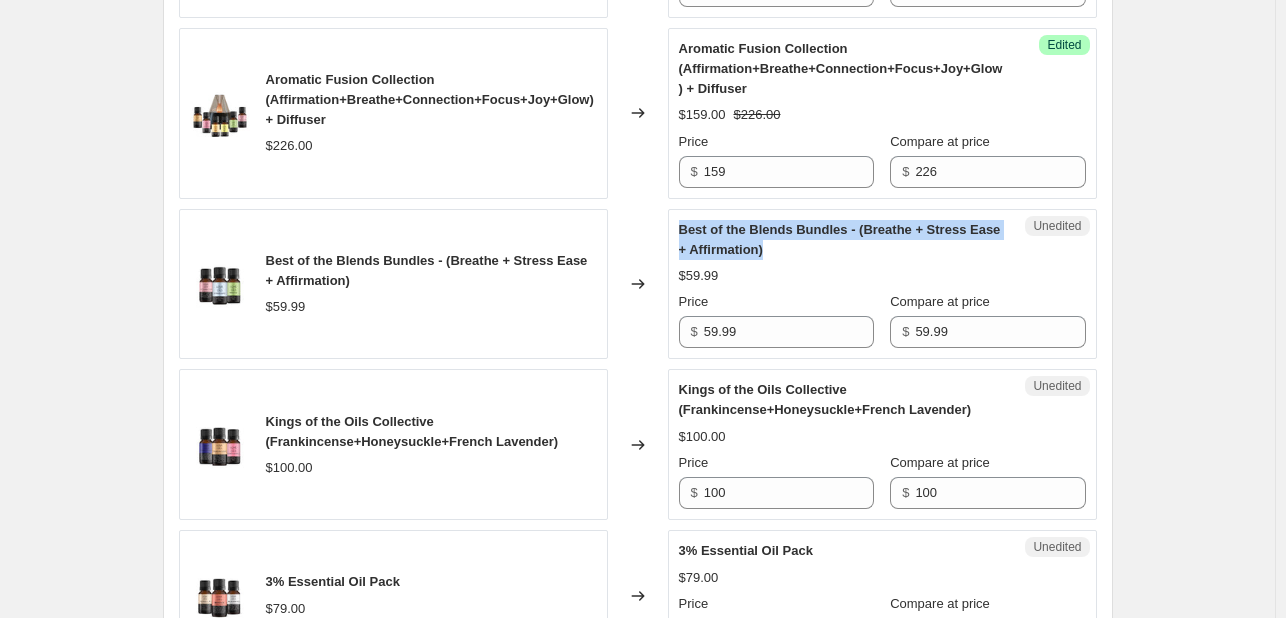 click on "Best of the Blends Bundles - (Breathe + Stress Ease + Affirmation)" at bounding box center [840, 239] 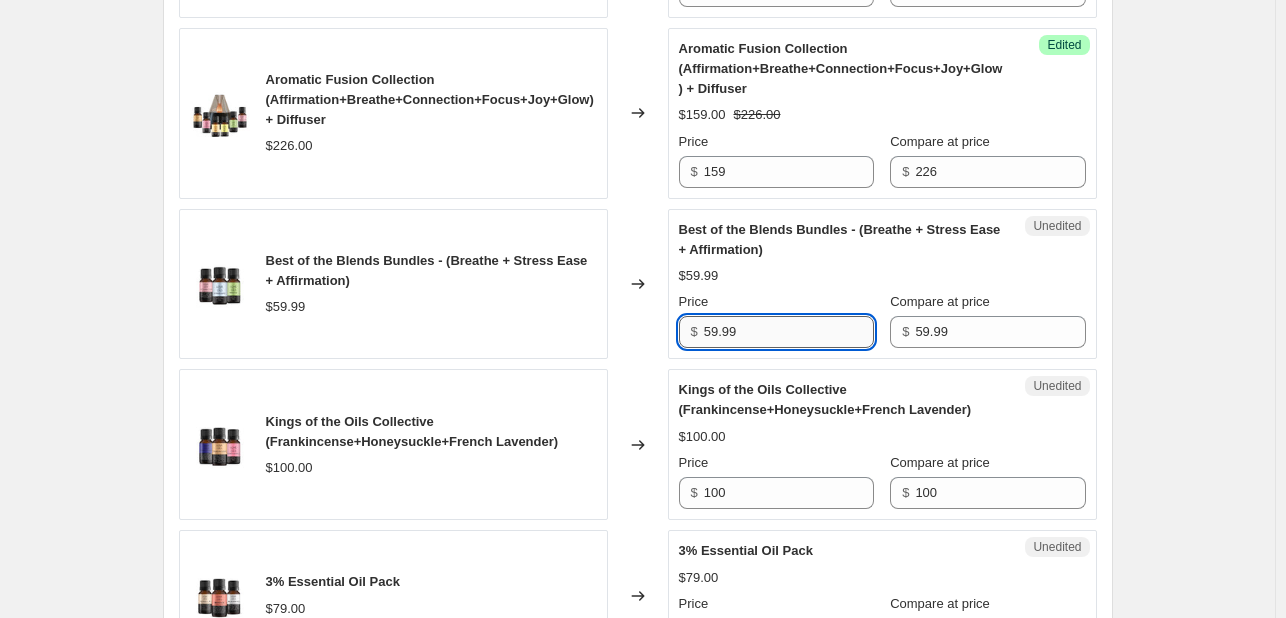 click on "59.99" at bounding box center (789, 332) 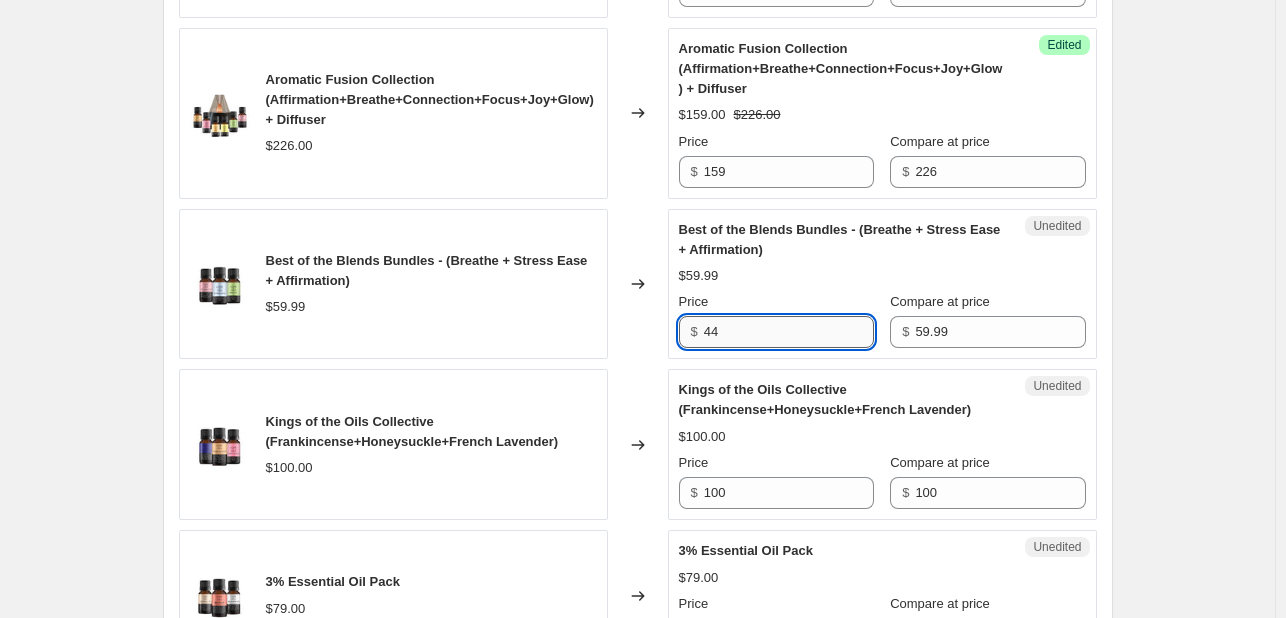 click on "44" at bounding box center [789, 332] 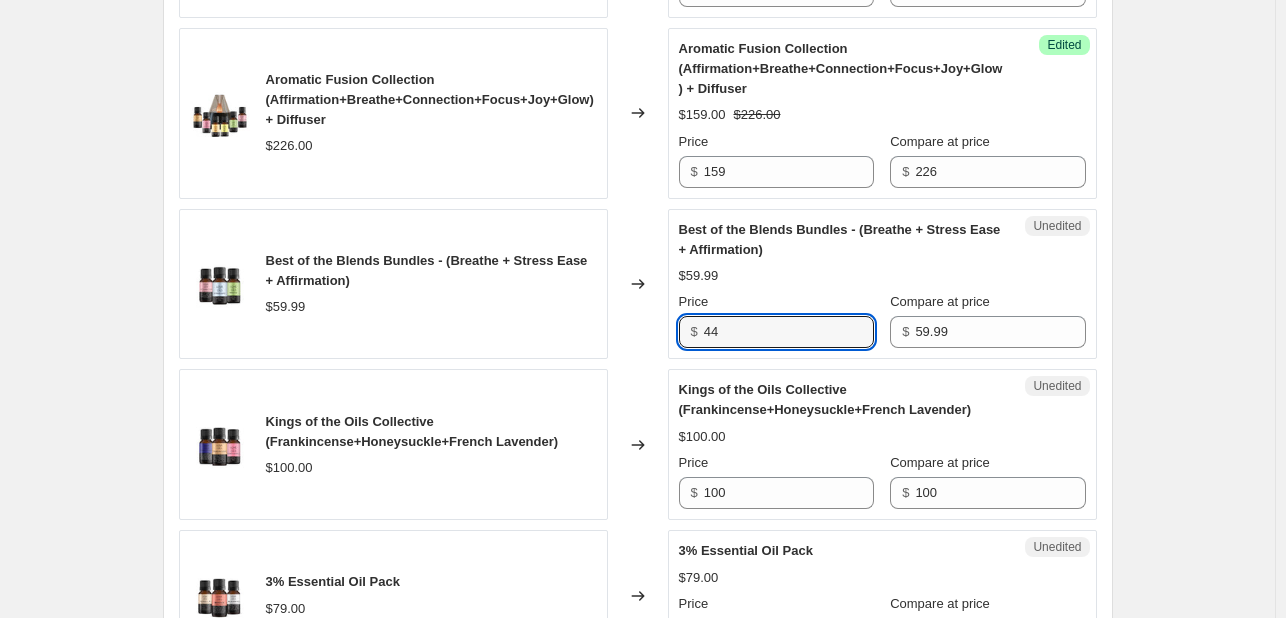type on "44" 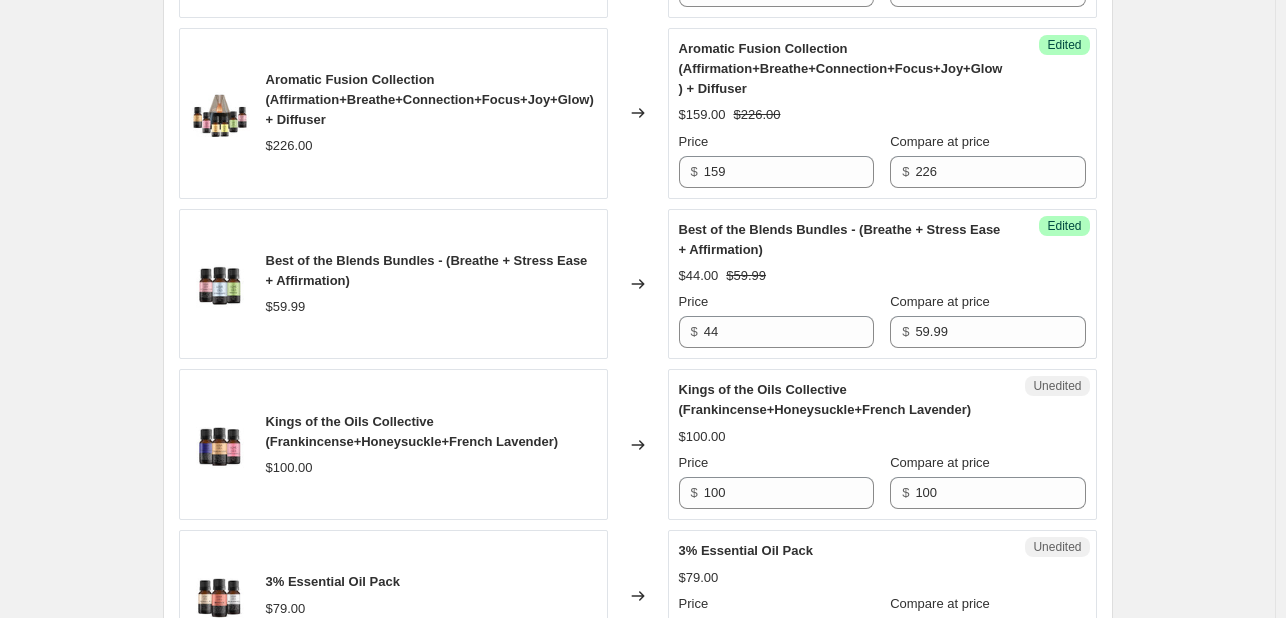 click on "Changed to" at bounding box center (638, 284) 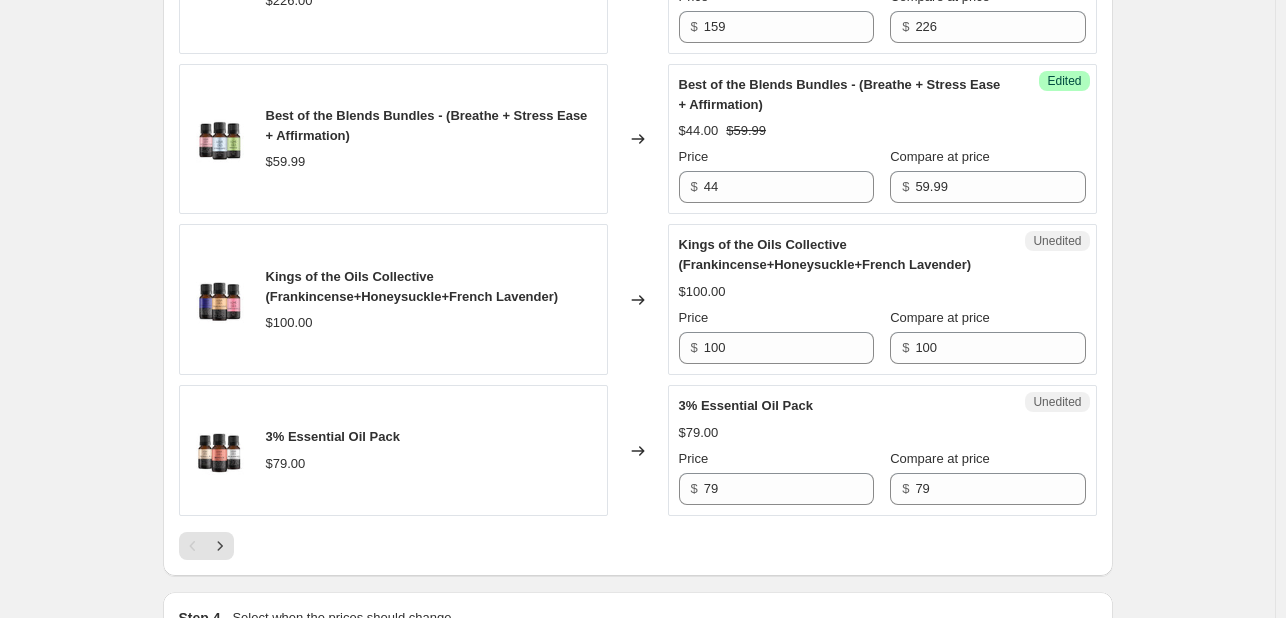 scroll, scrollTop: 3463, scrollLeft: 0, axis: vertical 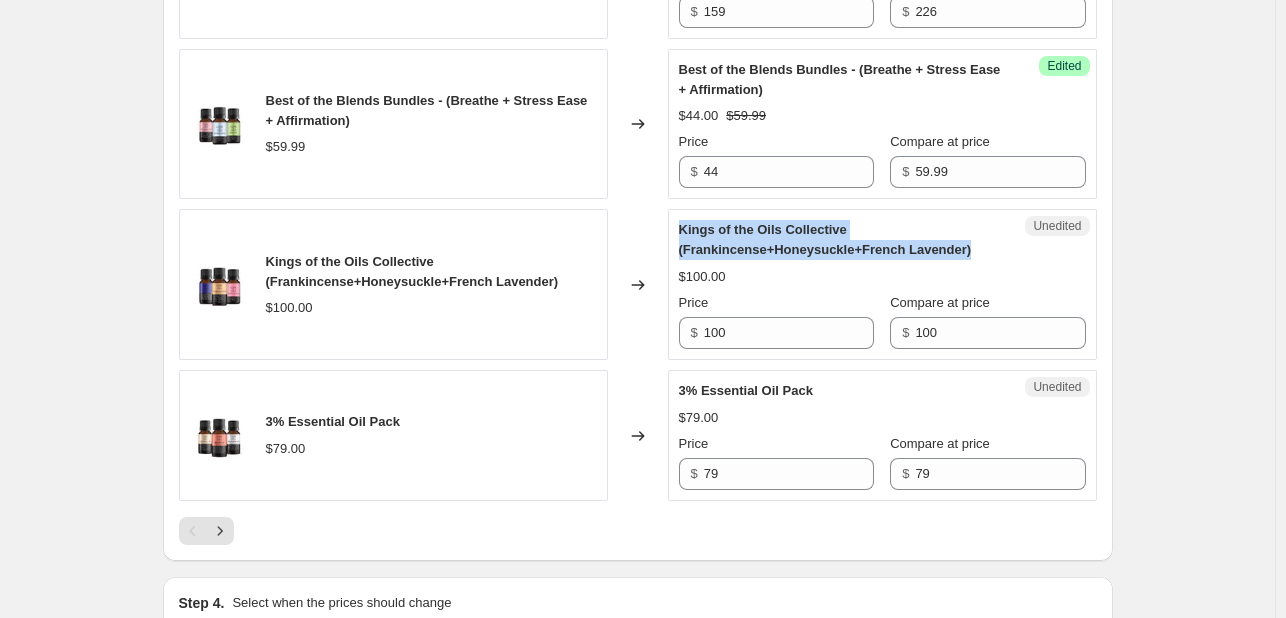 drag, startPoint x: 684, startPoint y: 221, endPoint x: 988, endPoint y: 240, distance: 304.59317 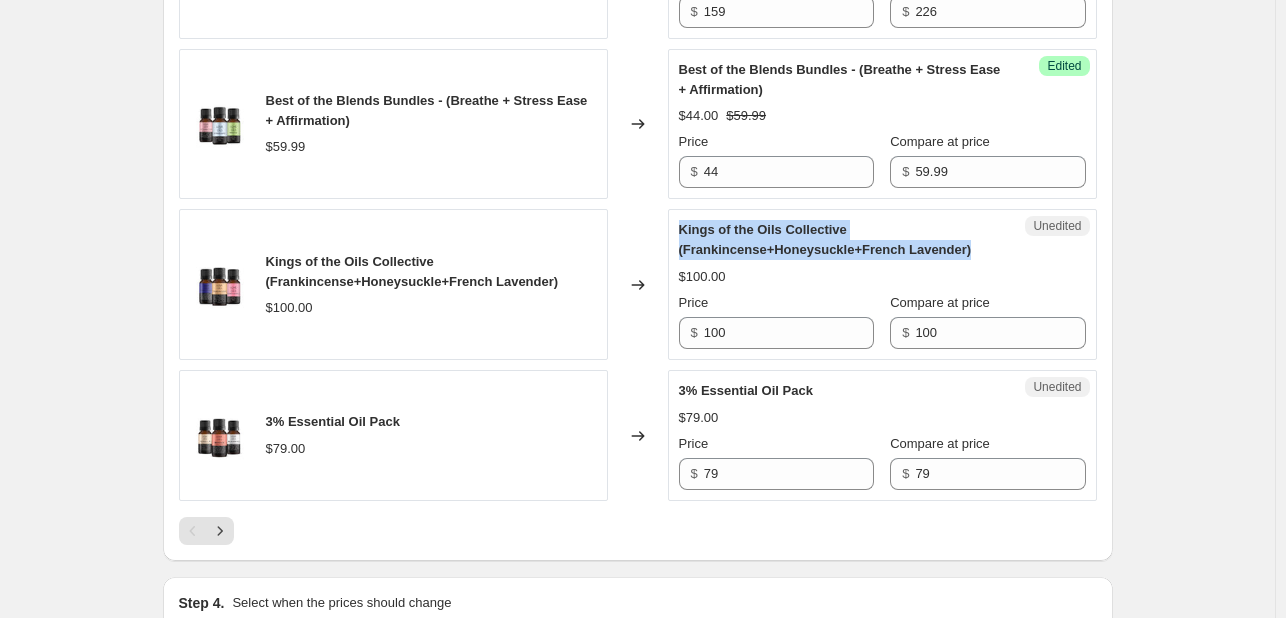 click on "Kings of the Oils Collective (Frankincense+Honeysuckle+French Lavender)" at bounding box center (842, 240) 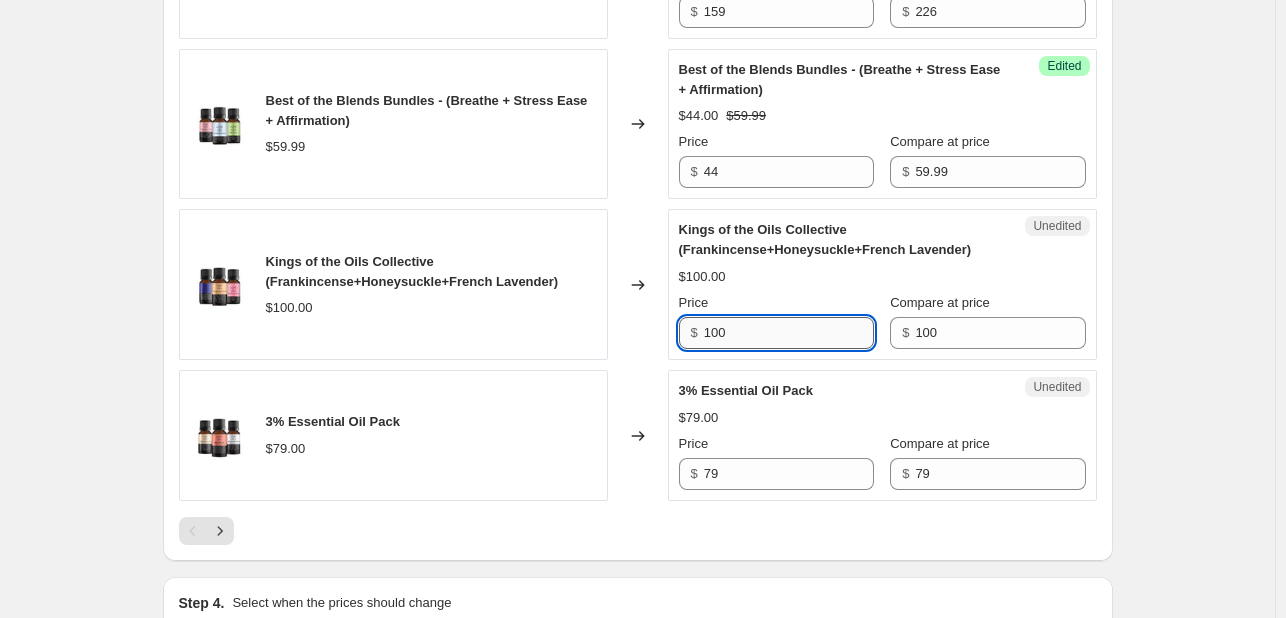 click on "100" at bounding box center [789, 333] 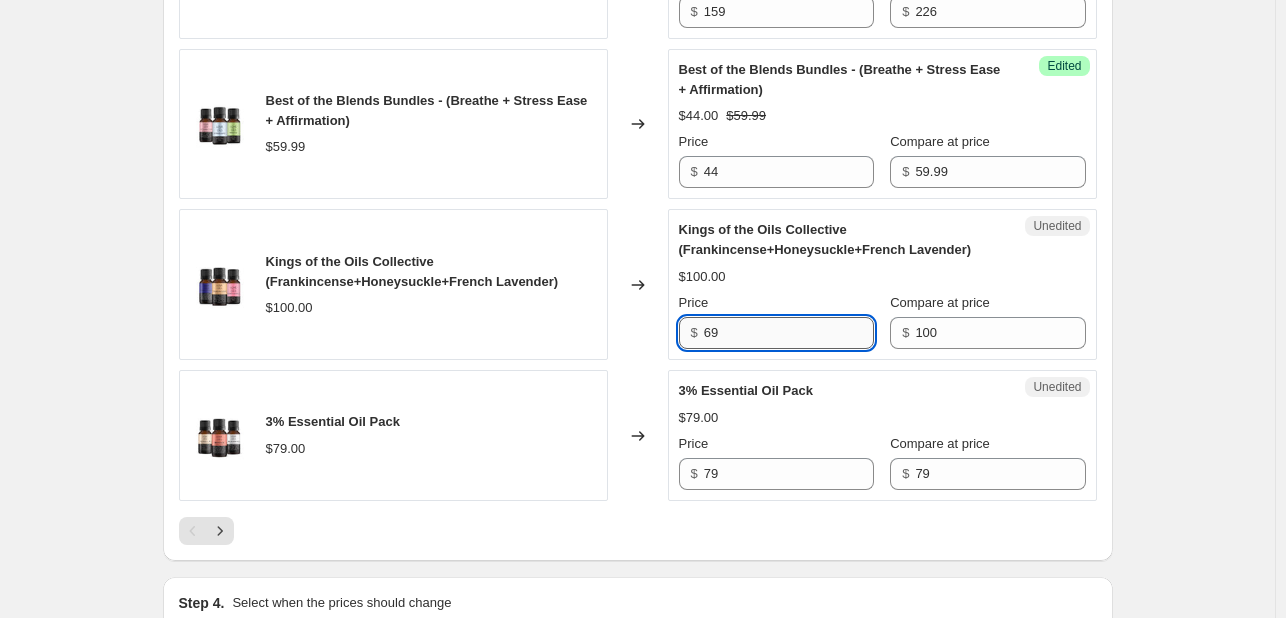 click on "69" at bounding box center (789, 333) 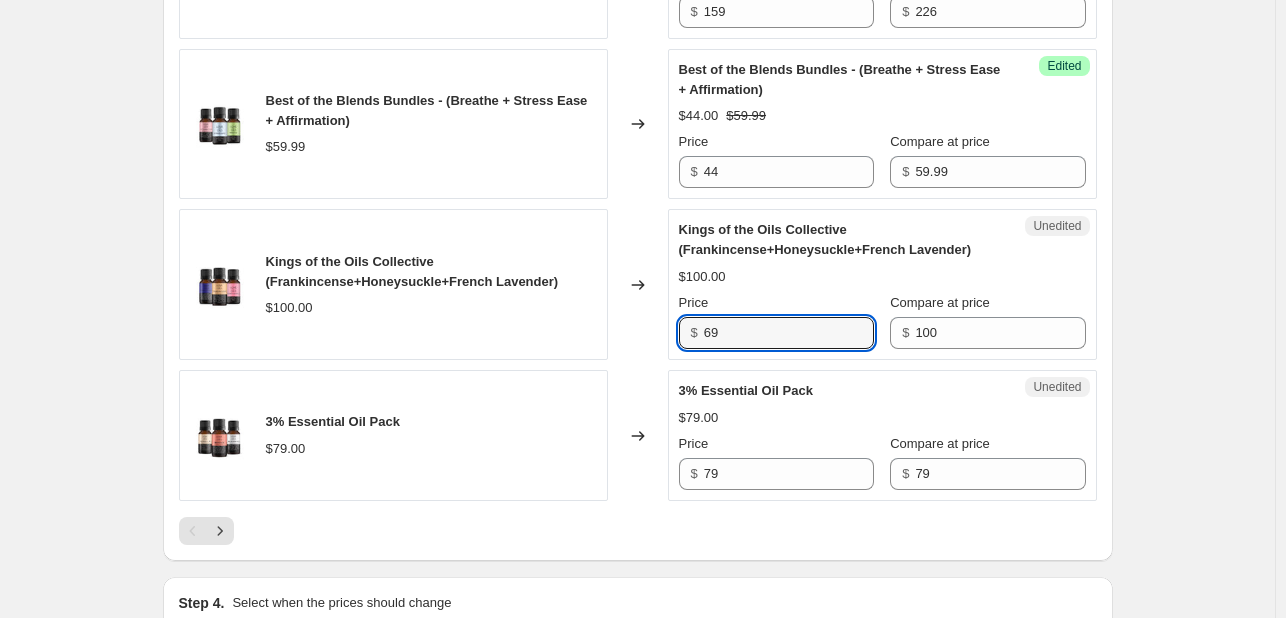 type on "69" 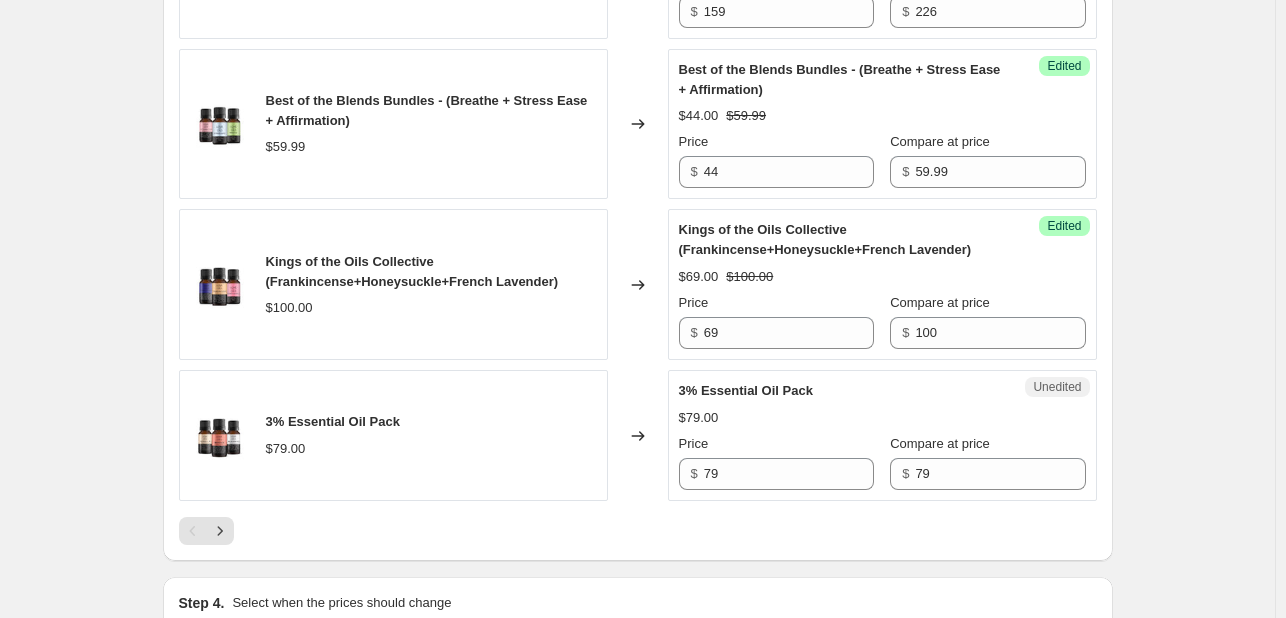 click on "Changed to" at bounding box center [638, 284] 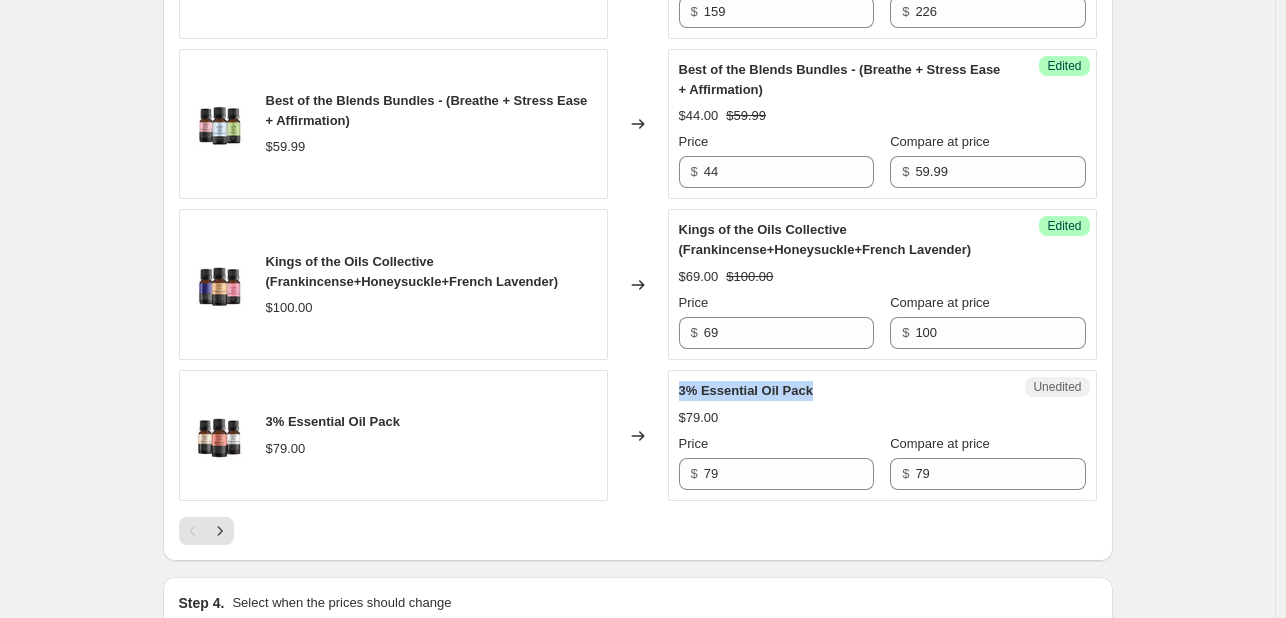 drag, startPoint x: 685, startPoint y: 382, endPoint x: 818, endPoint y: 381, distance: 133.00375 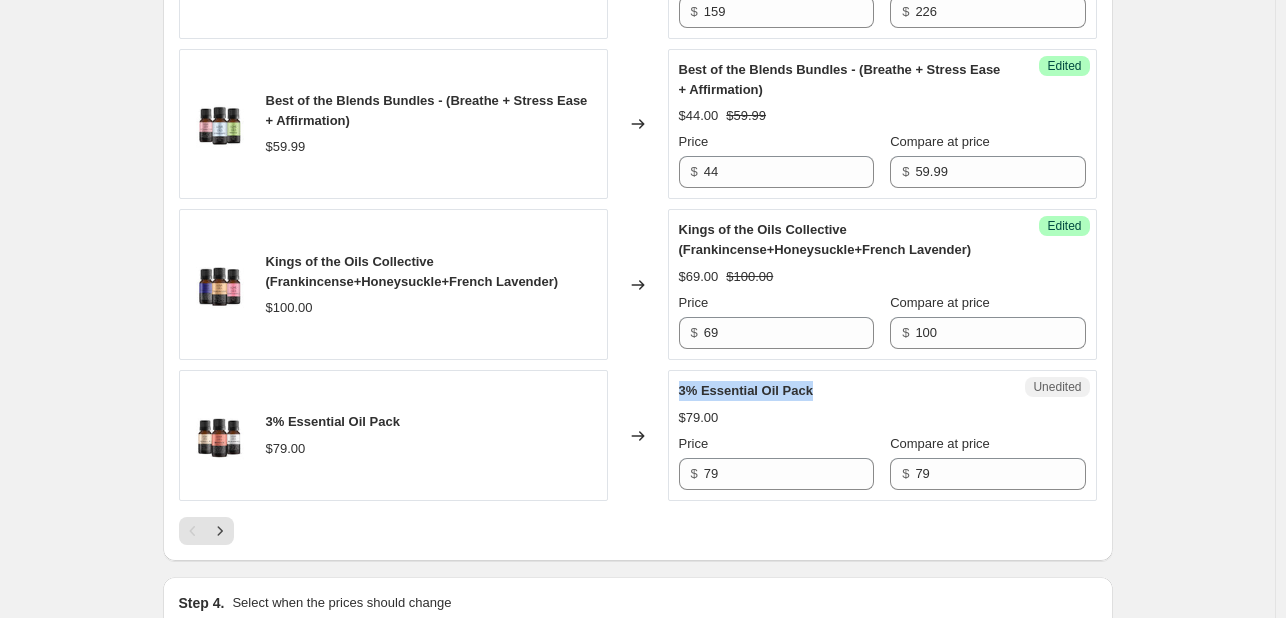click on "3% Essential Oil Pack" at bounding box center (842, 391) 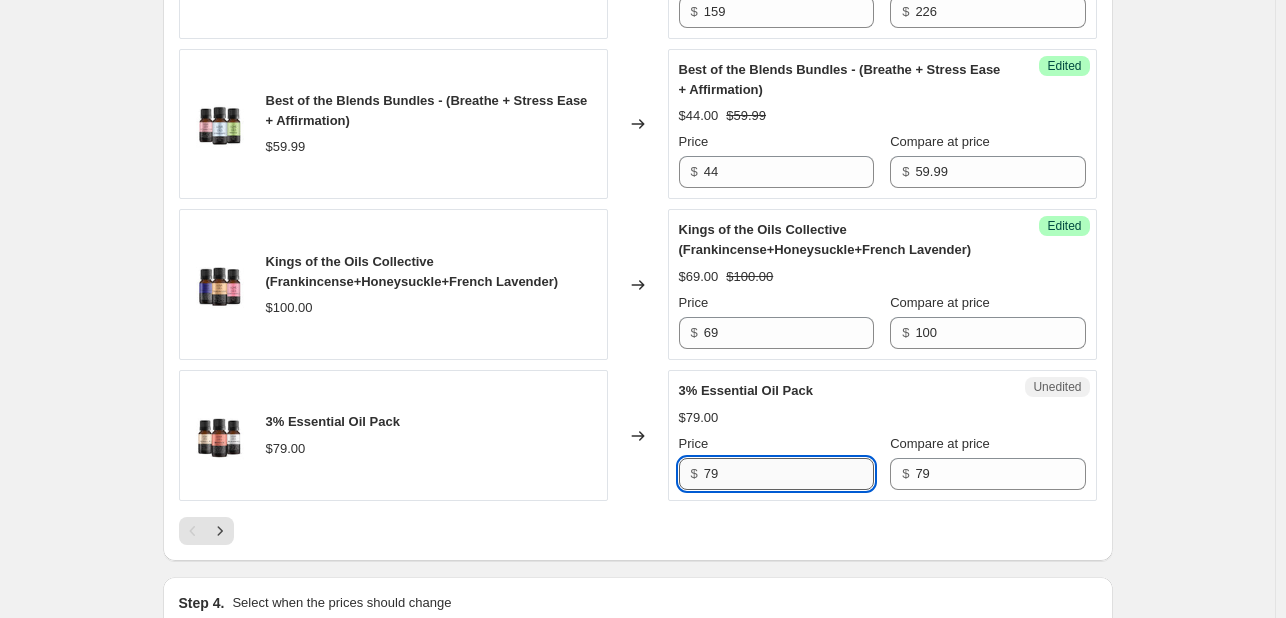 click on "79" at bounding box center [789, 474] 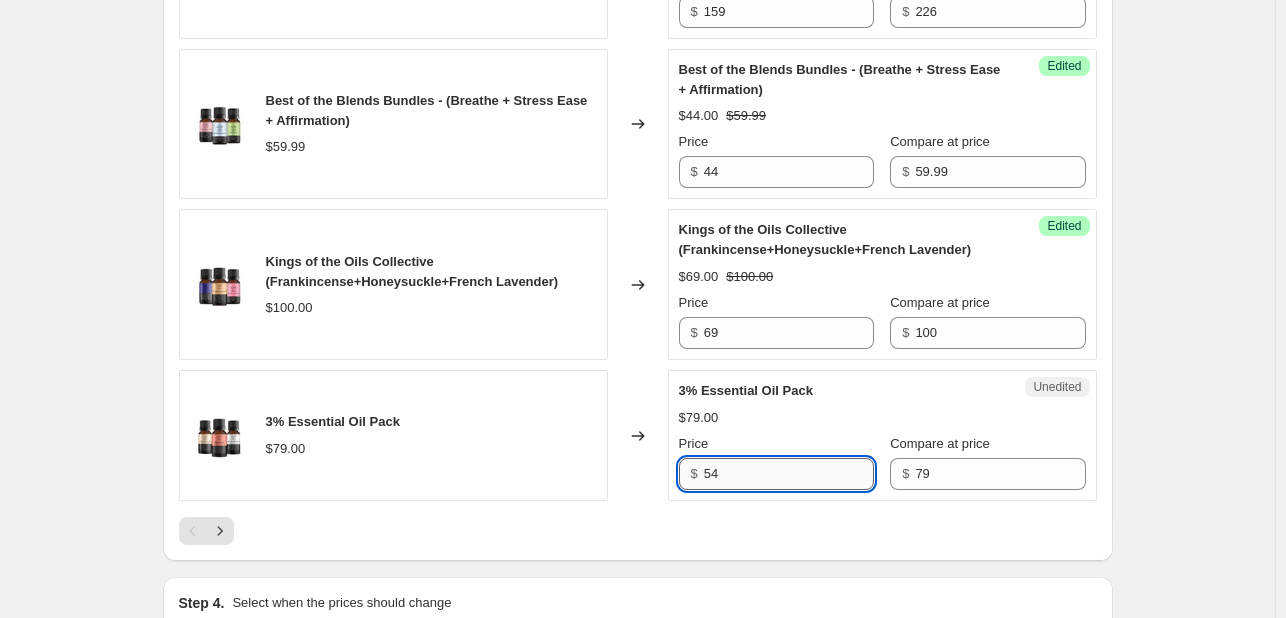 click on "54" at bounding box center [789, 474] 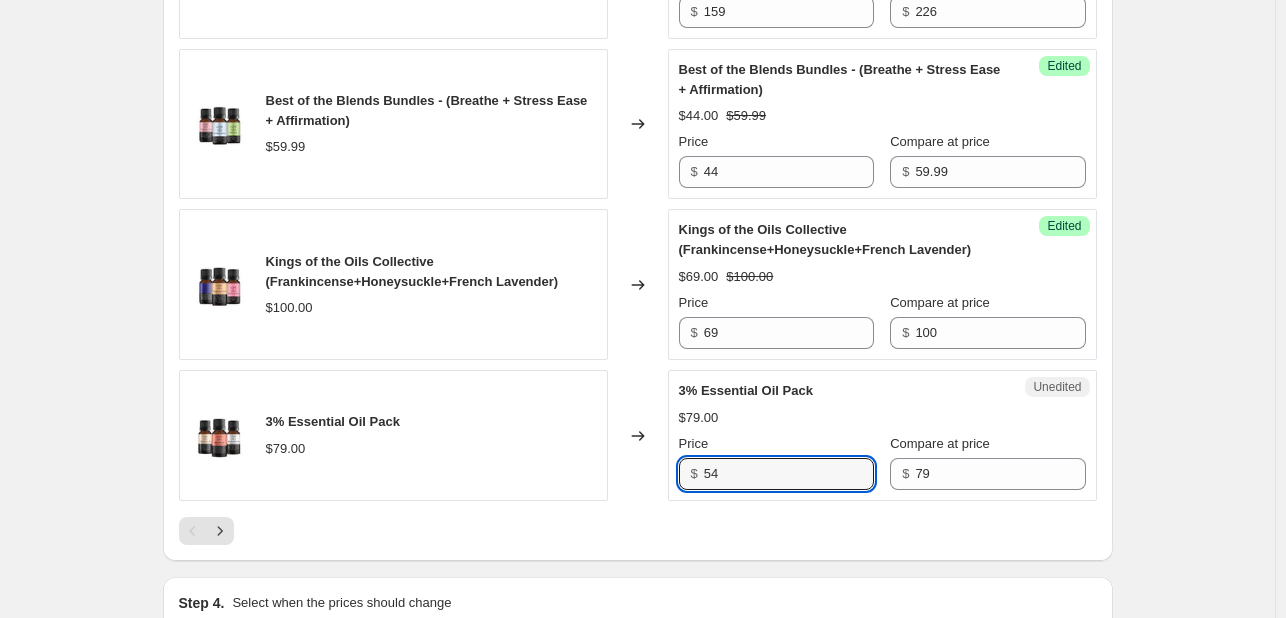 type on "54" 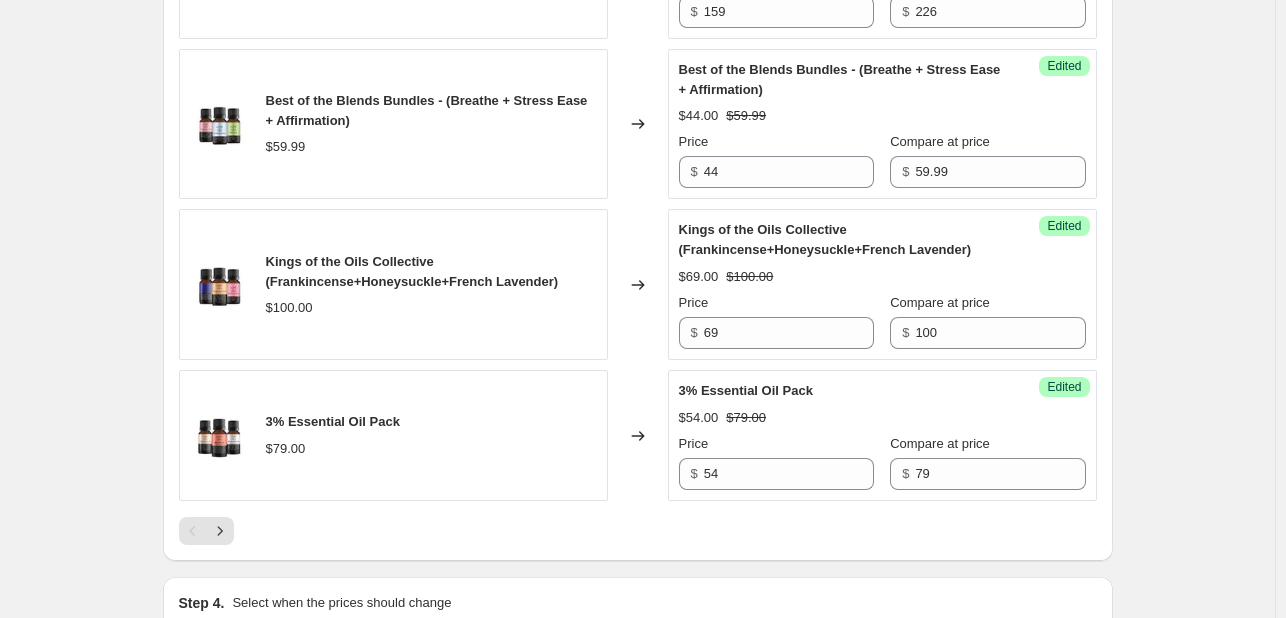 scroll, scrollTop: 3708, scrollLeft: 0, axis: vertical 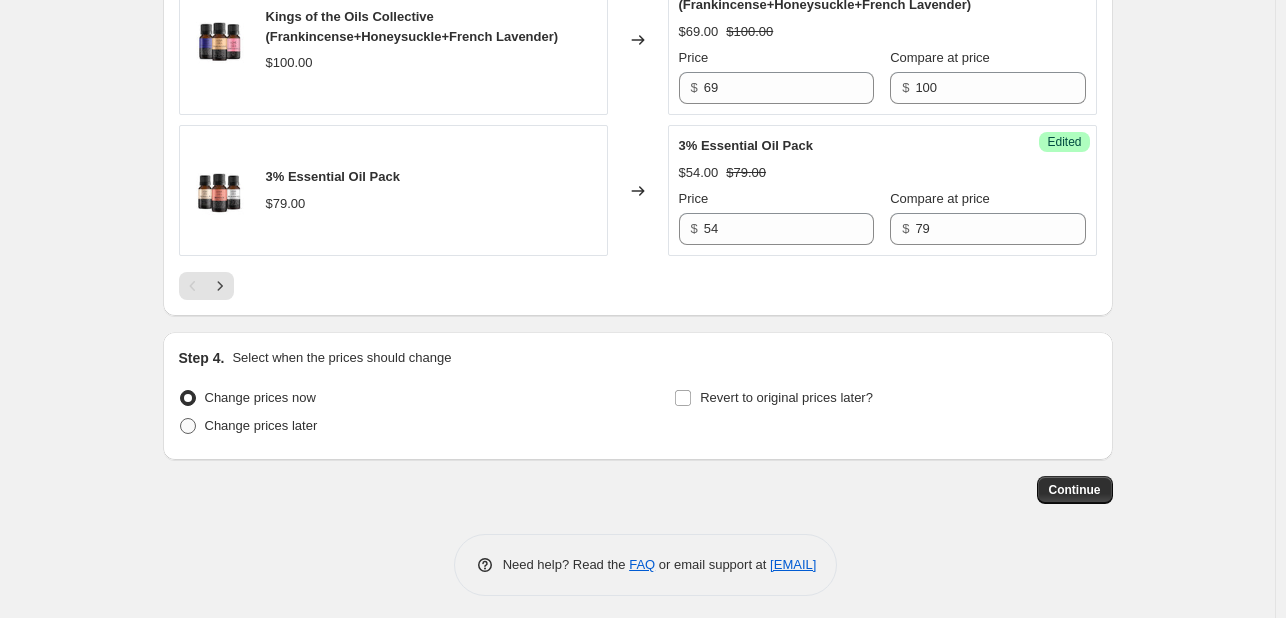 click on "Change prices later" at bounding box center [261, 425] 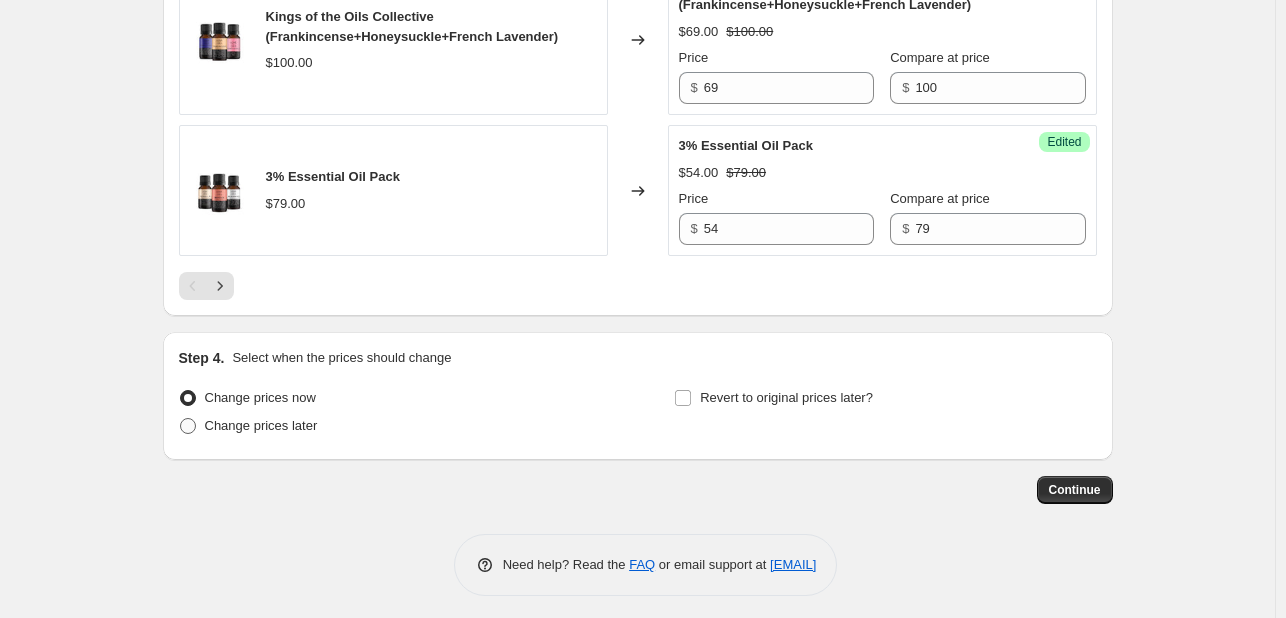 radio on "true" 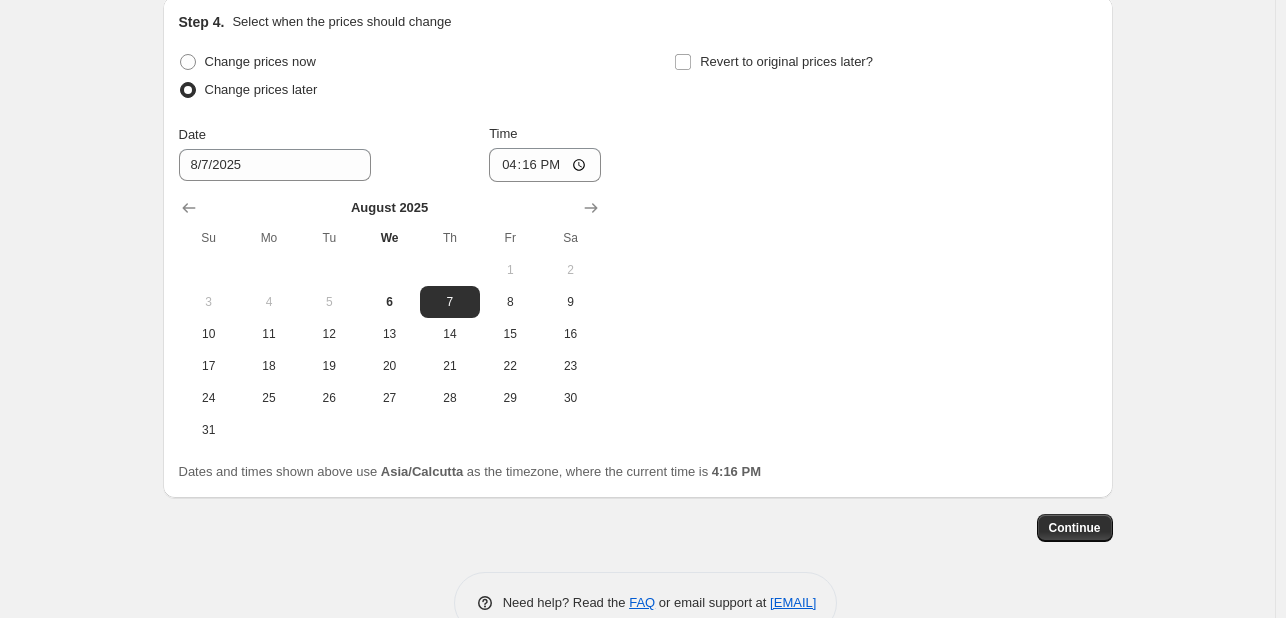 scroll, scrollTop: 4047, scrollLeft: 0, axis: vertical 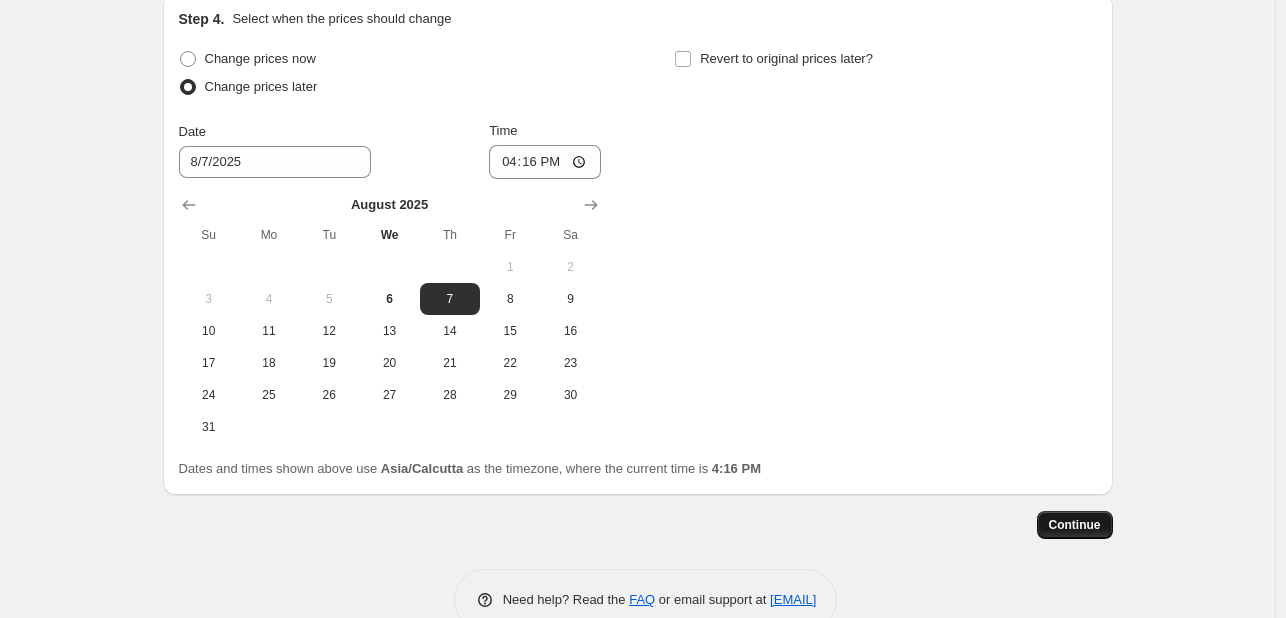 click on "Continue" at bounding box center [1075, 525] 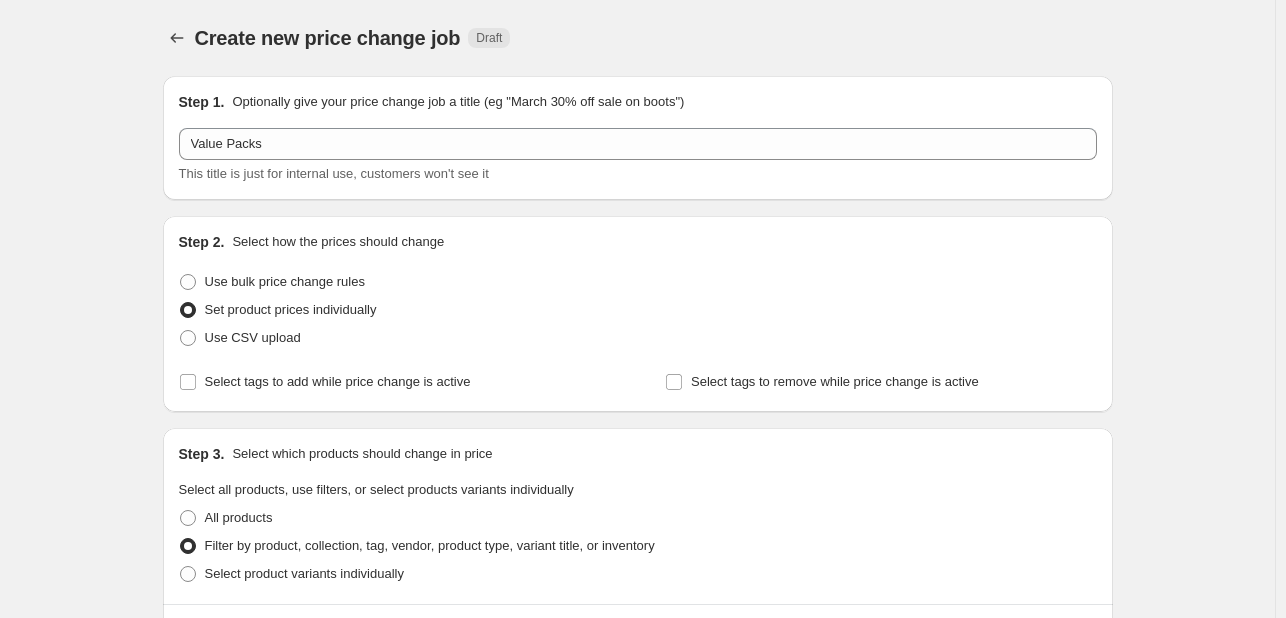 scroll, scrollTop: 4047, scrollLeft: 0, axis: vertical 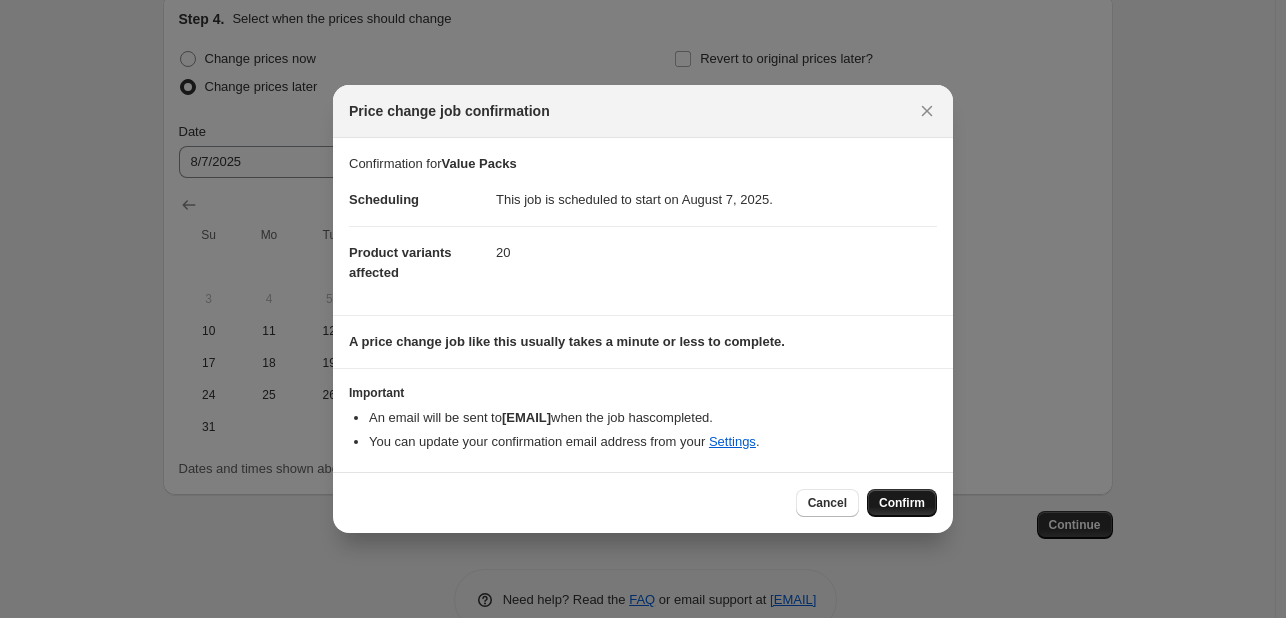 click on "Confirm" at bounding box center [902, 503] 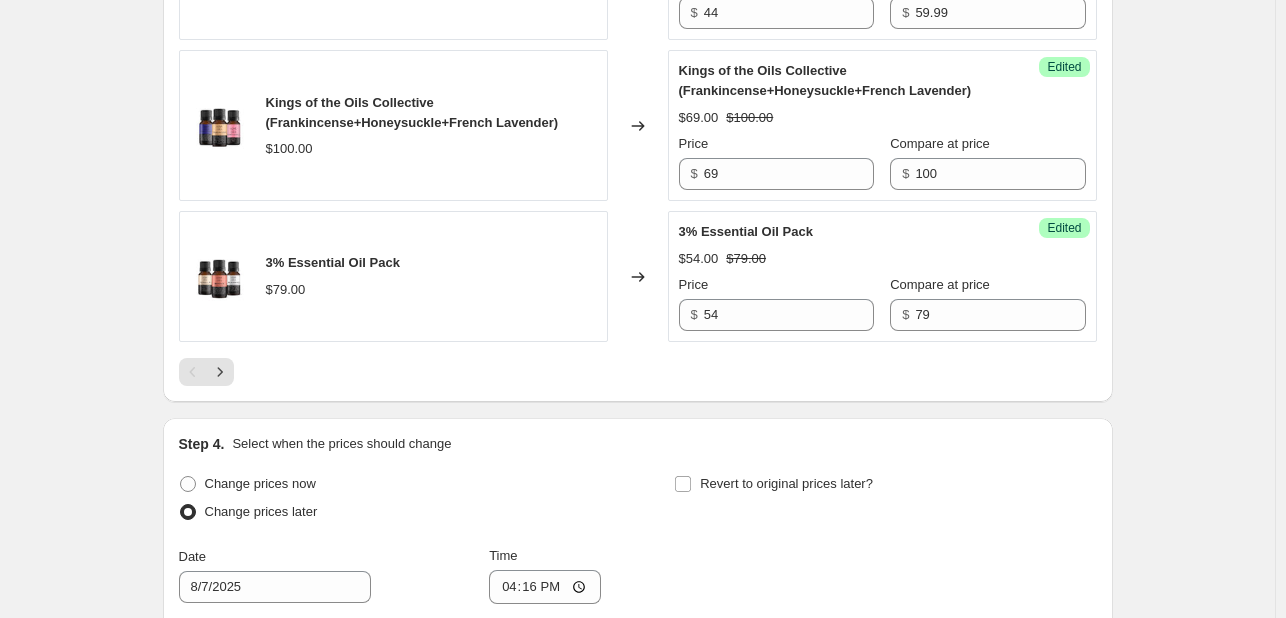 scroll, scrollTop: 3728, scrollLeft: 0, axis: vertical 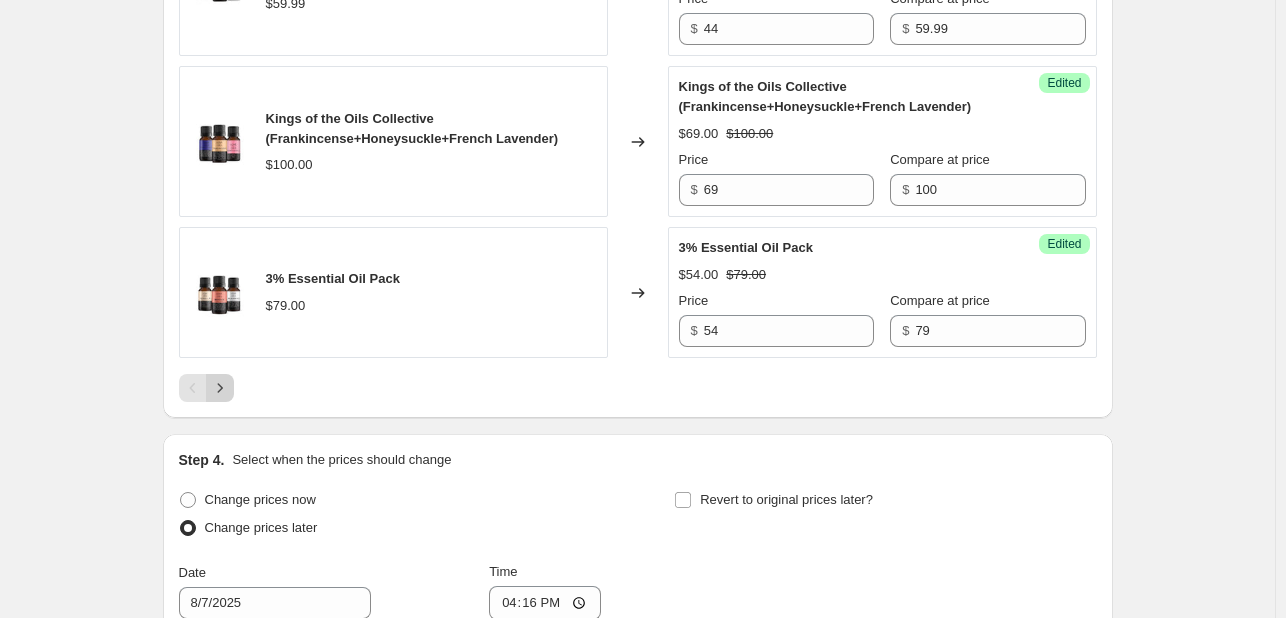 click 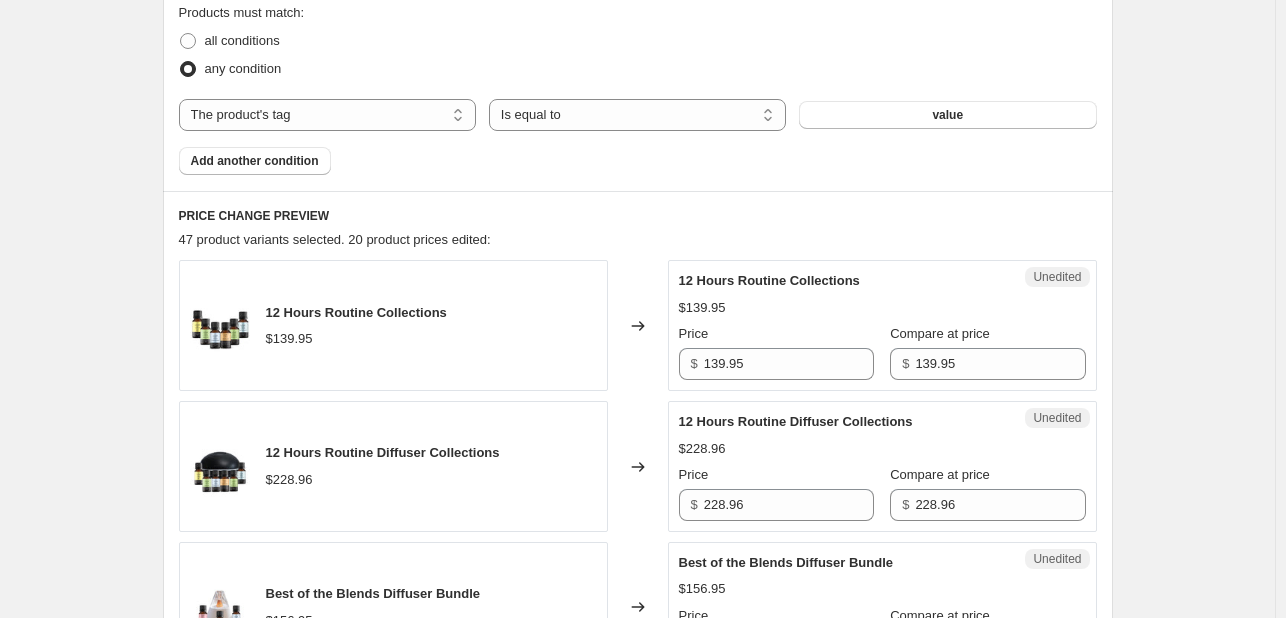 scroll, scrollTop: 762, scrollLeft: 0, axis: vertical 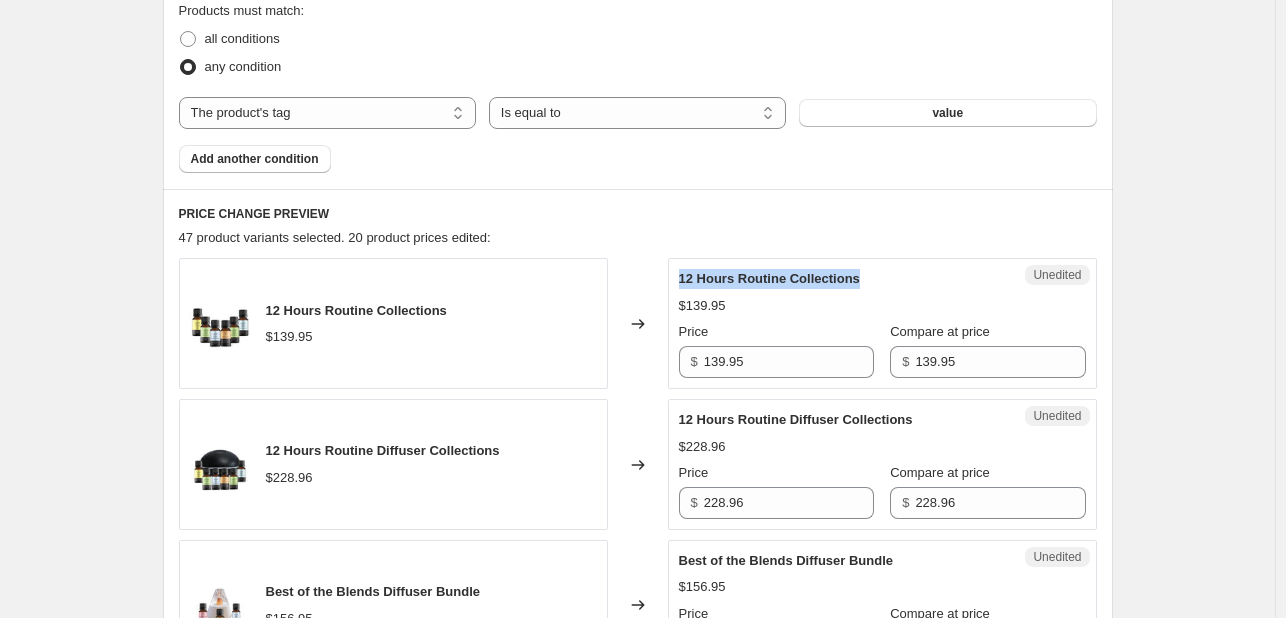 drag, startPoint x: 684, startPoint y: 280, endPoint x: 867, endPoint y: 281, distance: 183.00273 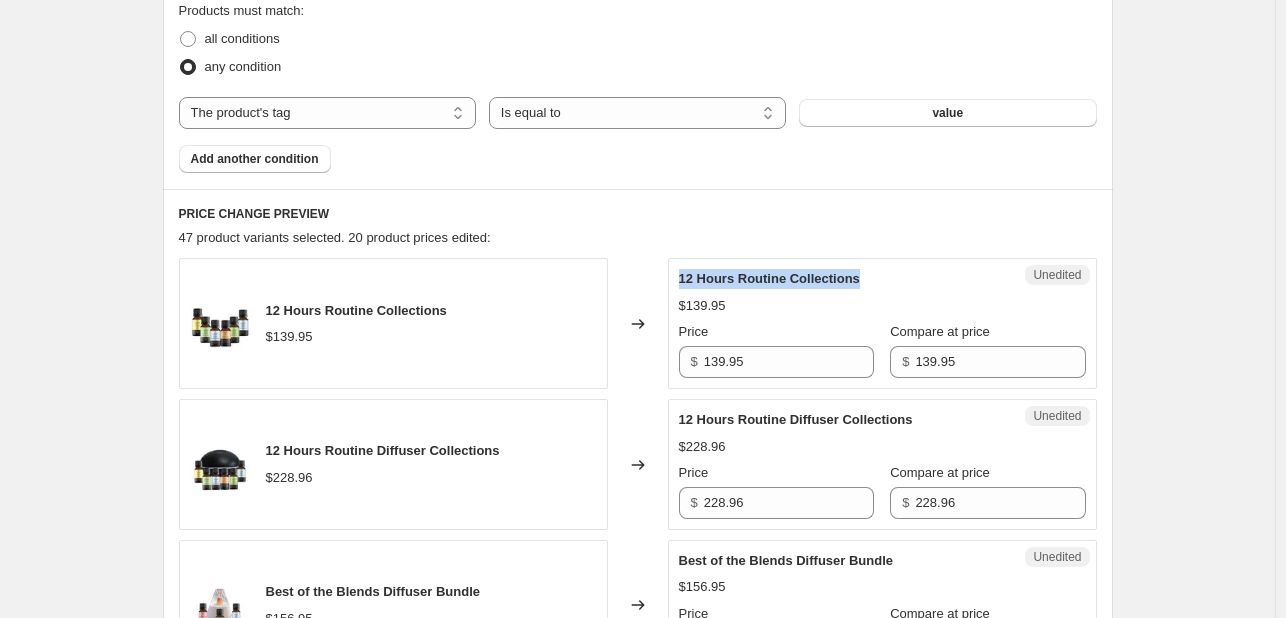 click on "12 Hours Routine Collections" at bounding box center (842, 279) 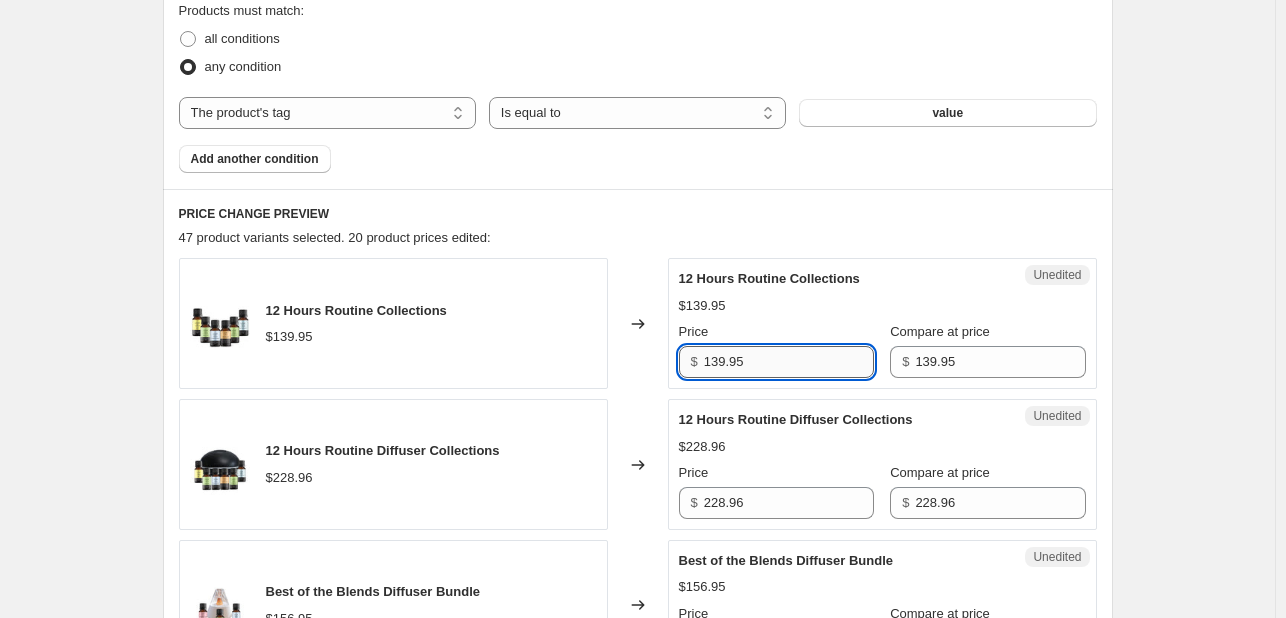 click on "139.95" at bounding box center [789, 362] 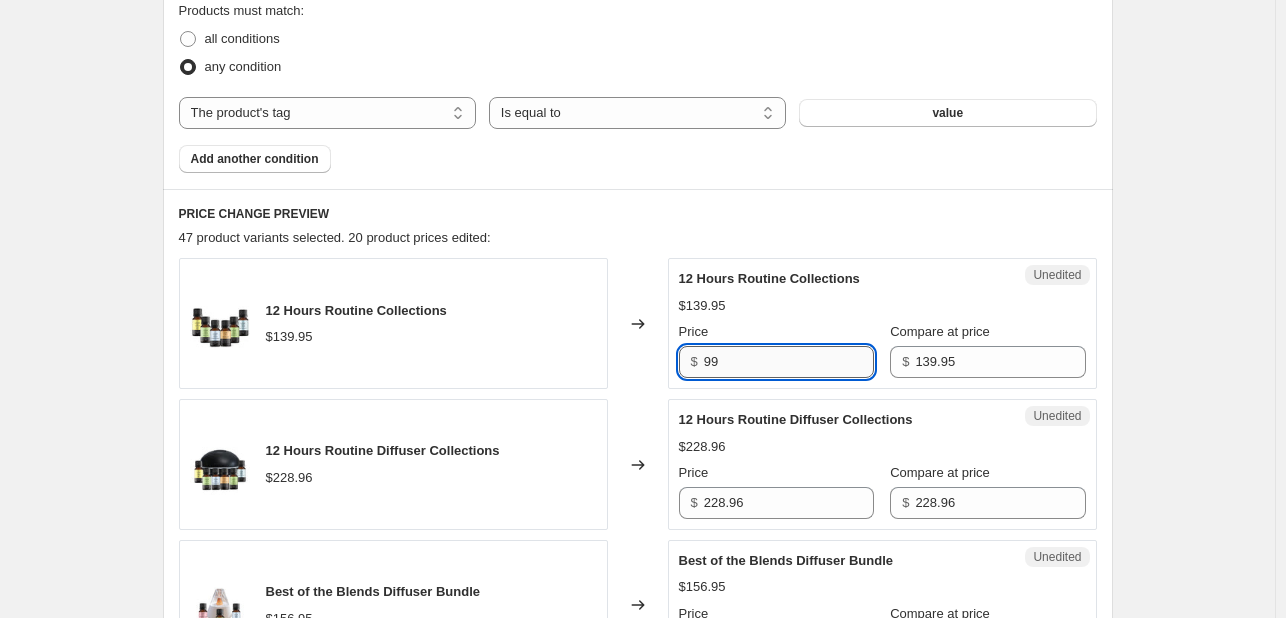 click on "99" at bounding box center (789, 362) 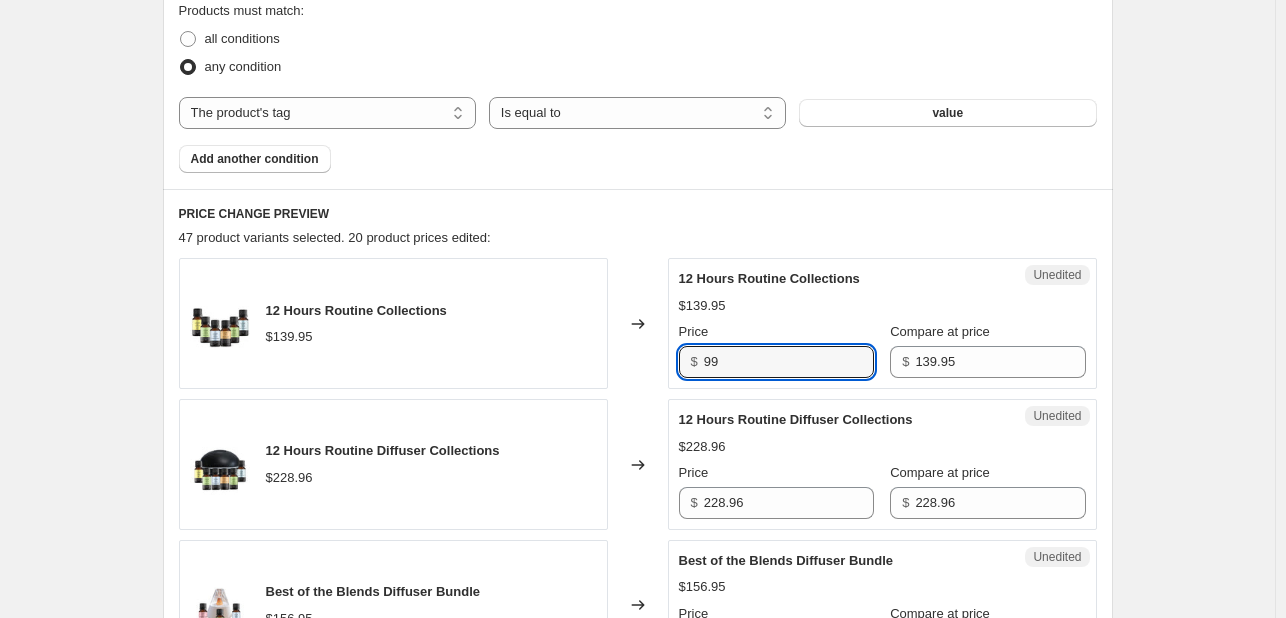 type on "99" 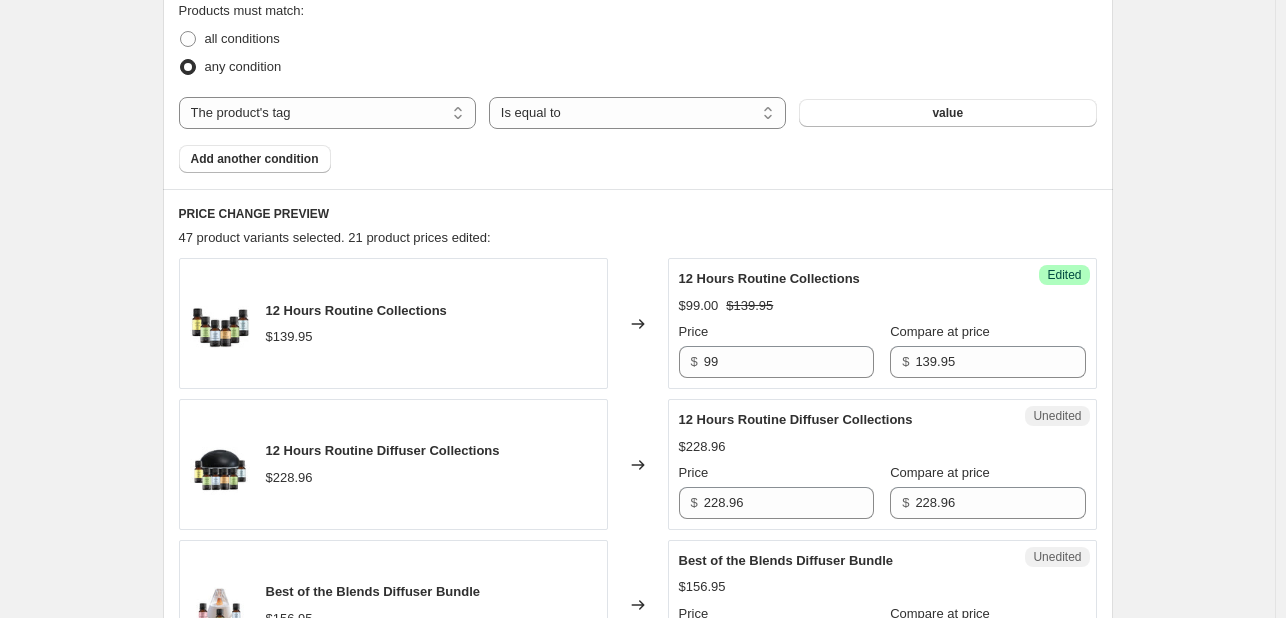 click on "Changed to" at bounding box center (638, 323) 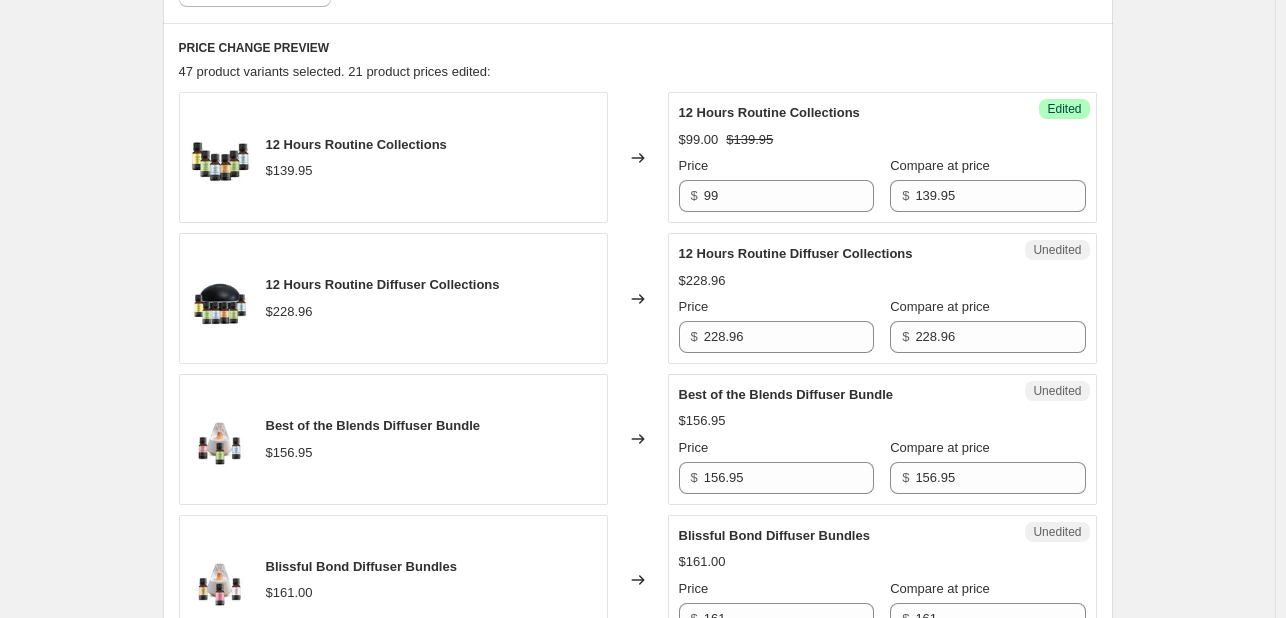 scroll, scrollTop: 942, scrollLeft: 0, axis: vertical 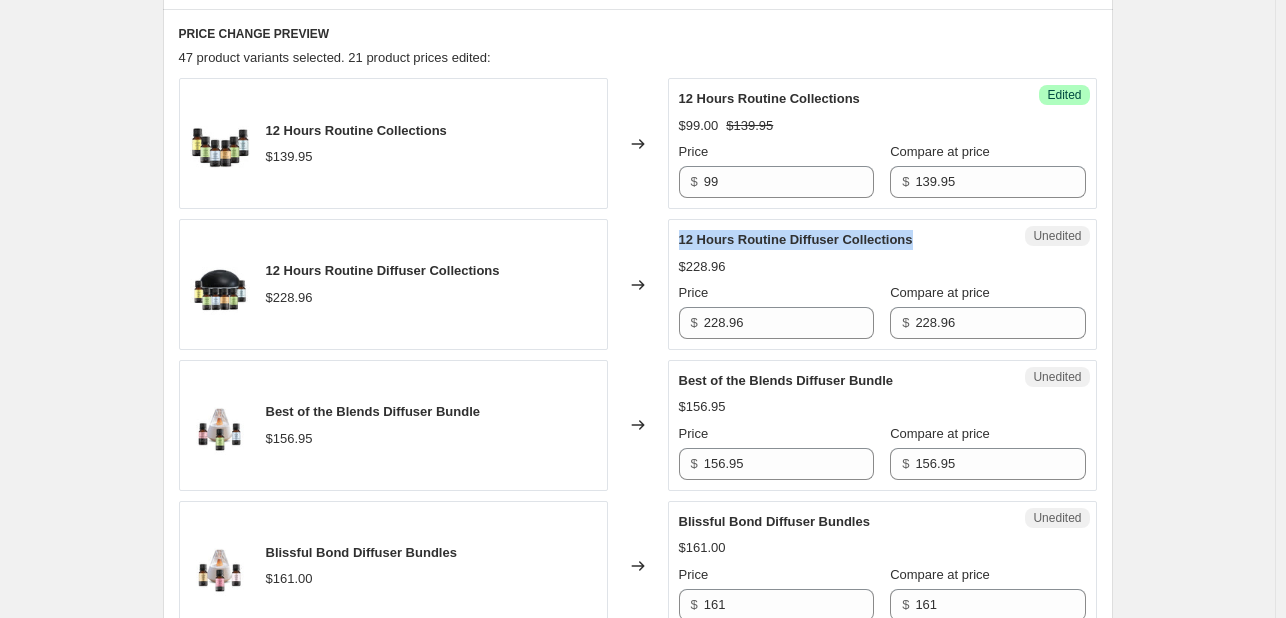 drag, startPoint x: 684, startPoint y: 241, endPoint x: 930, endPoint y: 244, distance: 246.0183 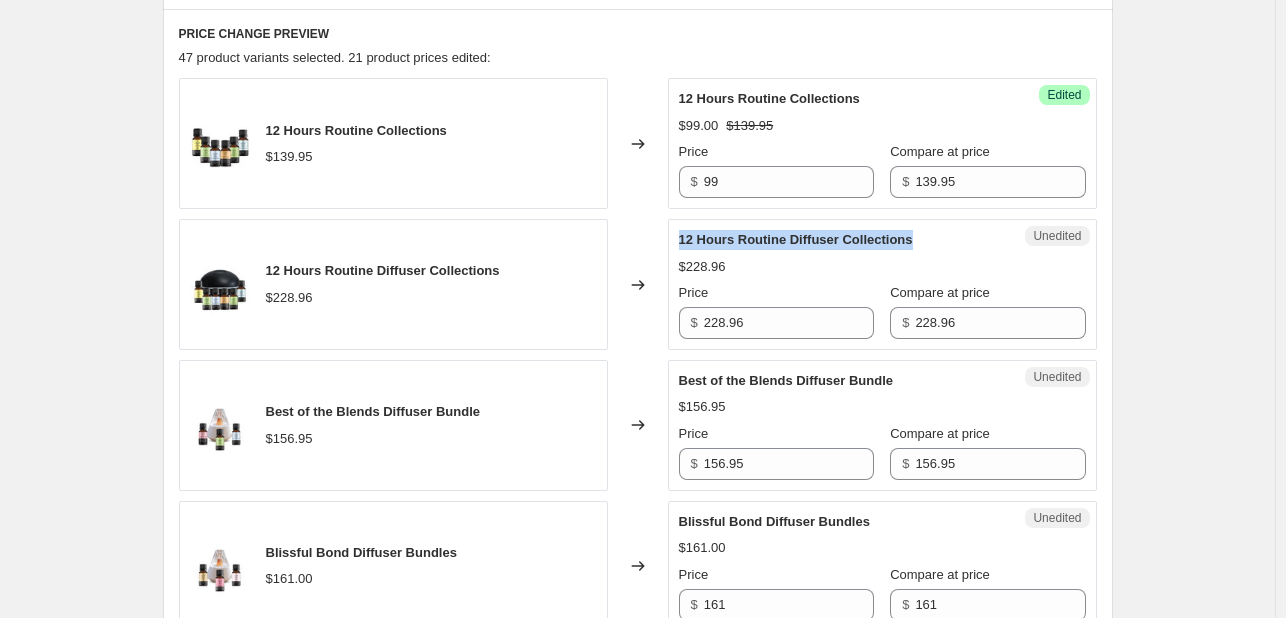 click on "12 Hours Routine Diffuser Collections" at bounding box center (842, 240) 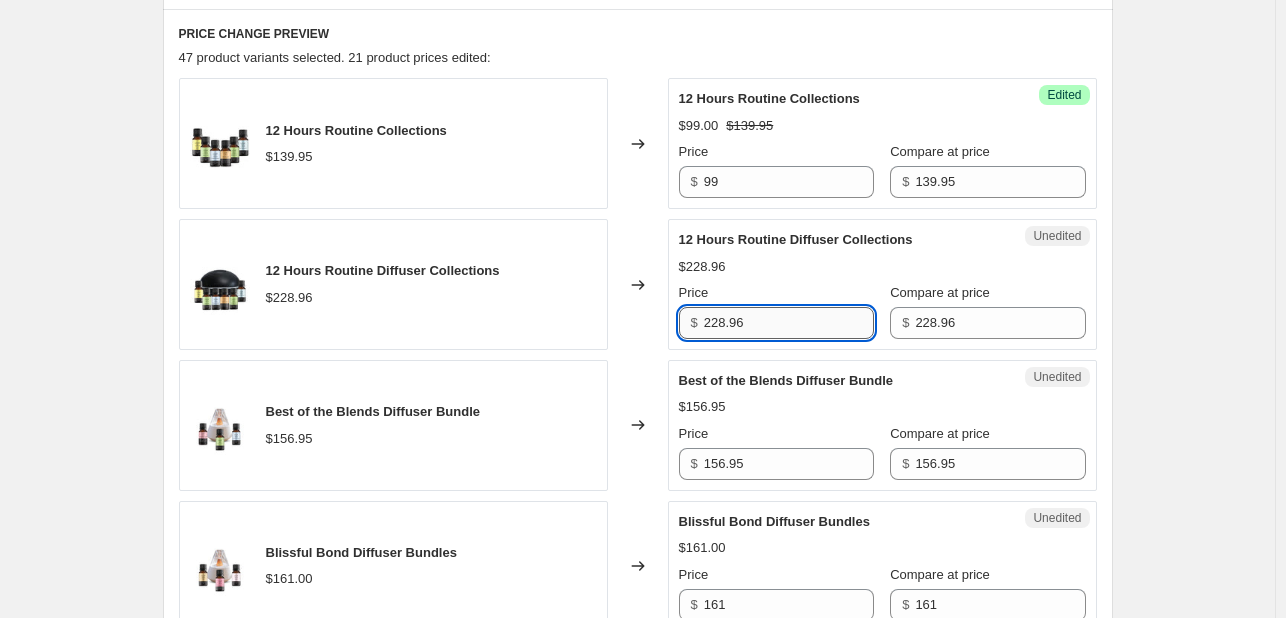 click on "228.96" at bounding box center [789, 323] 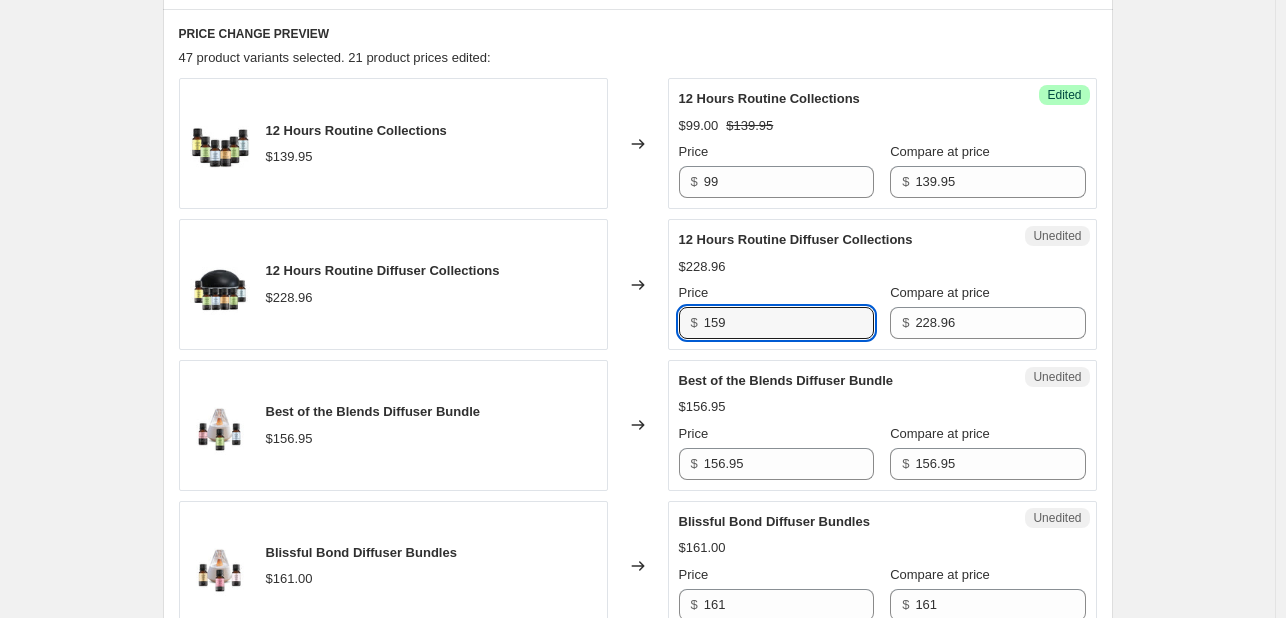 type on "159" 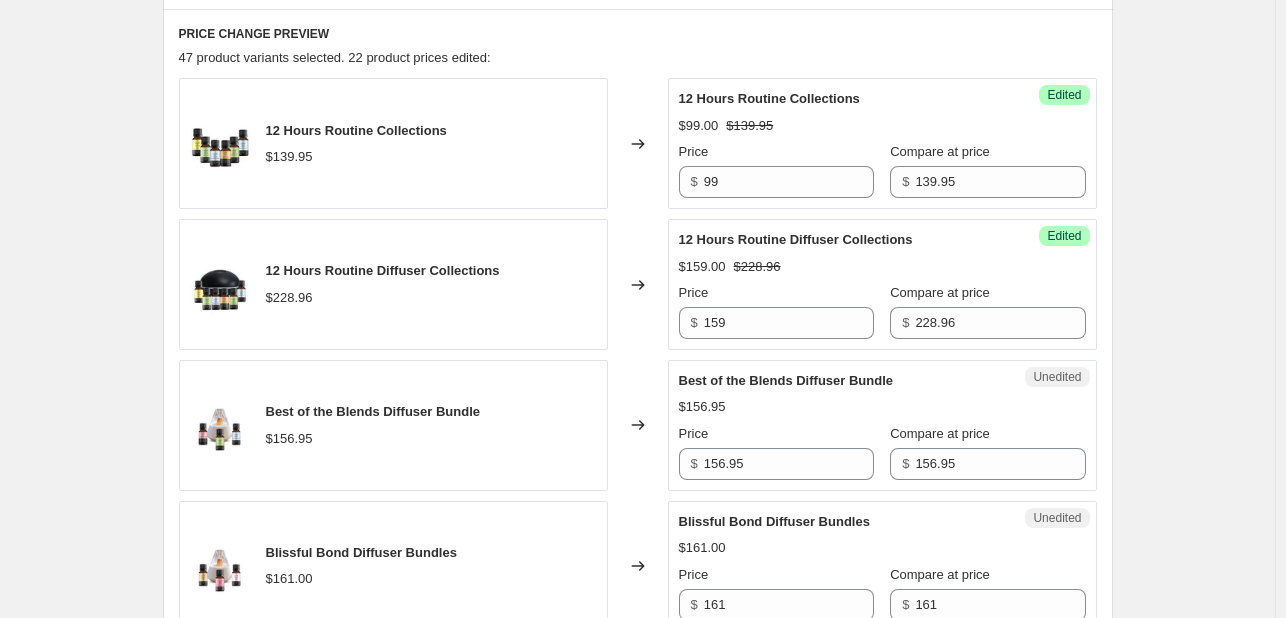 click on "Changed to" at bounding box center (638, 284) 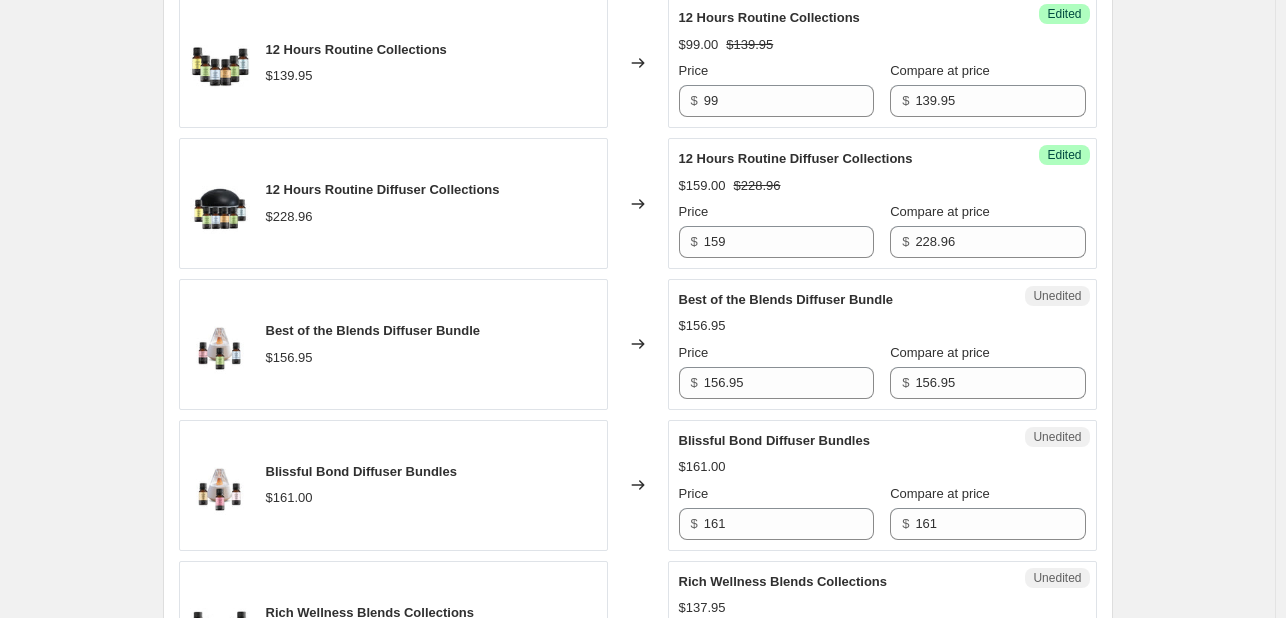 scroll, scrollTop: 1028, scrollLeft: 0, axis: vertical 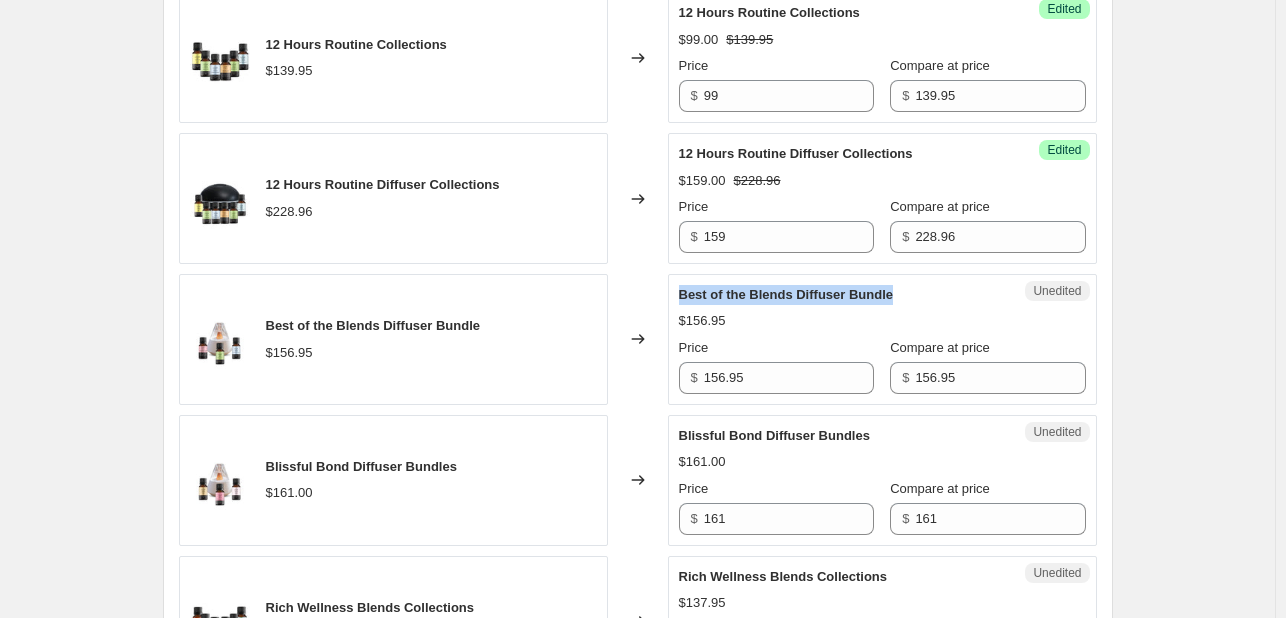 drag, startPoint x: 684, startPoint y: 296, endPoint x: 908, endPoint y: 285, distance: 224.26993 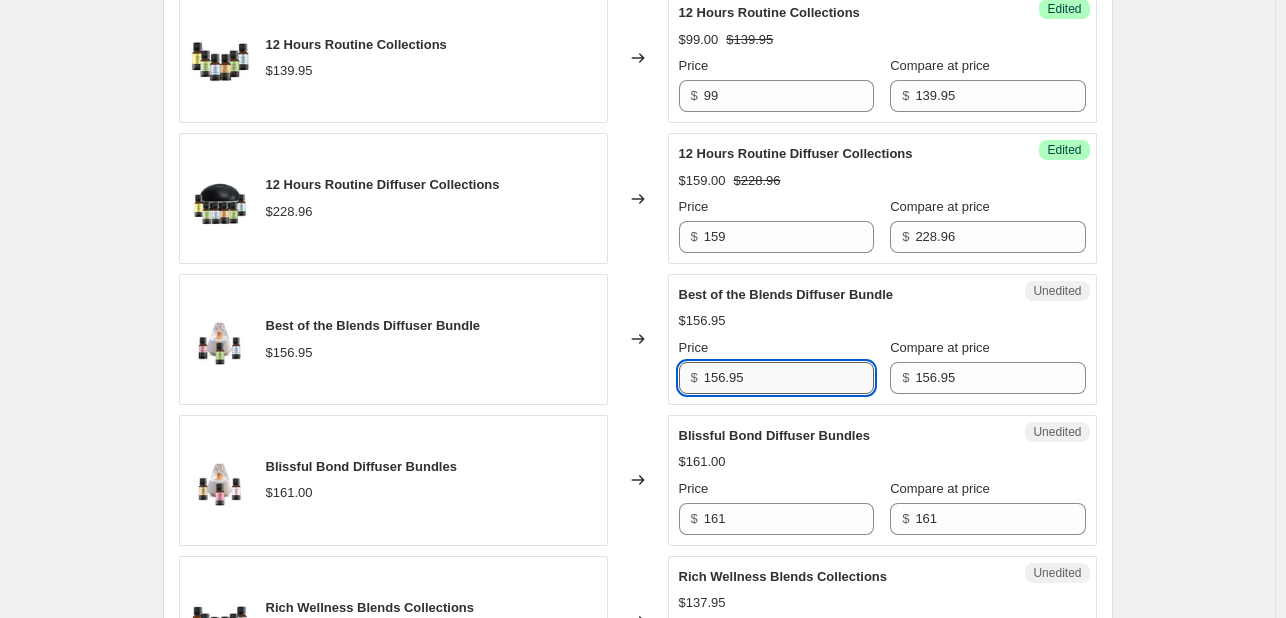 click on "156.95" at bounding box center (789, 378) 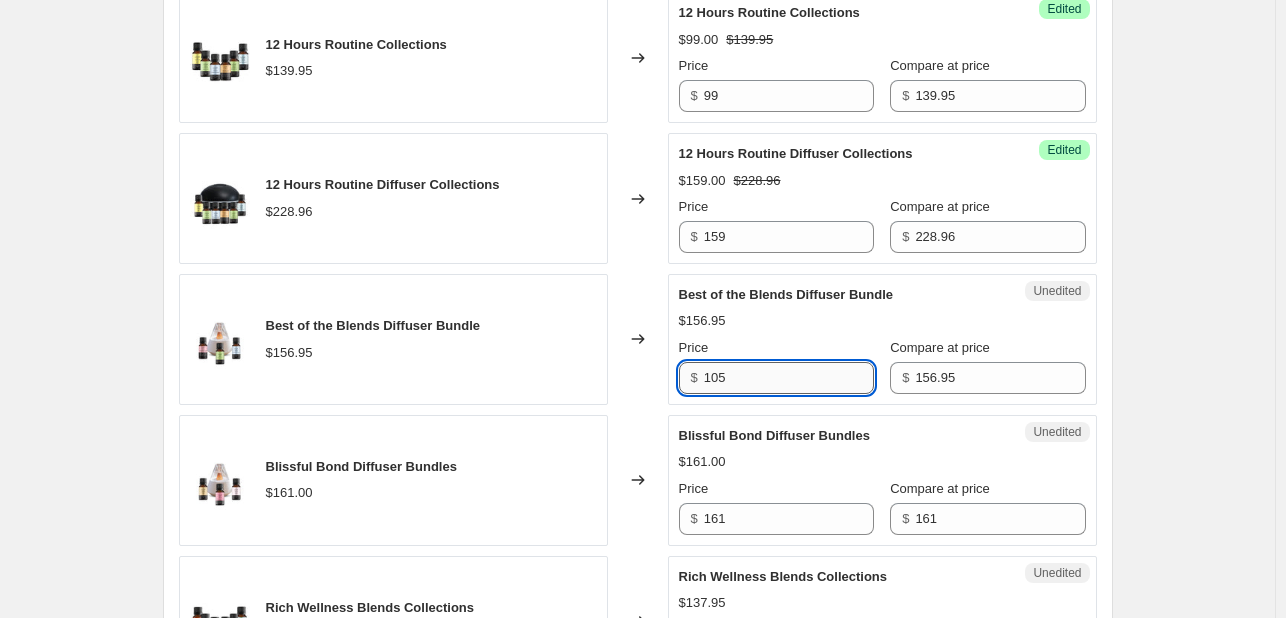 click on "105" at bounding box center [789, 378] 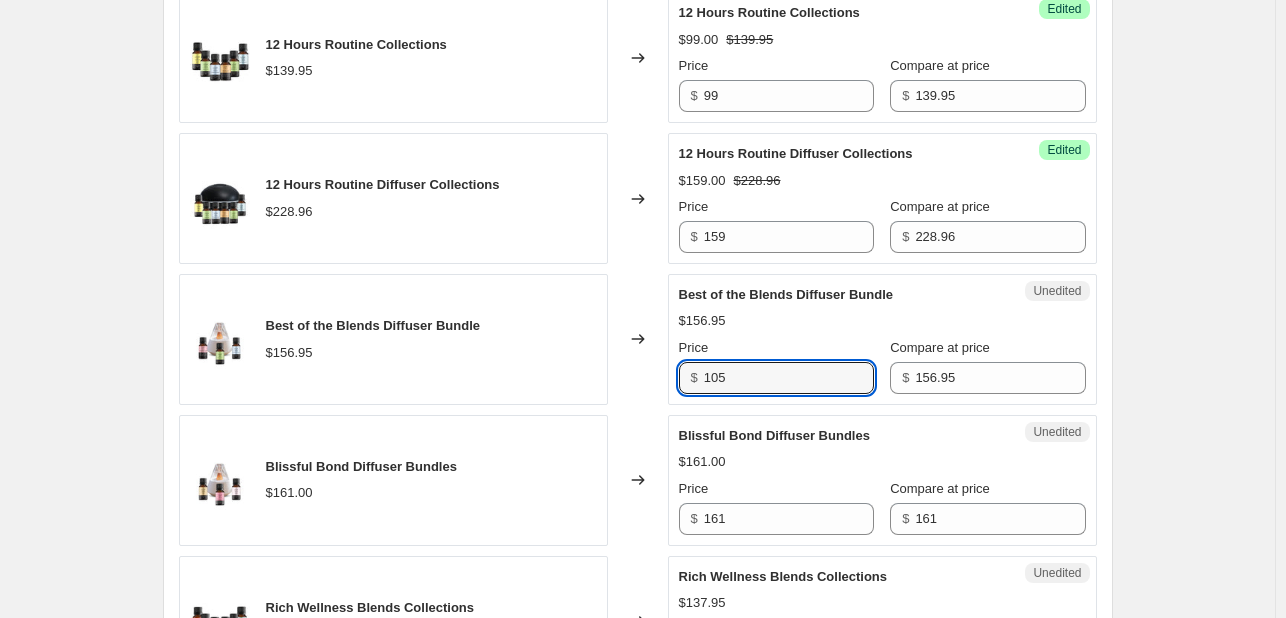 type on "105" 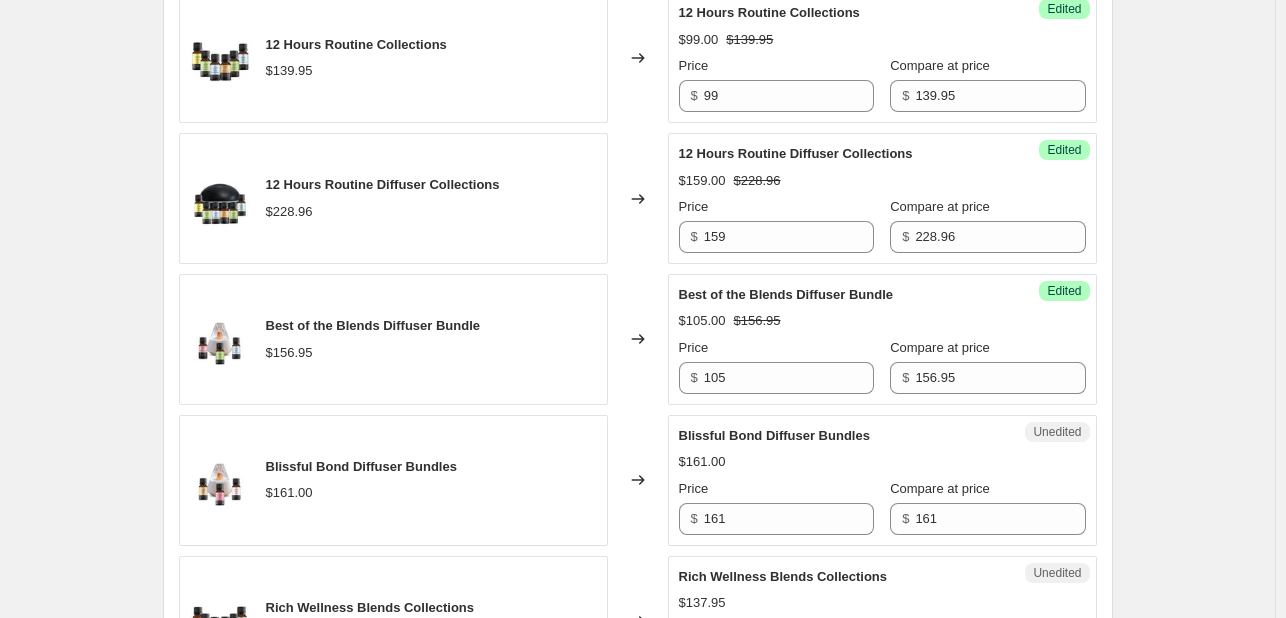 click on "Changed to" at bounding box center (638, 198) 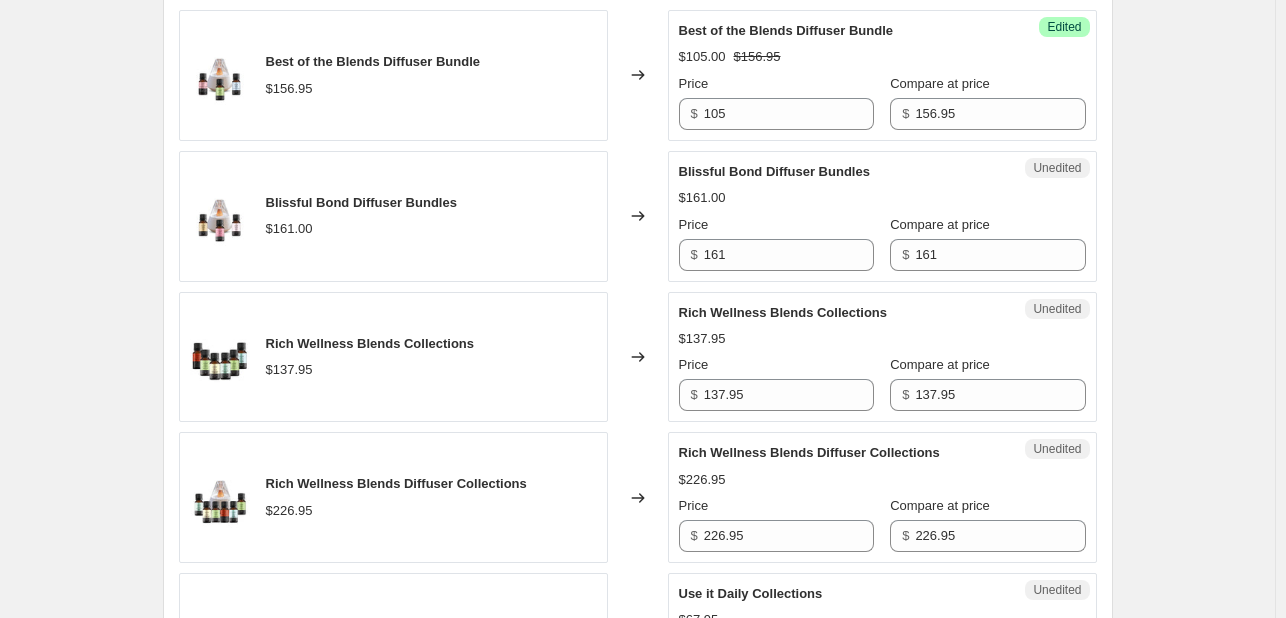scroll, scrollTop: 1316, scrollLeft: 0, axis: vertical 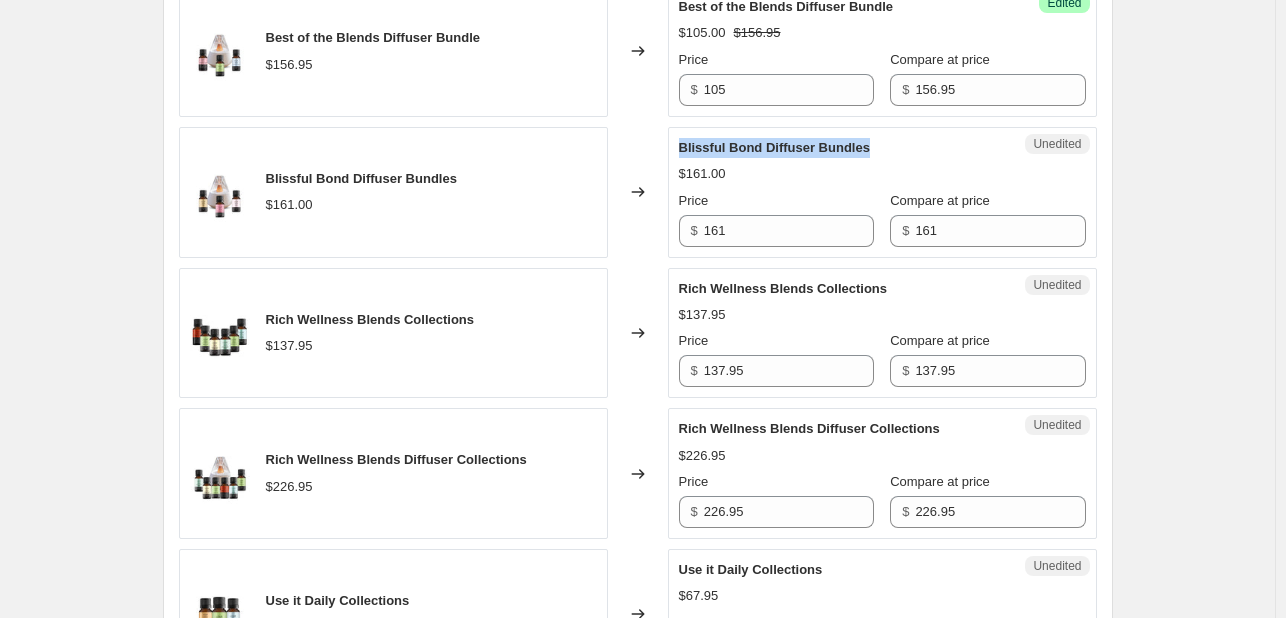 drag, startPoint x: 684, startPoint y: 149, endPoint x: 878, endPoint y: 148, distance: 194.00258 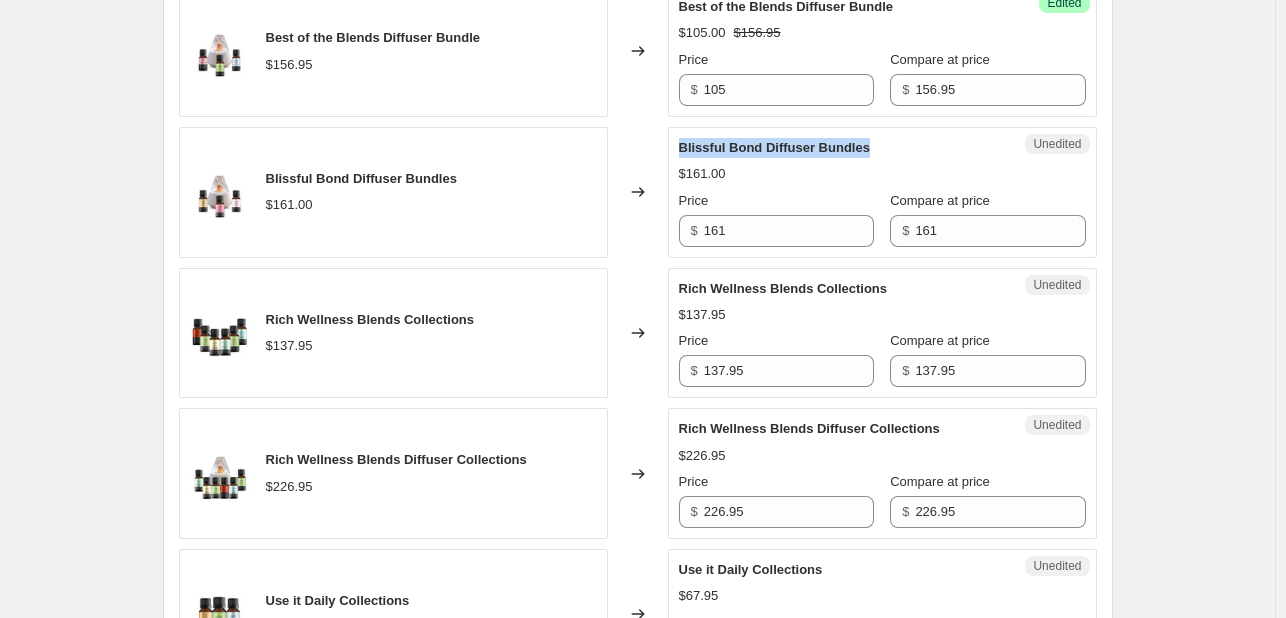 click on "Blissful Bond Diffuser Bundles" at bounding box center [842, 148] 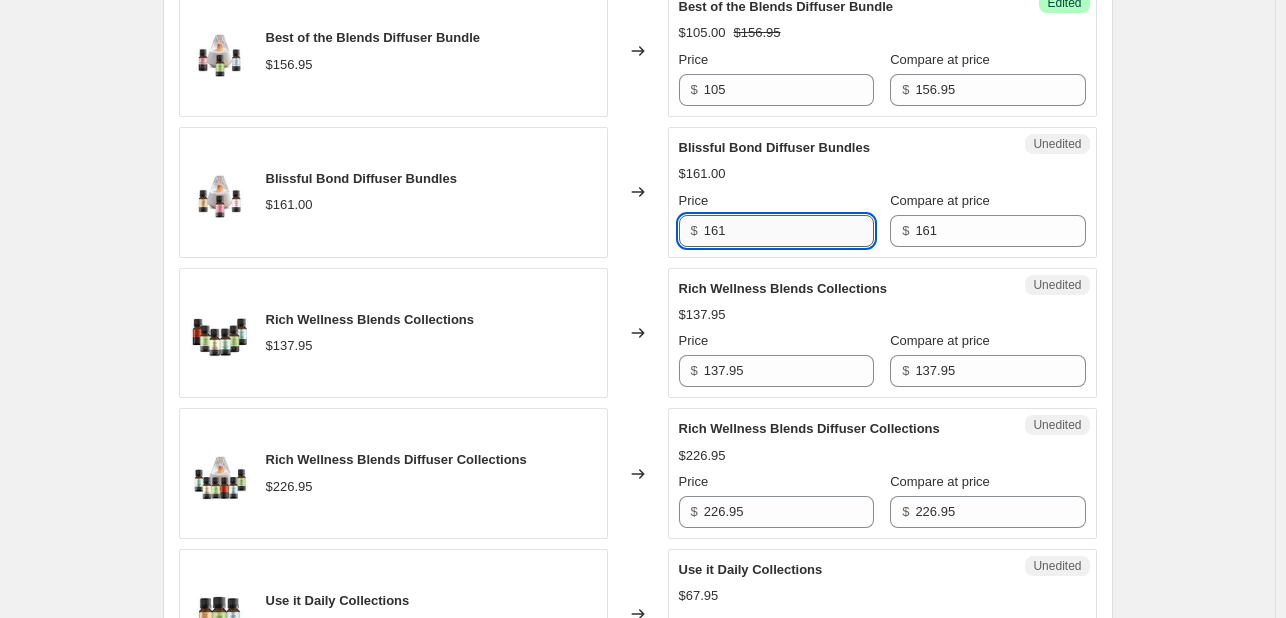 click on "161" at bounding box center (789, 231) 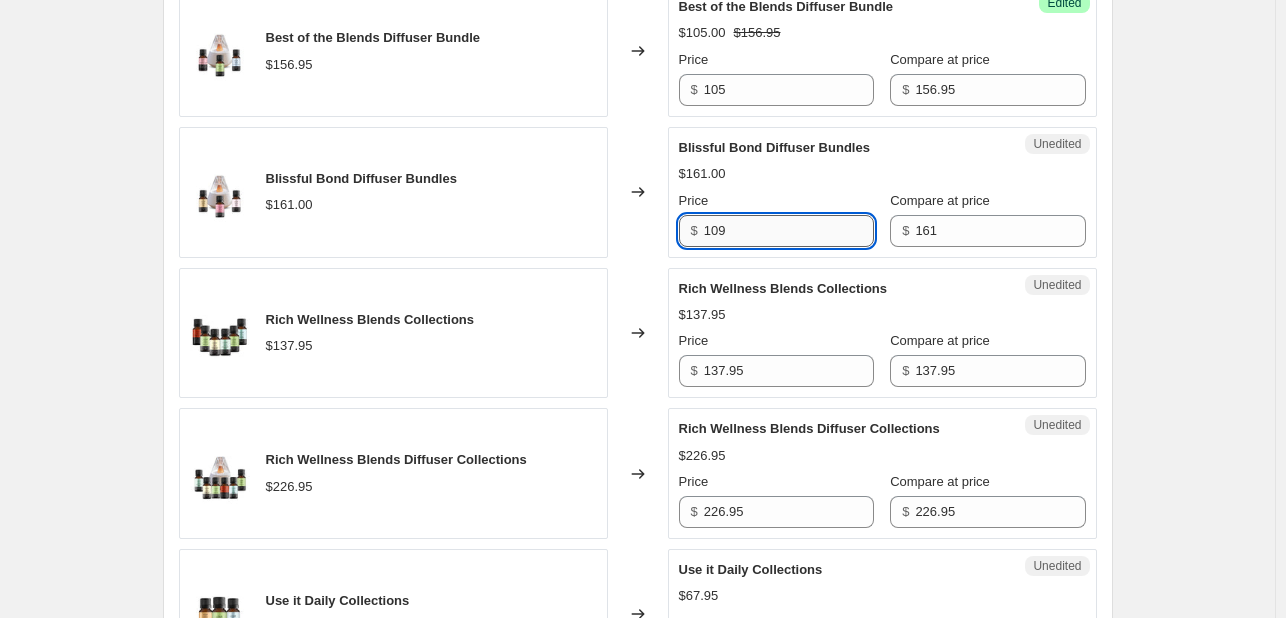 click on "109" at bounding box center [789, 231] 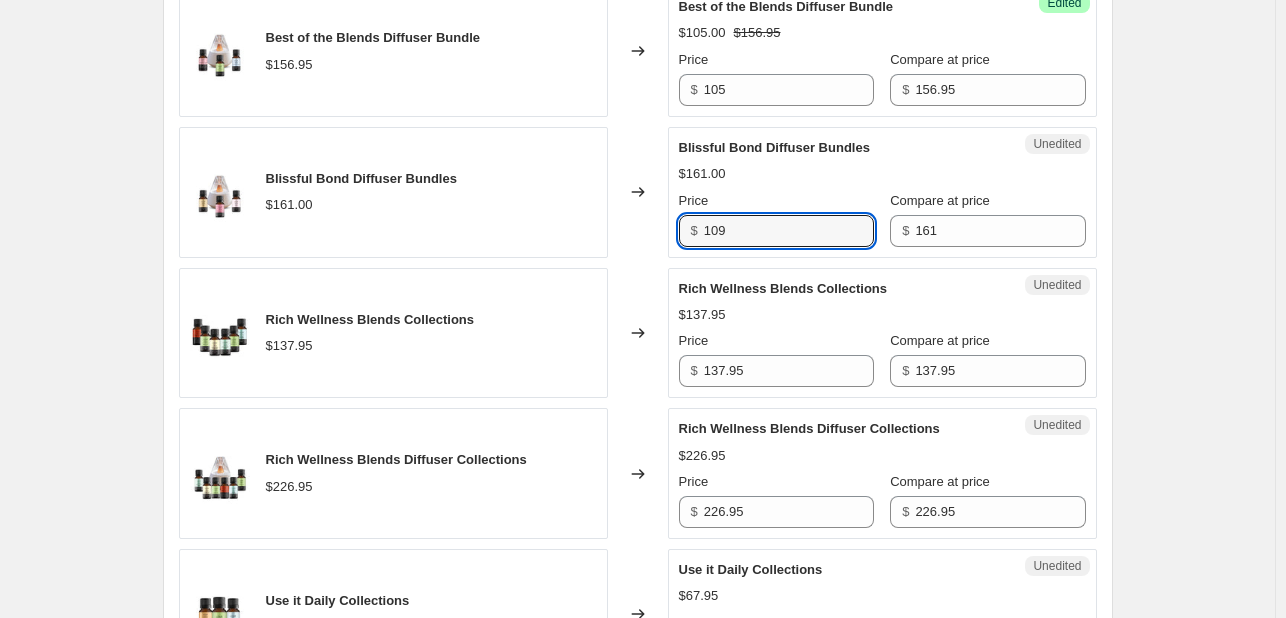 type on "109" 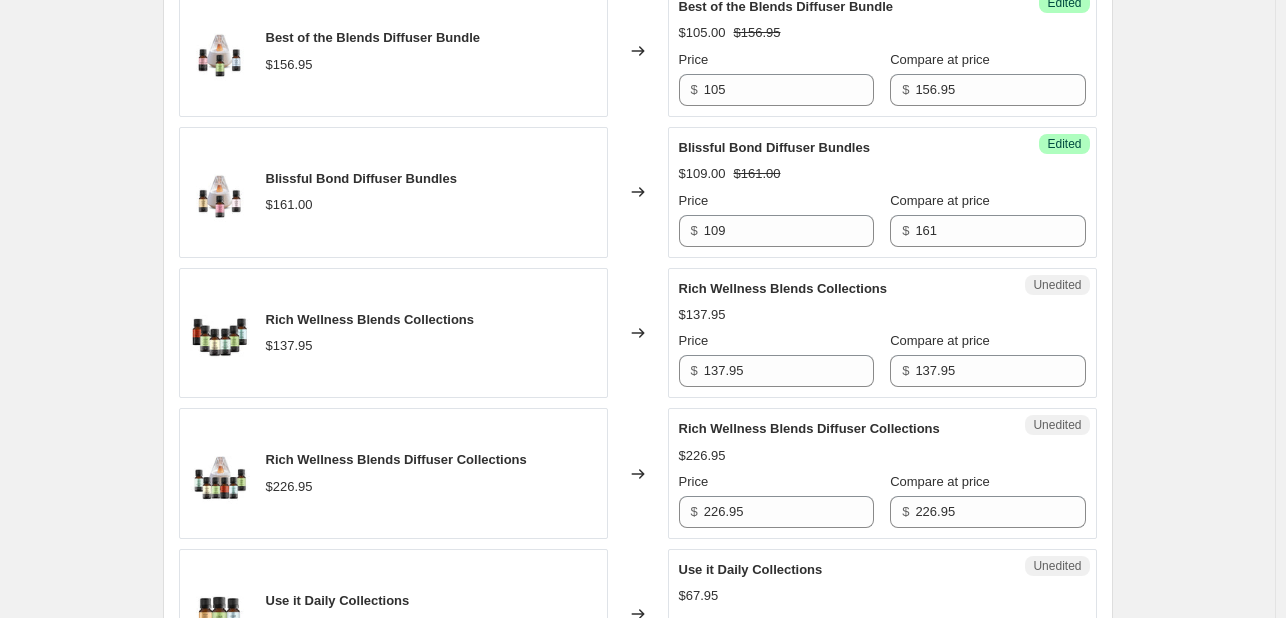 click on "Changed to" at bounding box center (638, 192) 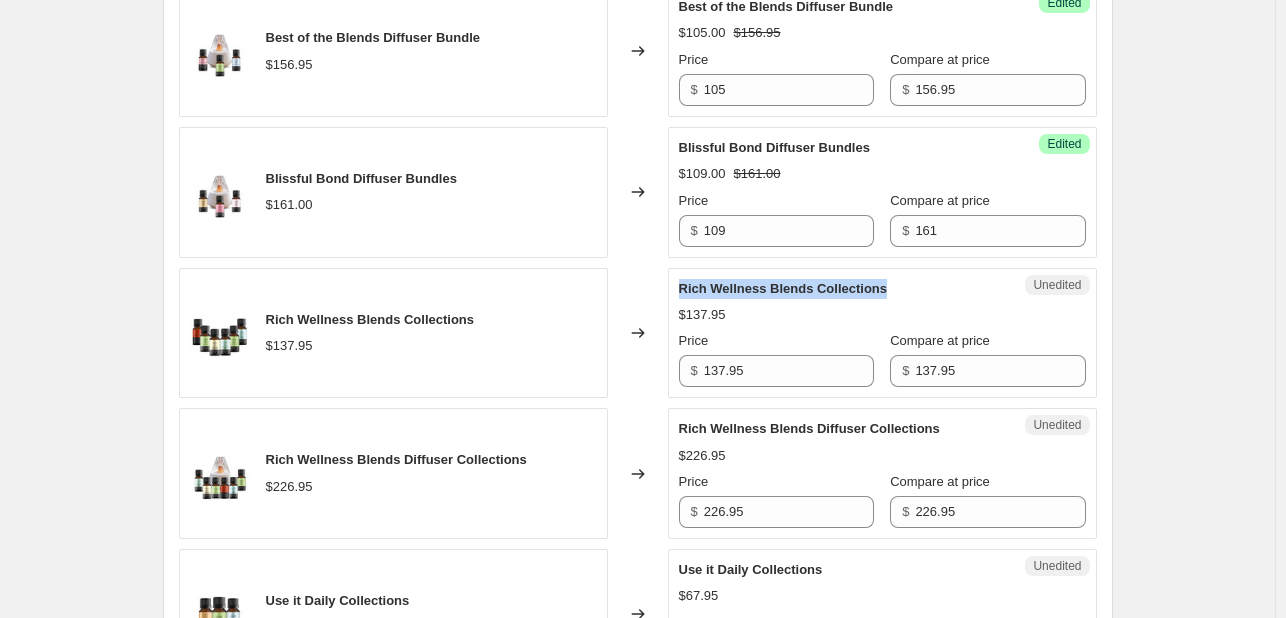drag, startPoint x: 684, startPoint y: 289, endPoint x: 892, endPoint y: 281, distance: 208.1538 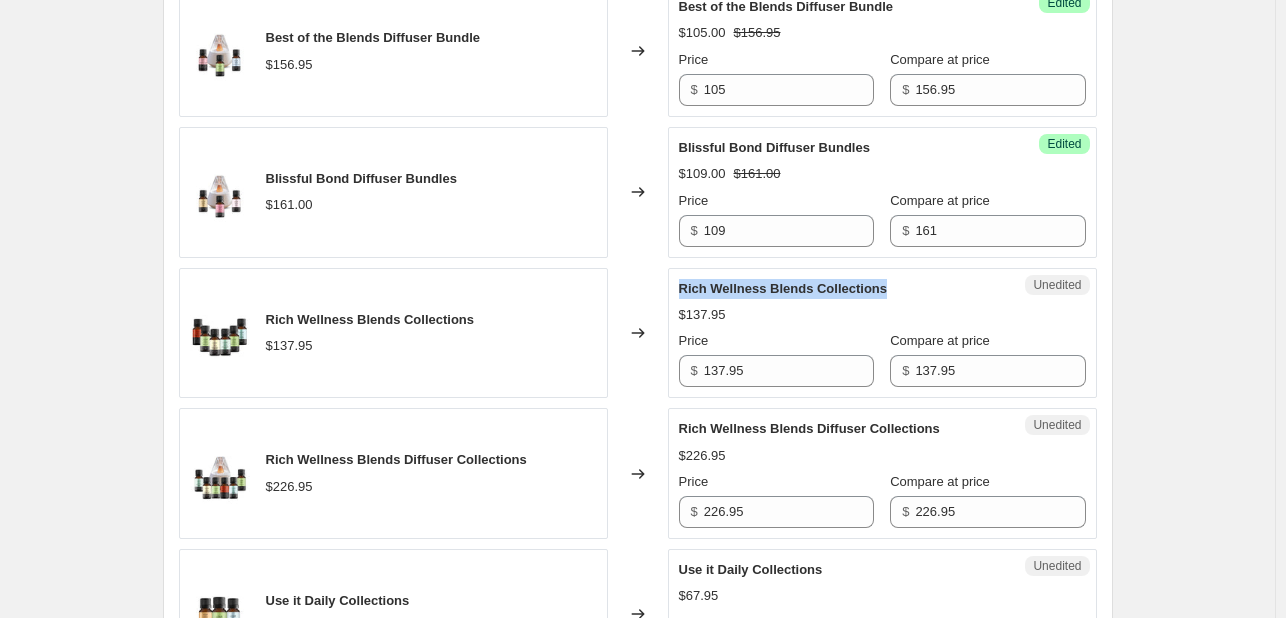 click on "Rich Wellness Blends Collections" at bounding box center (783, 288) 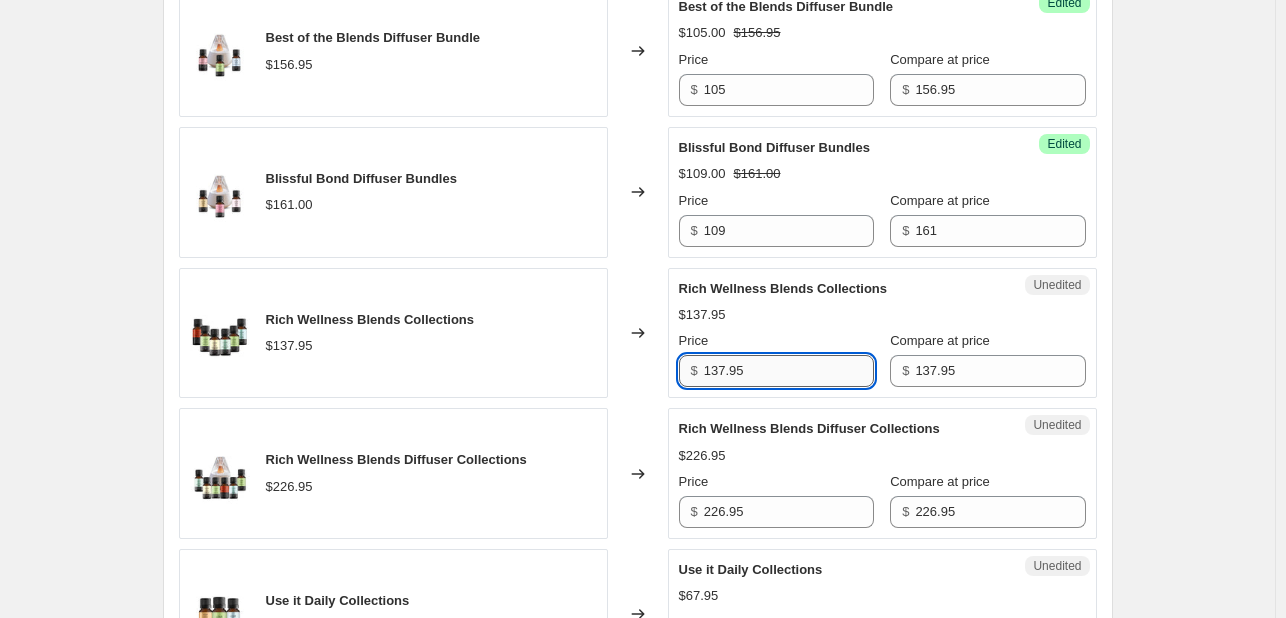 click on "137.95" at bounding box center [789, 371] 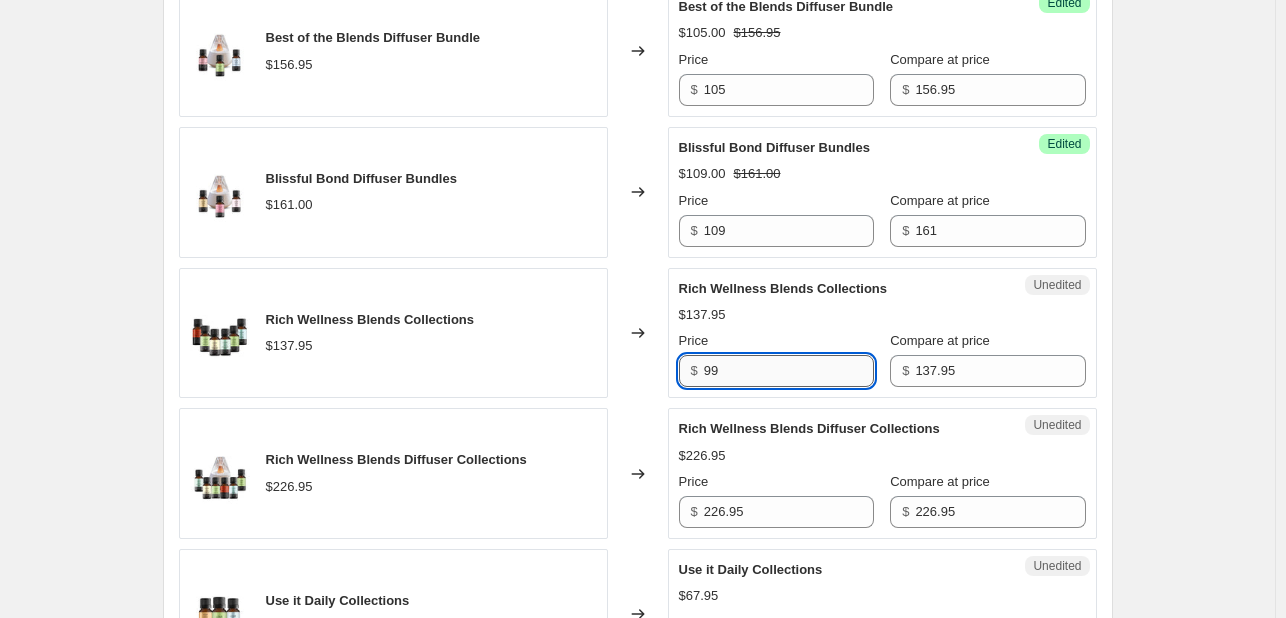 click on "99" at bounding box center [789, 371] 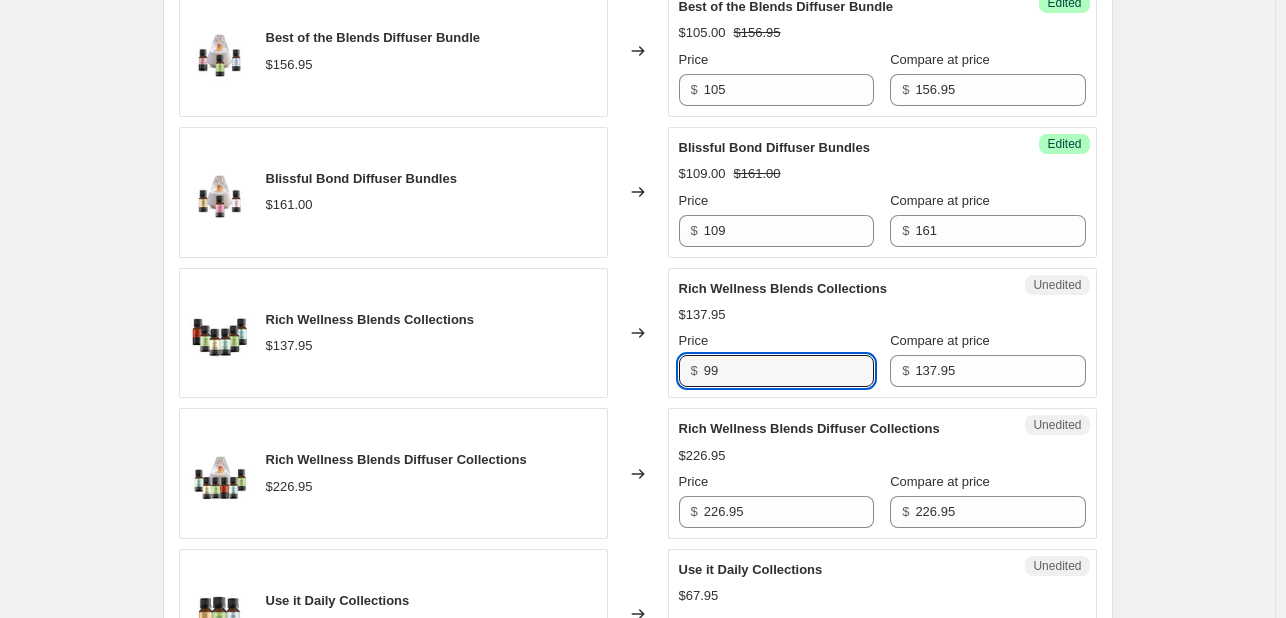 type on "99" 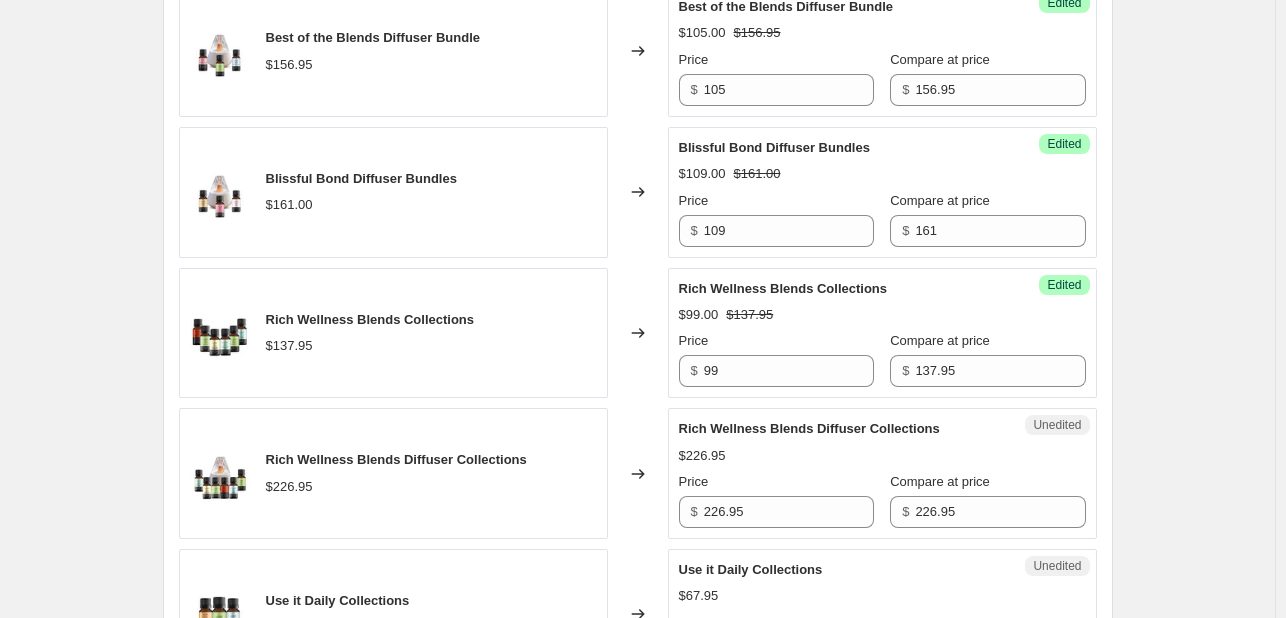 click on "Changed to" at bounding box center [638, 333] 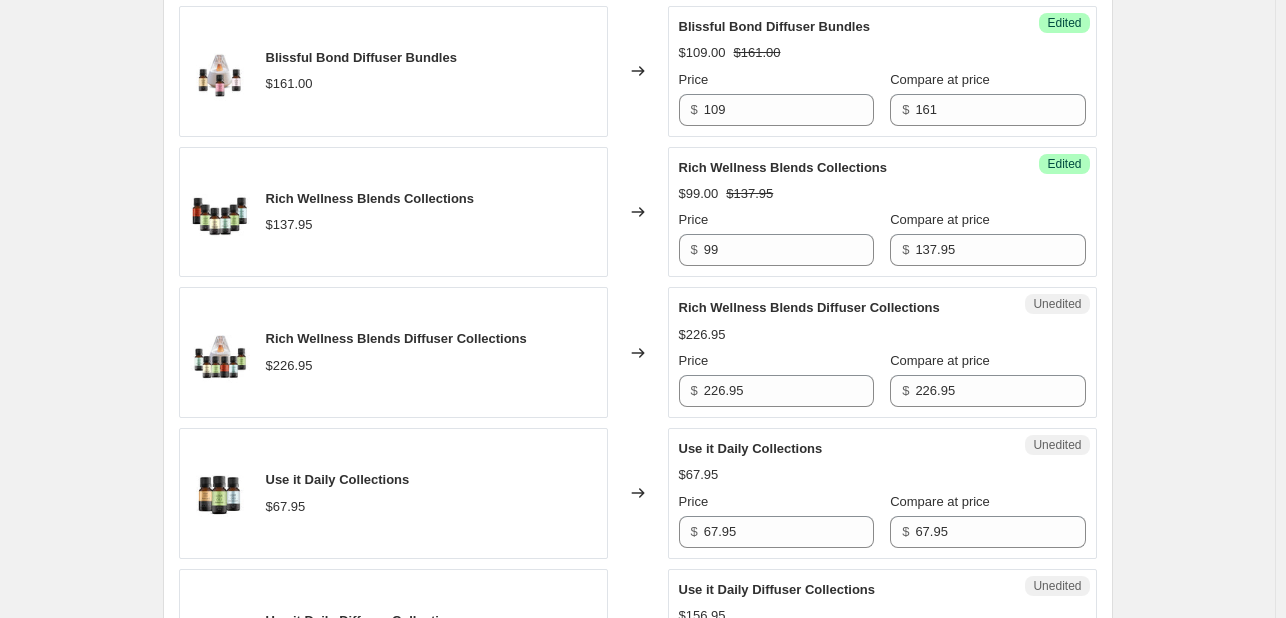 scroll, scrollTop: 1436, scrollLeft: 0, axis: vertical 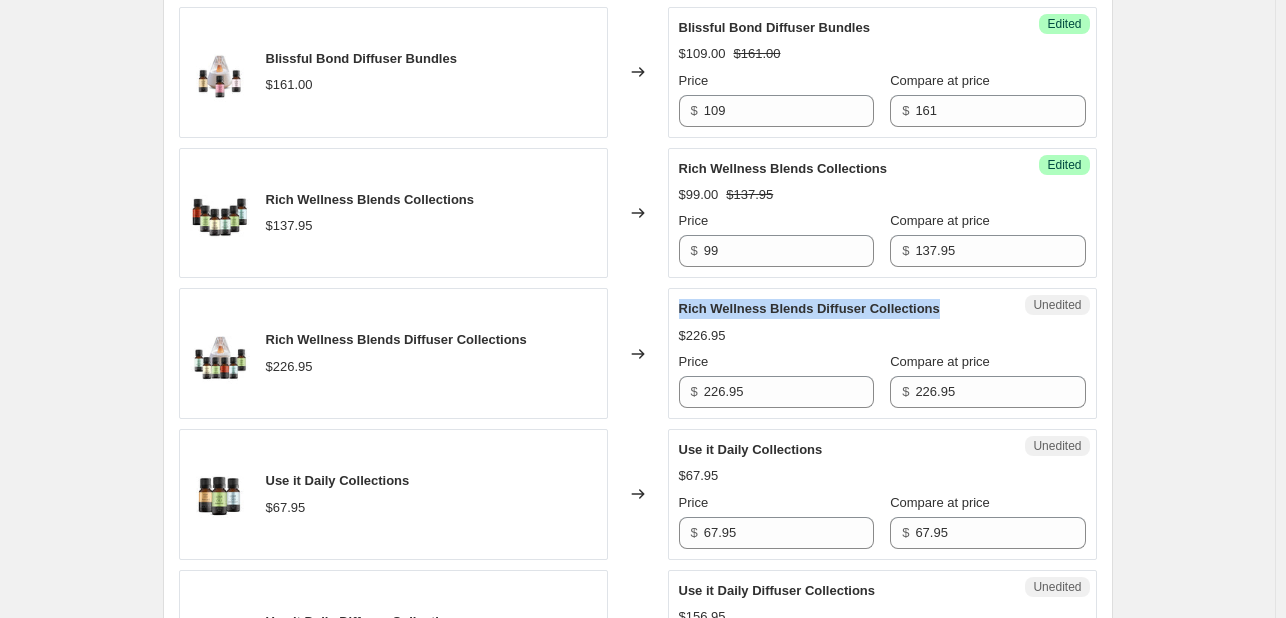 drag, startPoint x: 684, startPoint y: 307, endPoint x: 963, endPoint y: 307, distance: 279 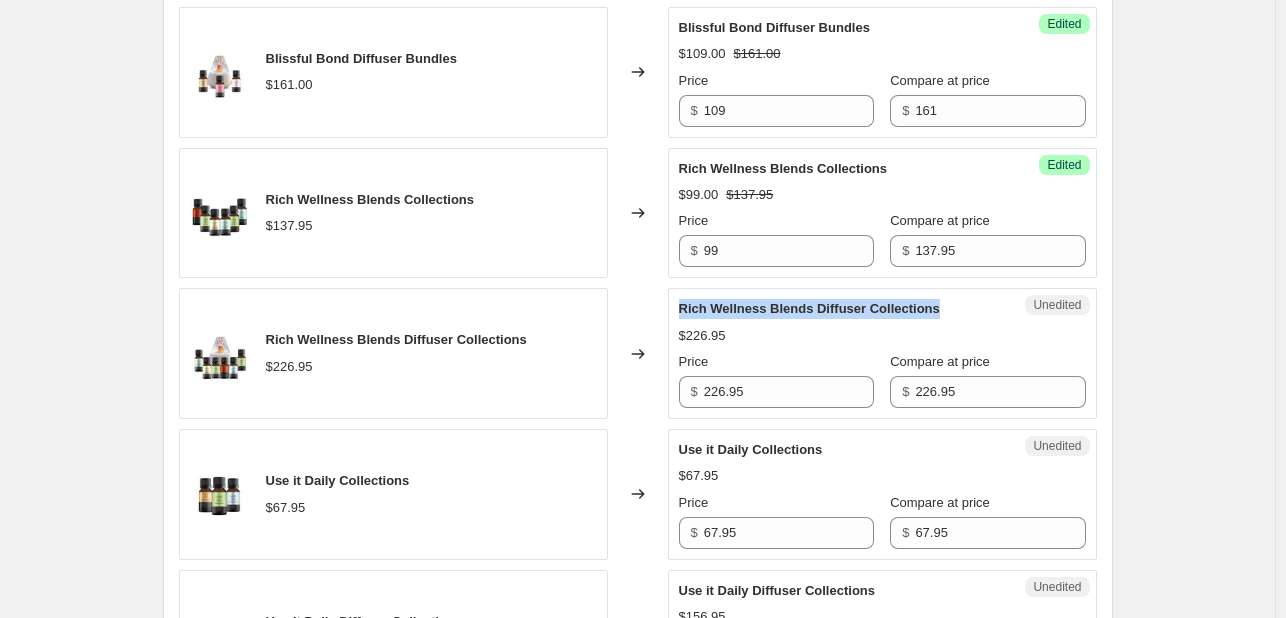 click on "Rich Wellness Blends Diffuser Collections" at bounding box center (842, 309) 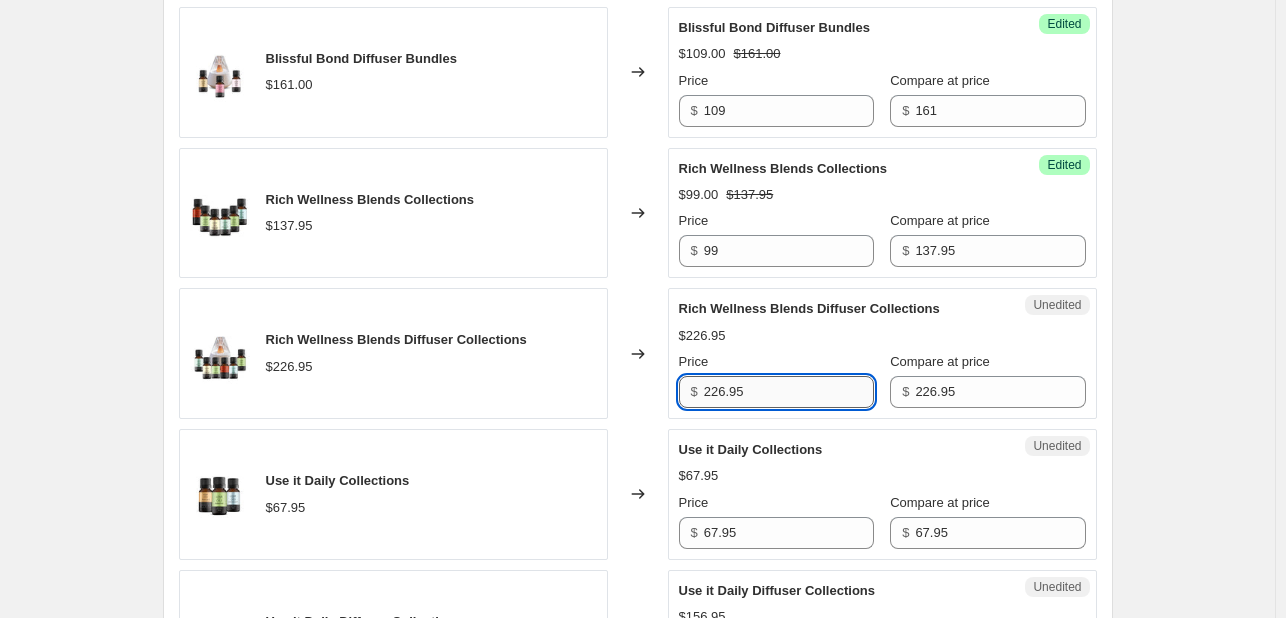 click on "226.95" at bounding box center [789, 392] 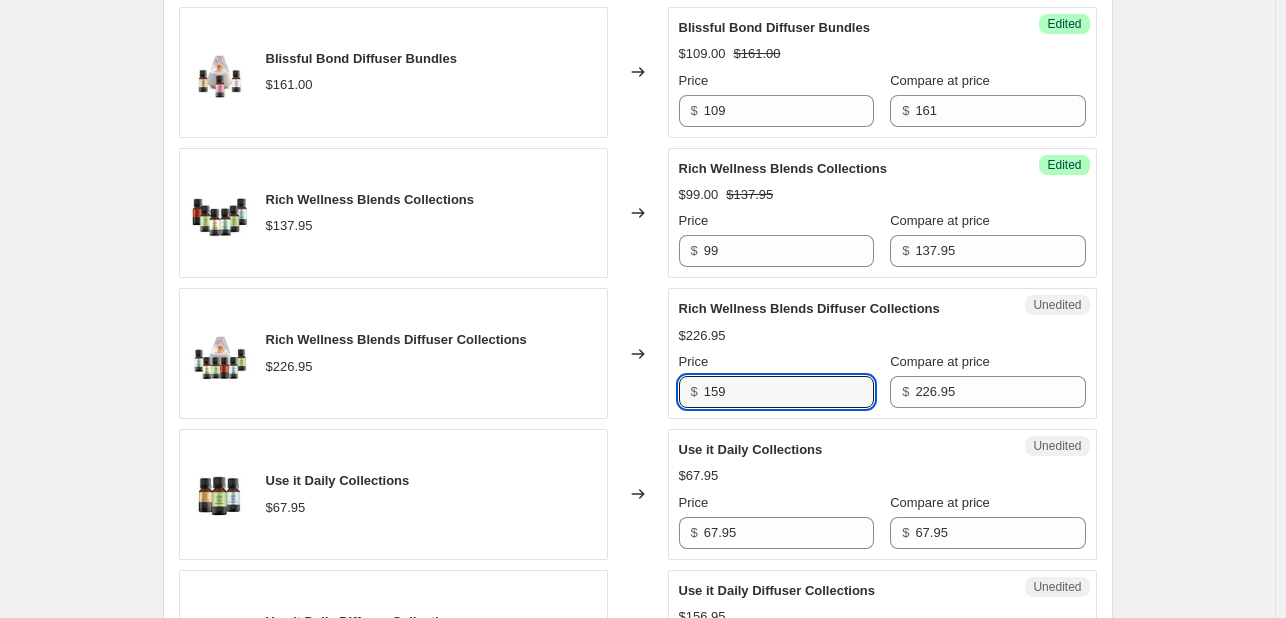 type on "159" 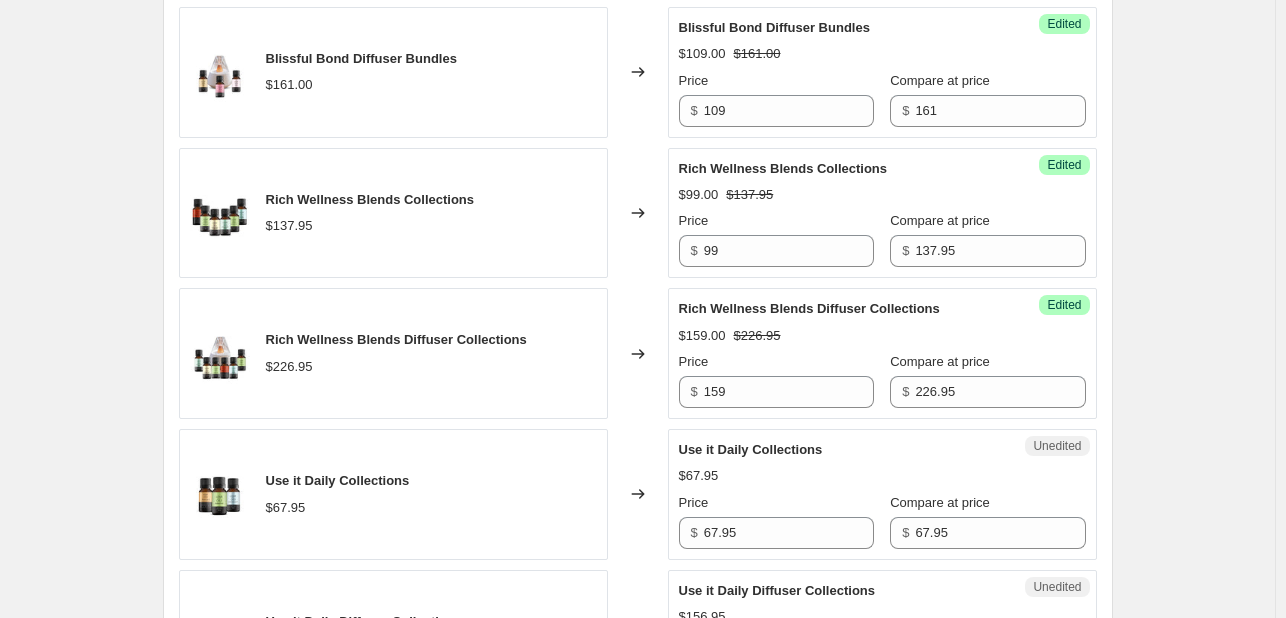 click on "Changed to" at bounding box center (638, 353) 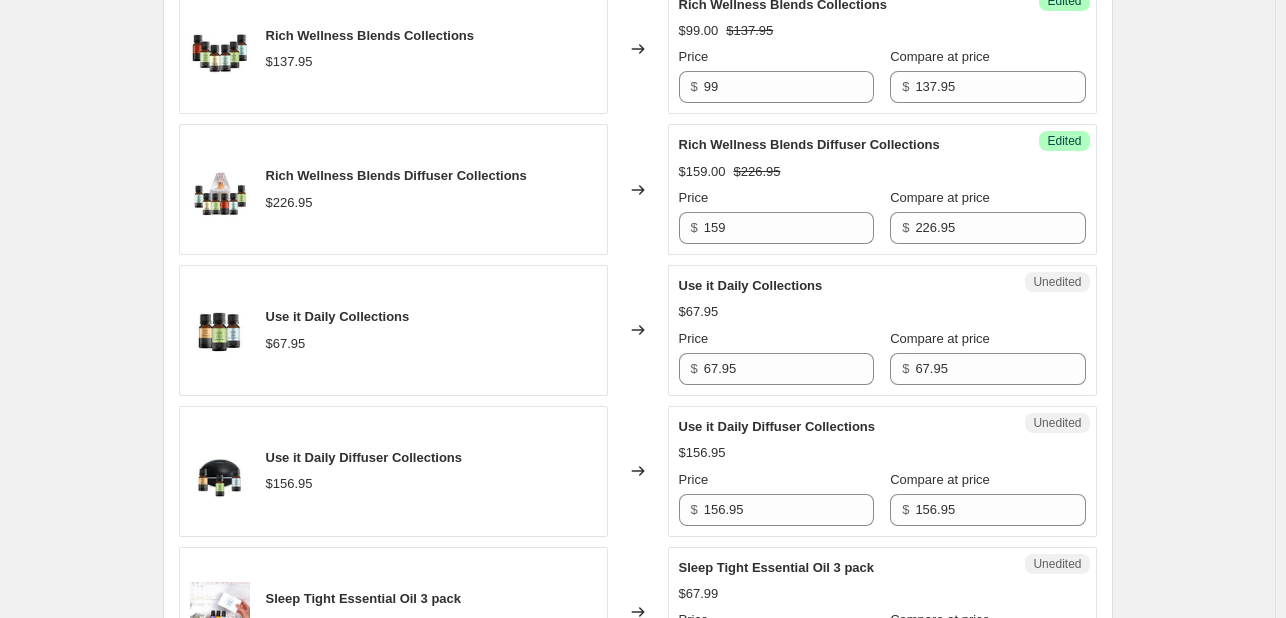 scroll, scrollTop: 1608, scrollLeft: 0, axis: vertical 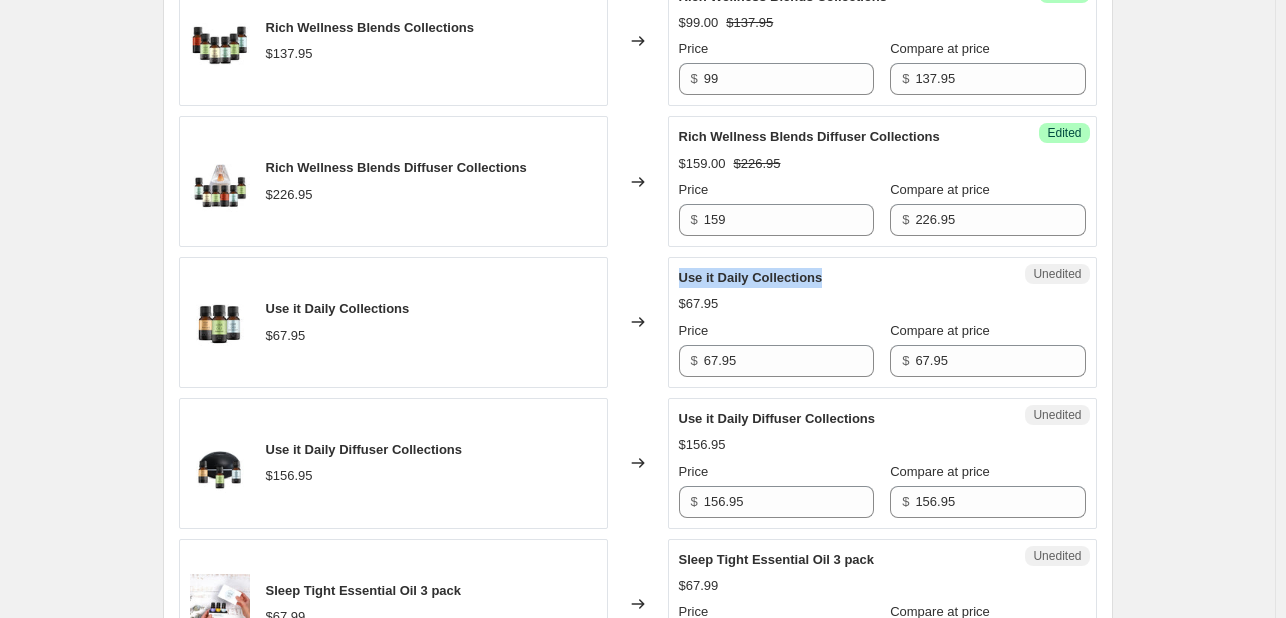 drag, startPoint x: 684, startPoint y: 276, endPoint x: 837, endPoint y: 274, distance: 153.01308 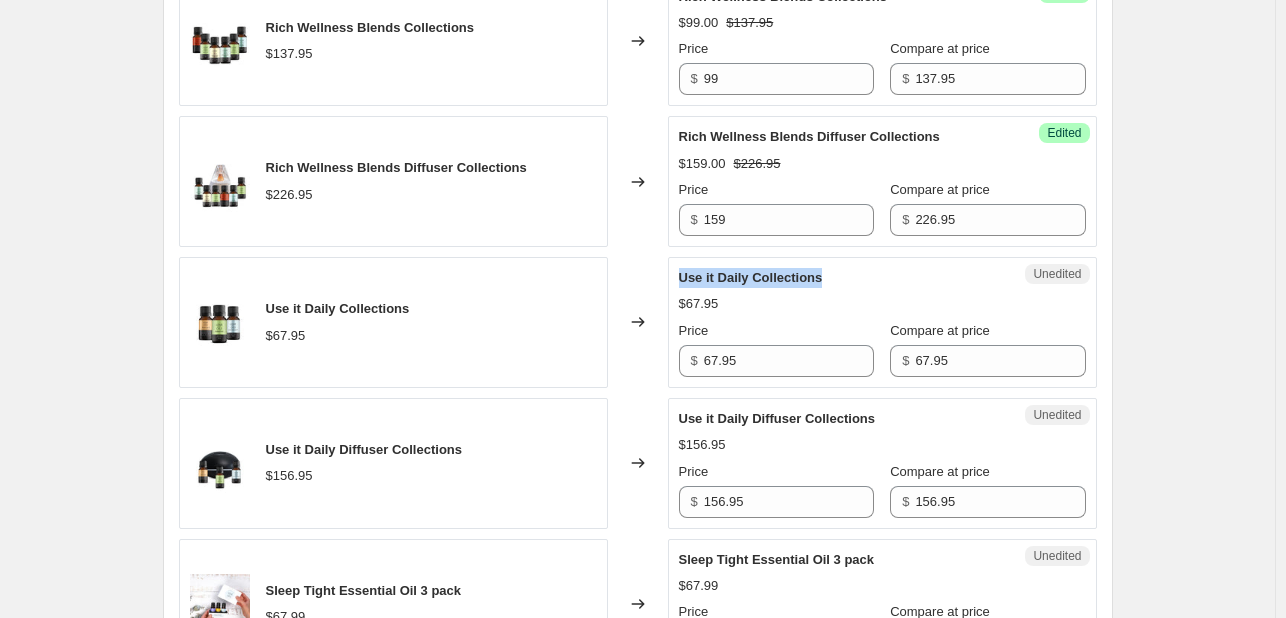 click on "Use it Daily Collections" at bounding box center (842, 278) 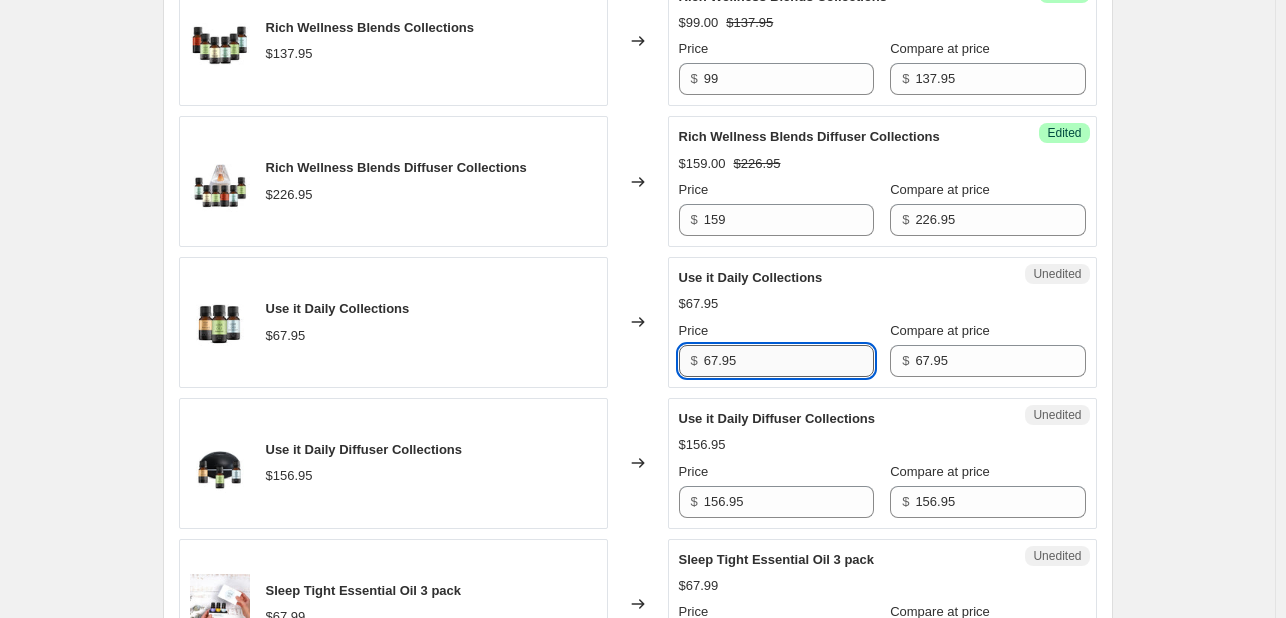 click on "67.95" at bounding box center (789, 361) 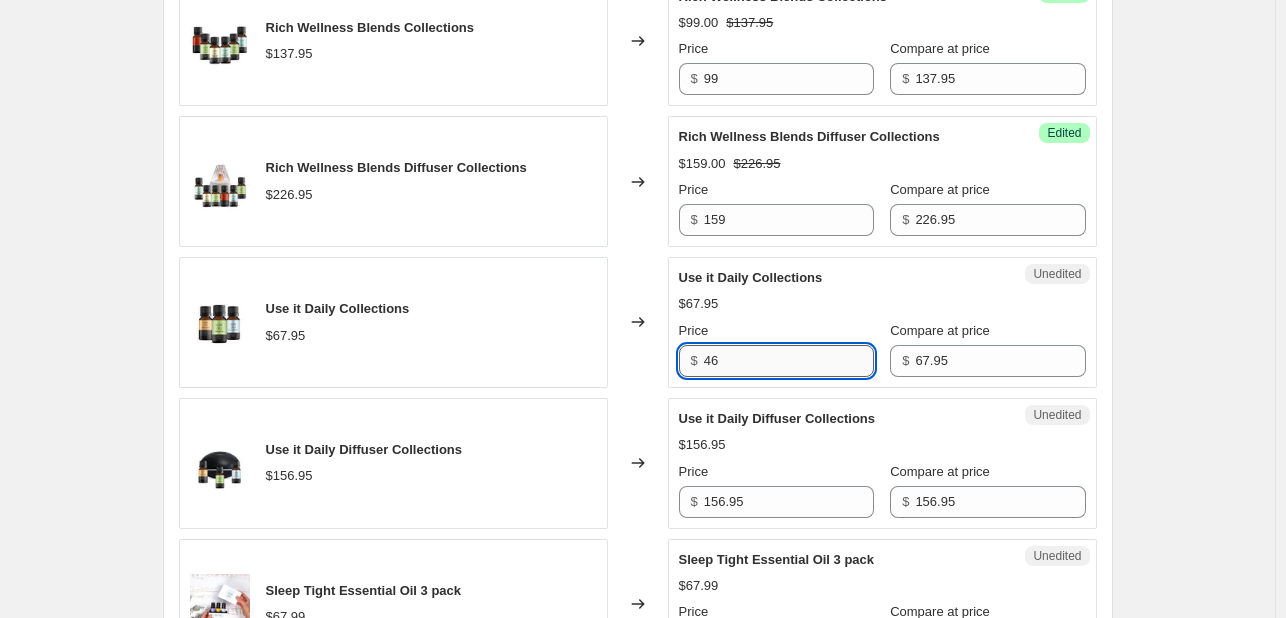 click on "46" at bounding box center (789, 361) 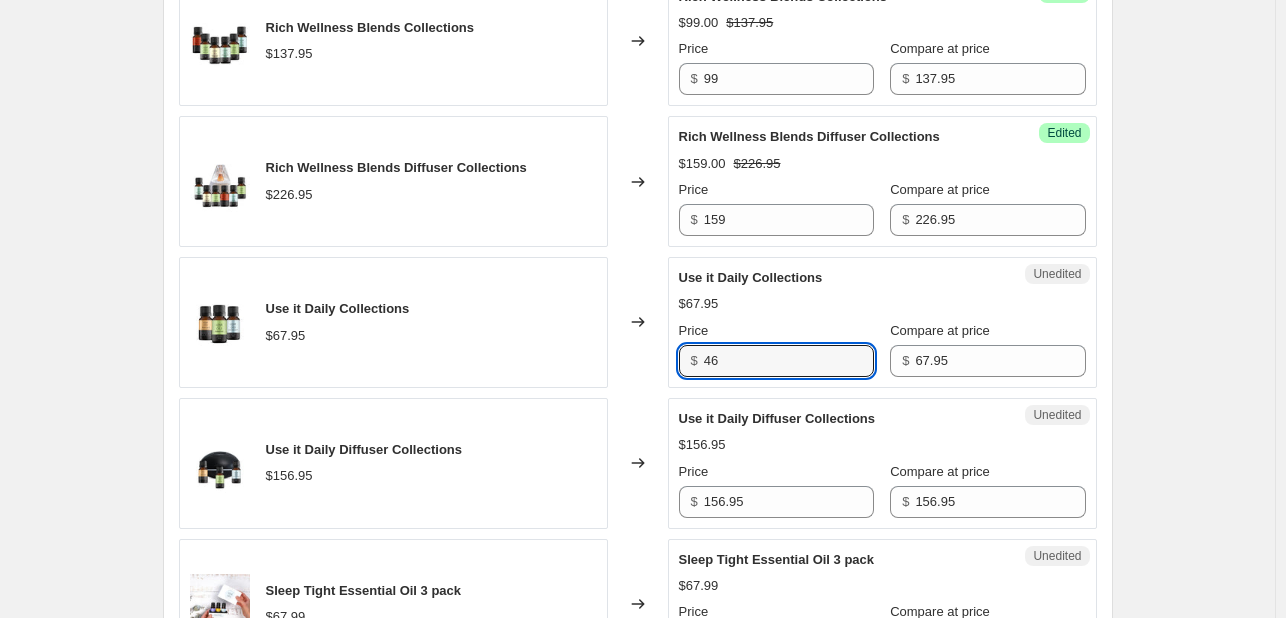 type on "46" 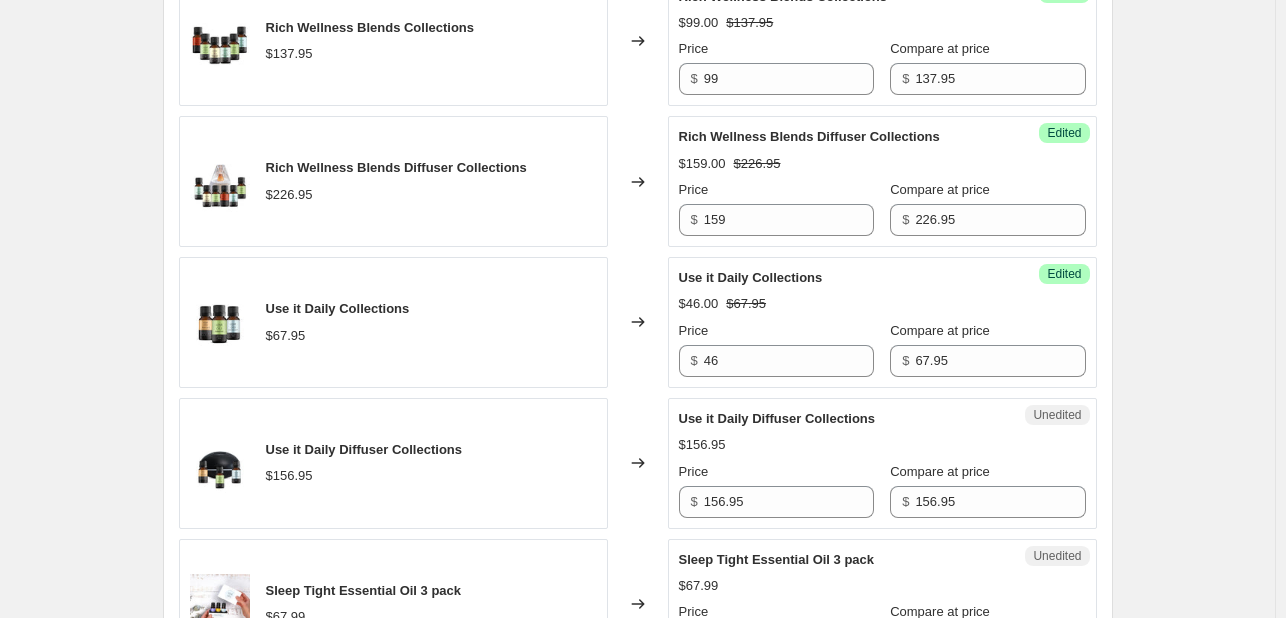 click on "Changed to" at bounding box center (638, 322) 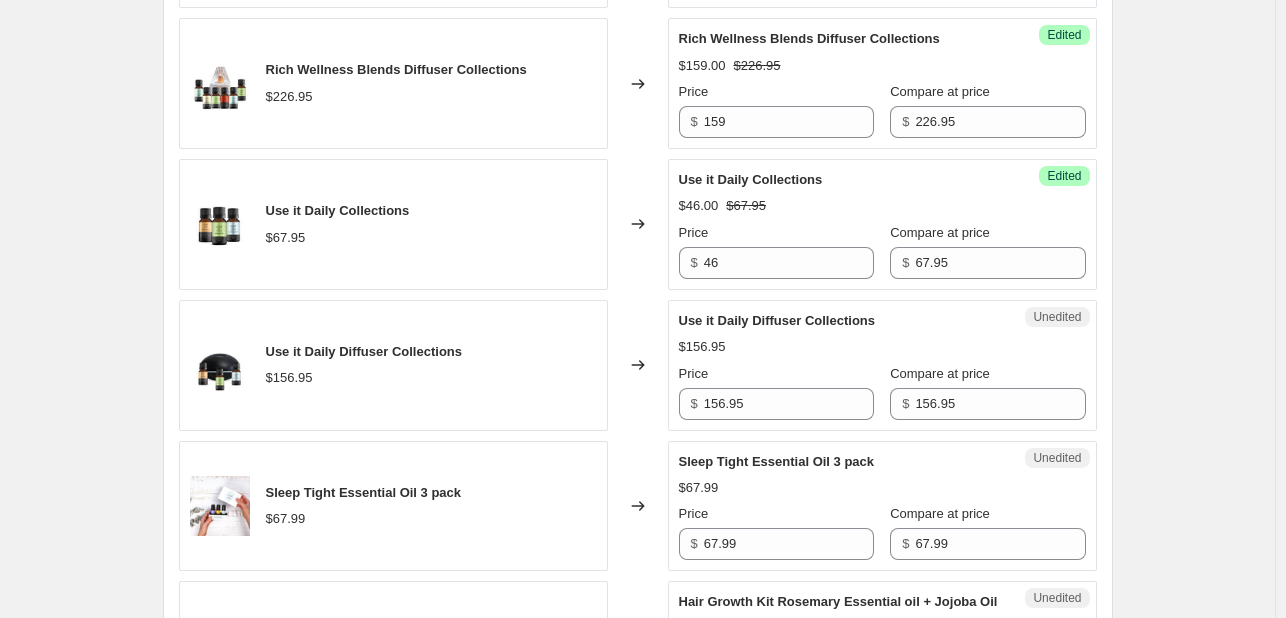 scroll, scrollTop: 1708, scrollLeft: 0, axis: vertical 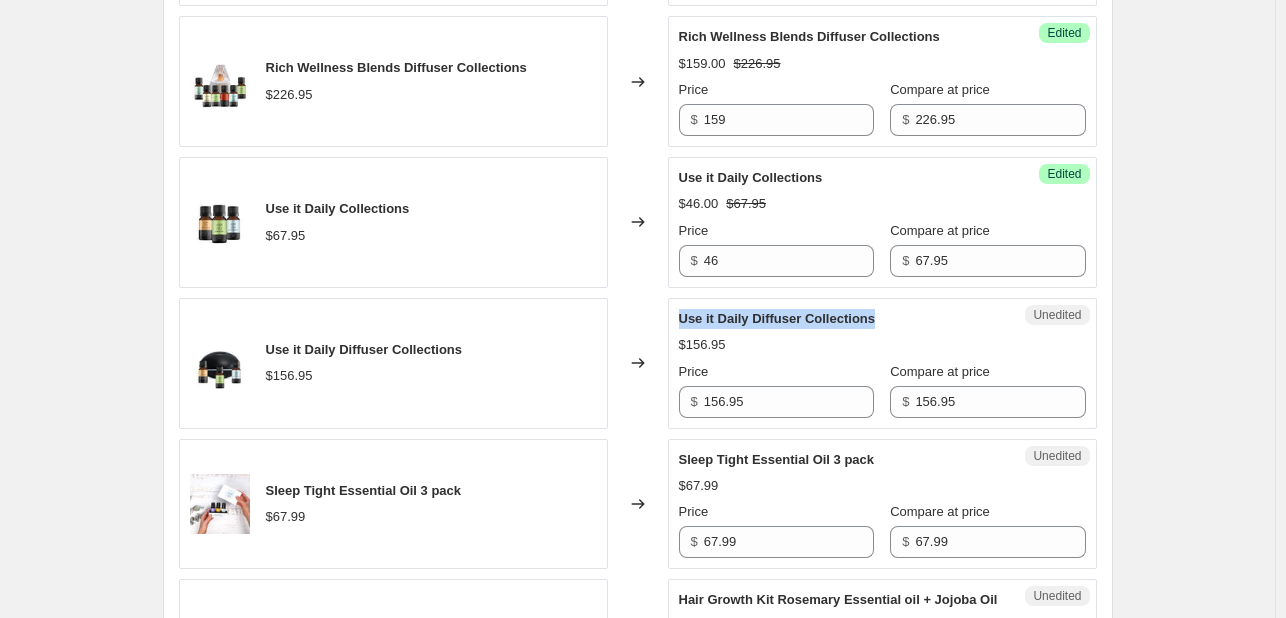 drag, startPoint x: 684, startPoint y: 314, endPoint x: 884, endPoint y: 317, distance: 200.02249 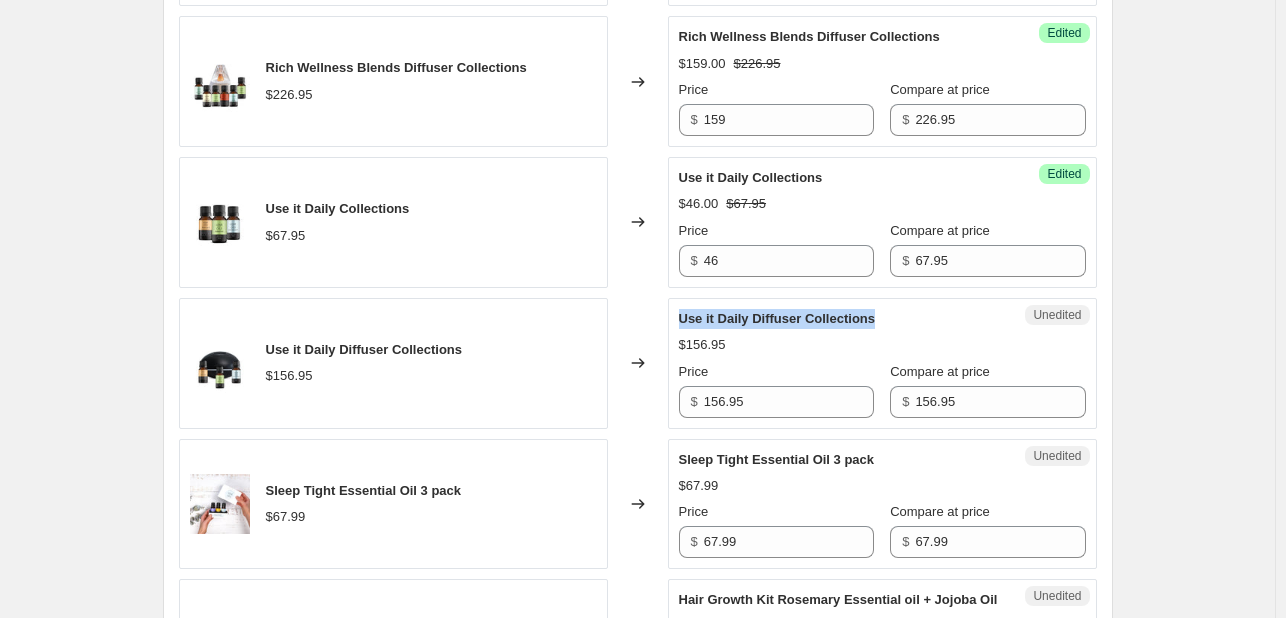click on "Use it Daily Diffuser Collections" at bounding box center [842, 319] 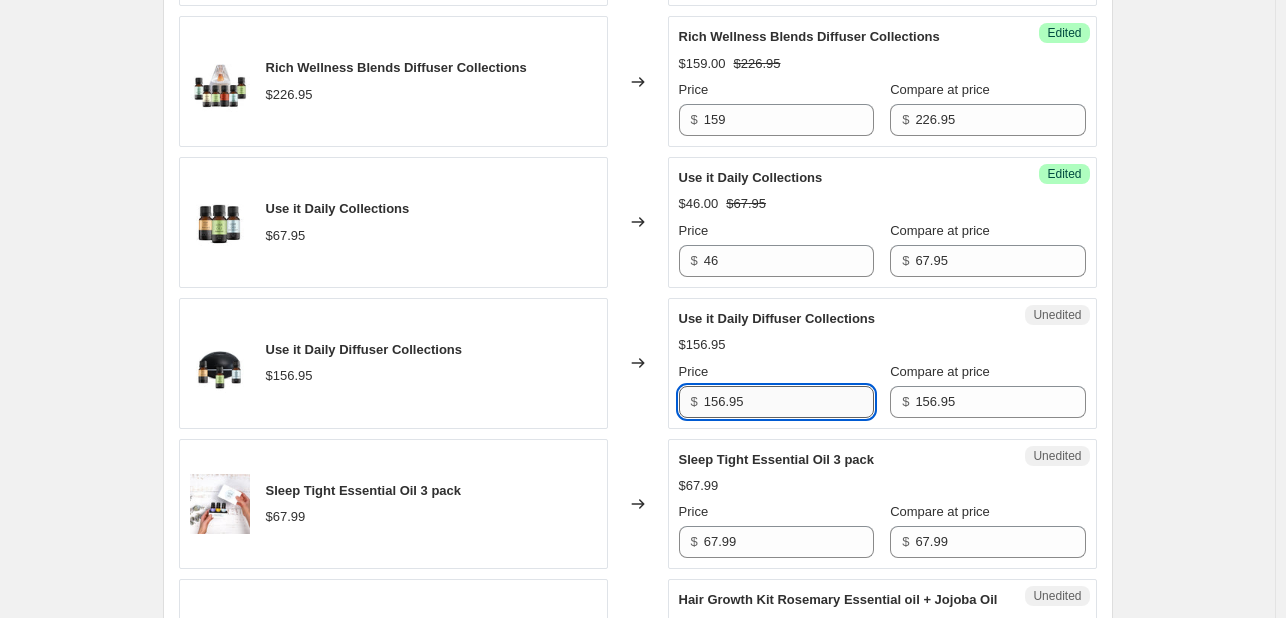 click on "156.95" at bounding box center [789, 402] 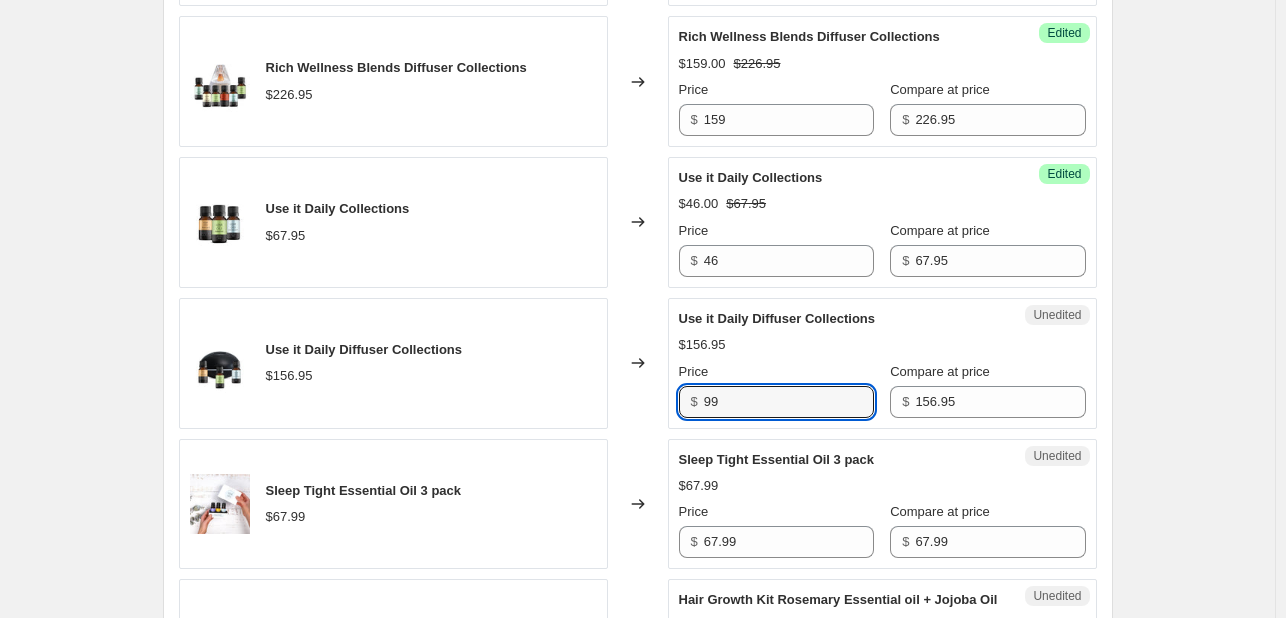 type on "99" 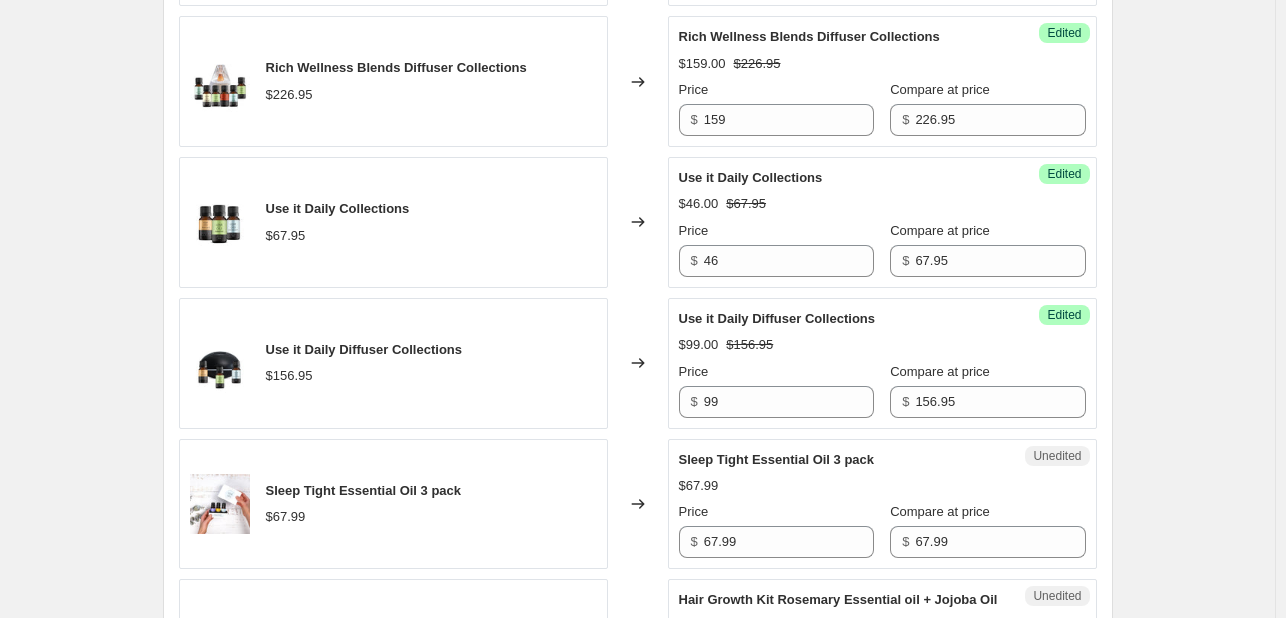 click on "Changed to" at bounding box center [638, 363] 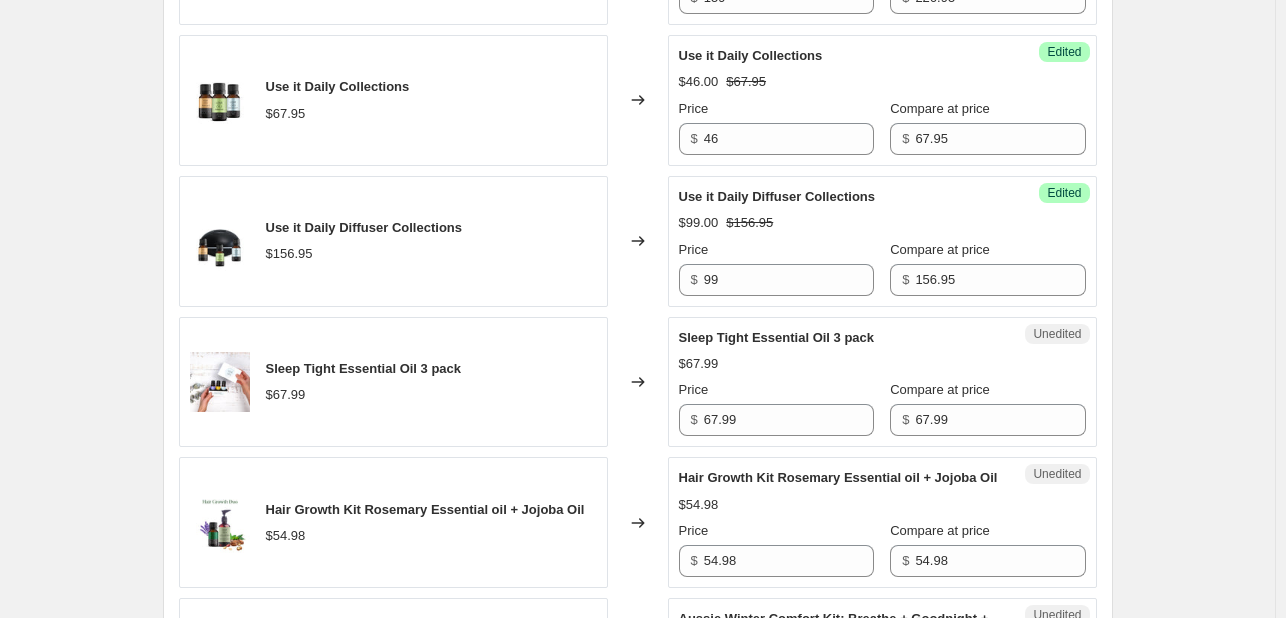 scroll, scrollTop: 1831, scrollLeft: 0, axis: vertical 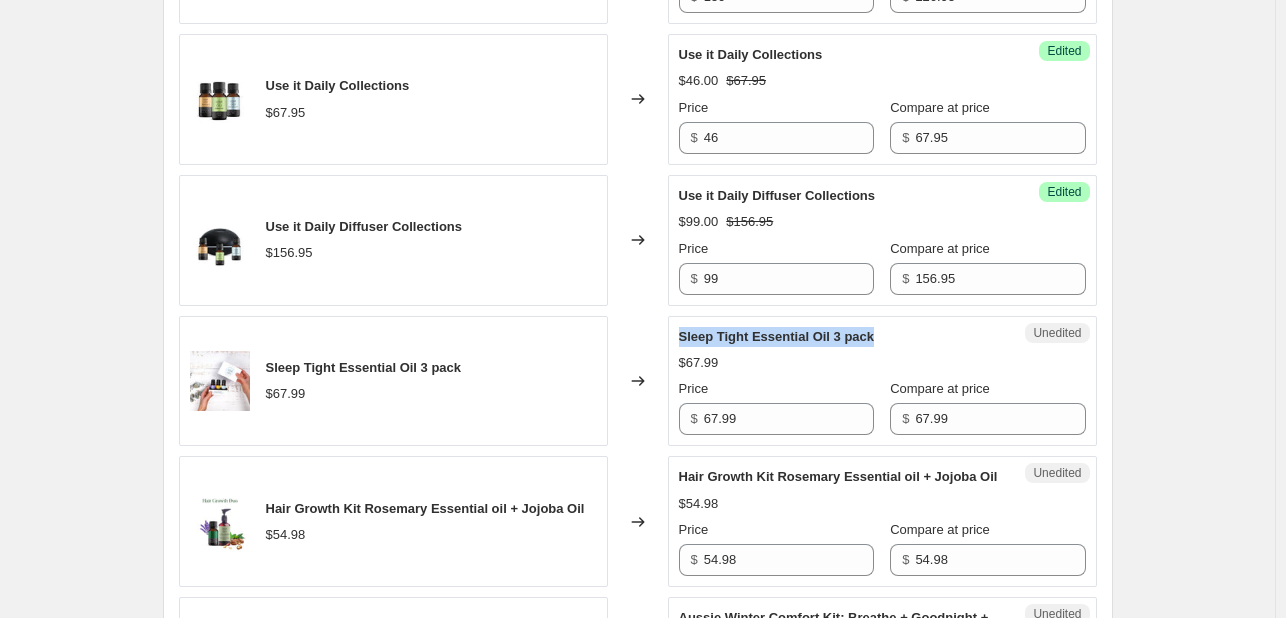 drag, startPoint x: 683, startPoint y: 334, endPoint x: 883, endPoint y: 332, distance: 200.01 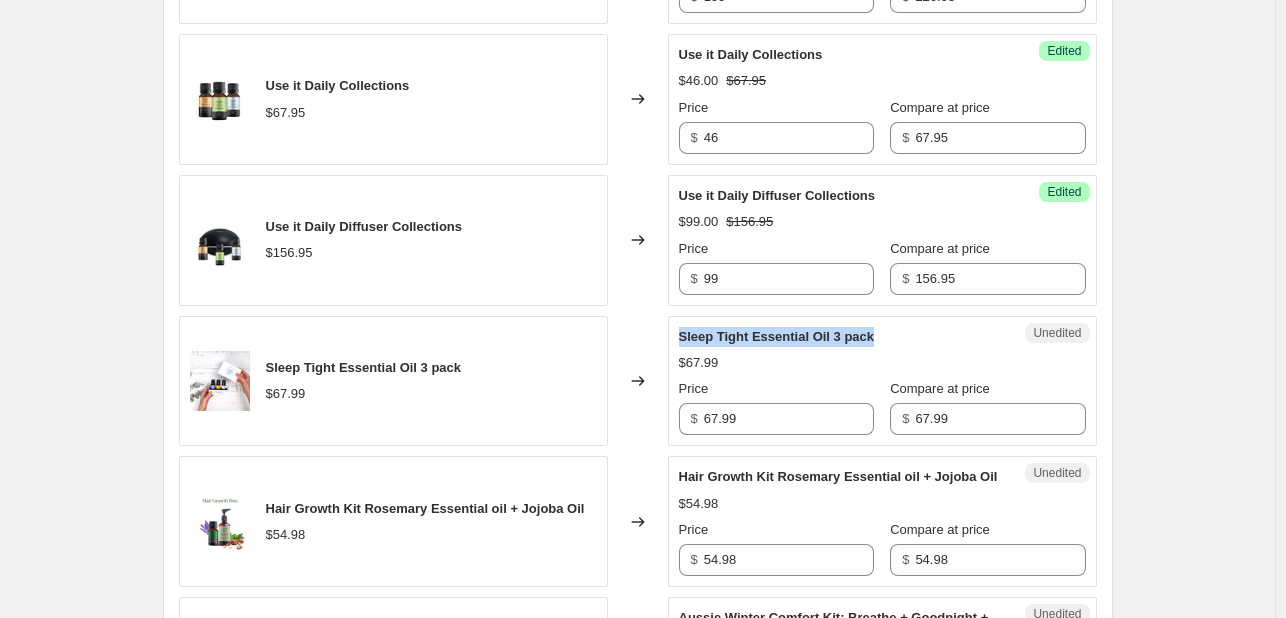 click on "Sleep Tight Essential Oil 3 pack" at bounding box center (842, 337) 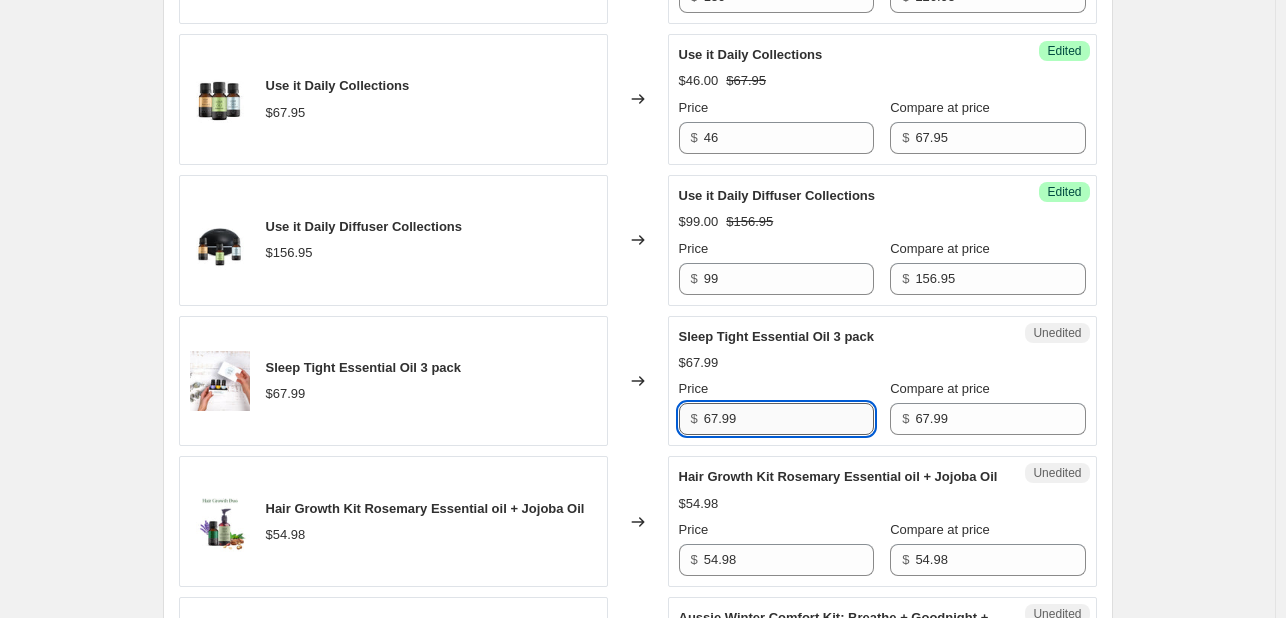 click on "67.99" at bounding box center (789, 419) 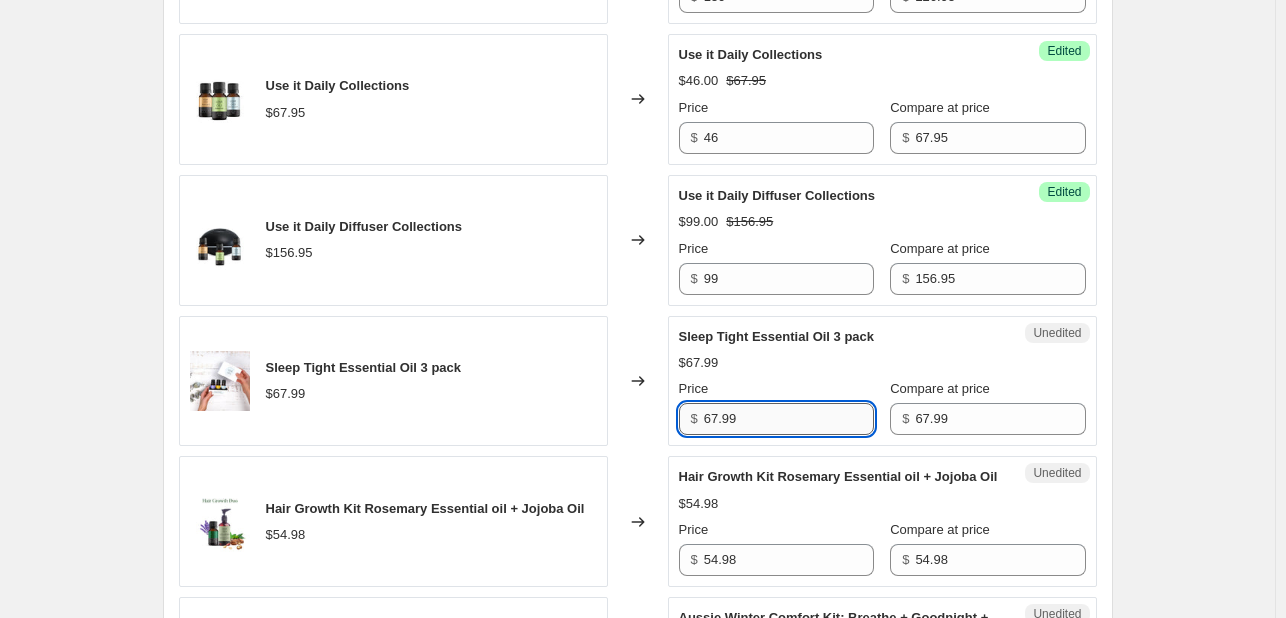 click on "67.99" at bounding box center (789, 419) 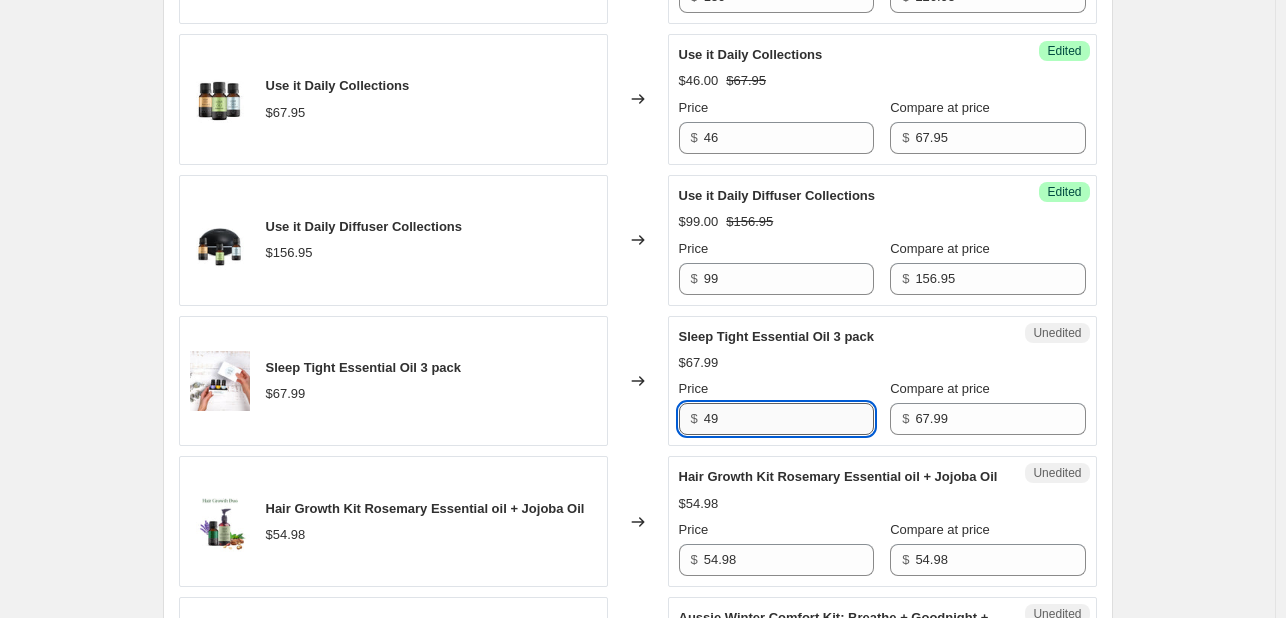 click on "49" at bounding box center (789, 419) 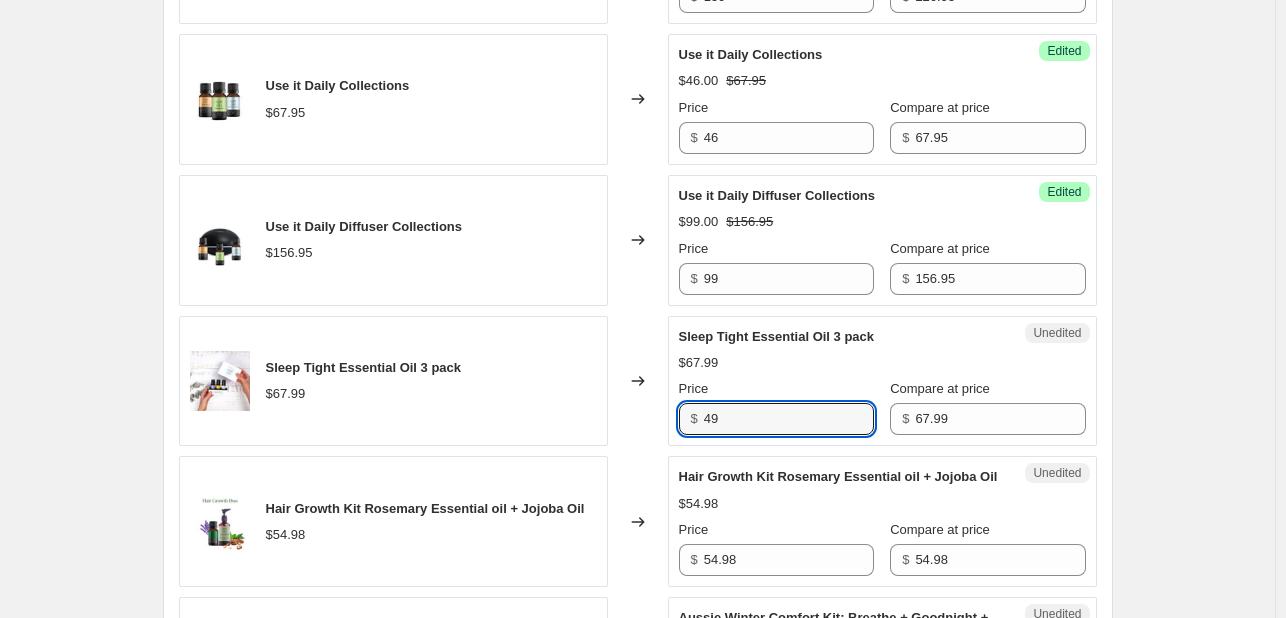 type on "49" 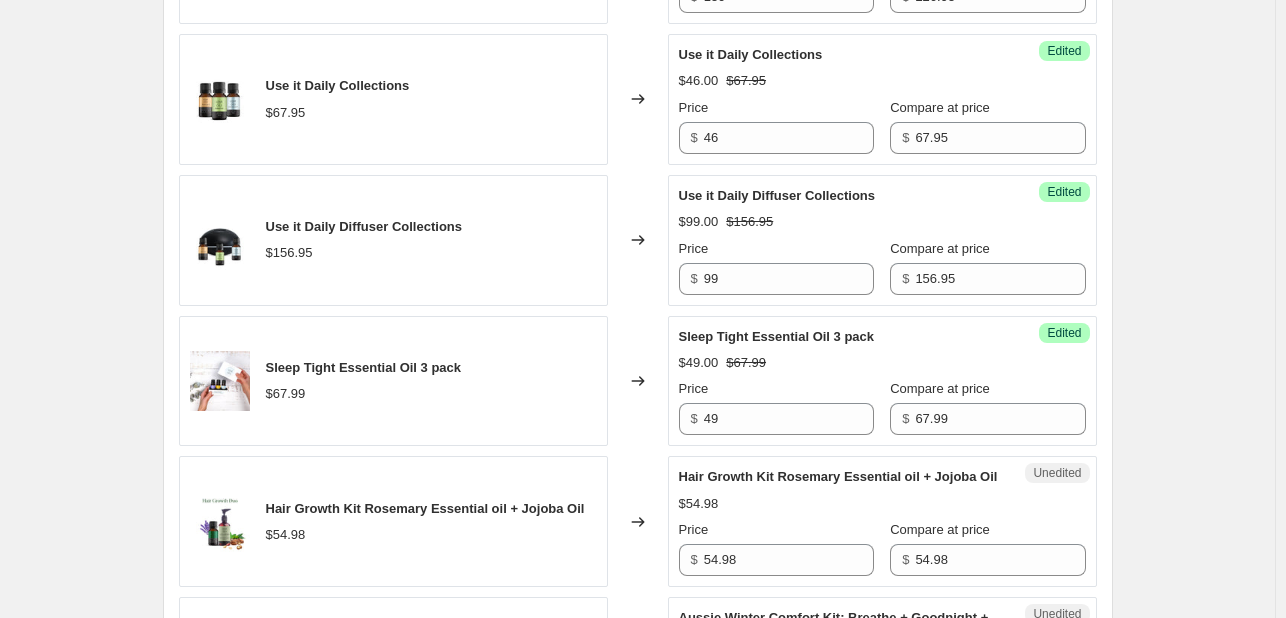 click on "Changed to" at bounding box center (638, 381) 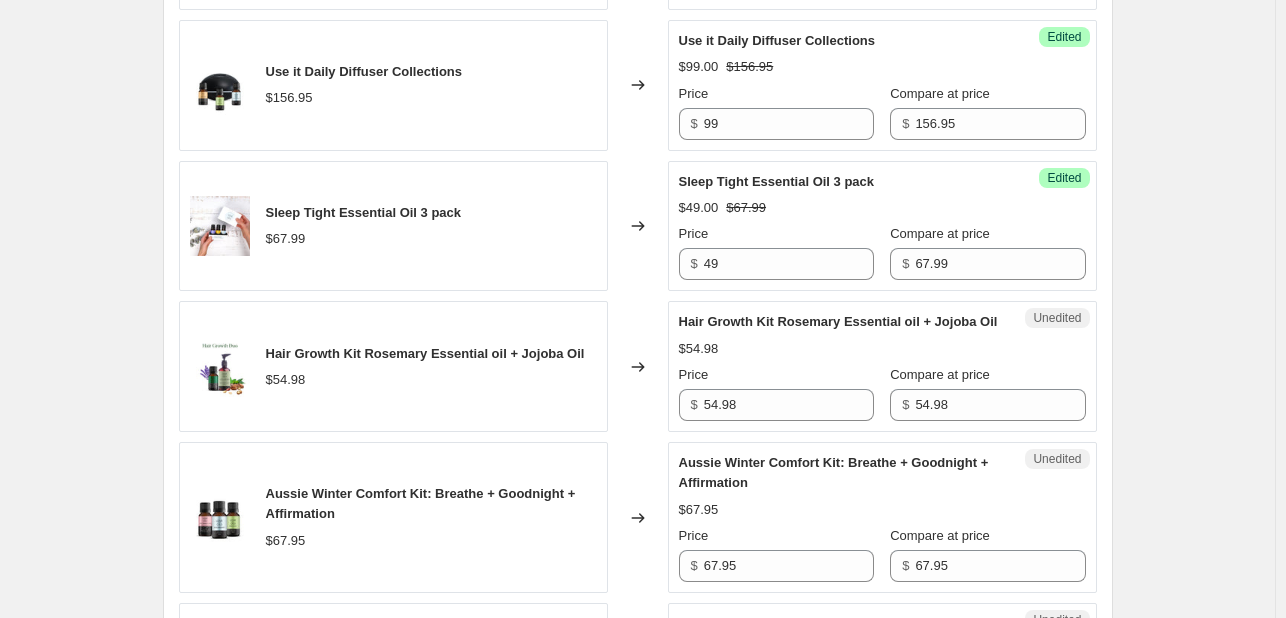 scroll, scrollTop: 1992, scrollLeft: 0, axis: vertical 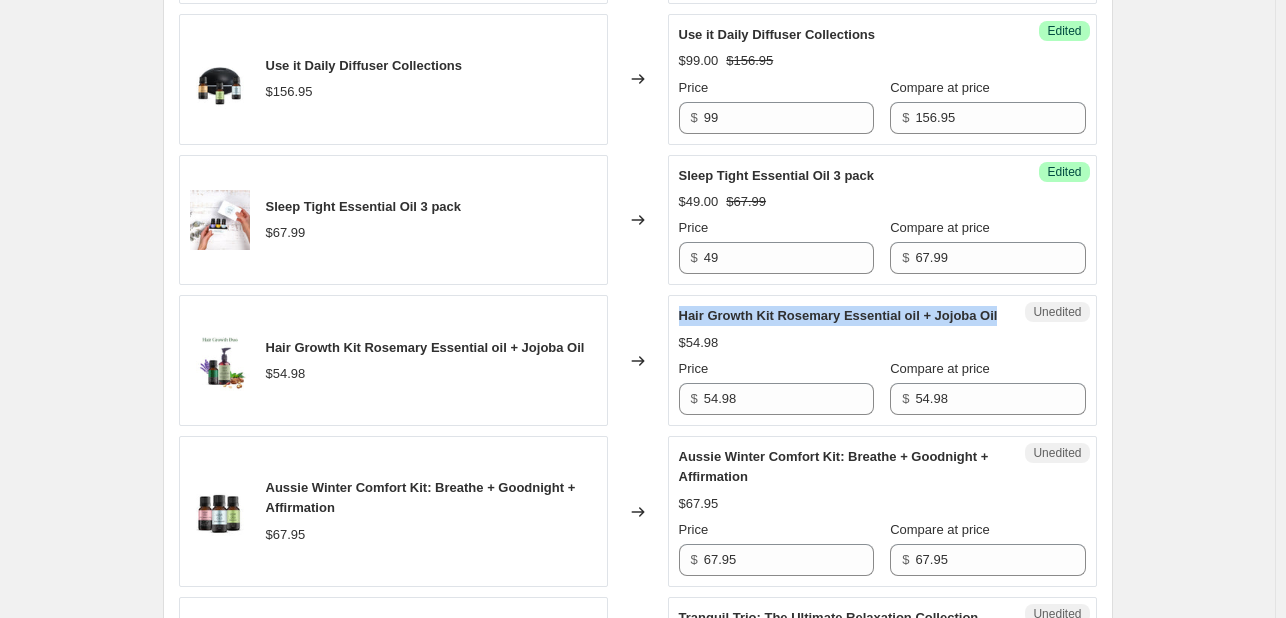 drag, startPoint x: 687, startPoint y: 312, endPoint x: 1003, endPoint y: 309, distance: 316.01425 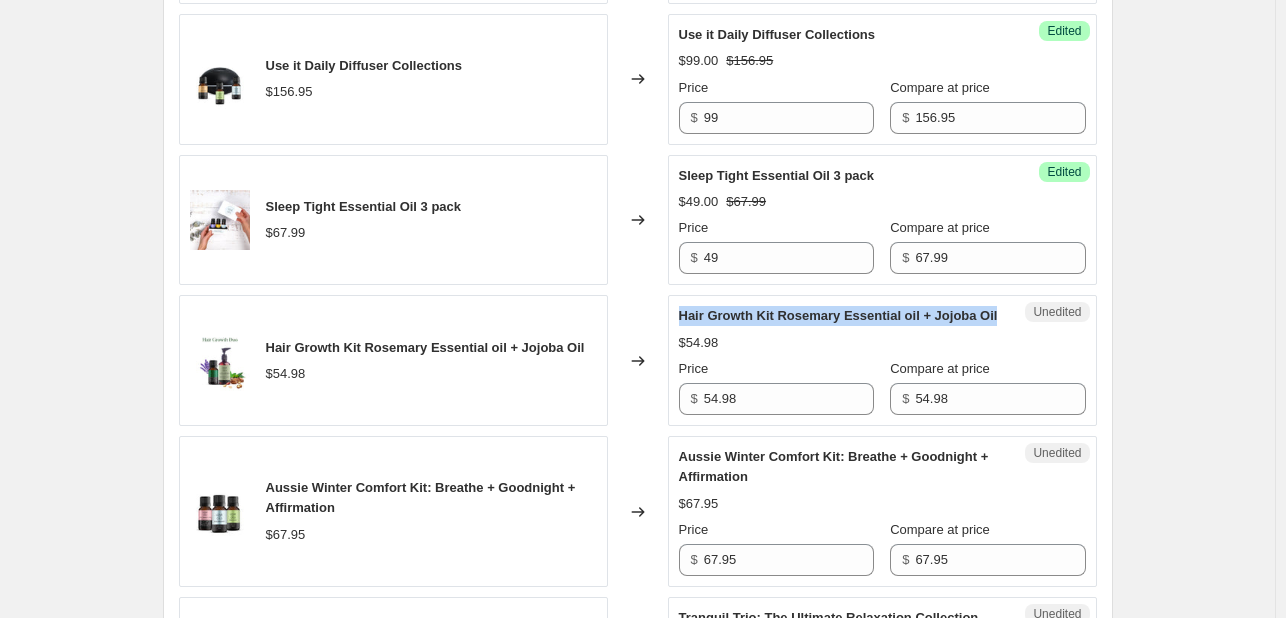 click on "Hair Growth Kit Rosemary Essential oil + Jojoba Oil" at bounding box center [838, 315] 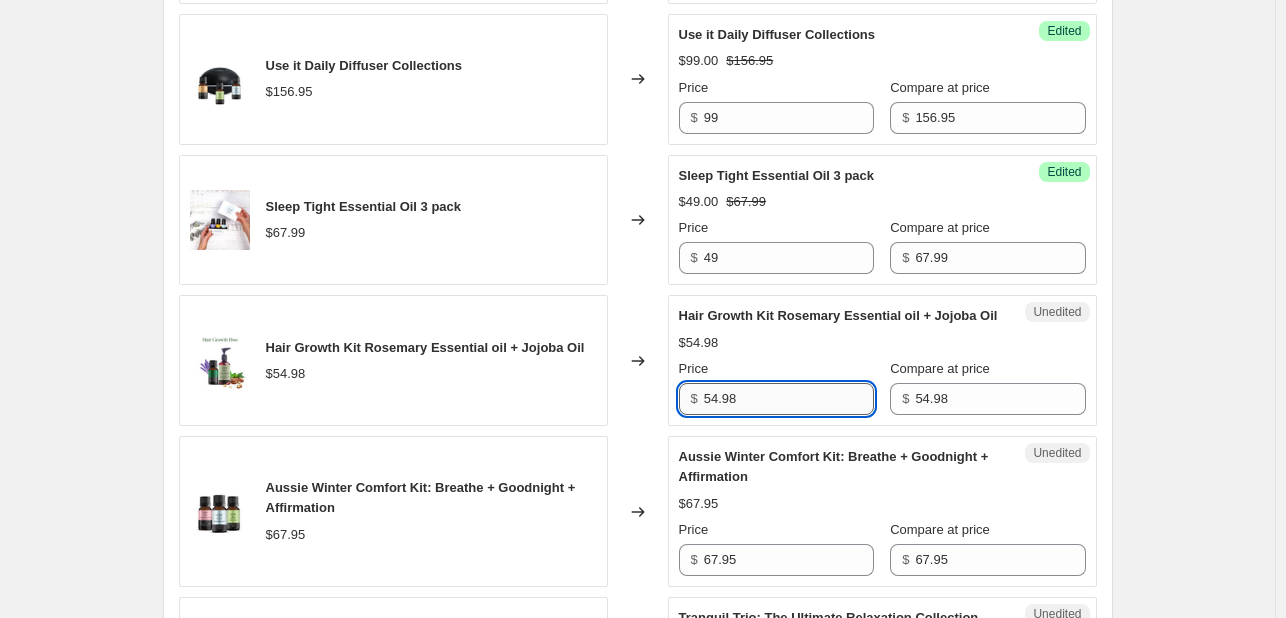 click on "54.98" at bounding box center (789, 399) 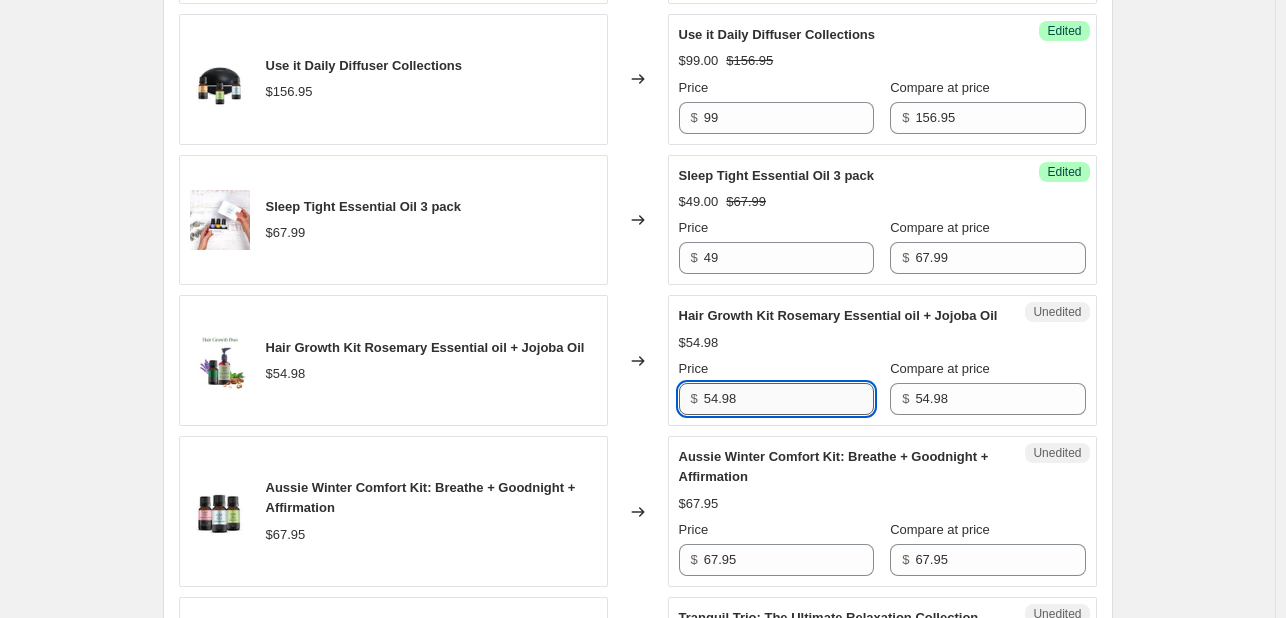 paste on "43.99" 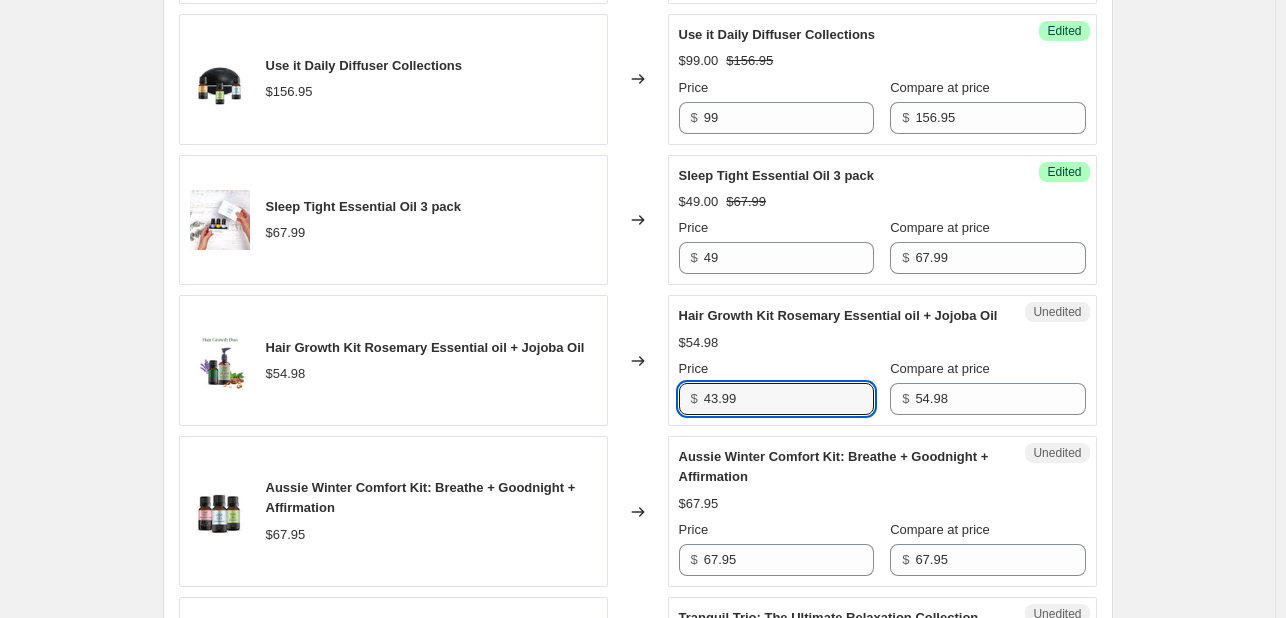 type on "43.99" 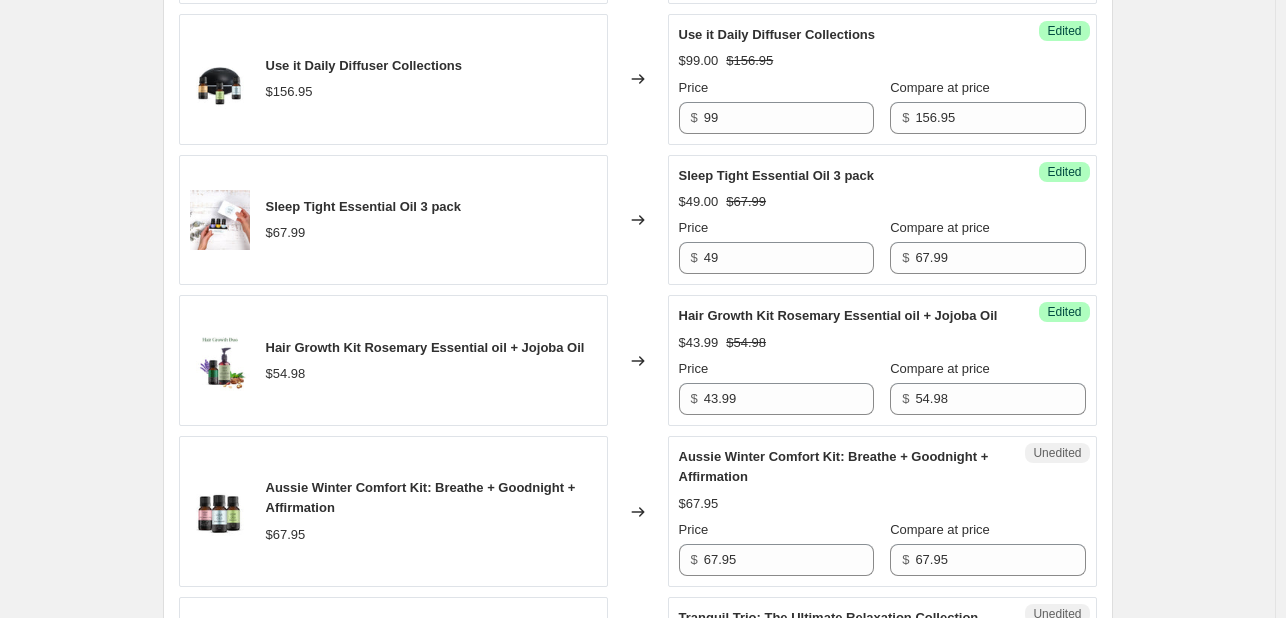 click on "Changed to" at bounding box center [638, 360] 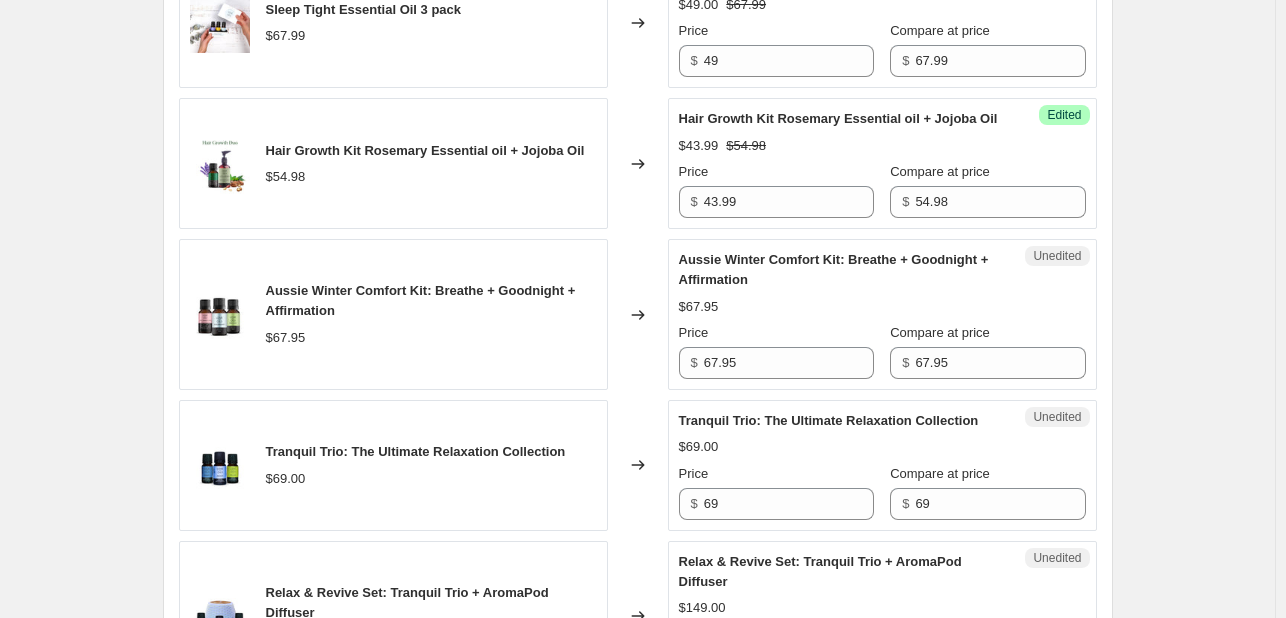 scroll, scrollTop: 2265, scrollLeft: 0, axis: vertical 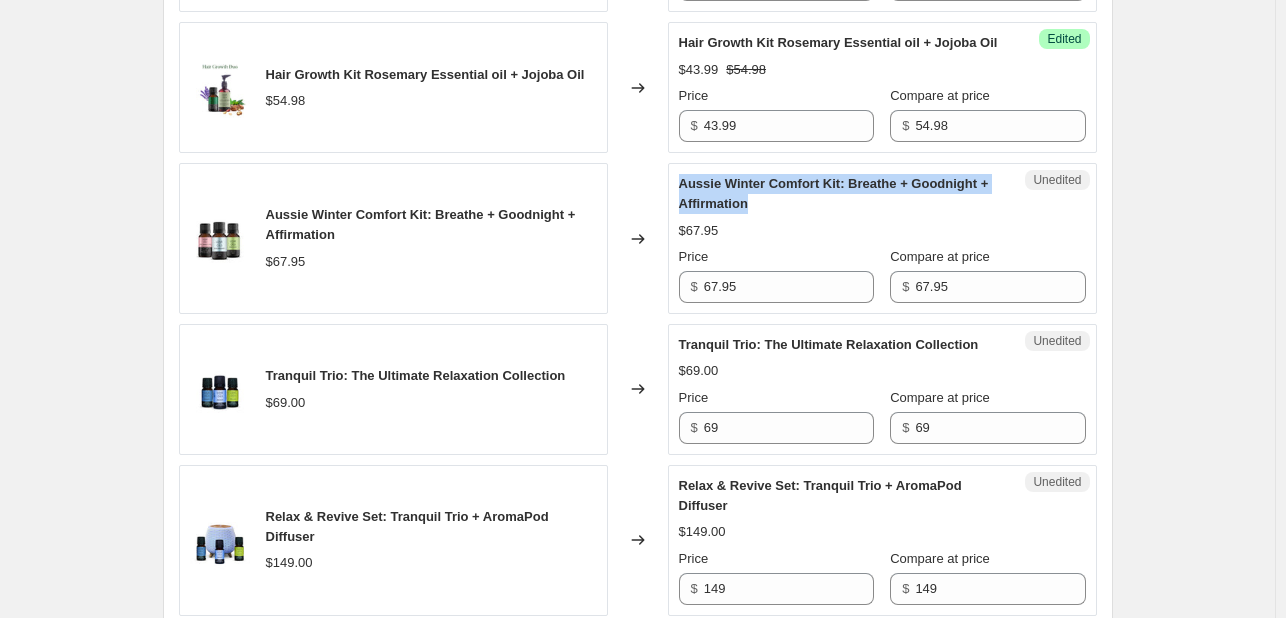 drag, startPoint x: 685, startPoint y: 175, endPoint x: 756, endPoint y: 200, distance: 75.272835 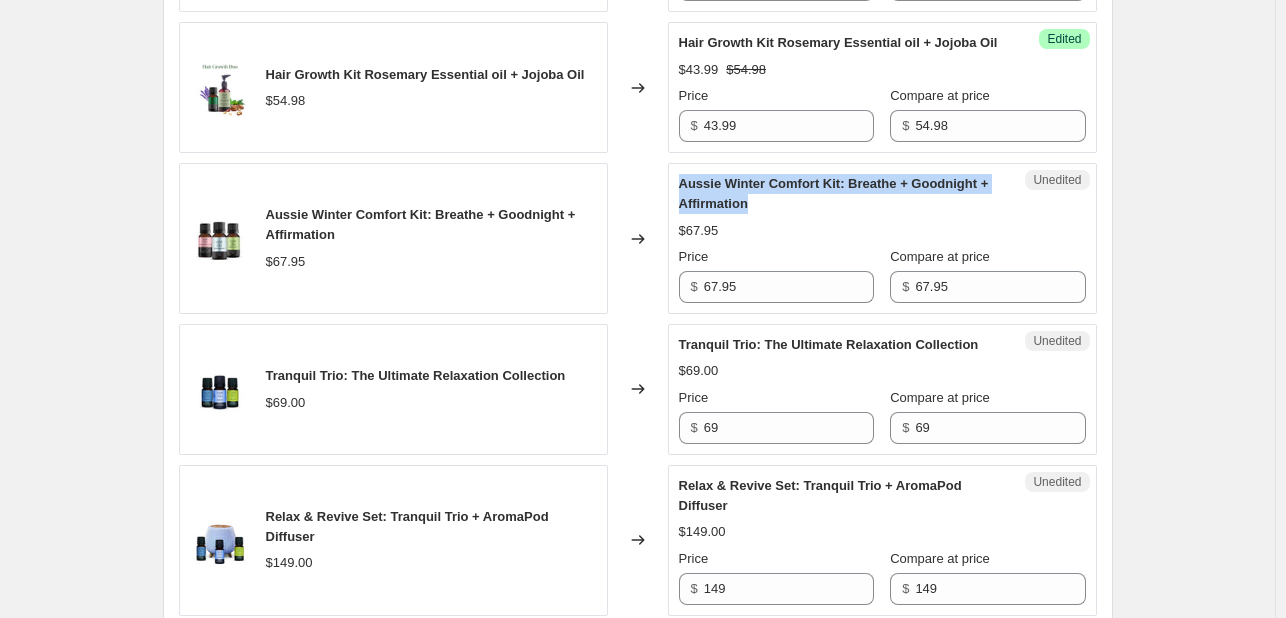 click on "Aussie Winter Comfort Kit: Breathe + Goodnight + Affirmation" at bounding box center (842, 194) 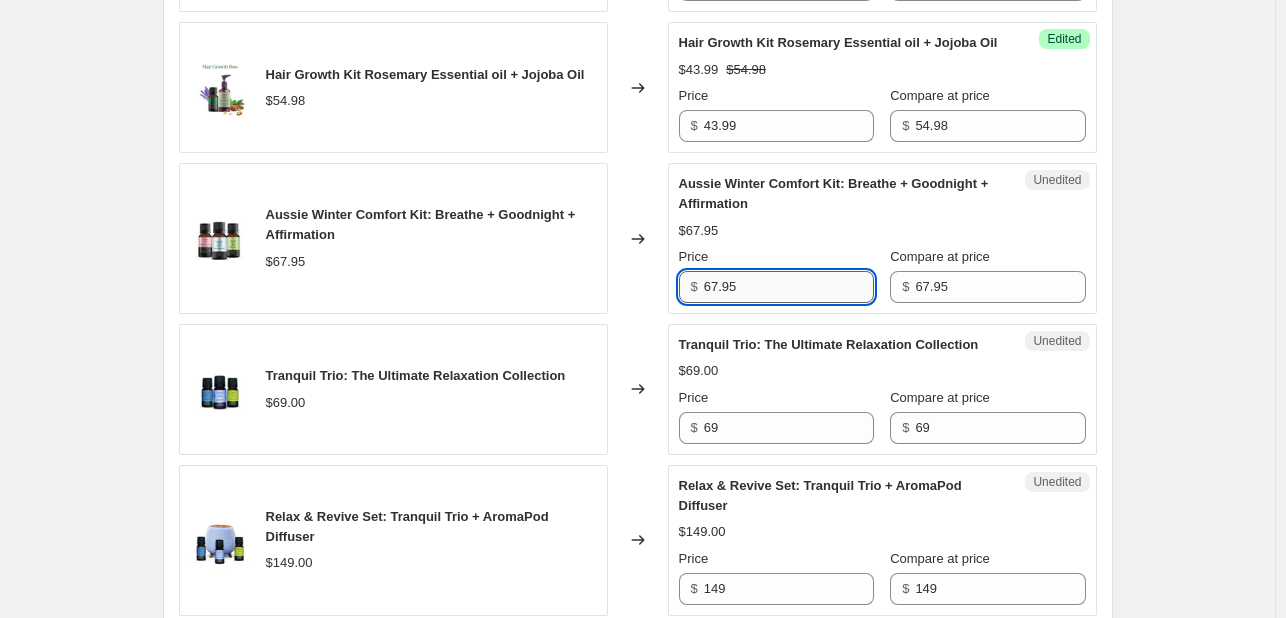 click on "67.95" at bounding box center (789, 287) 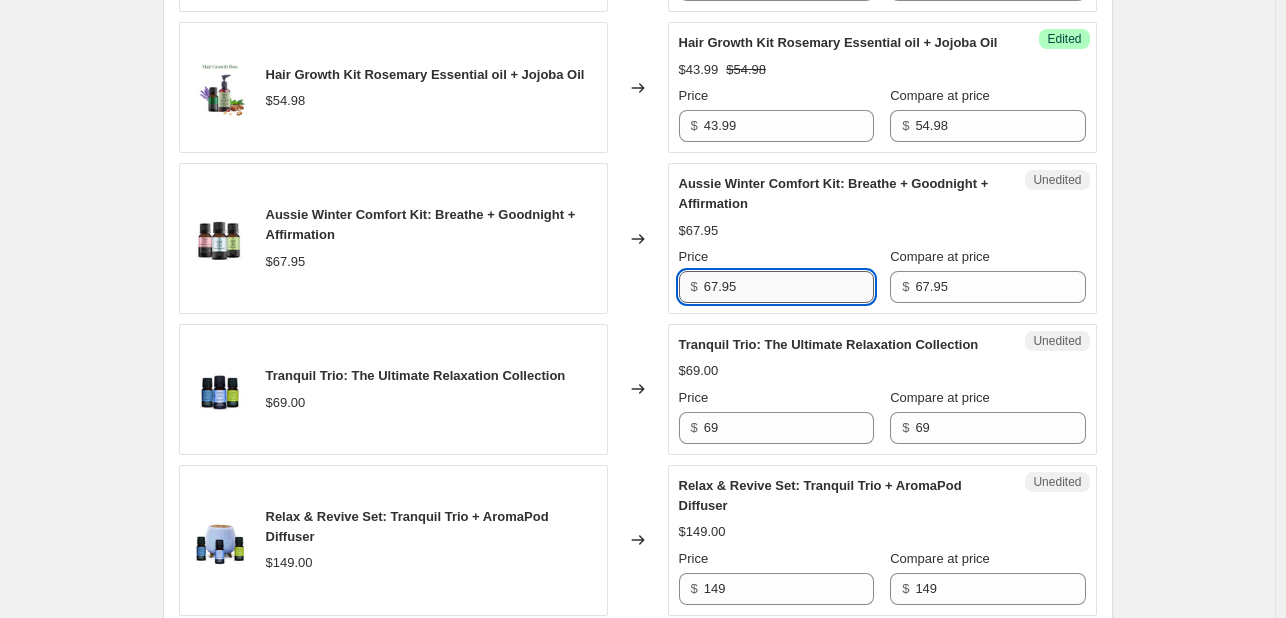paste on "49" 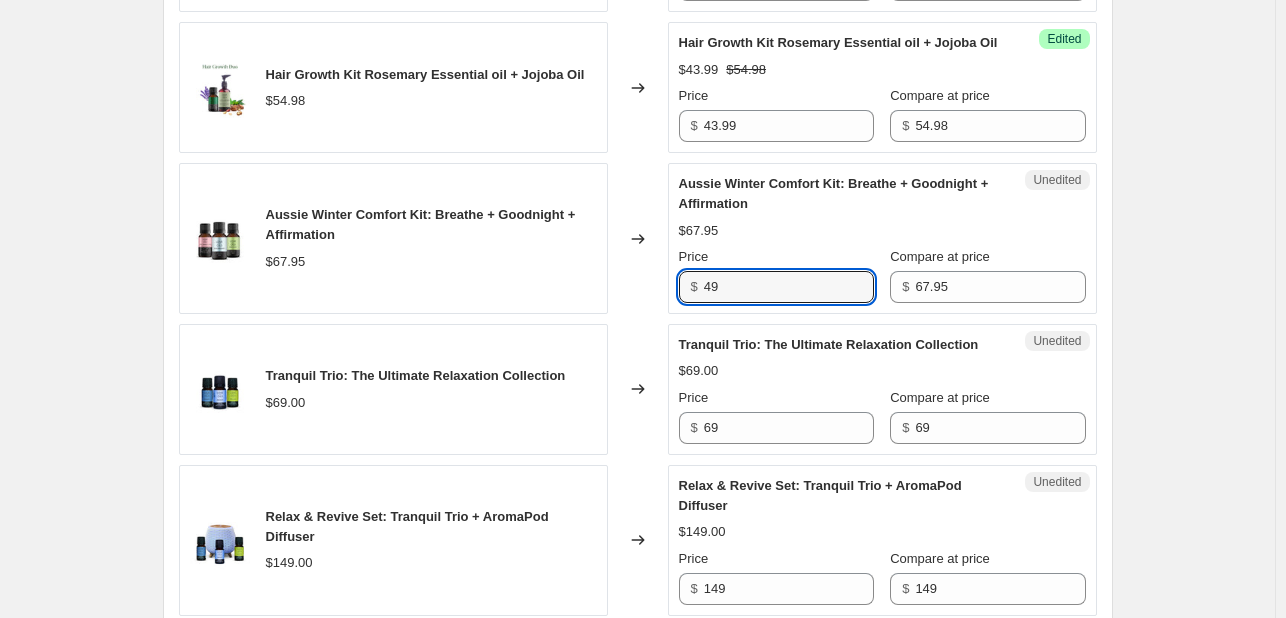 type on "49" 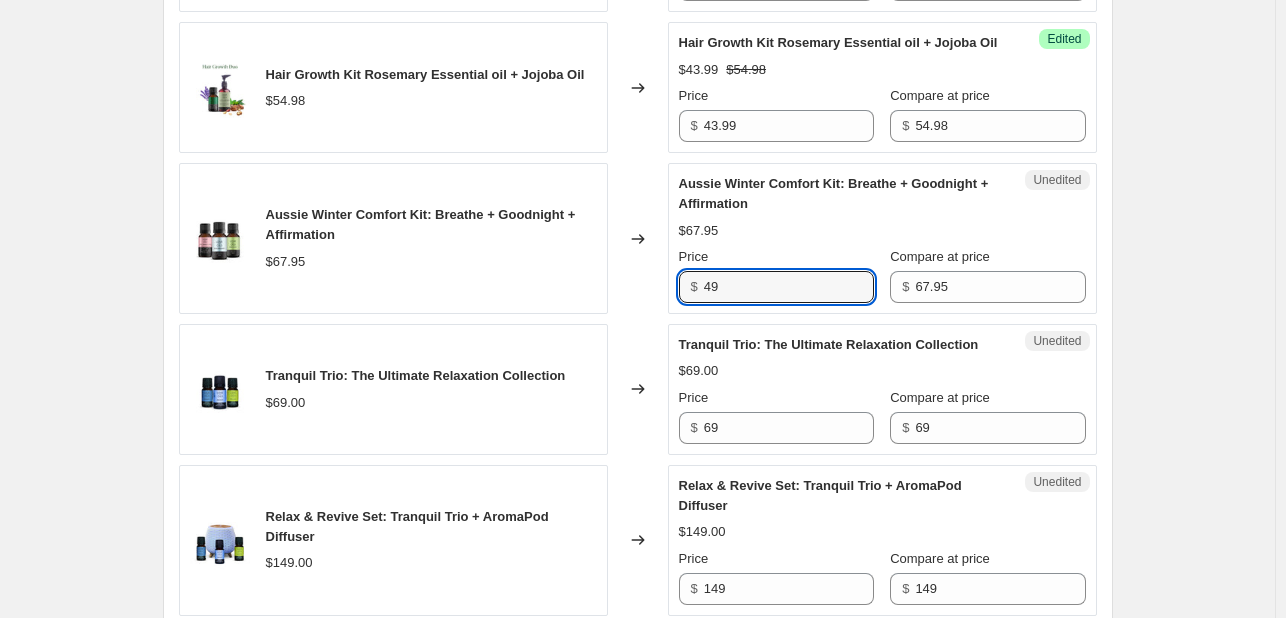 click on "Changed to" at bounding box center (638, 238) 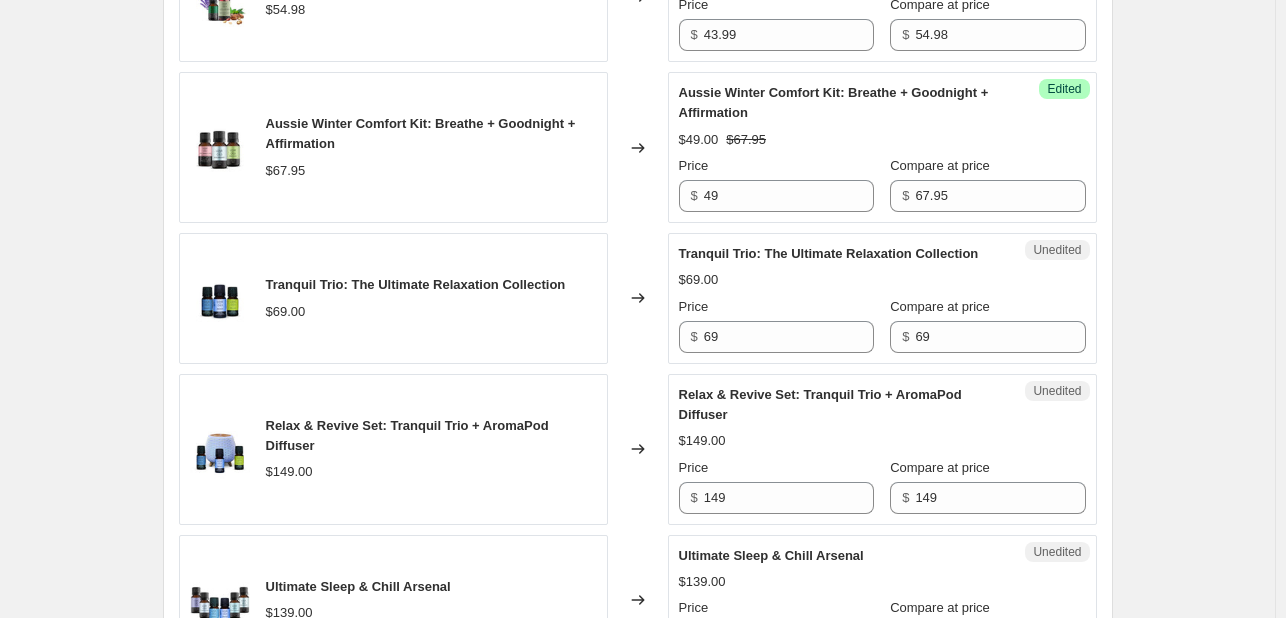 scroll, scrollTop: 2363, scrollLeft: 0, axis: vertical 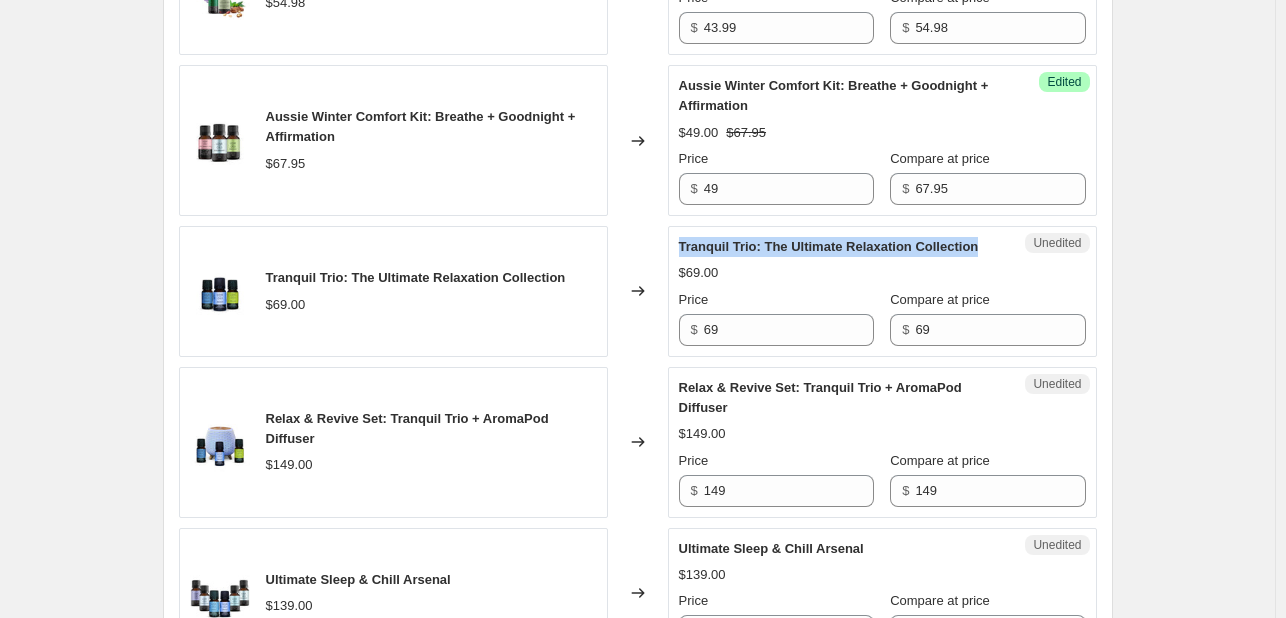 drag, startPoint x: 683, startPoint y: 243, endPoint x: 986, endPoint y: 236, distance: 303.08084 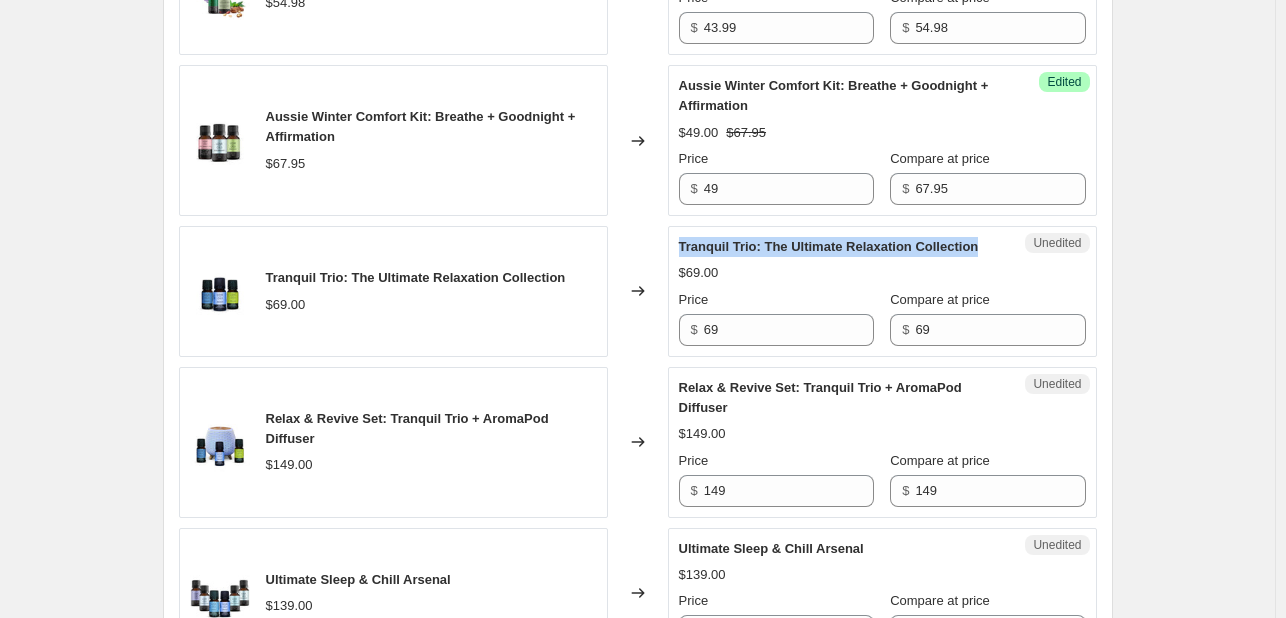 click on "Tranquil Trio: The Ultimate Relaxation Collection" at bounding box center (829, 246) 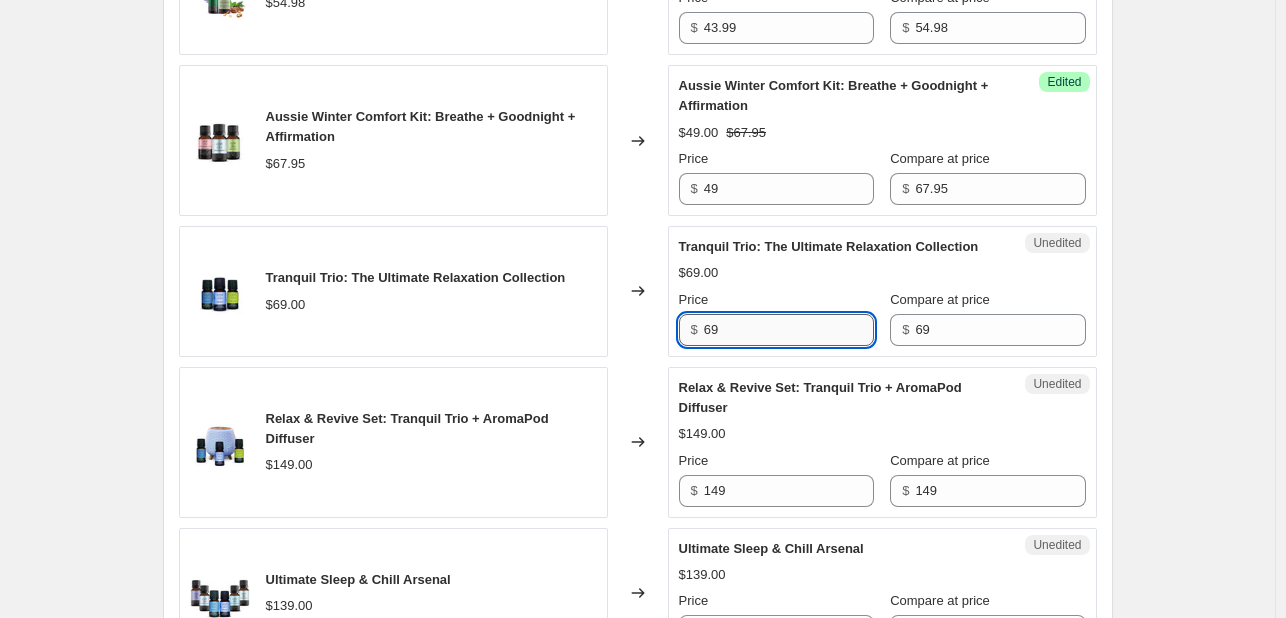 click on "69" at bounding box center [789, 330] 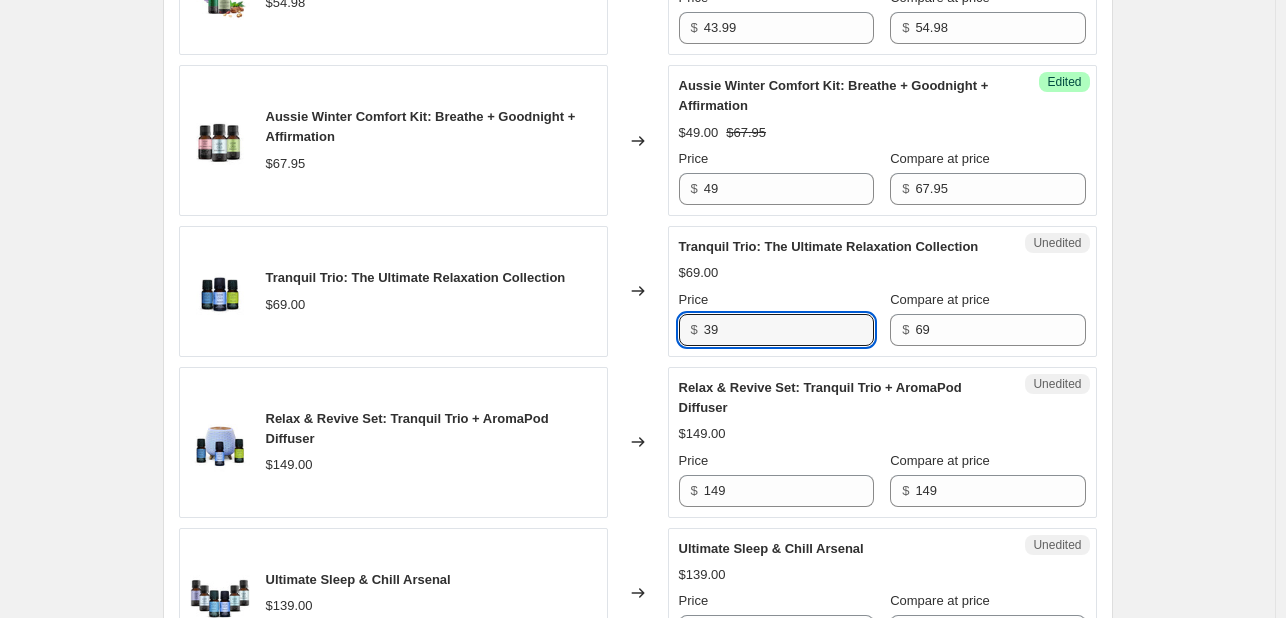 type on "39" 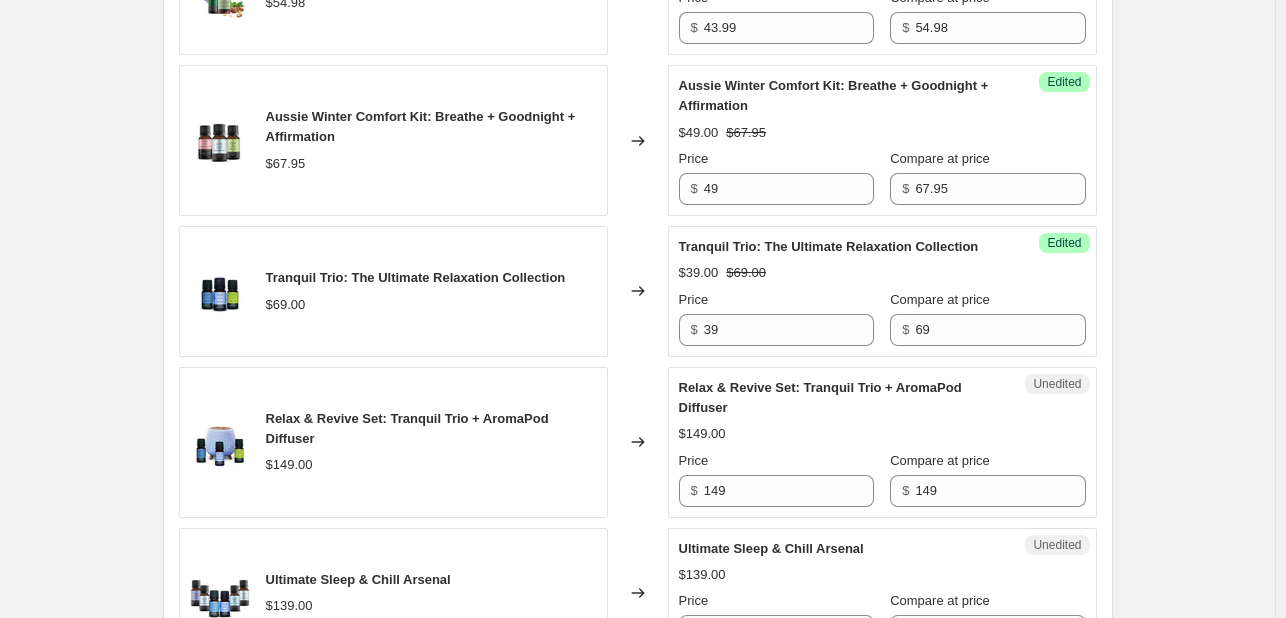 click on "Changed to" at bounding box center (638, 291) 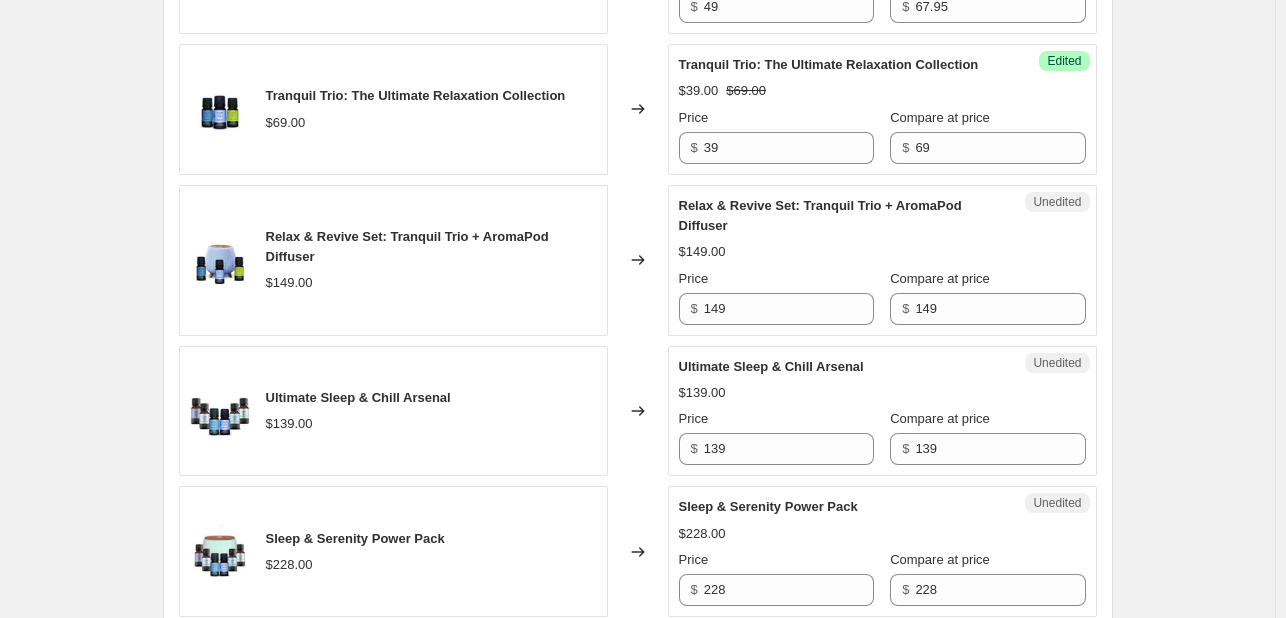 scroll, scrollTop: 2552, scrollLeft: 0, axis: vertical 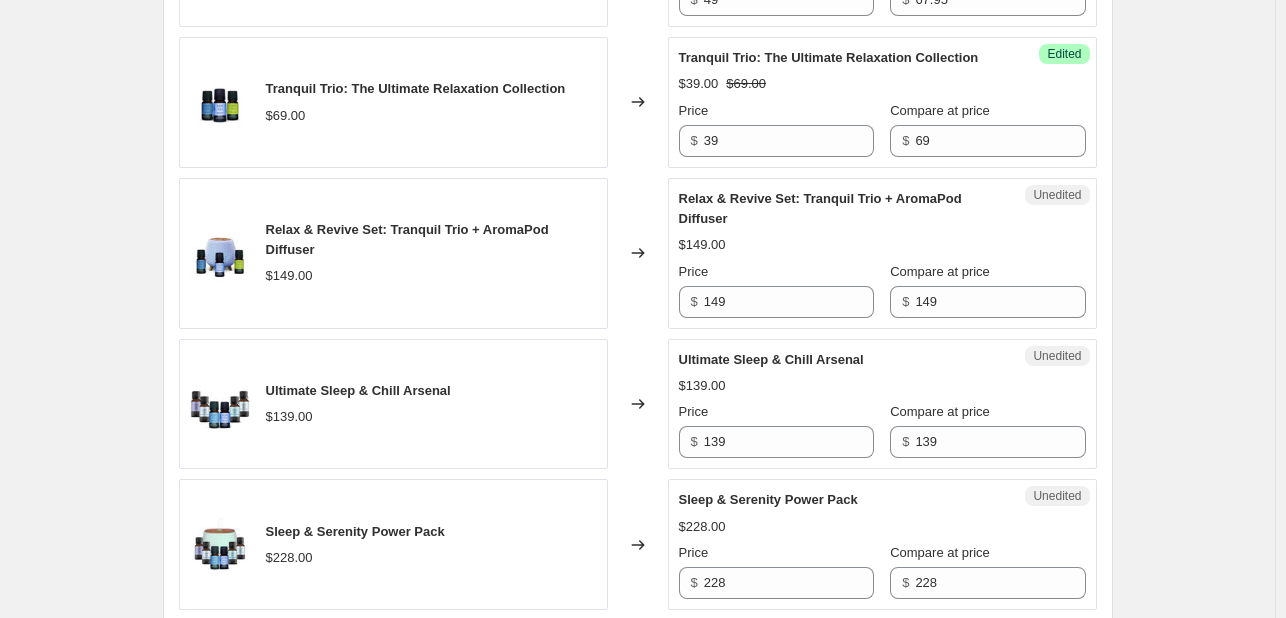 click on "Relax & Revive Set: Tranquil Trio + AromaPod Diffuser" at bounding box center [820, 208] 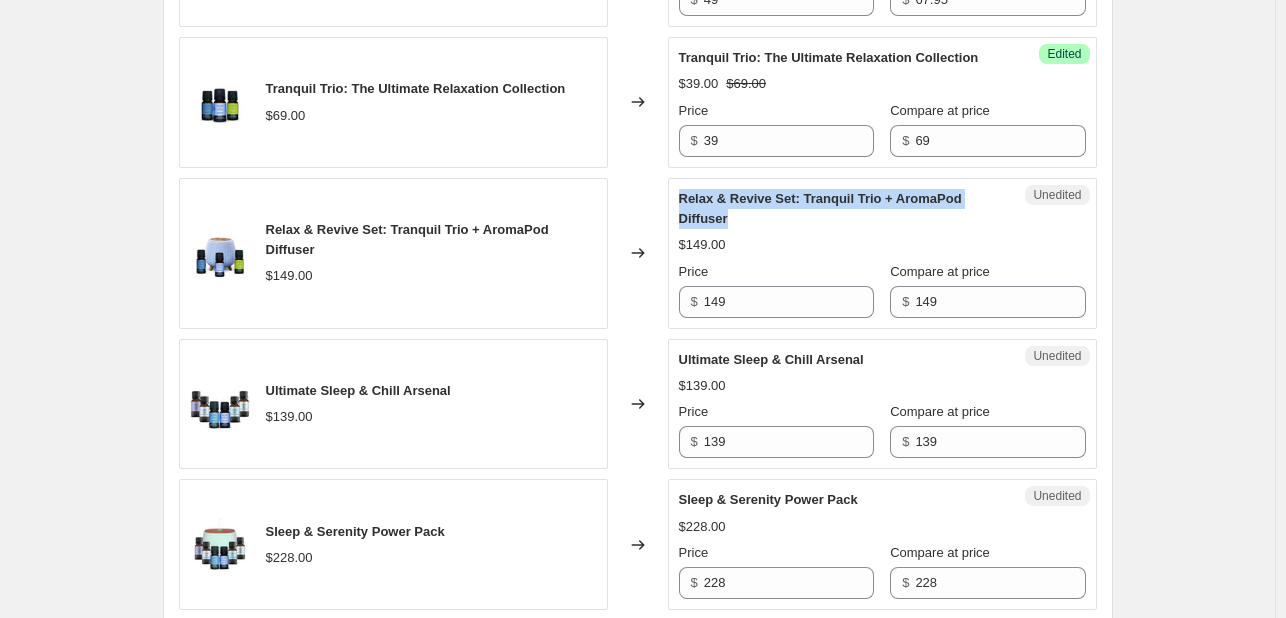 drag, startPoint x: 684, startPoint y: 193, endPoint x: 736, endPoint y: 209, distance: 54.405884 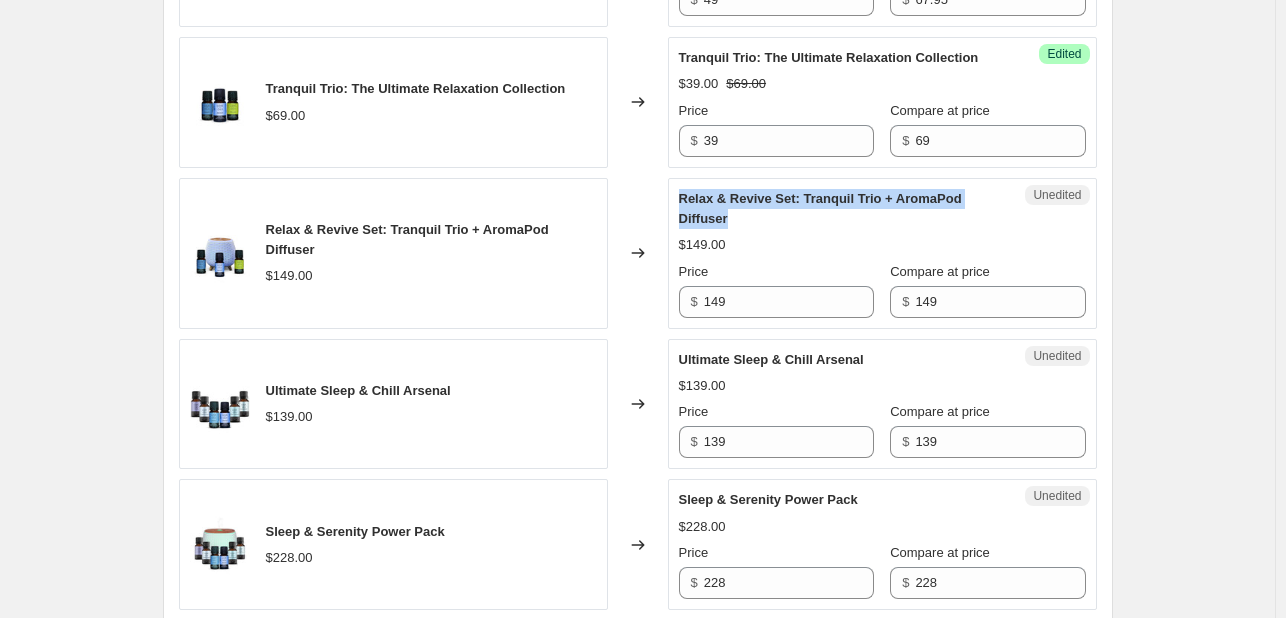 click on "Relax & Revive Set: Tranquil Trio + AromaPod Diffuser" at bounding box center (842, 209) 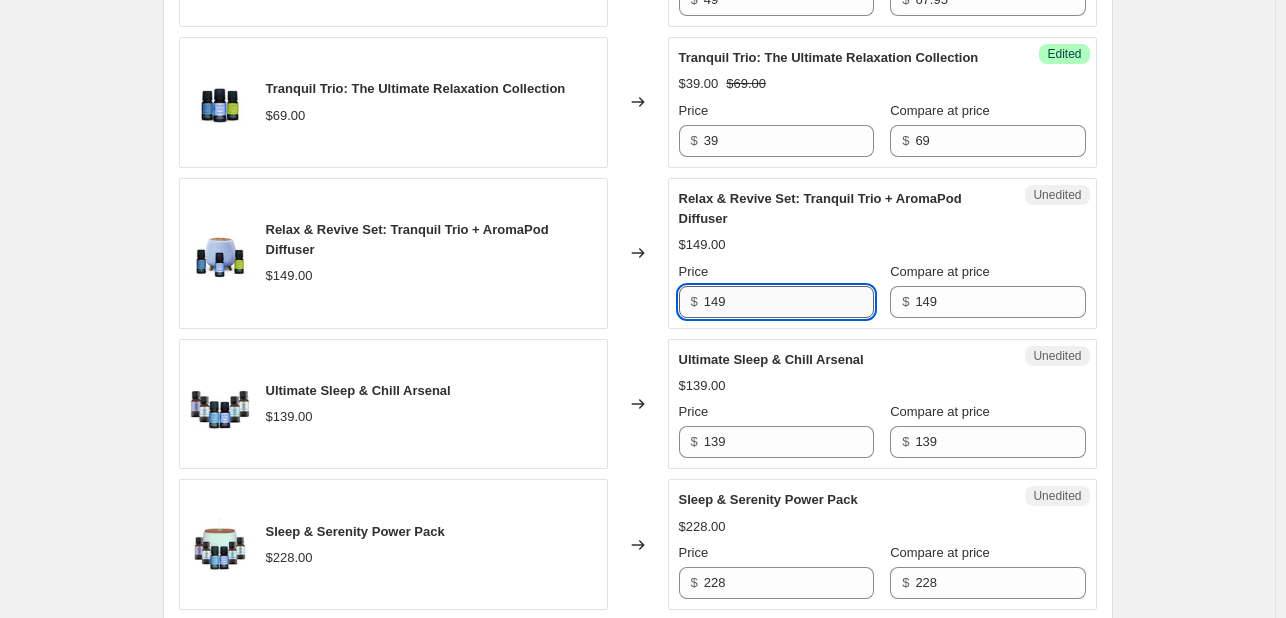 click on "149" at bounding box center [789, 302] 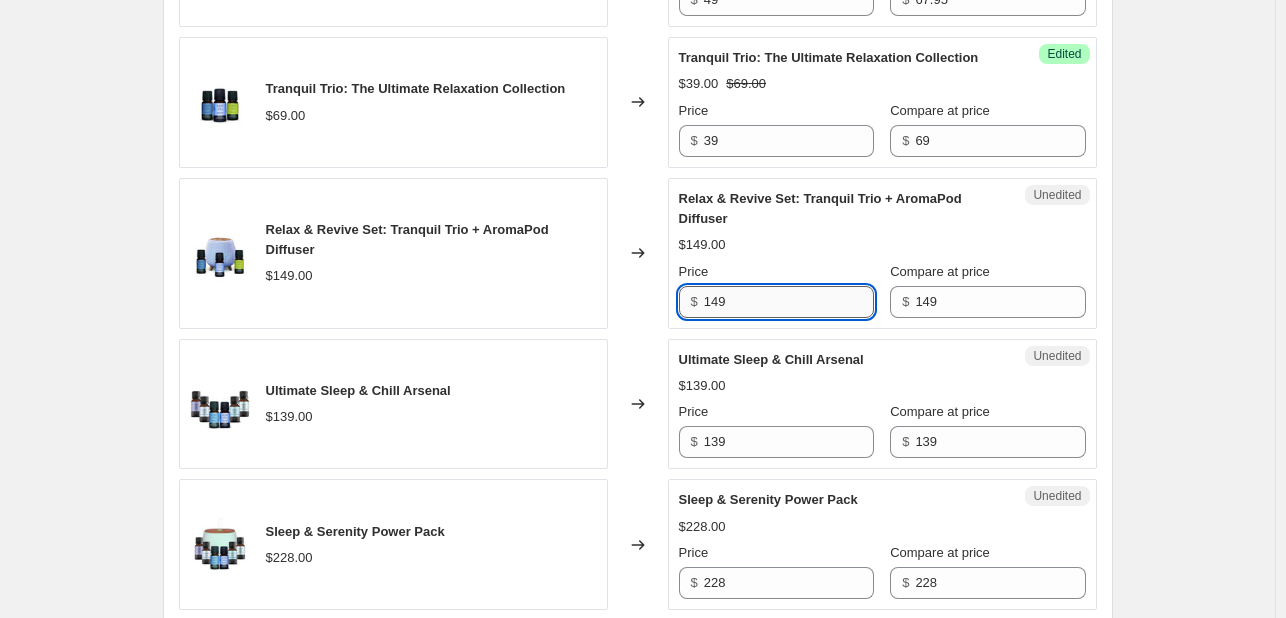 click on "149" at bounding box center (789, 302) 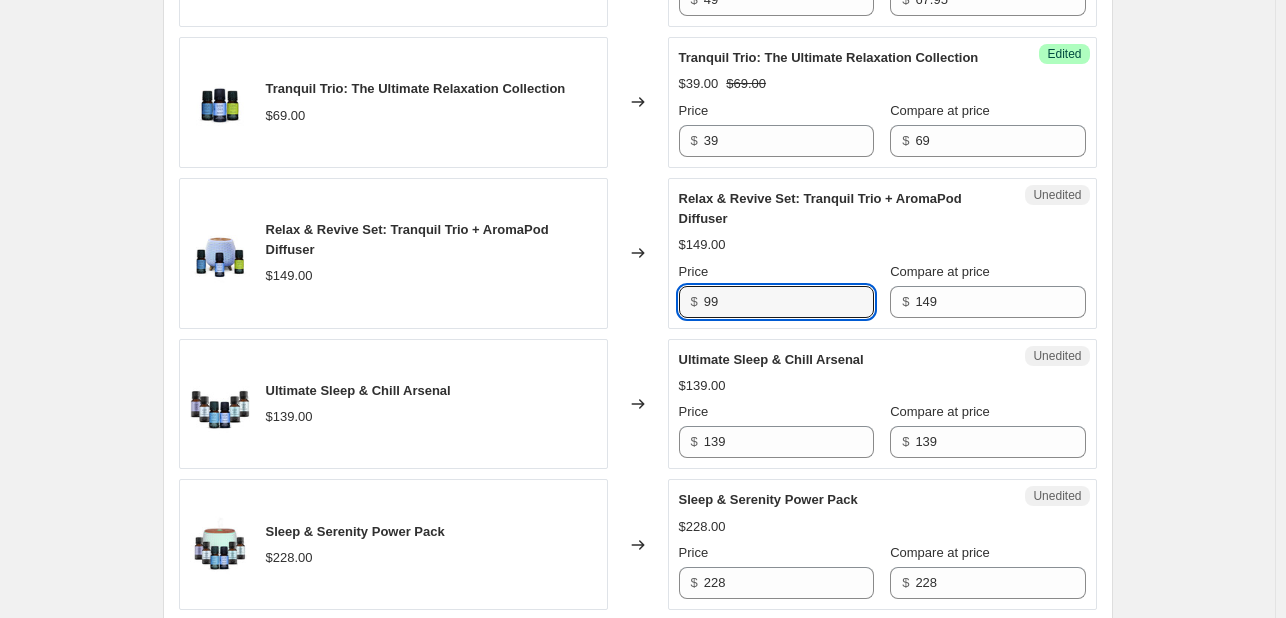type on "99" 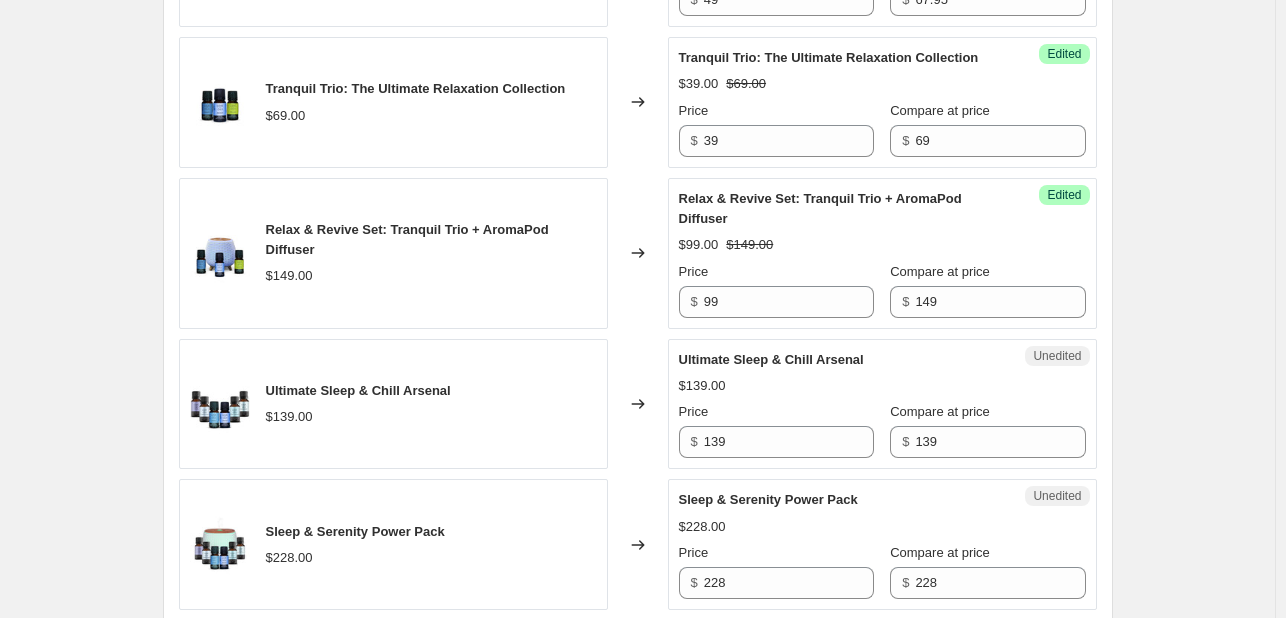 click on "Changed to" at bounding box center [638, 253] 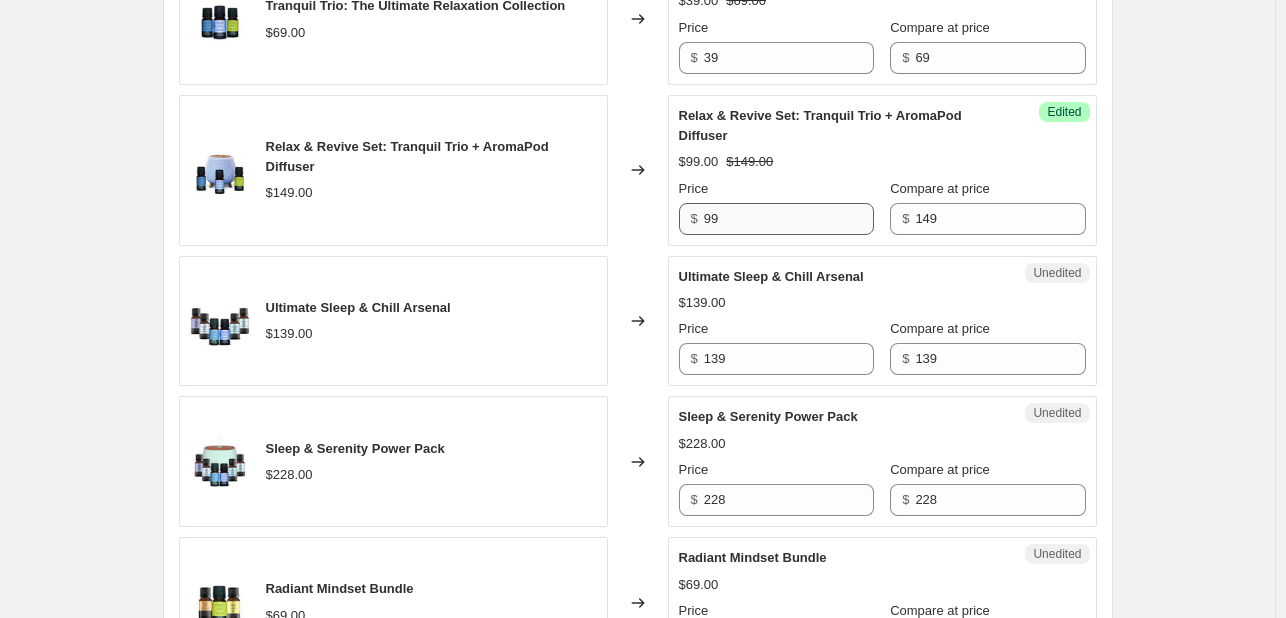scroll, scrollTop: 2636, scrollLeft: 0, axis: vertical 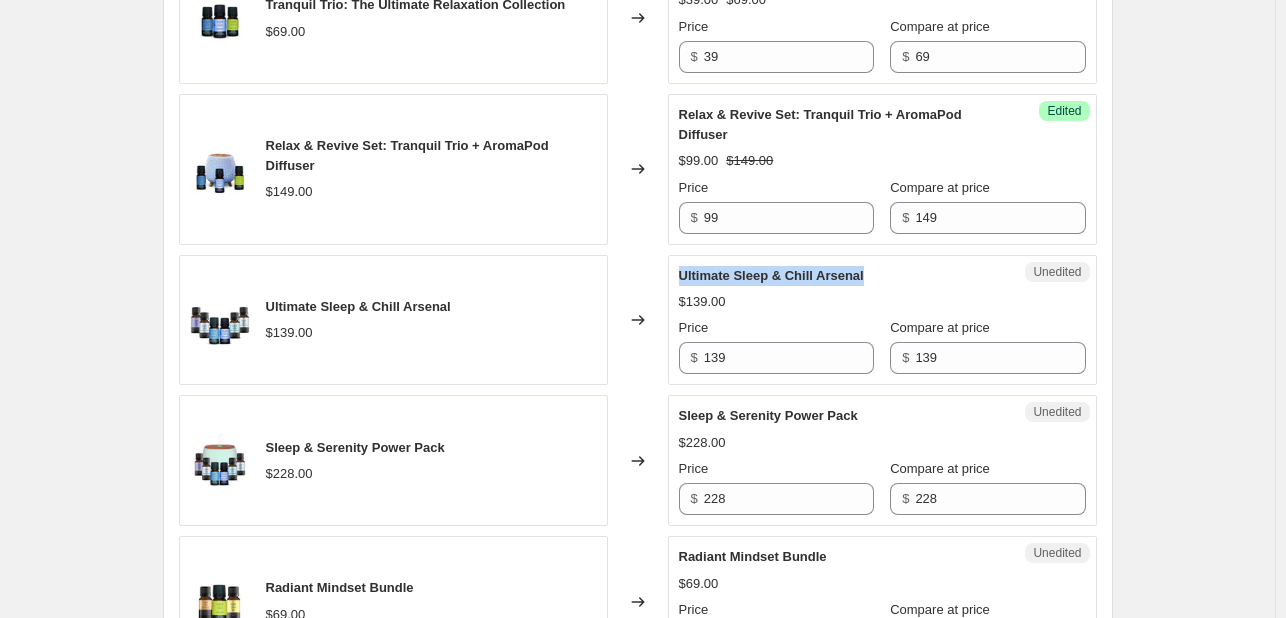 drag, startPoint x: 684, startPoint y: 271, endPoint x: 881, endPoint y: 261, distance: 197.25365 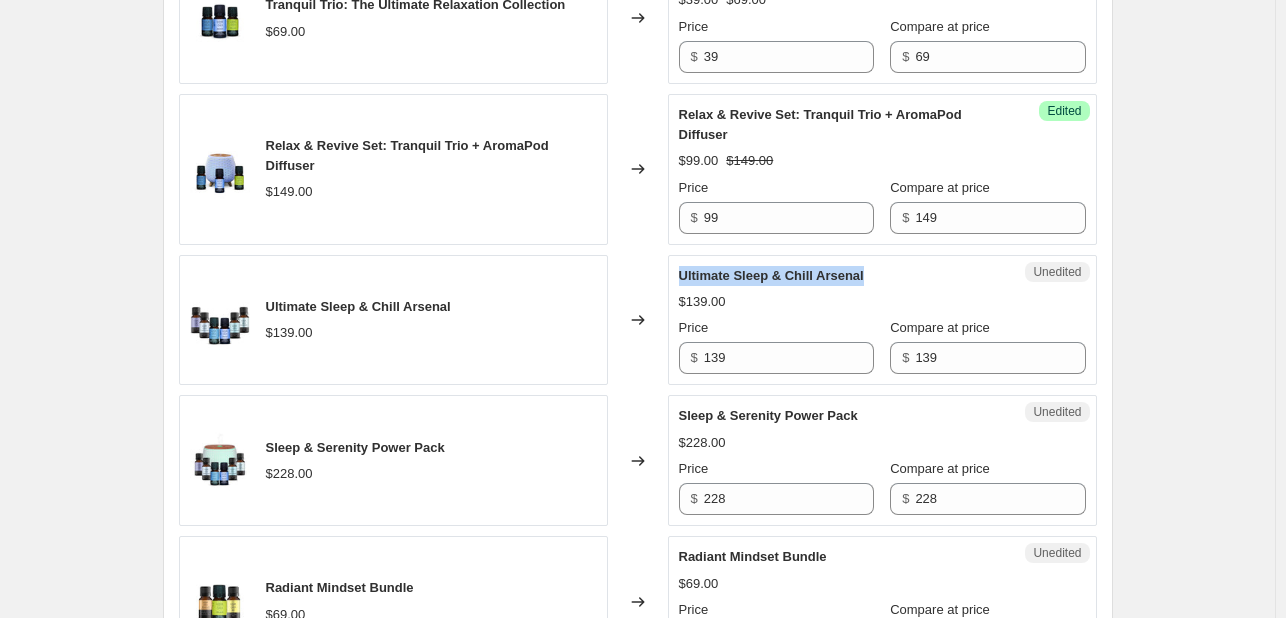 click on "Ultimate Sleep & Chill Arsenal" at bounding box center (842, 276) 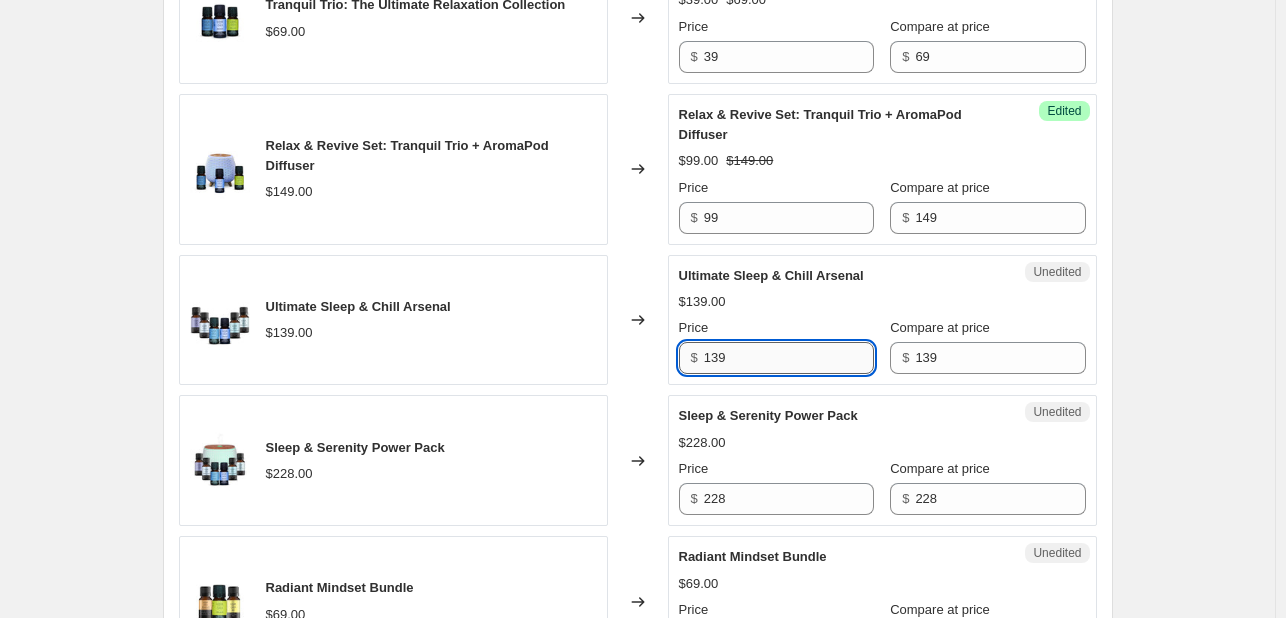 click on "139" at bounding box center [789, 358] 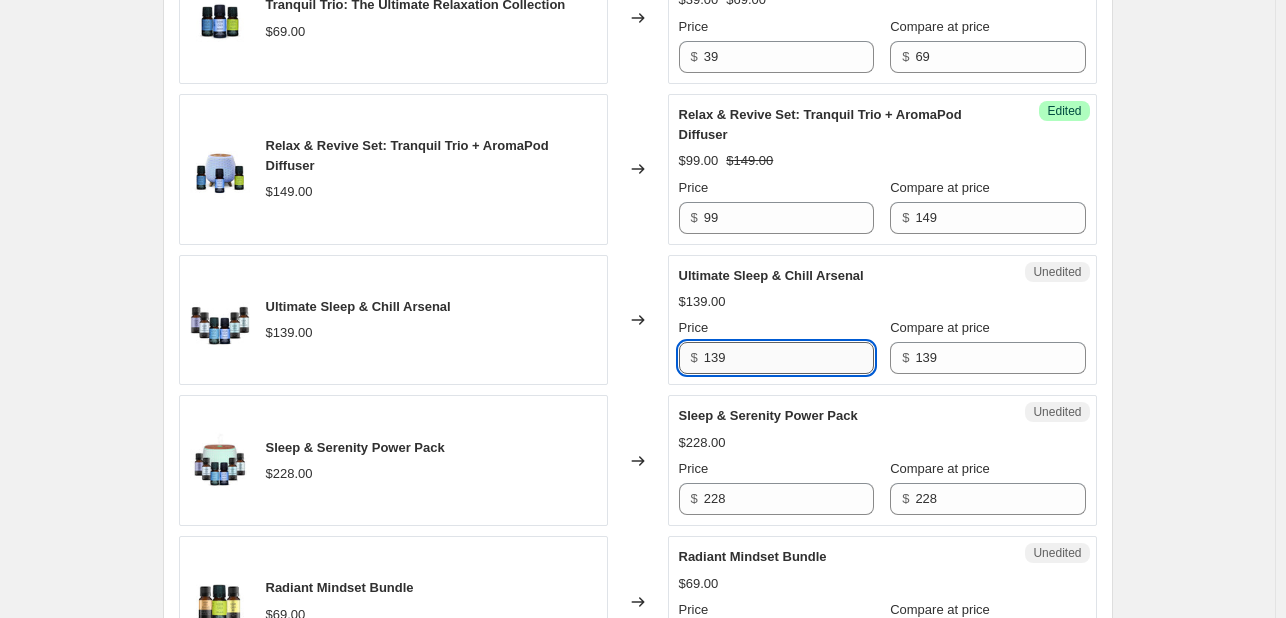 paste on "9" 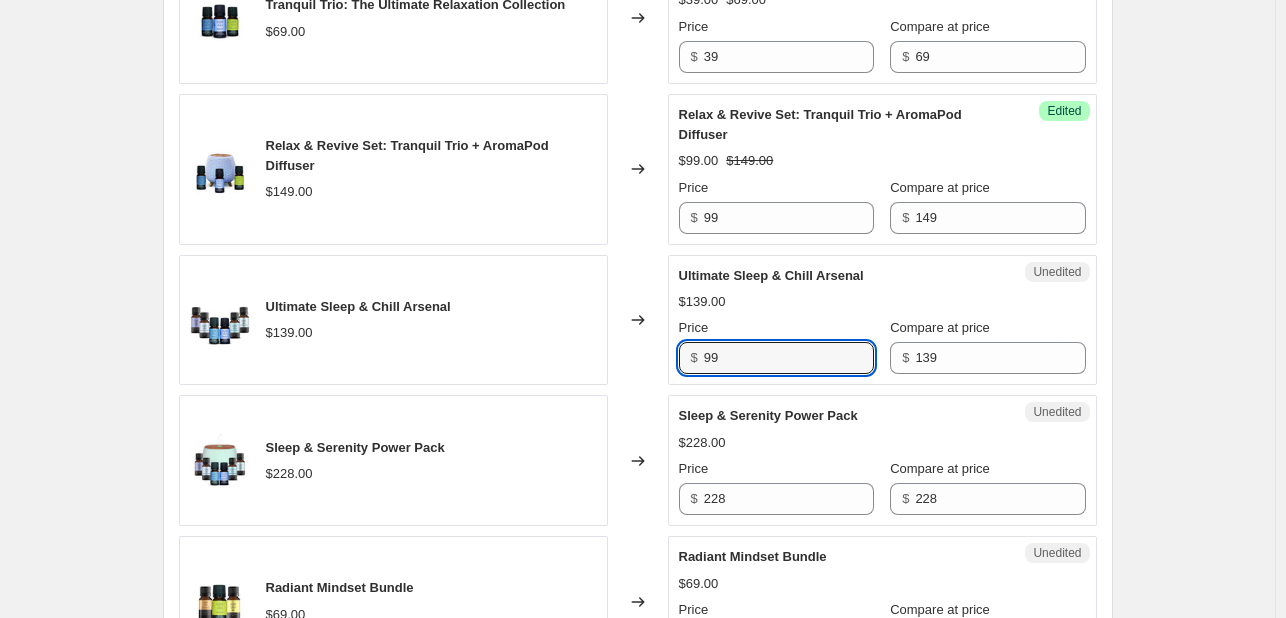 type on "99" 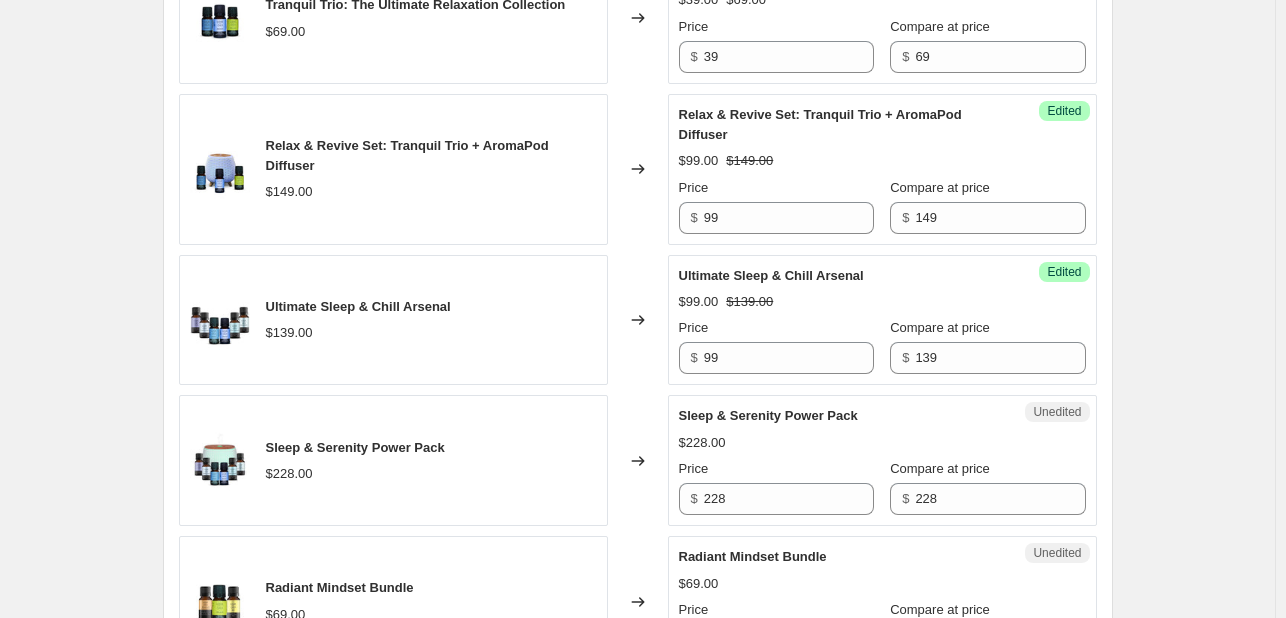 click on "Changed to" at bounding box center (638, 320) 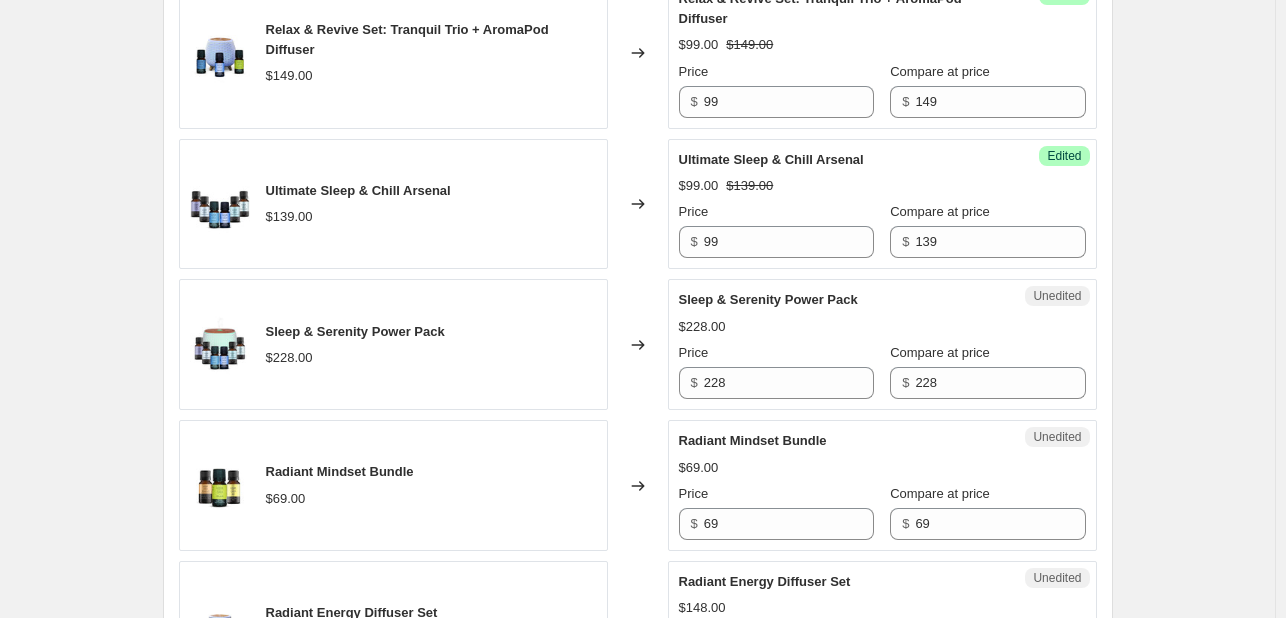 scroll, scrollTop: 2767, scrollLeft: 0, axis: vertical 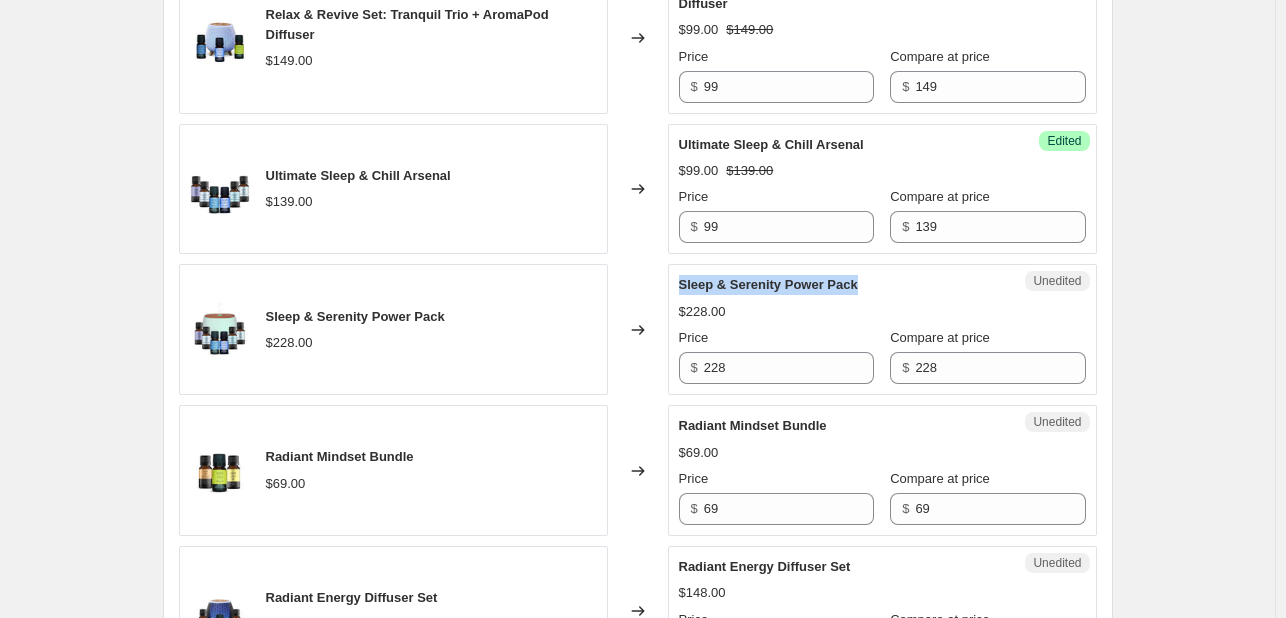 drag, startPoint x: 686, startPoint y: 279, endPoint x: 864, endPoint y: 279, distance: 178 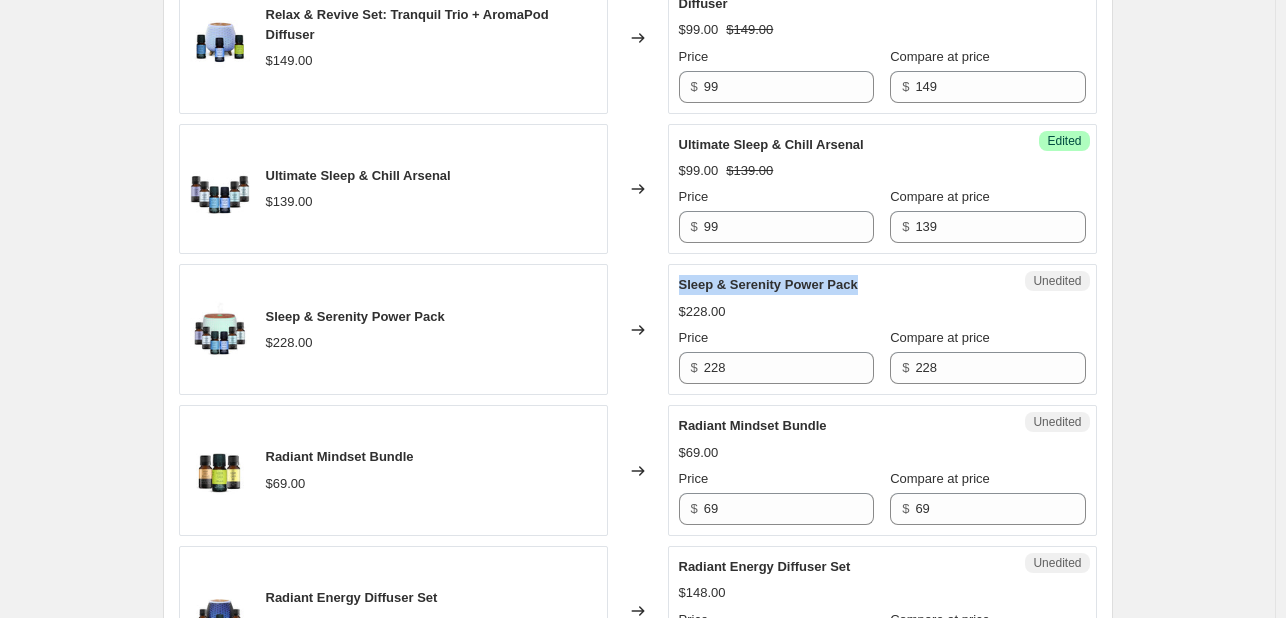 click on "Sleep & Serenity Power Pack" at bounding box center [768, 284] 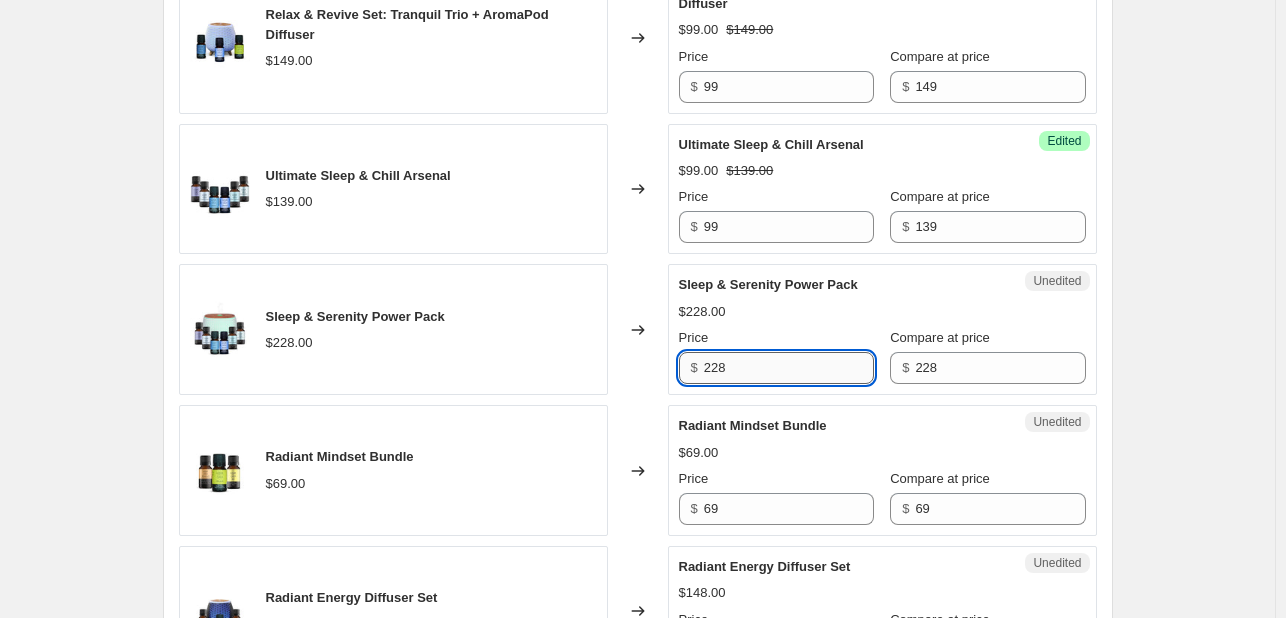 click on "228" at bounding box center [789, 368] 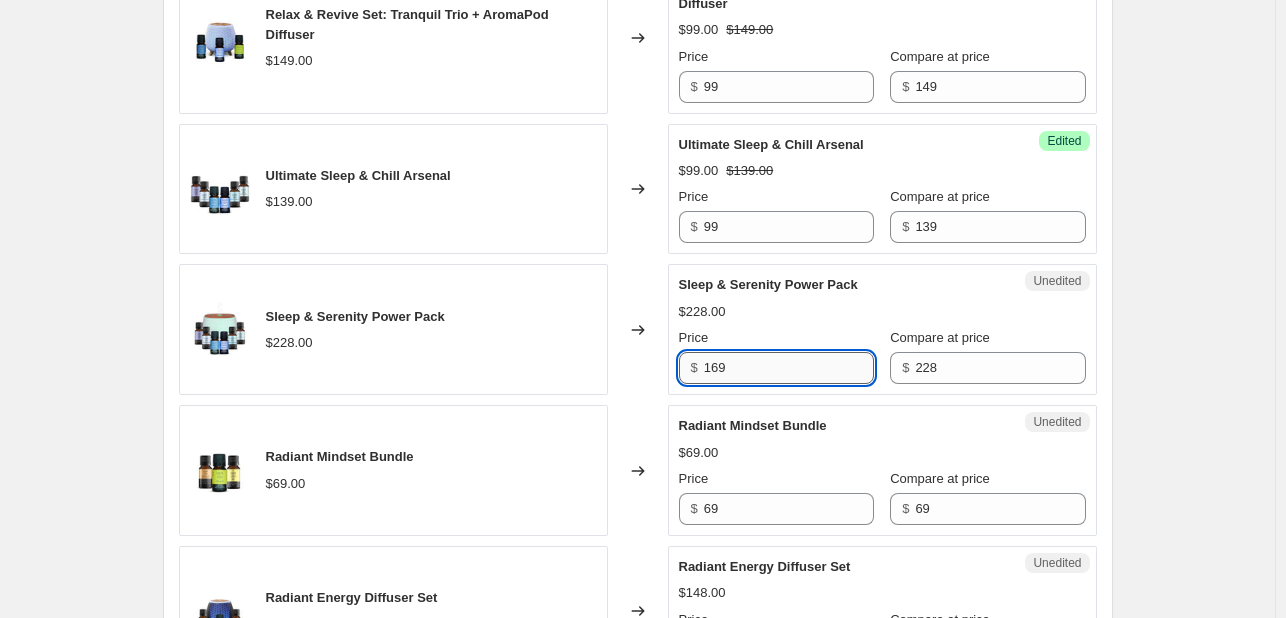 click on "169" at bounding box center [789, 368] 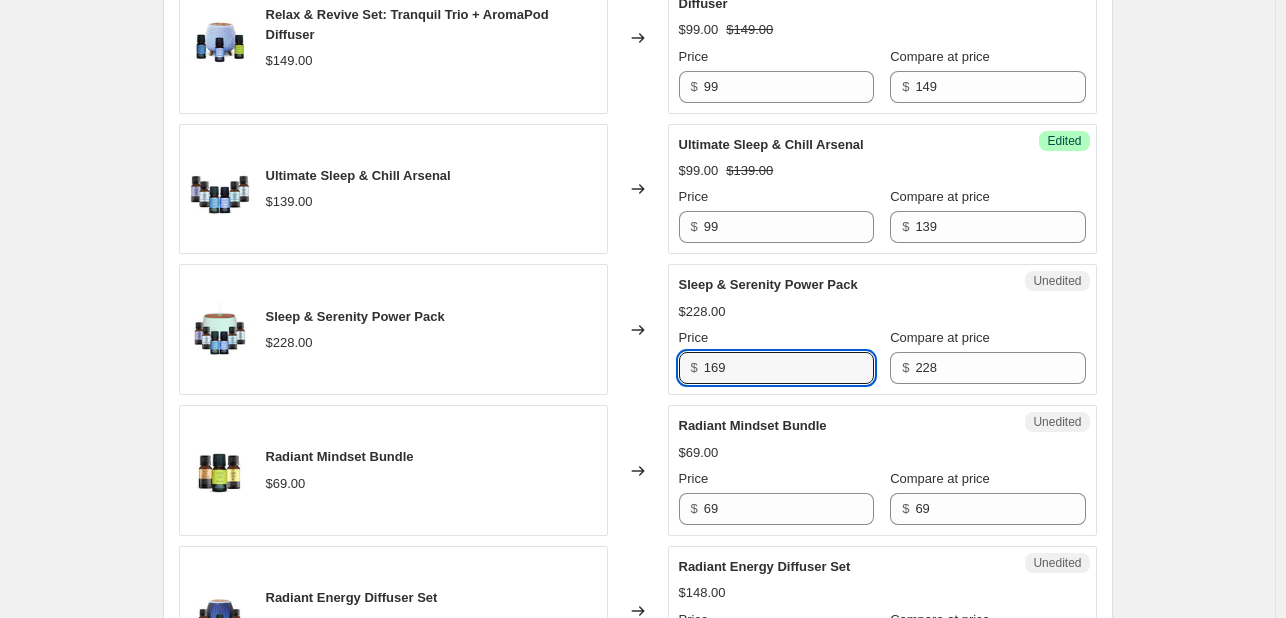 type on "169" 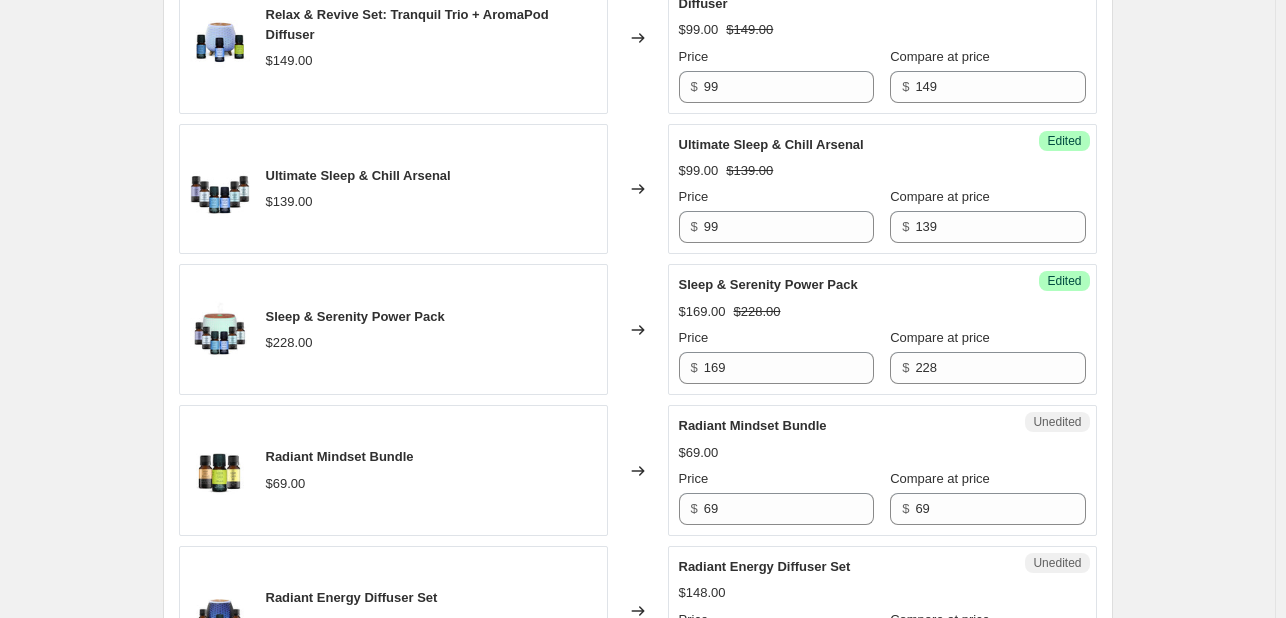 click on "Changed to" at bounding box center [638, 329] 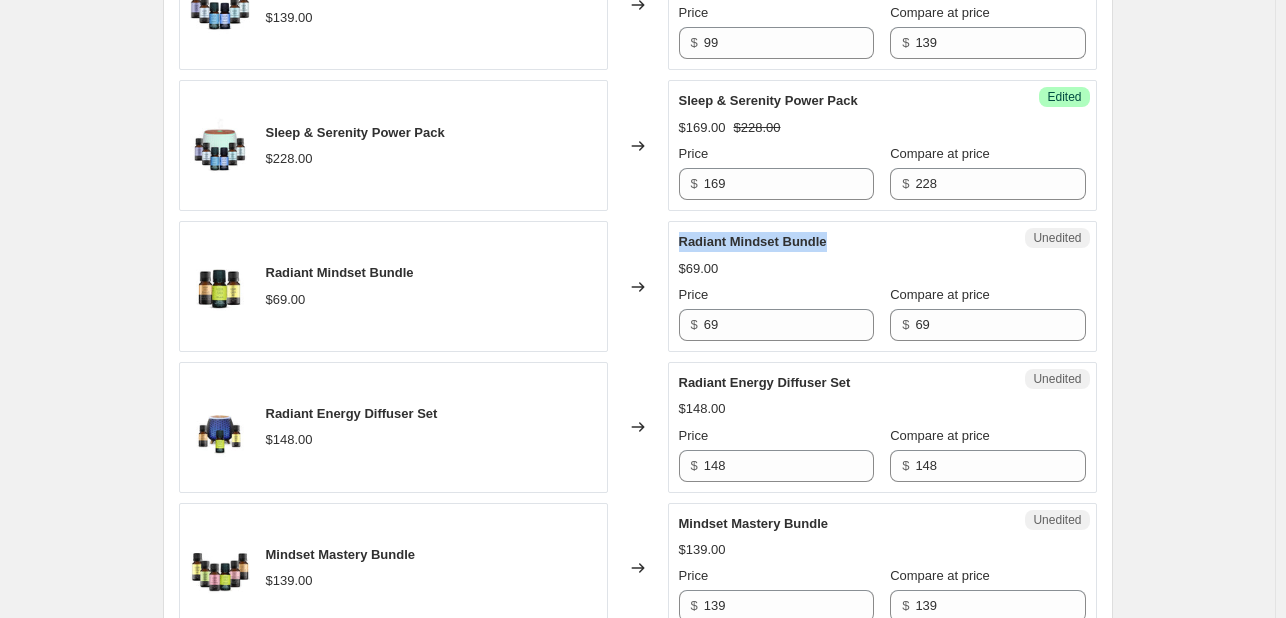 drag, startPoint x: 684, startPoint y: 233, endPoint x: 834, endPoint y: 237, distance: 150.05333 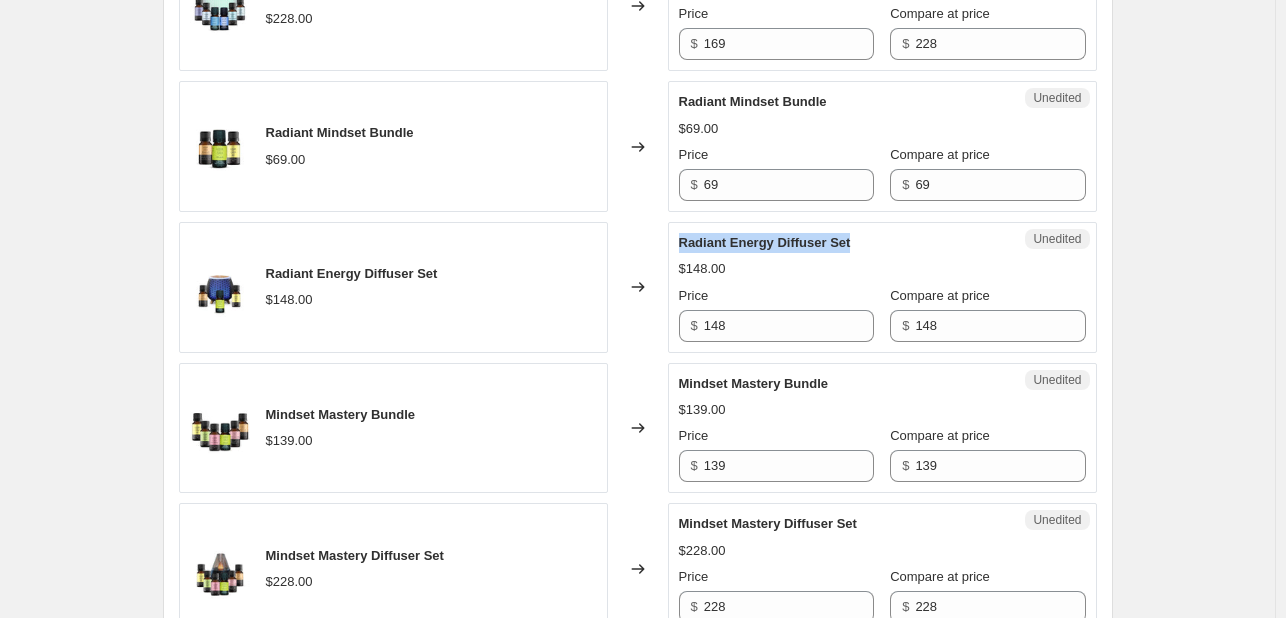 drag, startPoint x: 683, startPoint y: 236, endPoint x: 860, endPoint y: 236, distance: 177 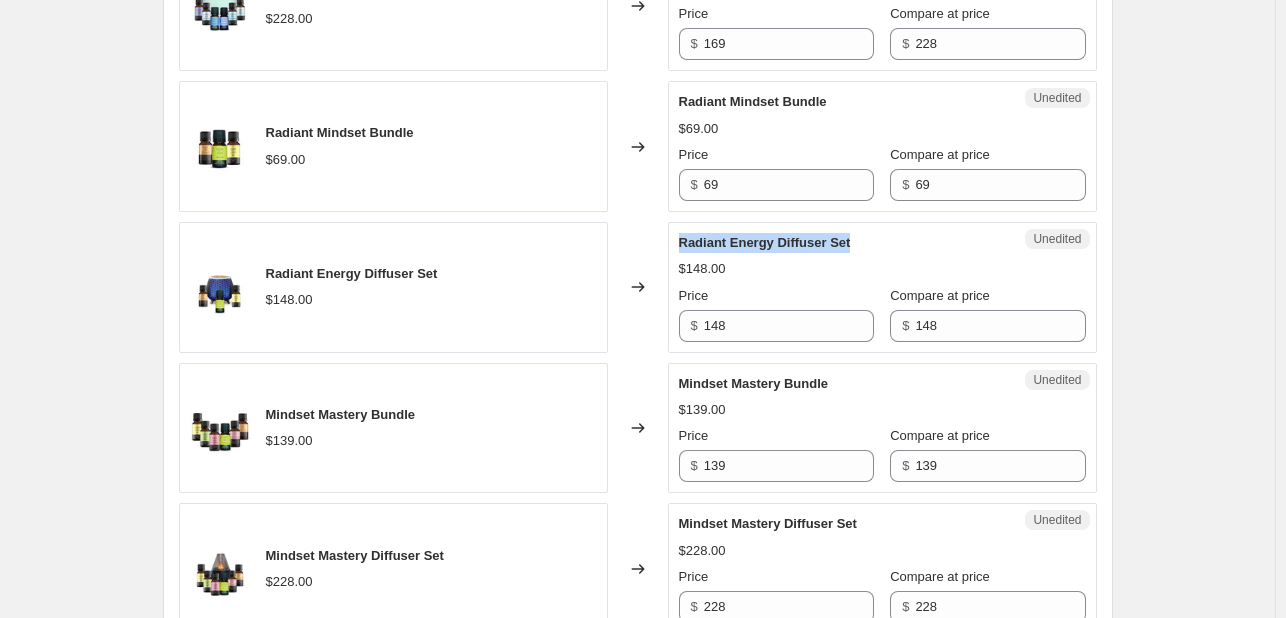 click on "Radiant Energy Diffuser Set" at bounding box center [842, 243] 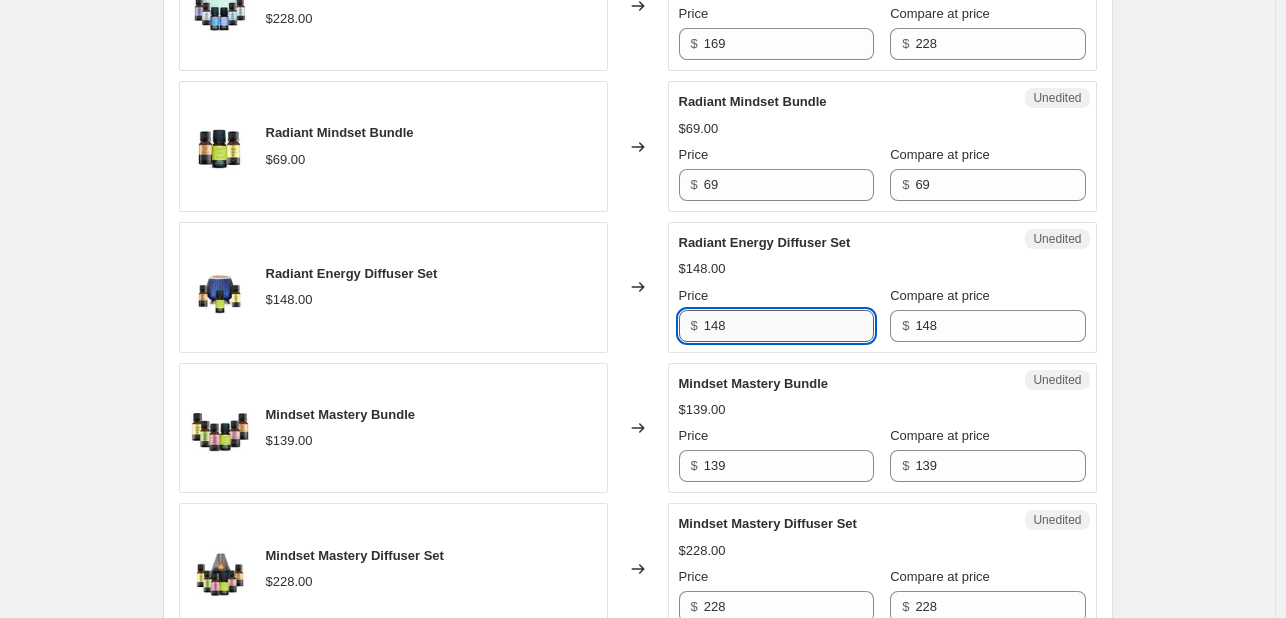 click on "148" at bounding box center (789, 326) 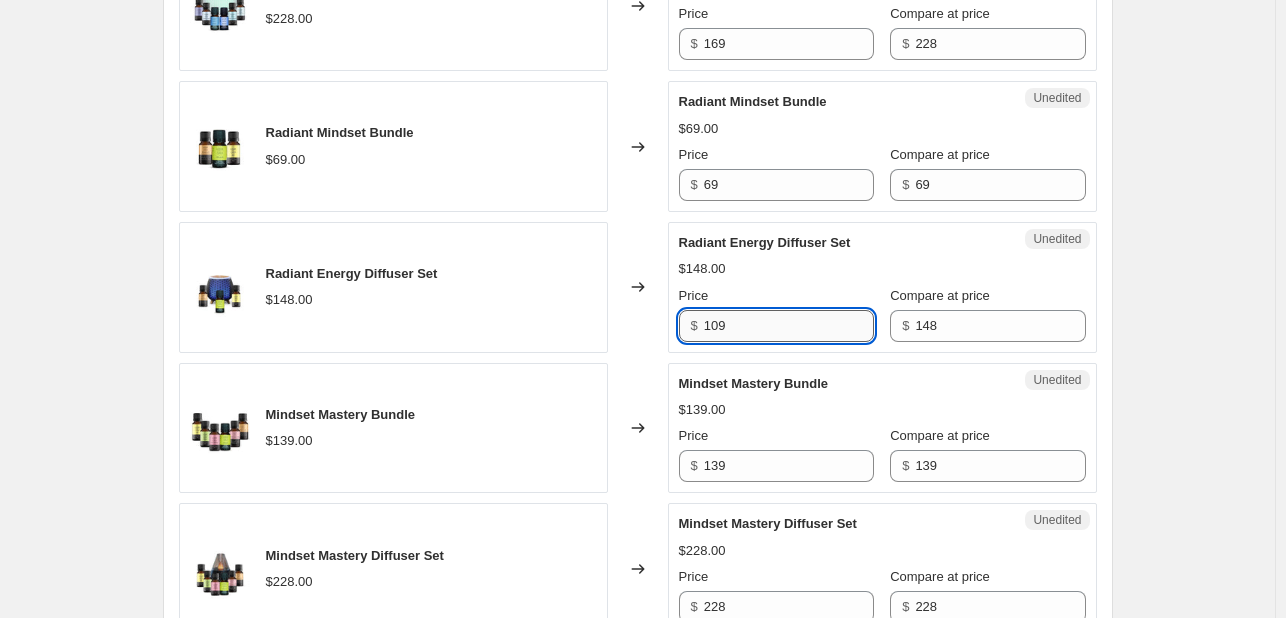 click on "109" at bounding box center (789, 326) 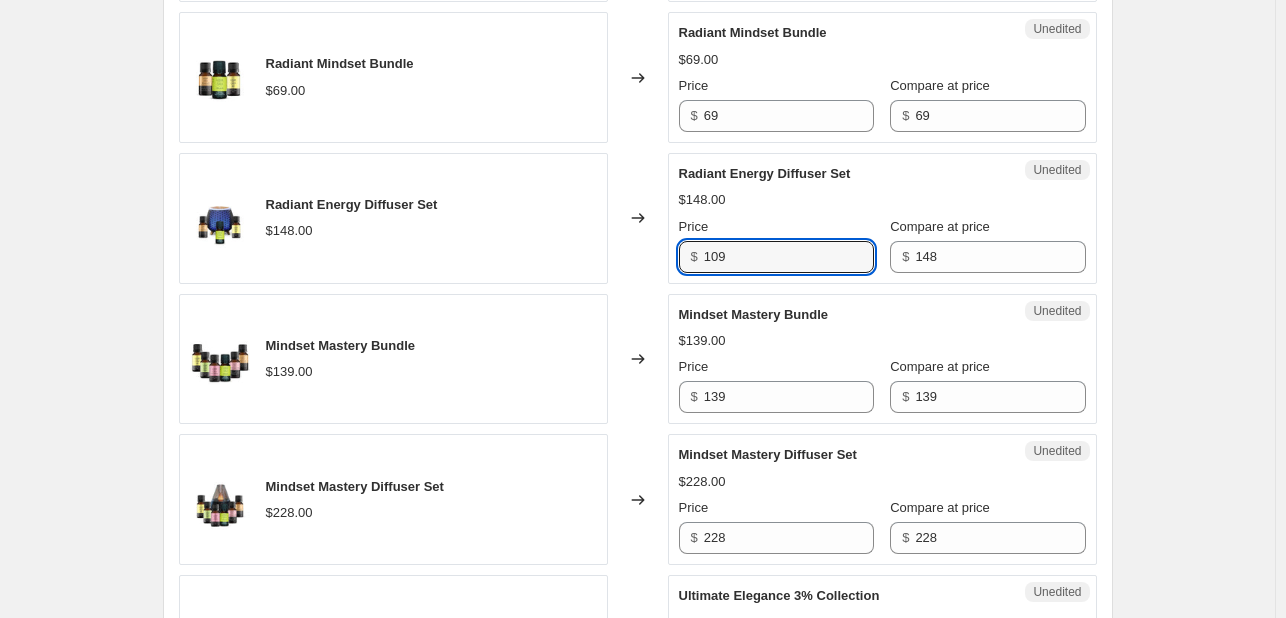scroll, scrollTop: 3161, scrollLeft: 0, axis: vertical 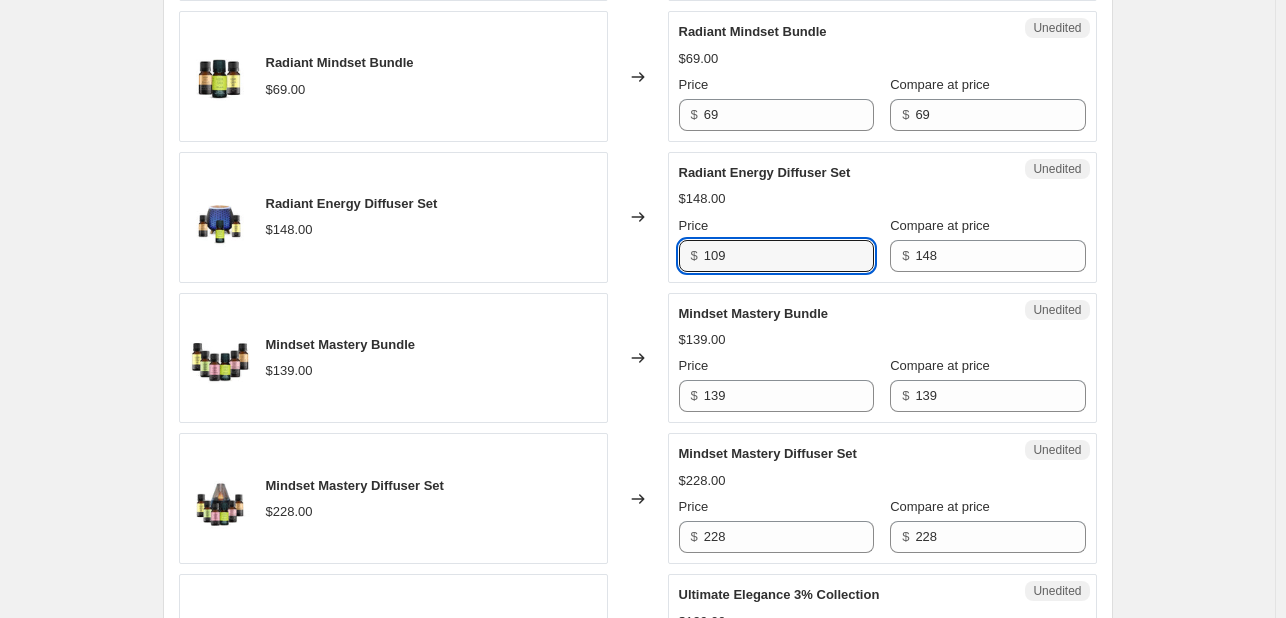 type on "109" 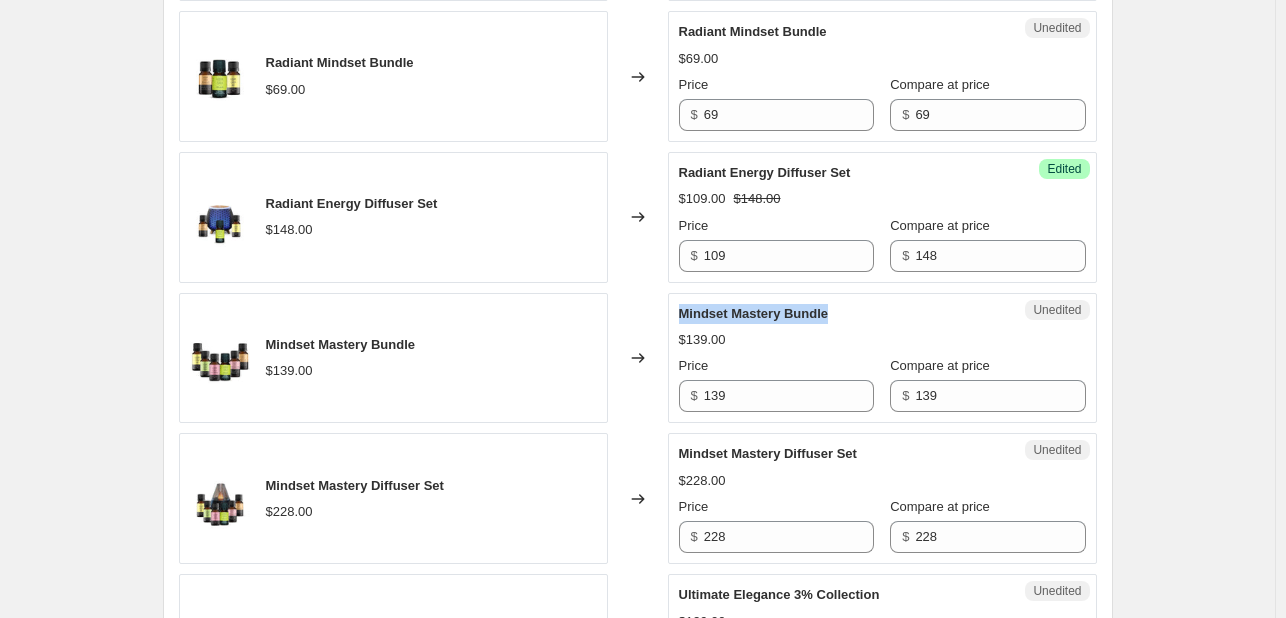drag, startPoint x: 682, startPoint y: 302, endPoint x: 836, endPoint y: 311, distance: 154.26276 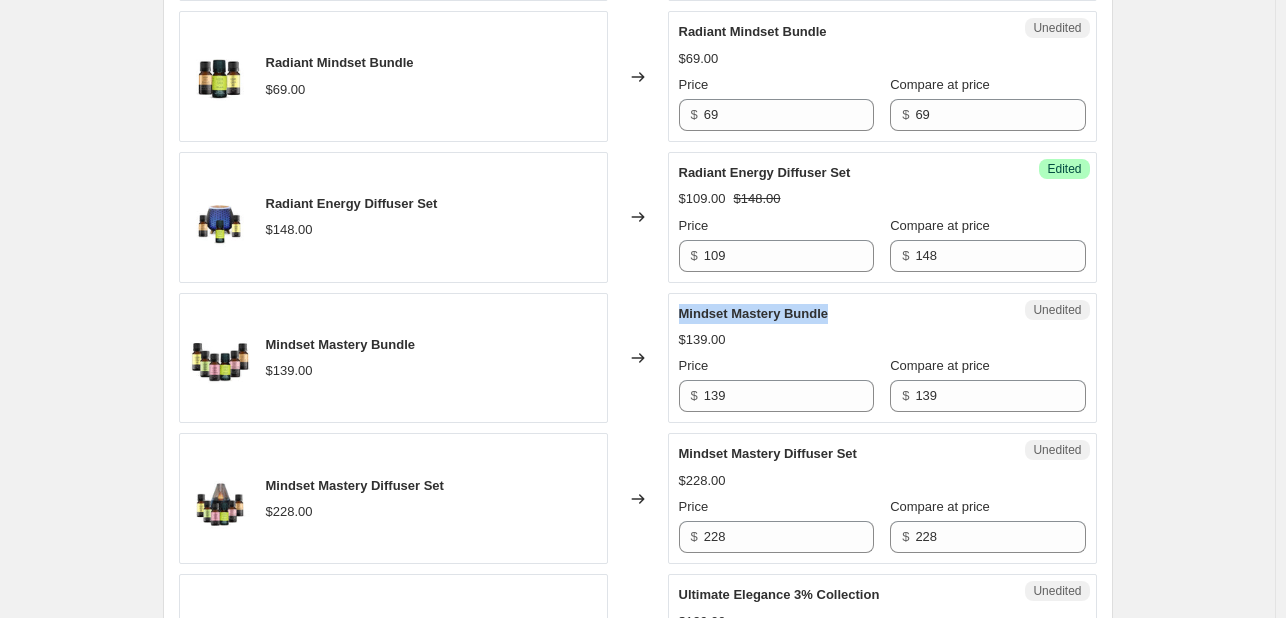 click on "Unedited Mindset Mastery Bundle  $139.00 Price $ 139 Compare at price $ 139" at bounding box center [882, 358] 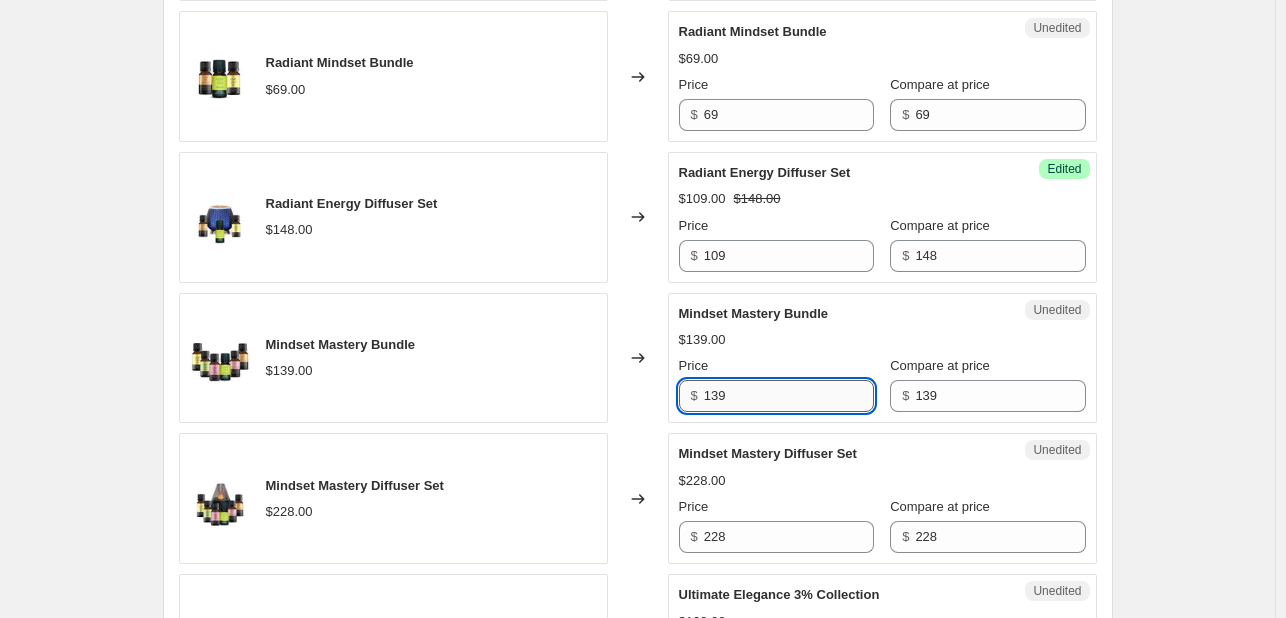 click on "139" at bounding box center [789, 396] 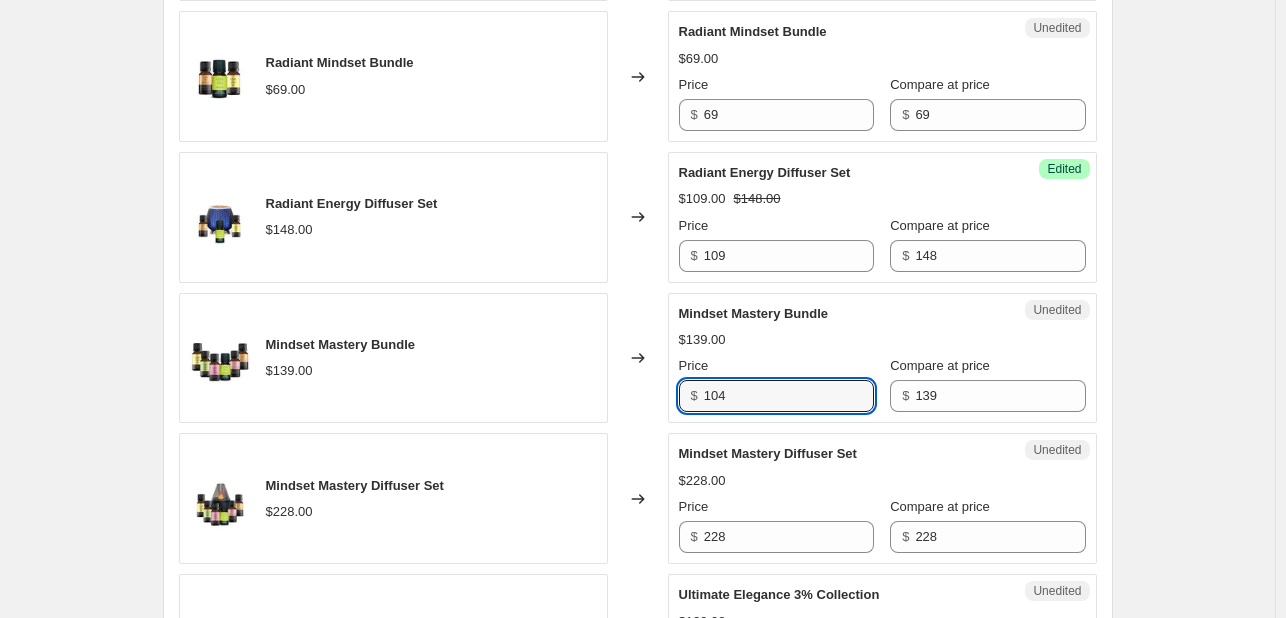 type on "104" 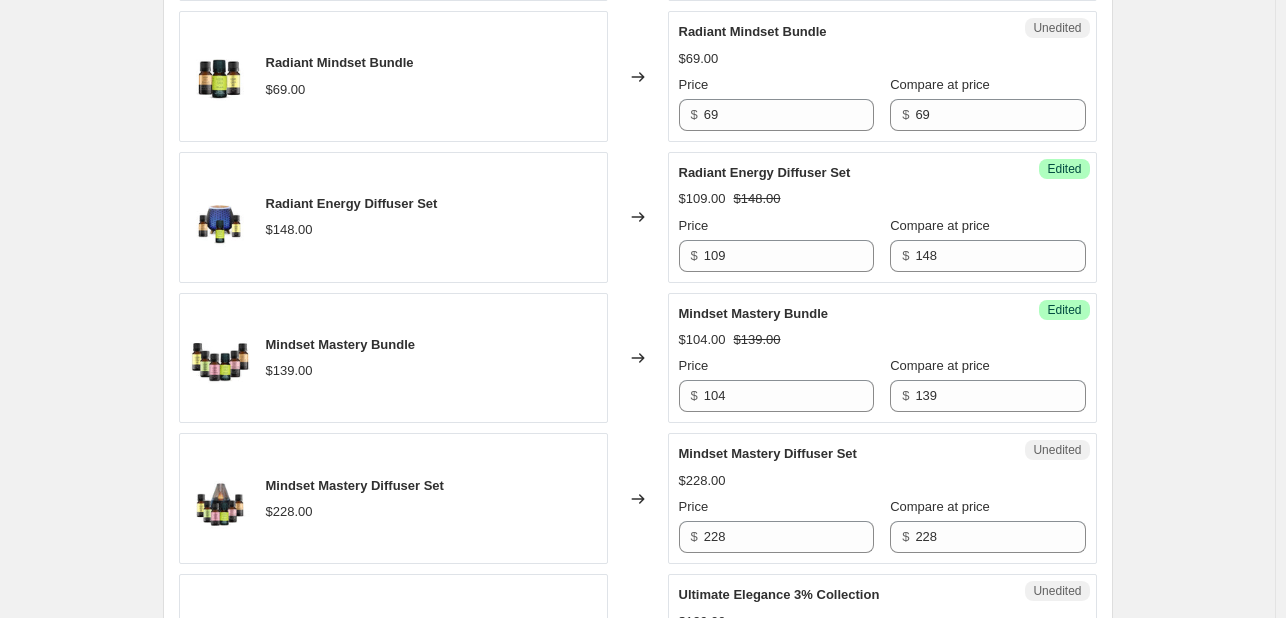 click on "Changed to" at bounding box center (638, 358) 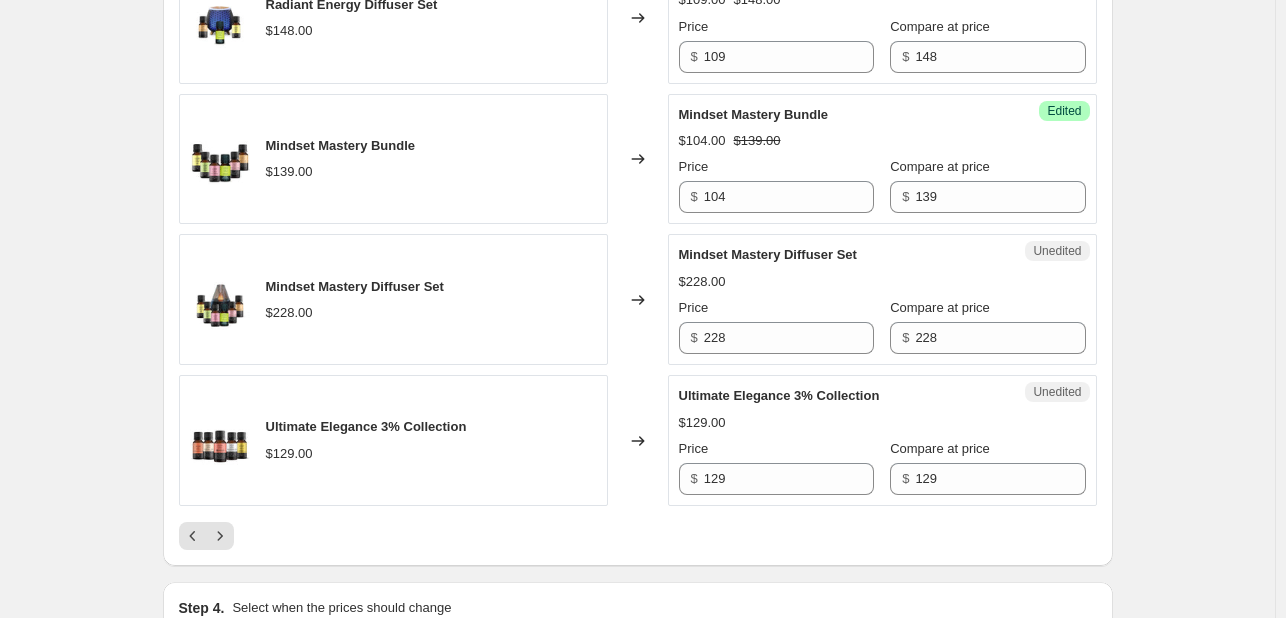 scroll, scrollTop: 3362, scrollLeft: 0, axis: vertical 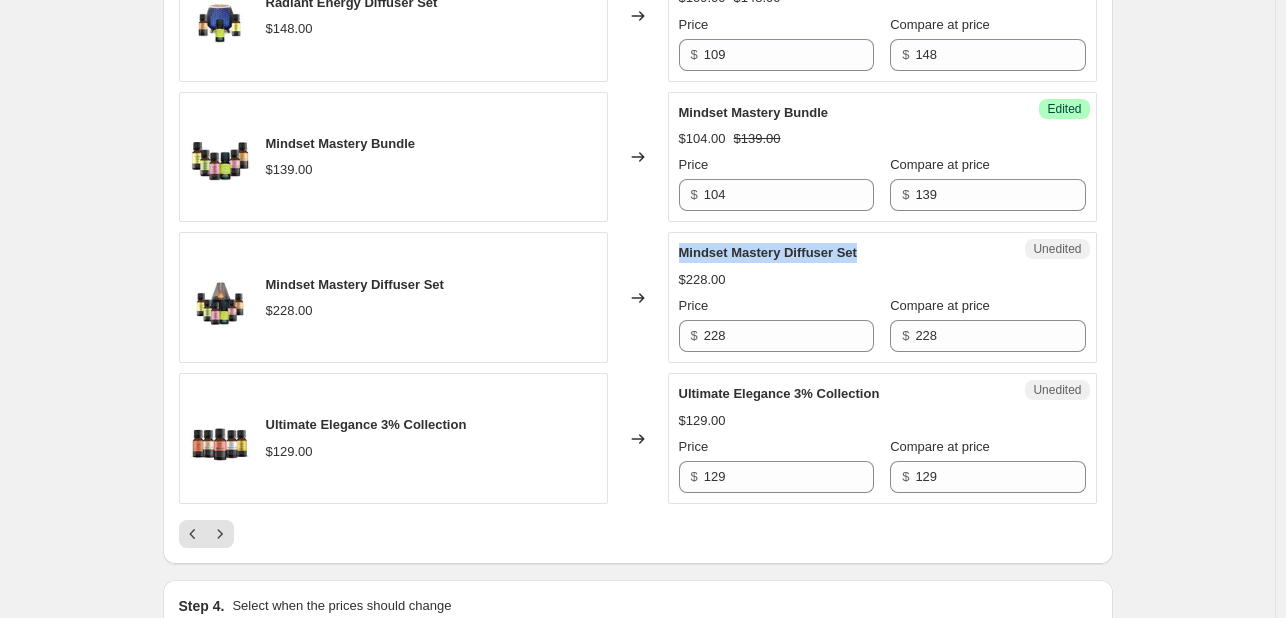 drag, startPoint x: 680, startPoint y: 245, endPoint x: 871, endPoint y: 249, distance: 191.04189 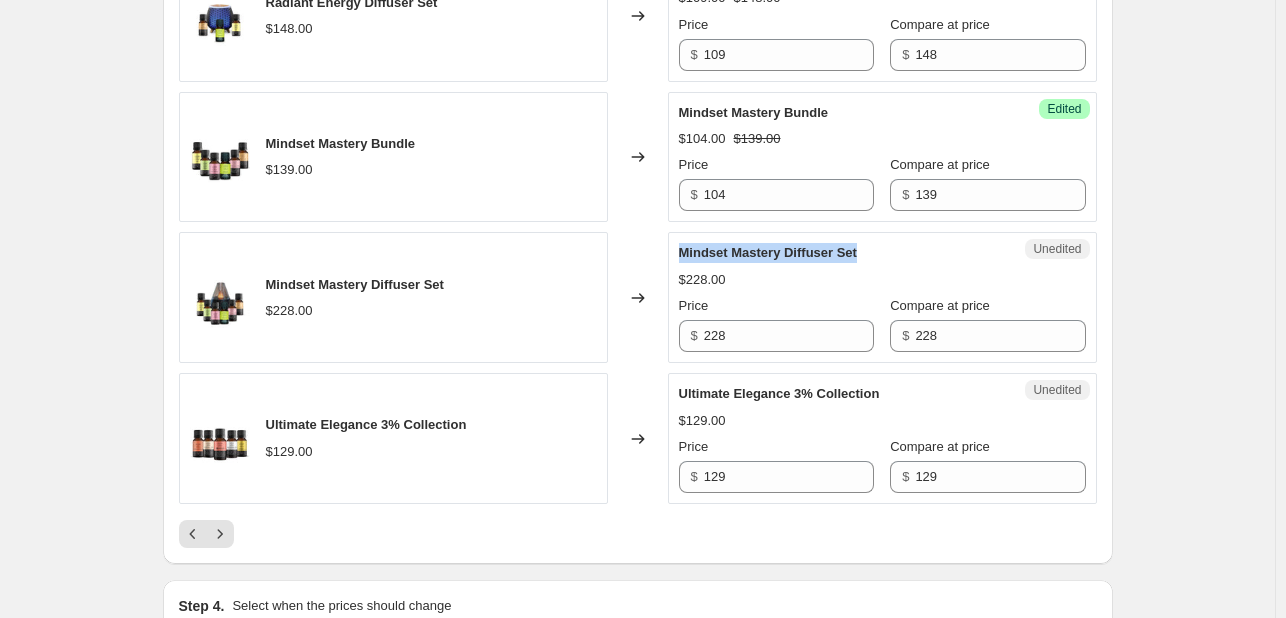 click on "Unedited Mindset Mastery Diffuser Set  $228.00 Price $ 228 Compare at price $ 228" at bounding box center [882, 297] 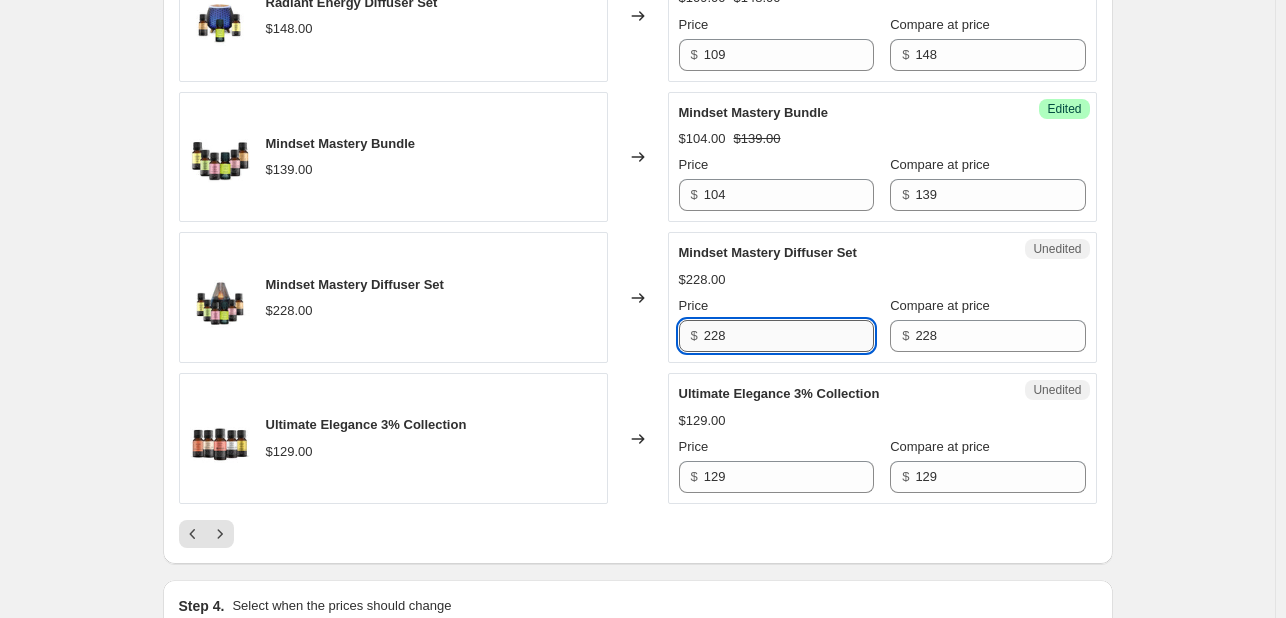 click on "228" at bounding box center (789, 336) 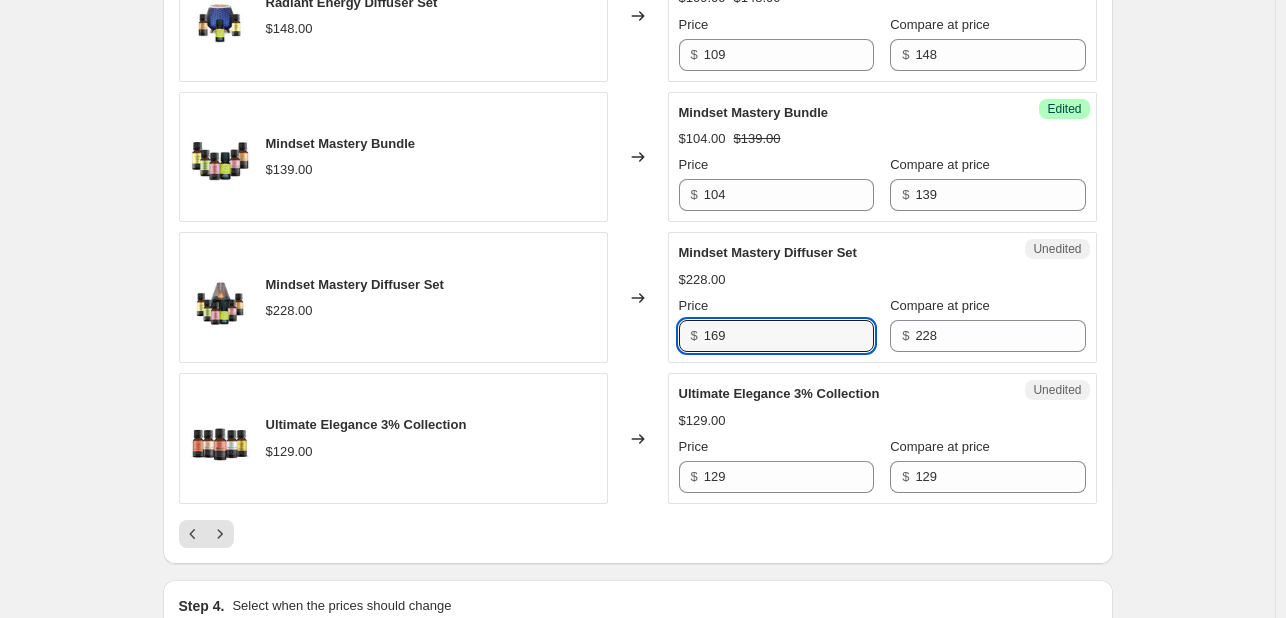 type on "169" 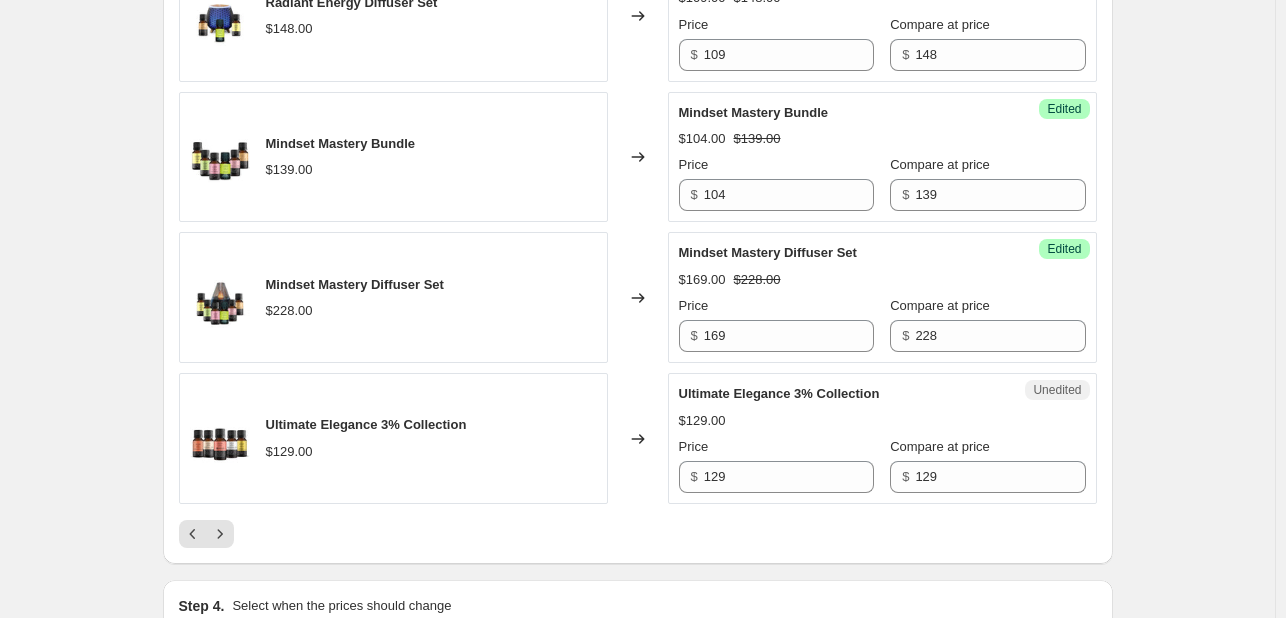 click on "Changed to" at bounding box center (638, 297) 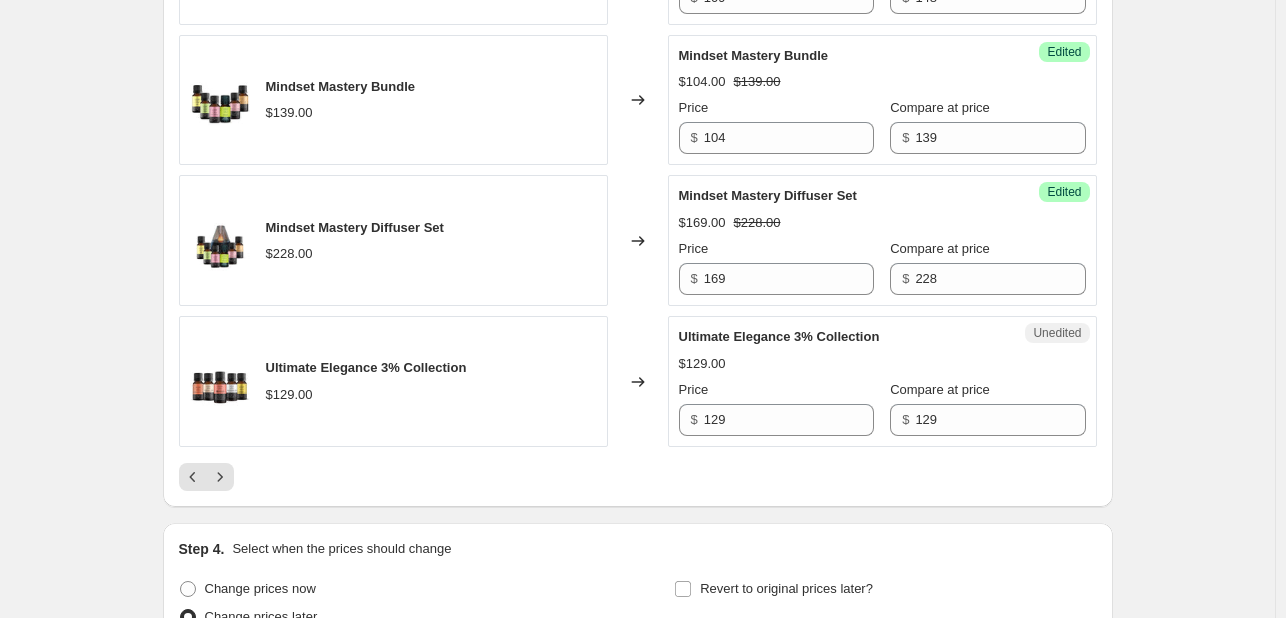 scroll, scrollTop: 3444, scrollLeft: 0, axis: vertical 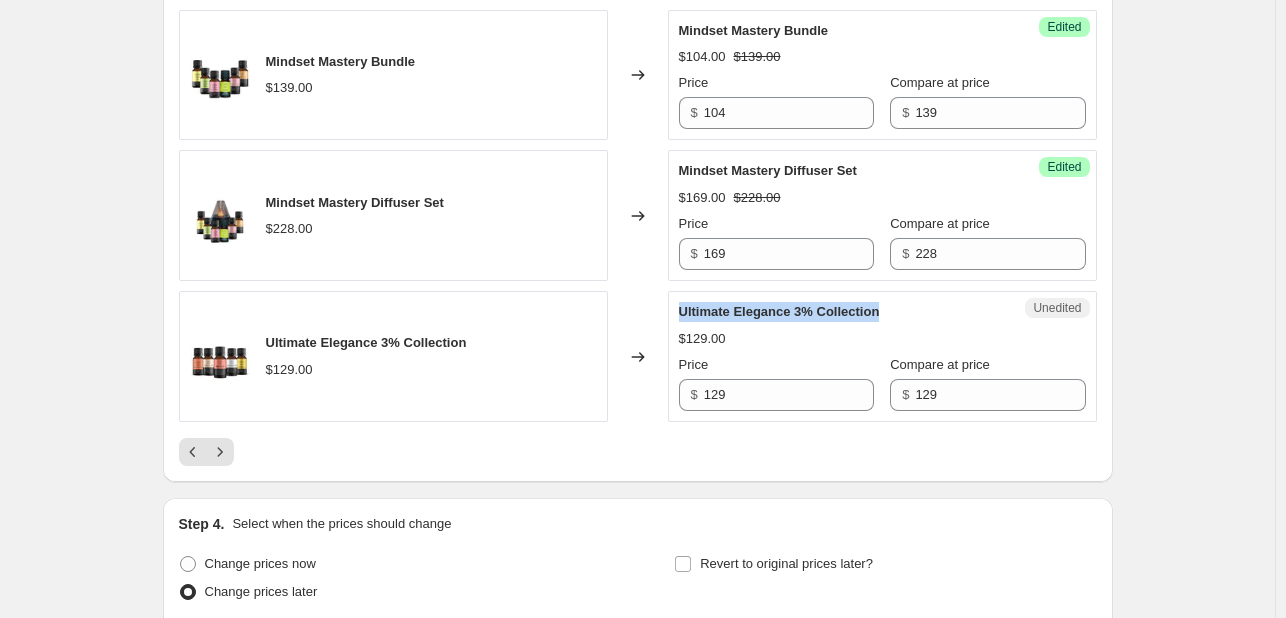 drag, startPoint x: 685, startPoint y: 307, endPoint x: 902, endPoint y: 305, distance: 217.00922 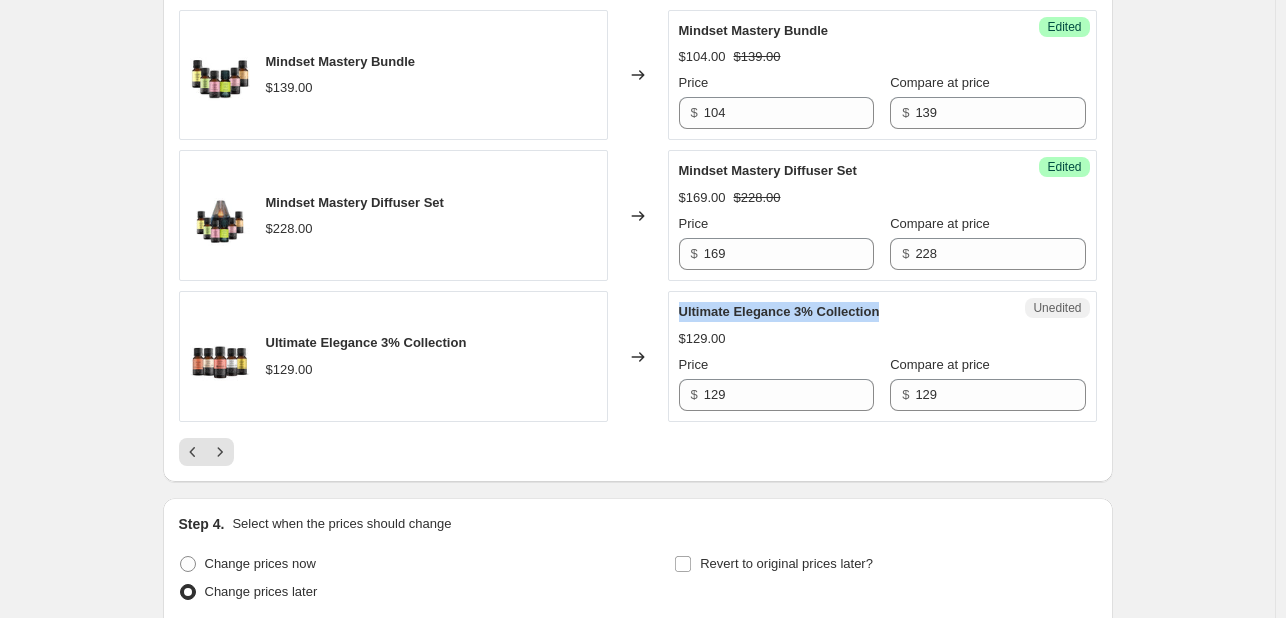 click on "Ultimate Elegance 3% Collection" at bounding box center (842, 312) 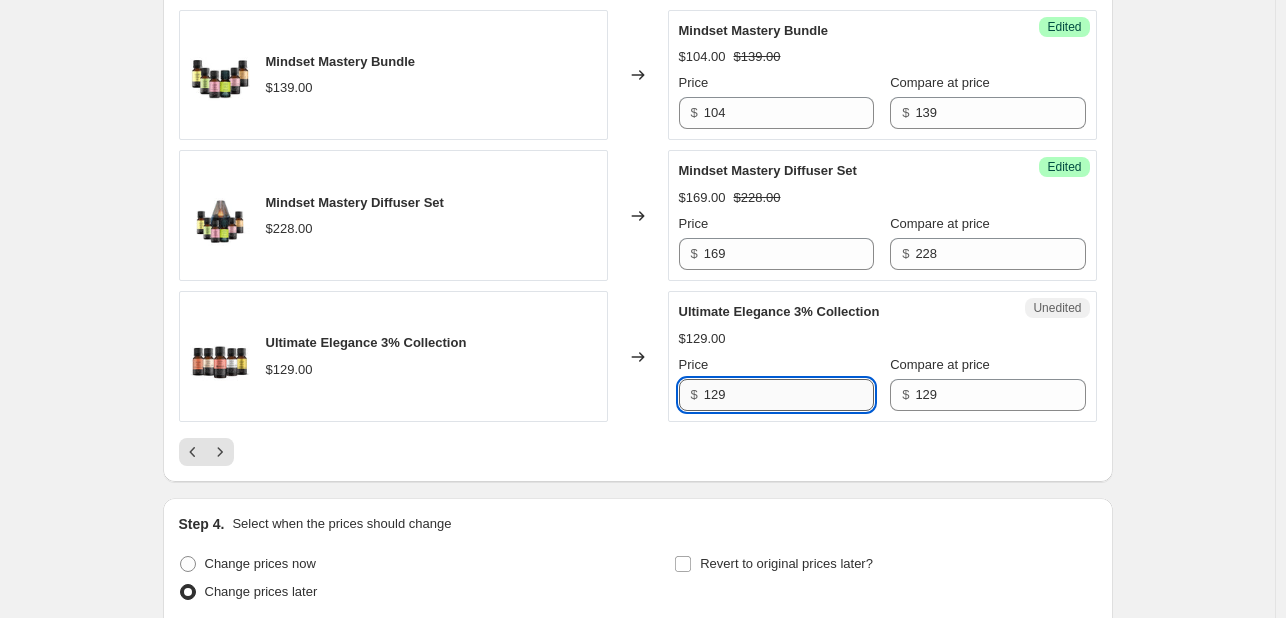 click on "129" at bounding box center [789, 395] 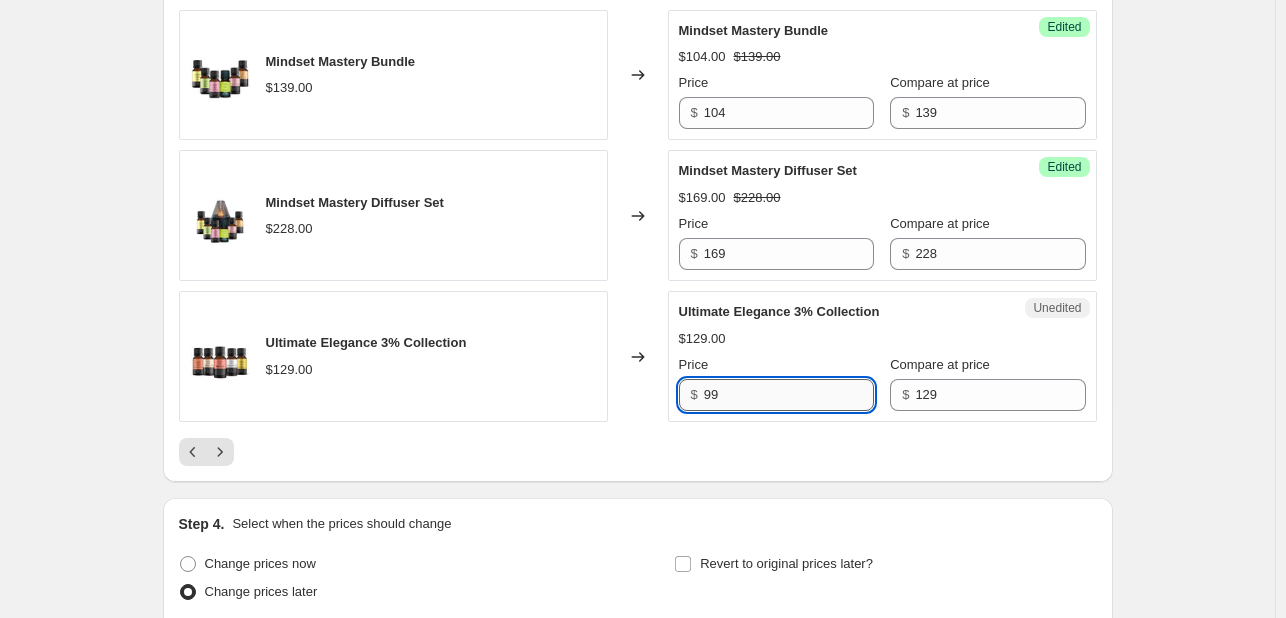 click on "99" at bounding box center (789, 395) 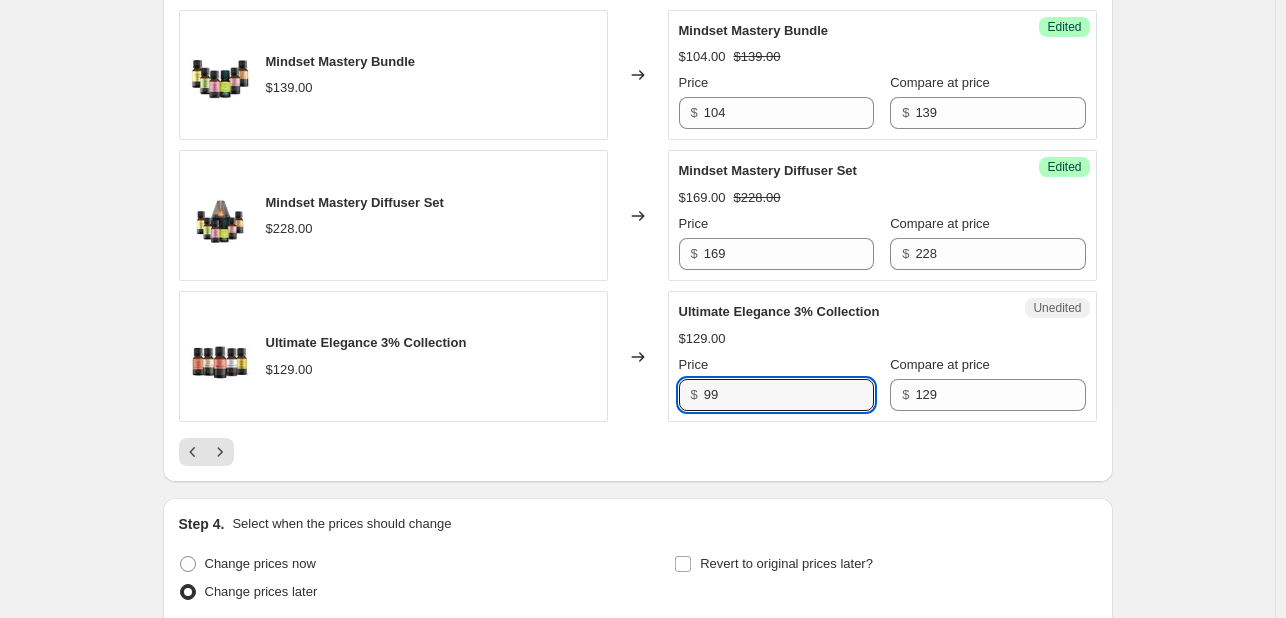 type on "99" 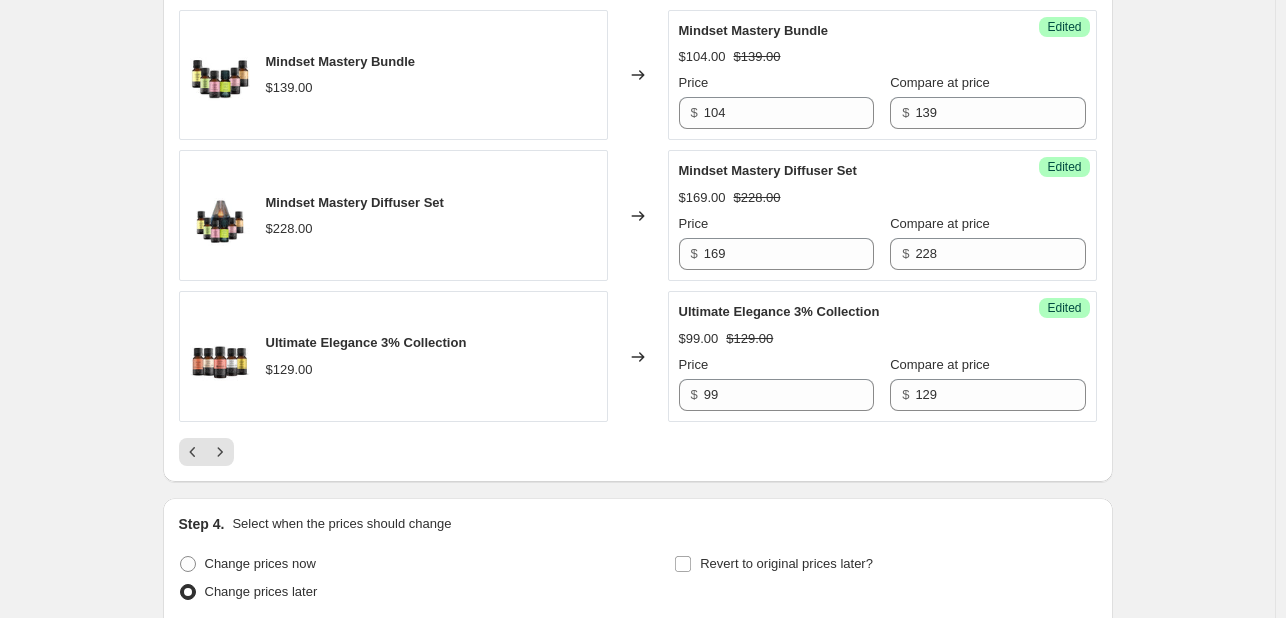 click on "Value Packs. This page is ready Value Packs Info Scheduled Copy to new job Delete job More actions Copy to new job Delete job Prices will begin changing on [DATE] at [TIME]. Change prices now Step 1. Optionally give your price change job a title (eg "March 30% off sale on boots") Value Packs This title is just for internal use, customers won't see it Step 2. Select how the prices should change Use bulk price change rules Set product prices individually Use CSV upload Select tags to add while price change is active Select tags to remove while price change is active Step 3. Select which products should change in price Select all products, use filters, or select products variants individually All products Filter by product, collection, tag, vendor, product type, variant title, or inventory Select product variants individually Product filters Products must match: all conditions any condition The product The product's collection The product's tag The product's vendor The product's type The product's status The variant's title" at bounding box center (638, -1139) 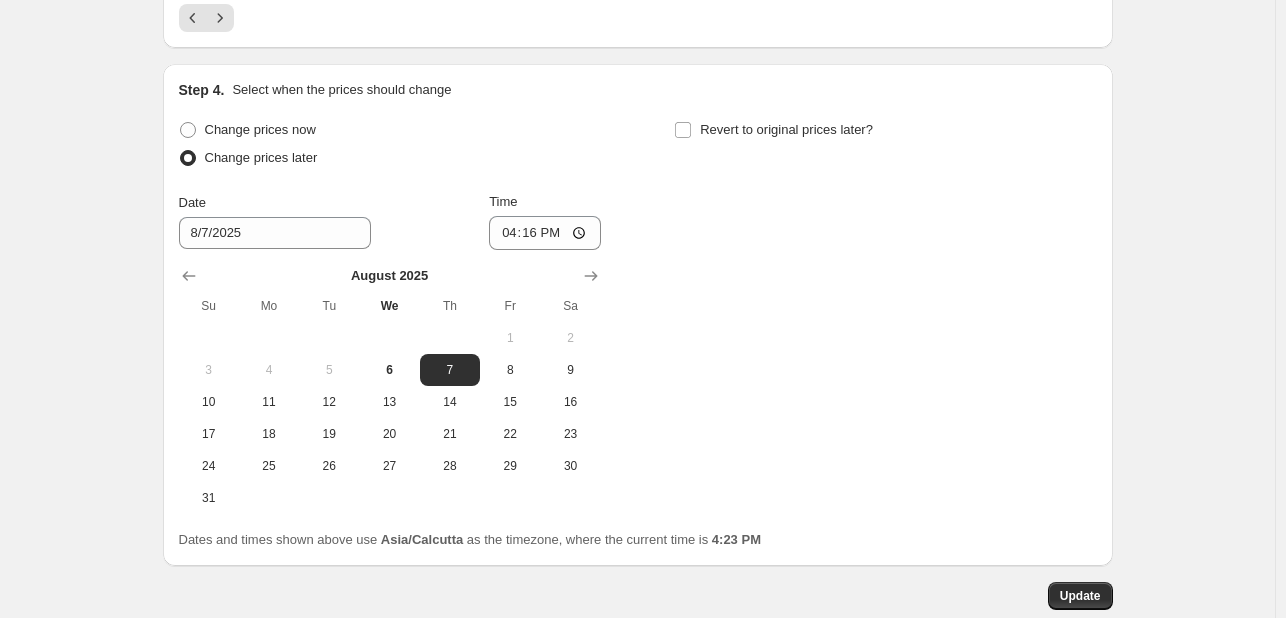 scroll, scrollTop: 3984, scrollLeft: 0, axis: vertical 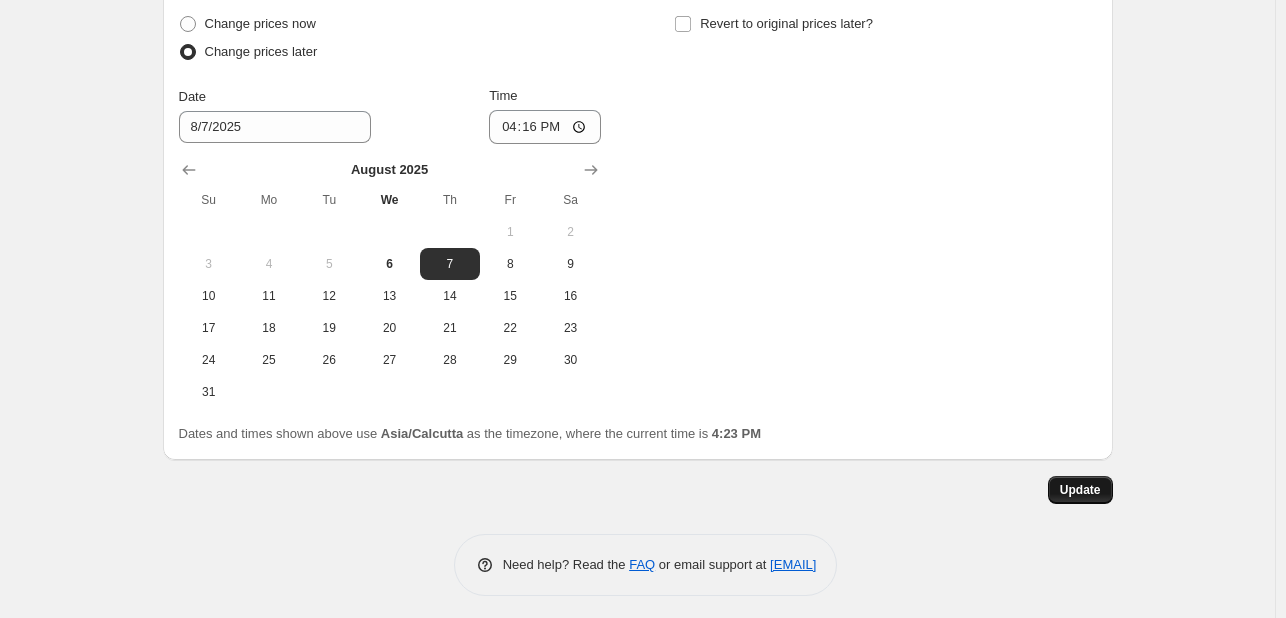 click on "Update" at bounding box center (1080, 490) 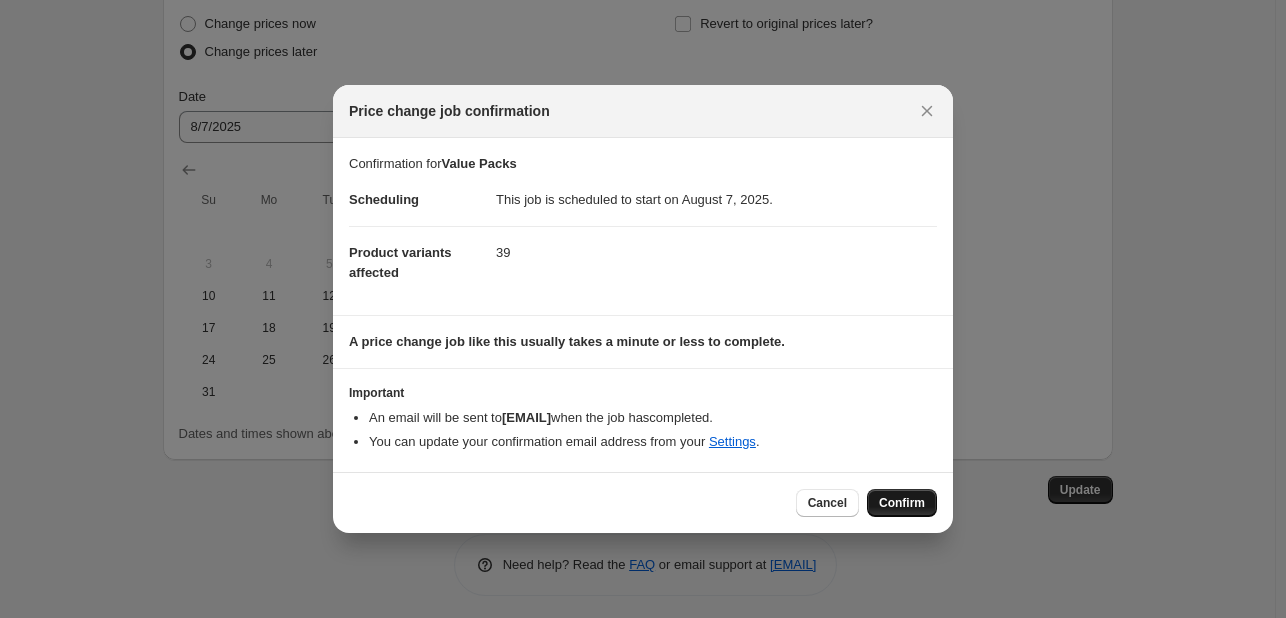 click on "Confirm" at bounding box center (902, 503) 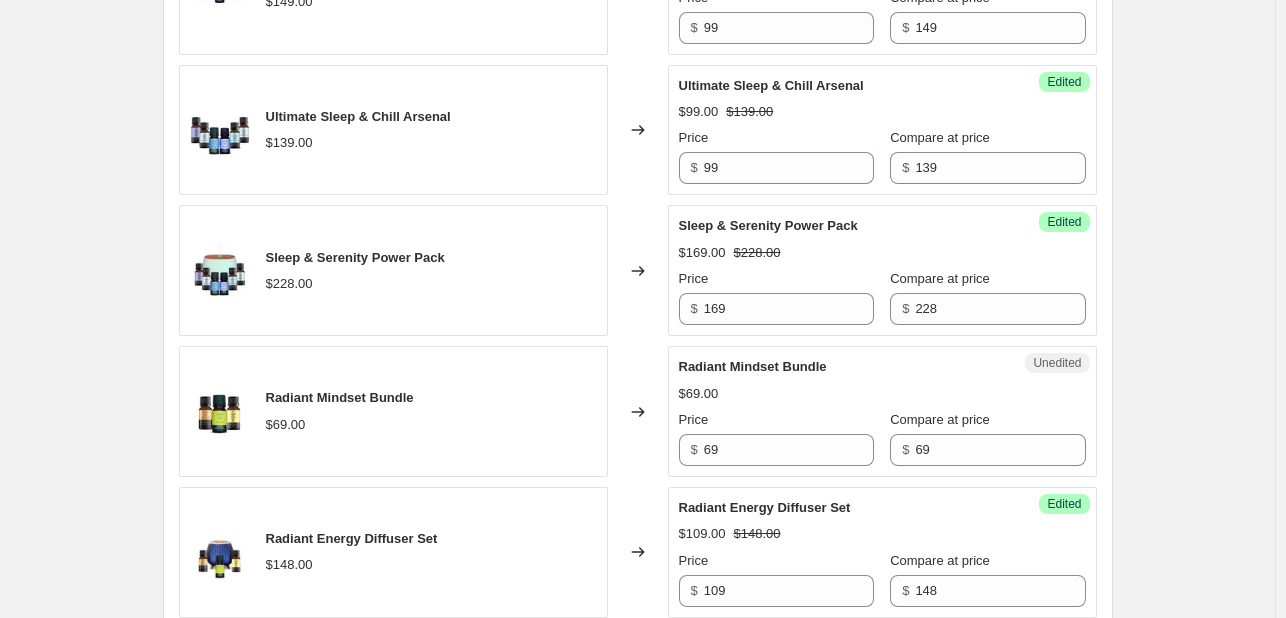 scroll, scrollTop: 2827, scrollLeft: 0, axis: vertical 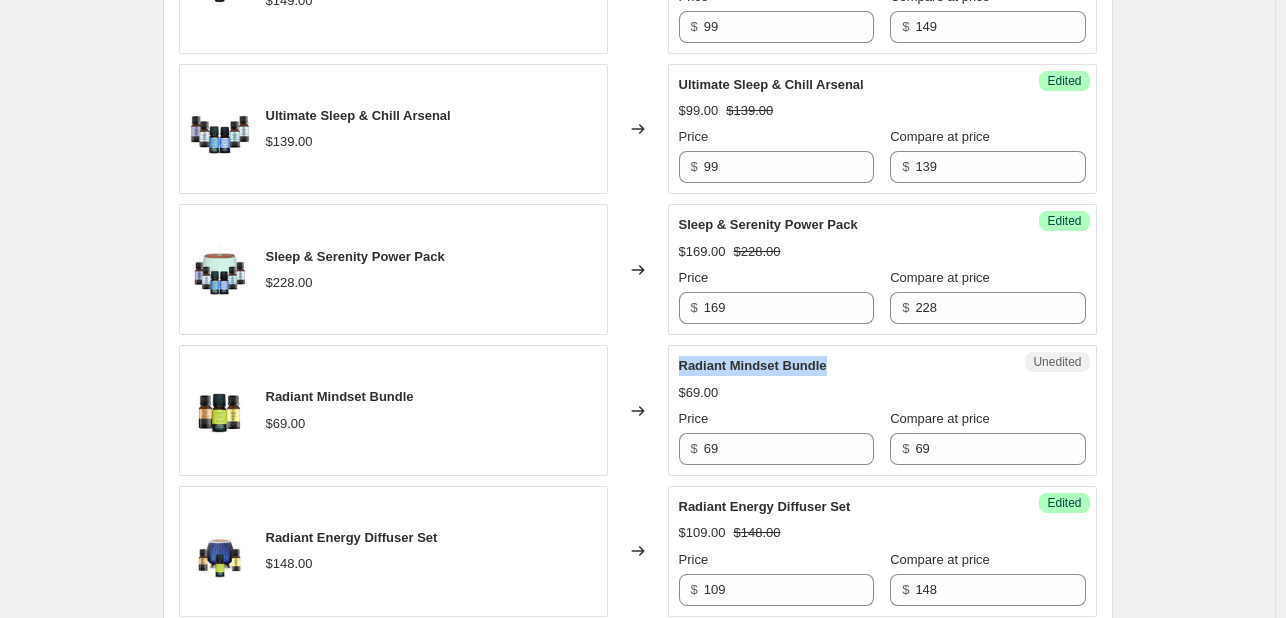 drag, startPoint x: 683, startPoint y: 357, endPoint x: 832, endPoint y: 361, distance: 149.05368 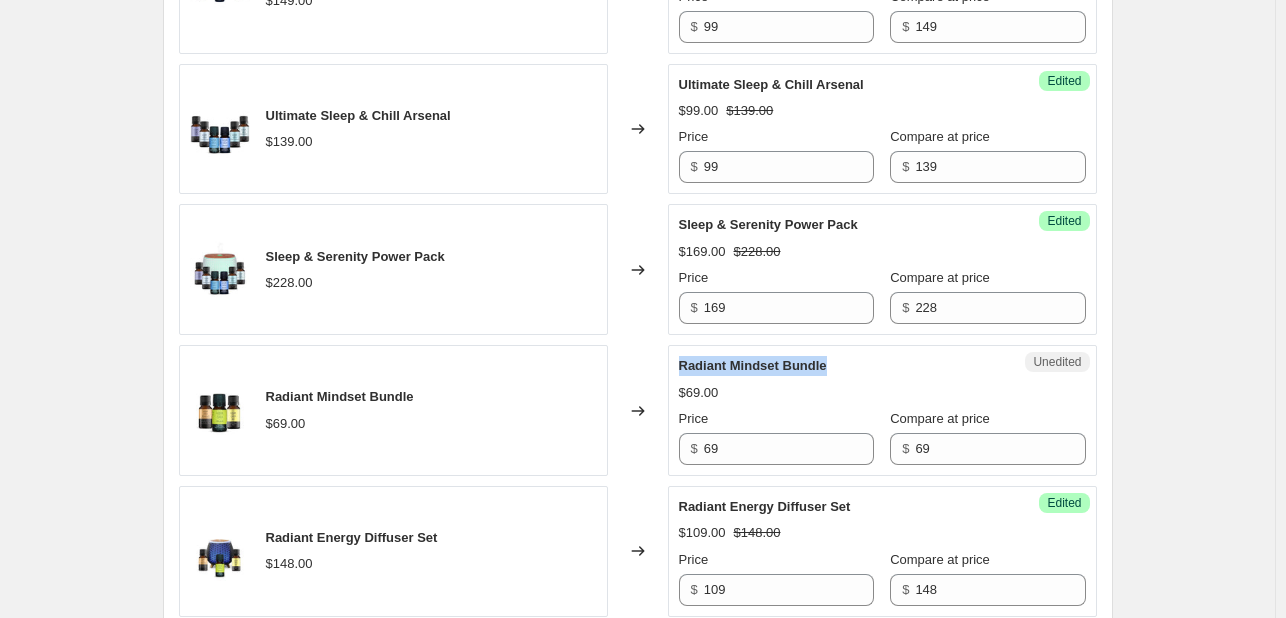 click on "Radiant Mindset Bundle" at bounding box center [753, 365] 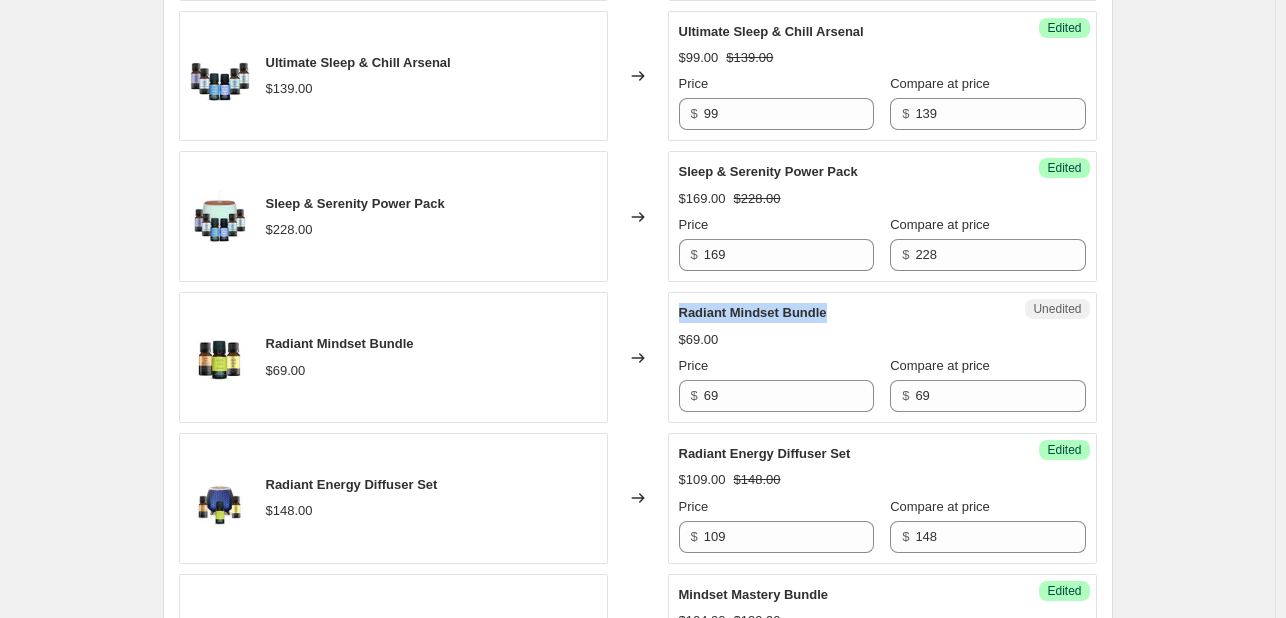 scroll, scrollTop: 2883, scrollLeft: 0, axis: vertical 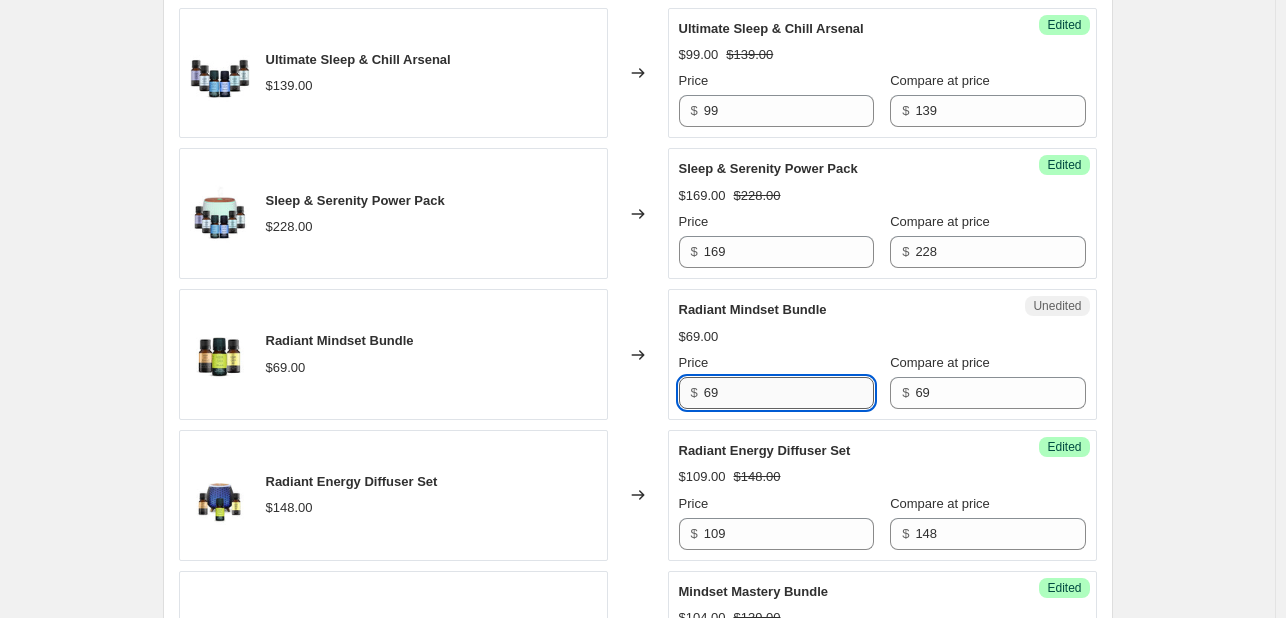 click on "69" at bounding box center [789, 393] 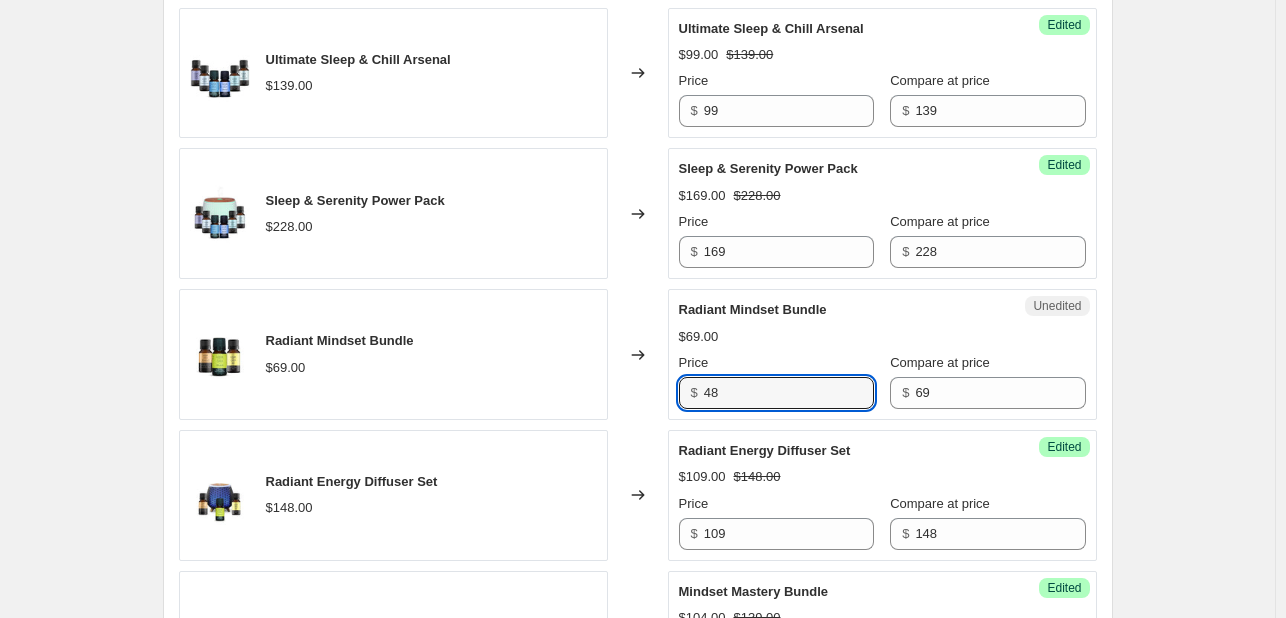 type on "48" 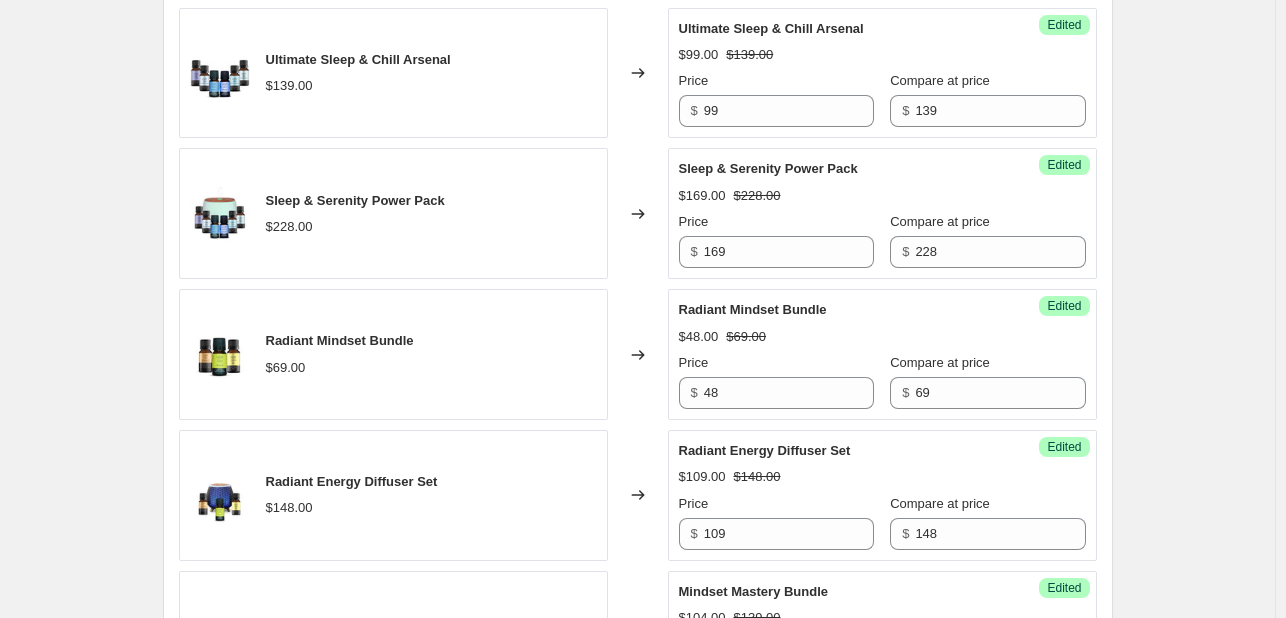 click on "Value Packs. This page is ready Value Packs Info Scheduled Copy to new job Delete job More actions Copy to new job Delete job Prices will begin changing on [DATE] at [TIME]. Change prices now Step 1. Optionally give your price change job a title (eg "March 30% off sale on boots") Value Packs This title is just for internal use, customers won't see it Step 2. Select how the prices should change Use bulk price change rules Set product prices individually Use CSV upload Select tags to add while price change is active Select tags to remove while price change is active Step 3. Select which products should change in price Select all products, use filters, or select products variants individually All products Filter by product, collection, tag, vendor, product type, variant title, or inventory Select product variants individually Product filters Products must match: all conditions any condition The product The product's collection The product's tag The product's vendor The product's type The product's status The variant's title" at bounding box center (637, -578) 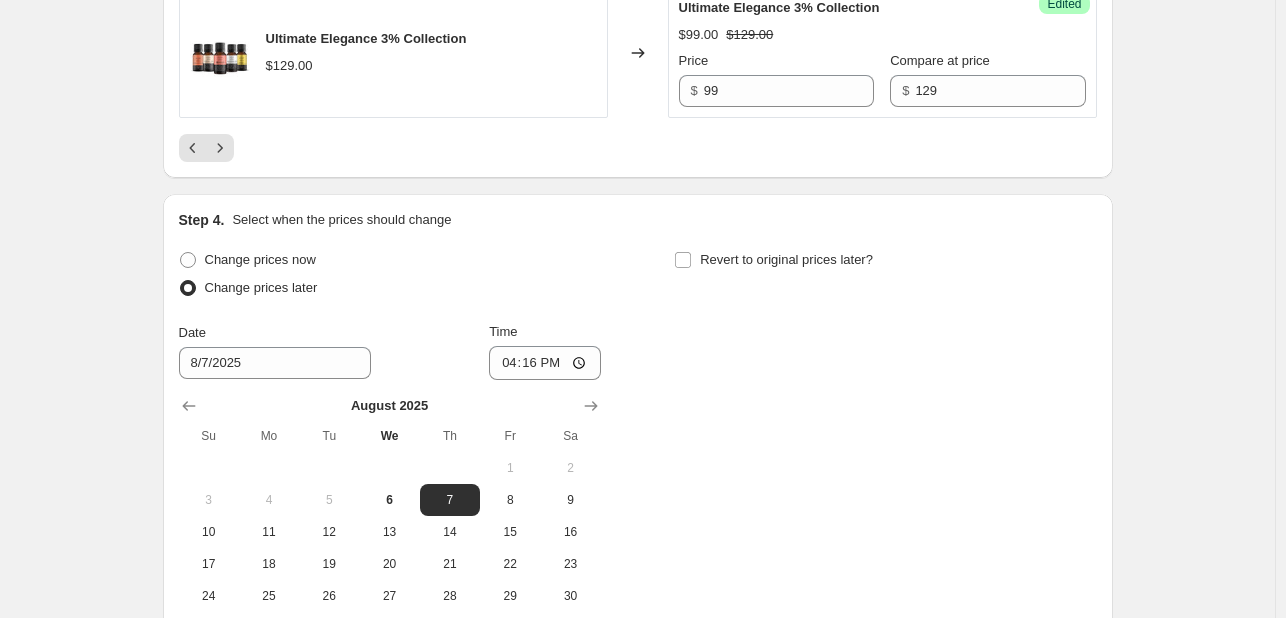 scroll, scrollTop: 3984, scrollLeft: 0, axis: vertical 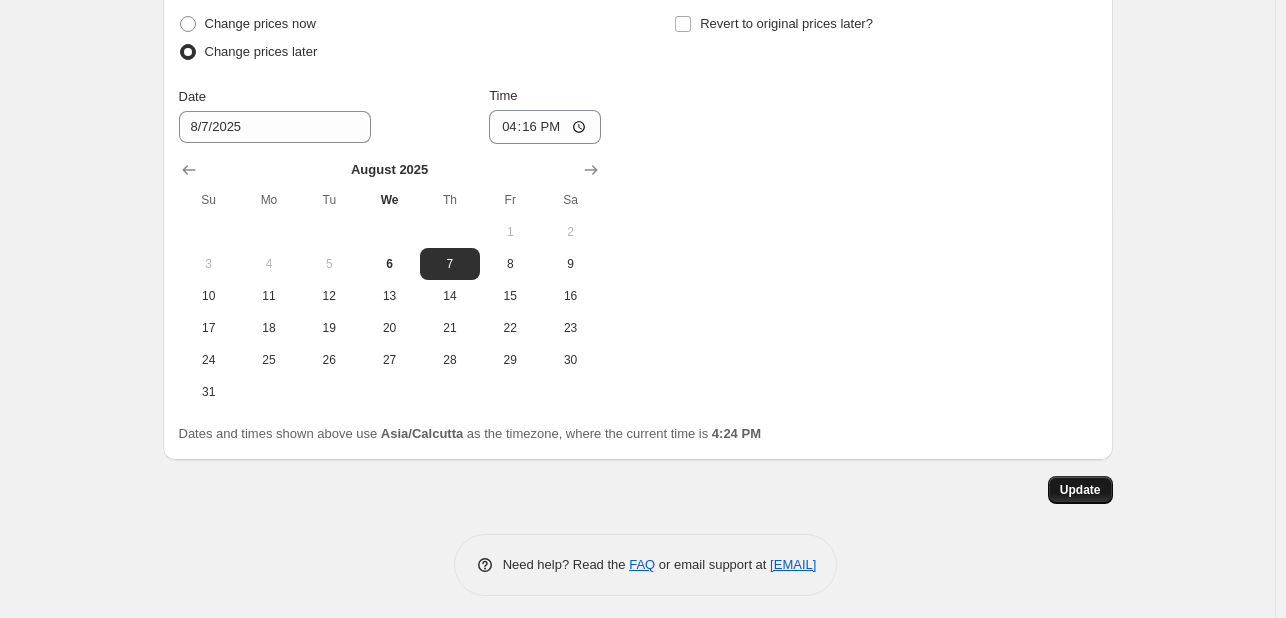 click on "Update" at bounding box center [1080, 490] 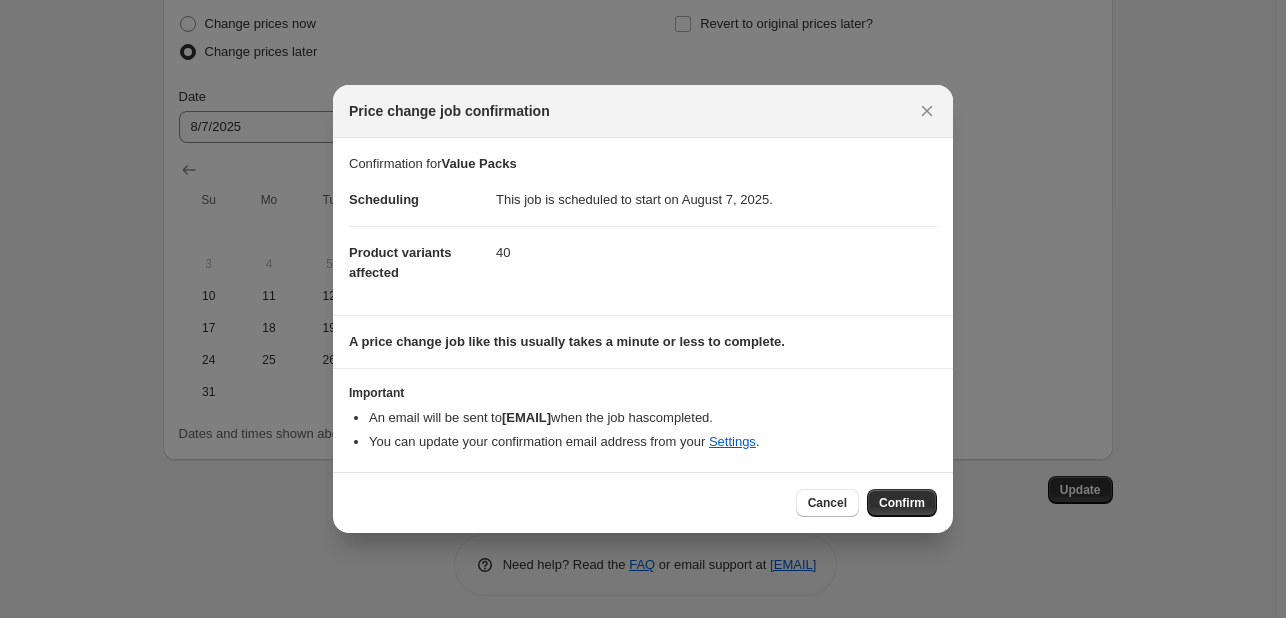 click on "Cancel Confirm" at bounding box center (643, 502) 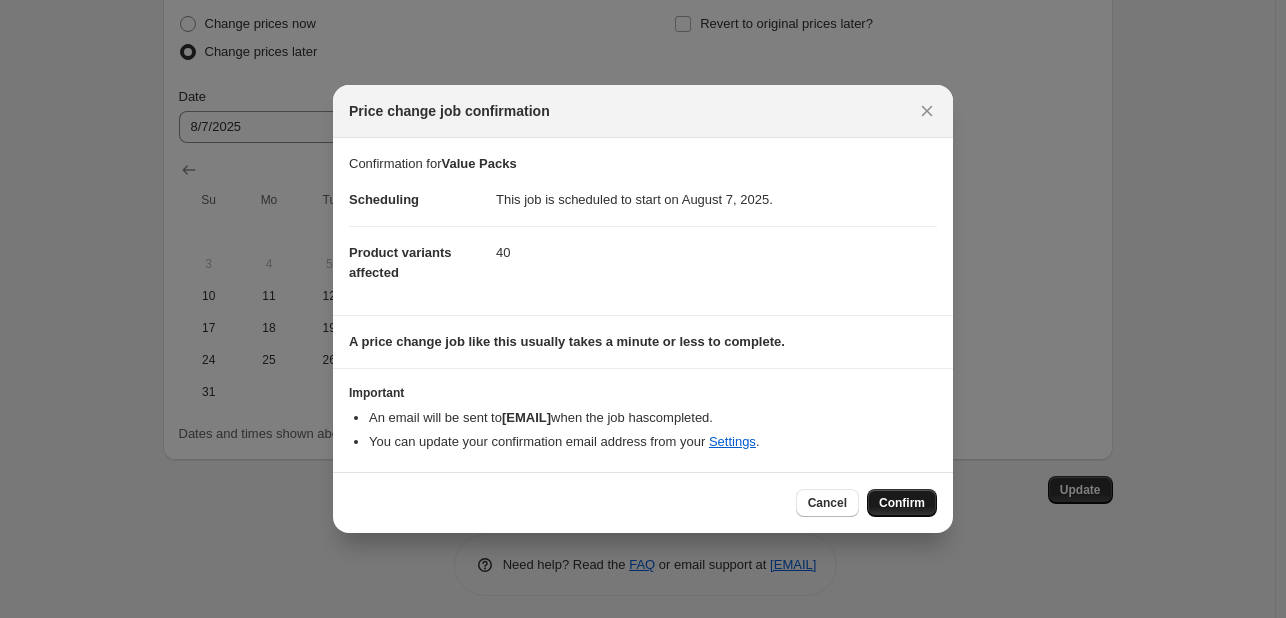 click on "Confirm" at bounding box center [902, 503] 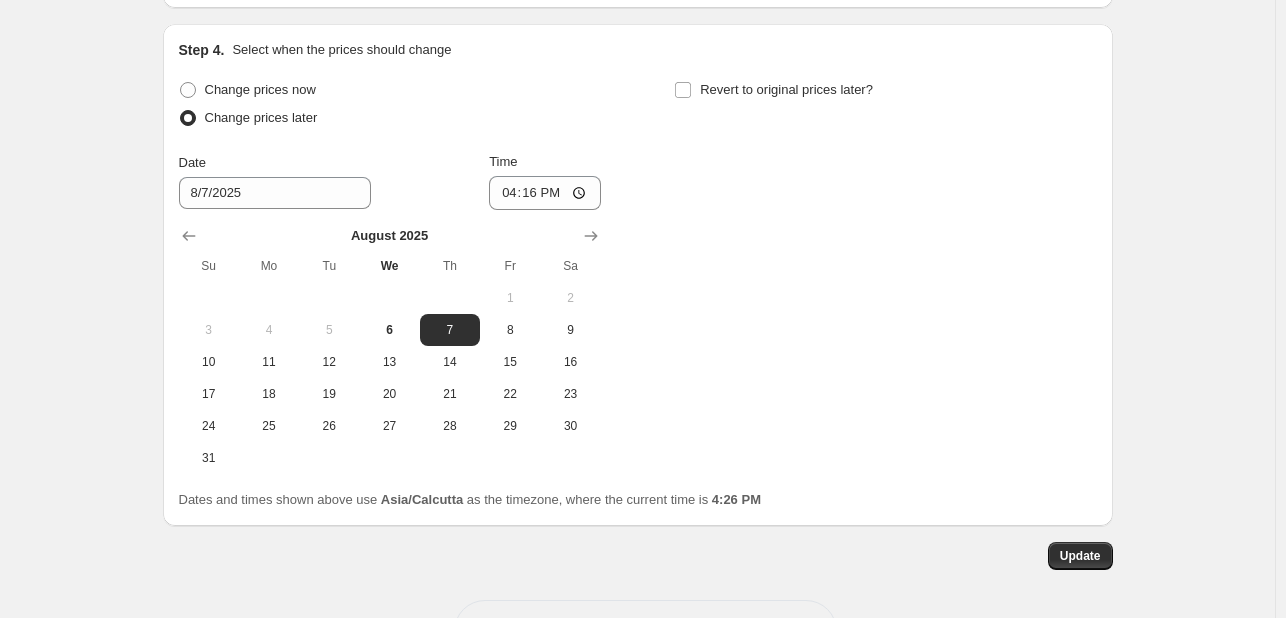 scroll, scrollTop: 3984, scrollLeft: 0, axis: vertical 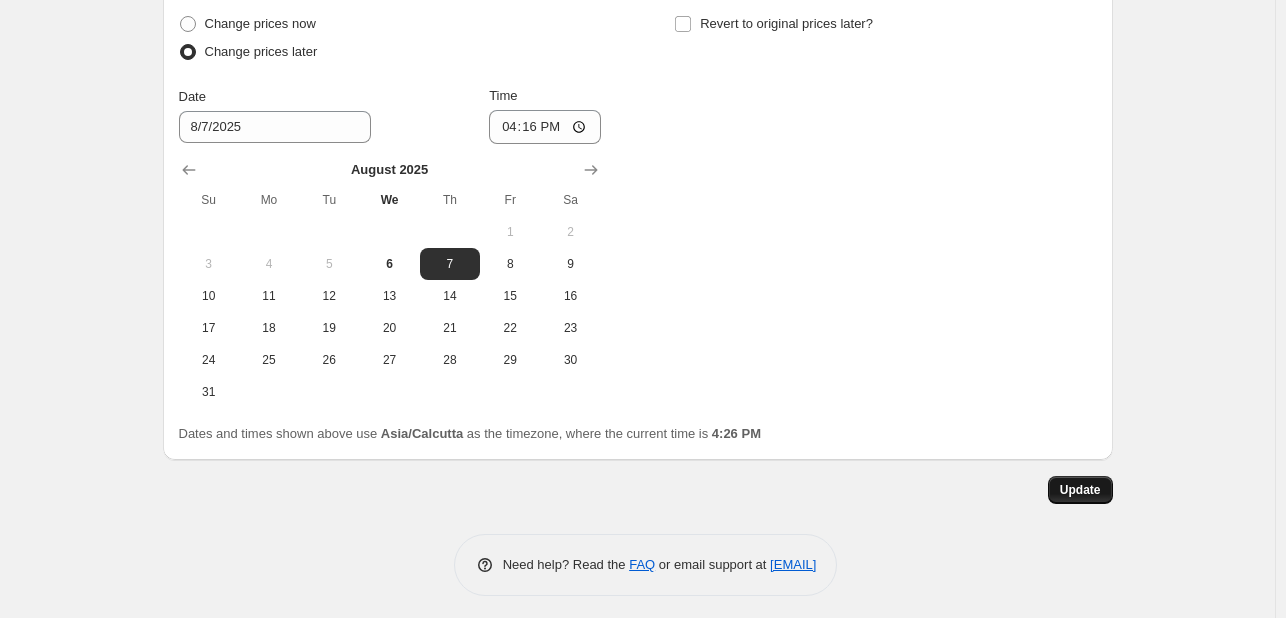 click on "Update" at bounding box center (1080, 490) 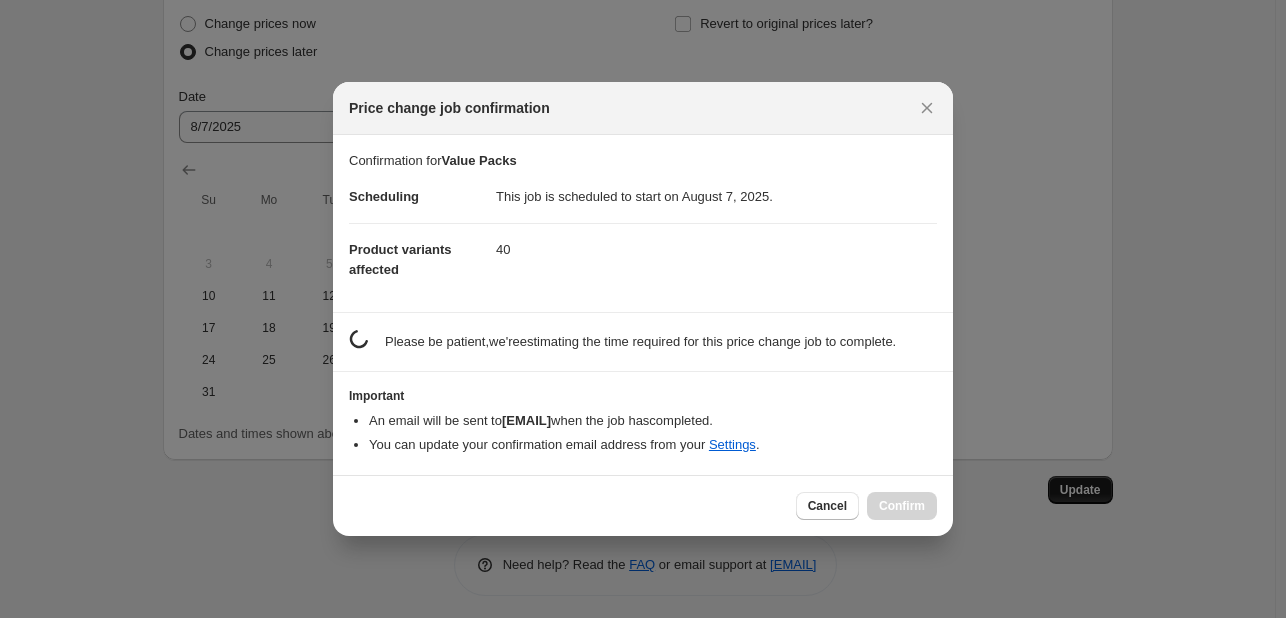 scroll, scrollTop: 0, scrollLeft: 0, axis: both 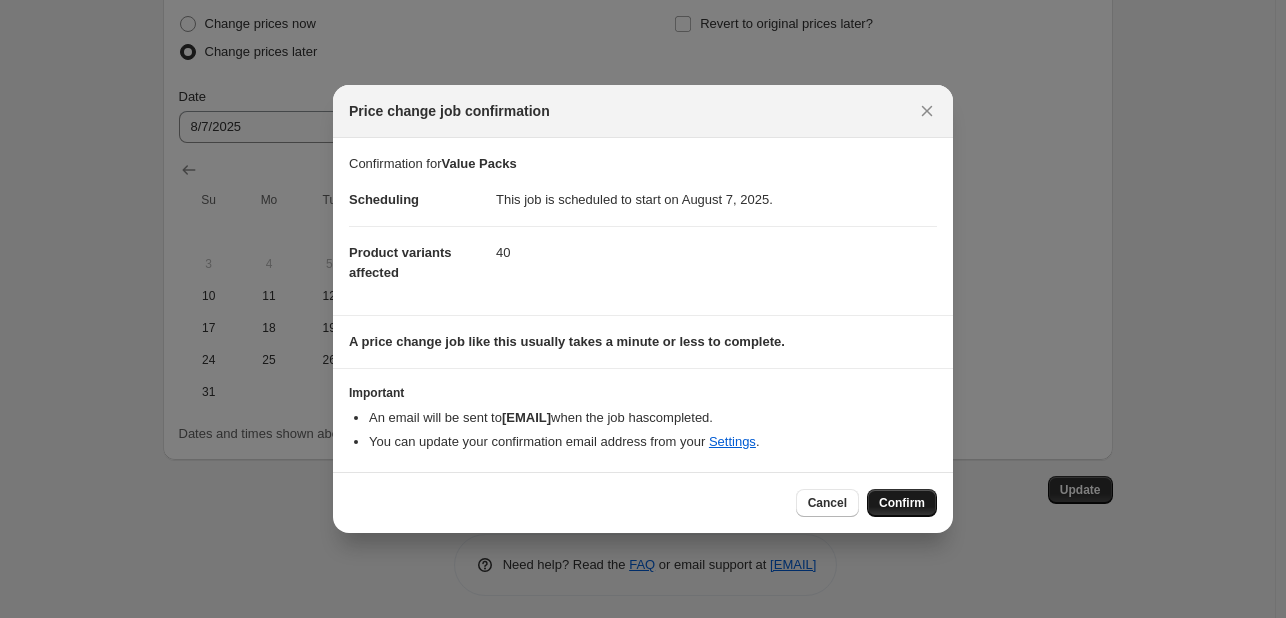click on "Confirm" at bounding box center [902, 503] 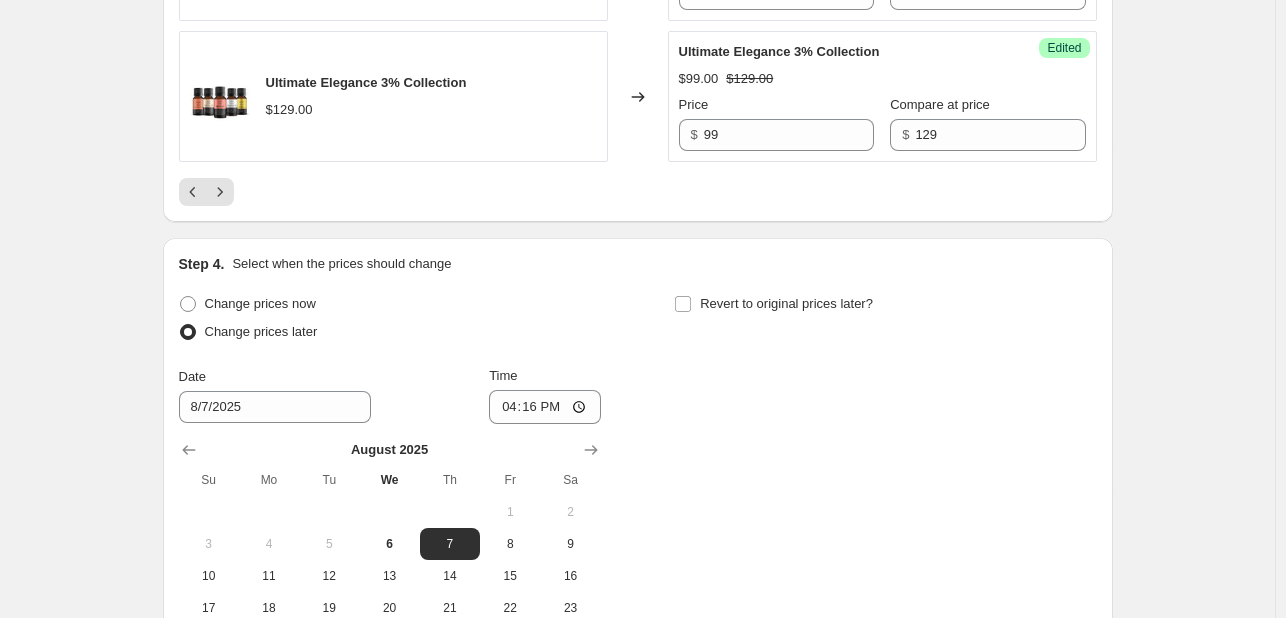 scroll, scrollTop: 3704, scrollLeft: 0, axis: vertical 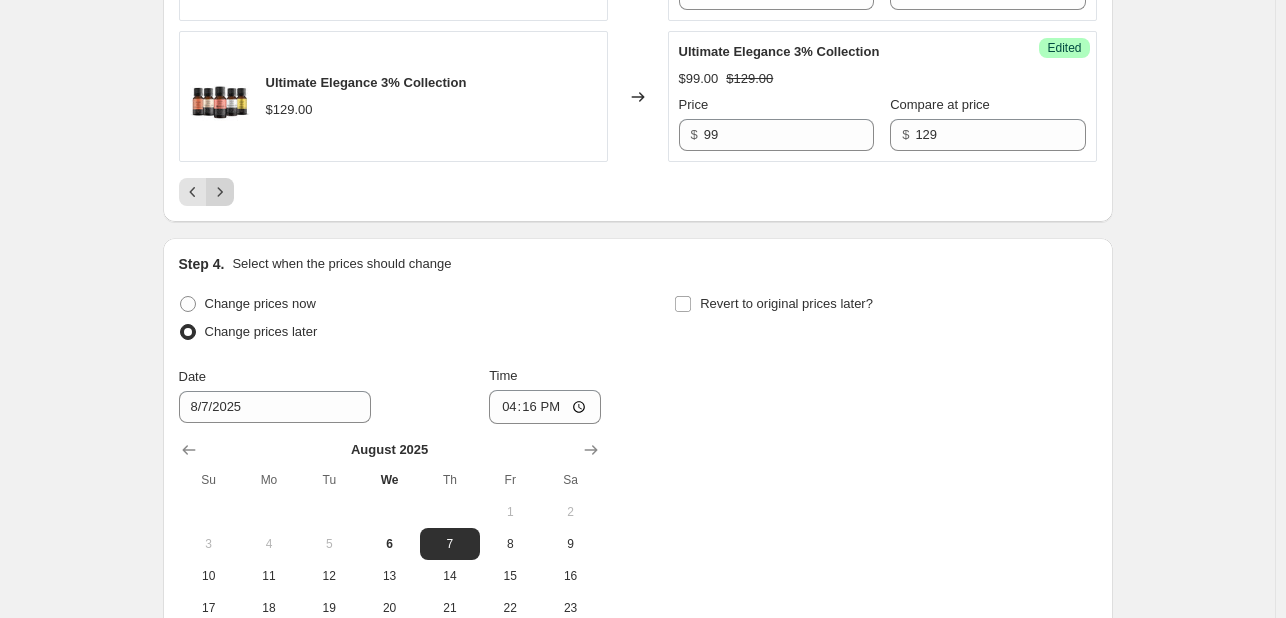 click at bounding box center (220, 192) 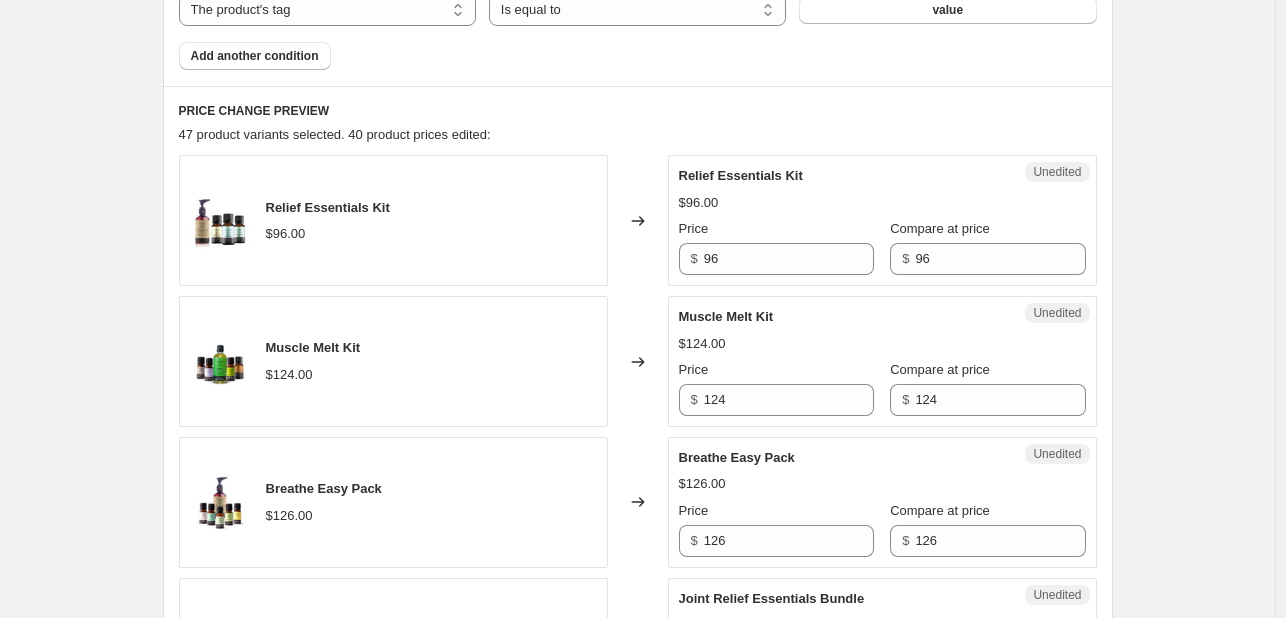 scroll, scrollTop: 866, scrollLeft: 0, axis: vertical 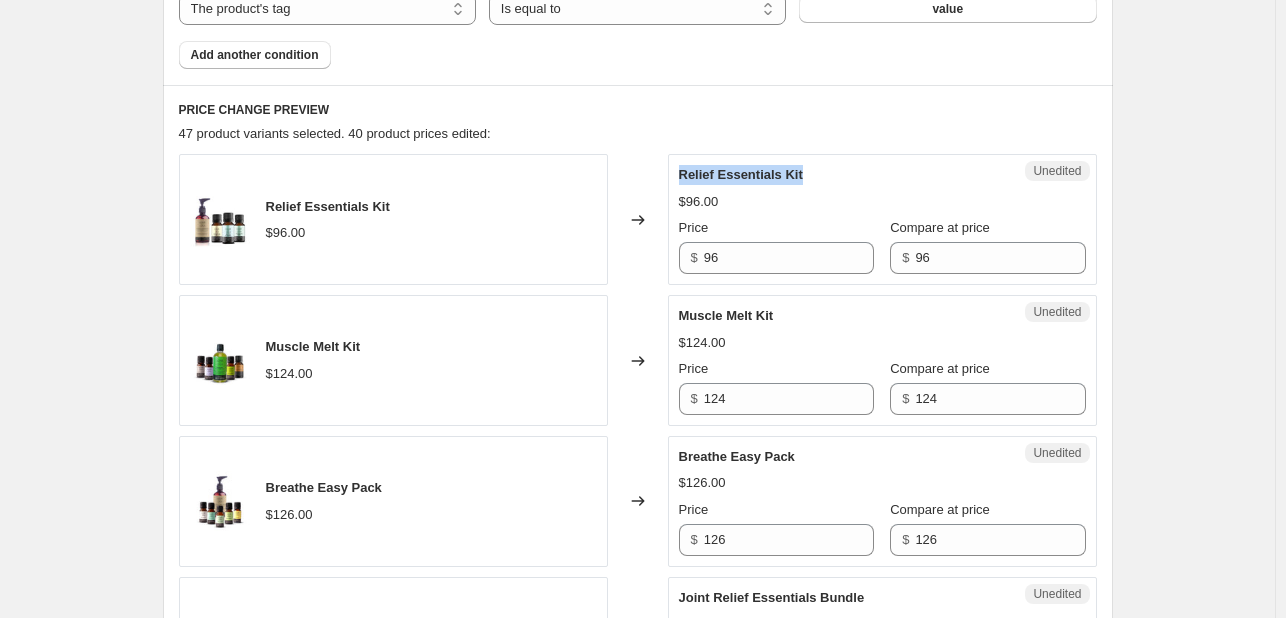 drag, startPoint x: 683, startPoint y: 177, endPoint x: 811, endPoint y: 173, distance: 128.06248 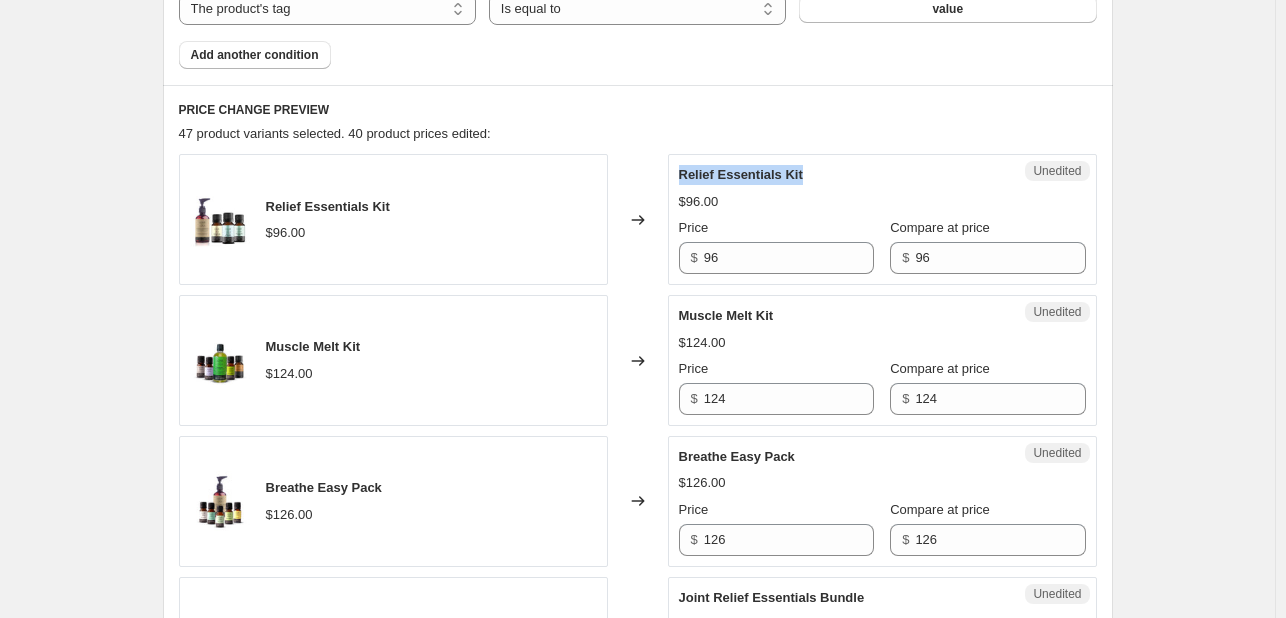 click on "Relief Essentials Kit" at bounding box center [842, 175] 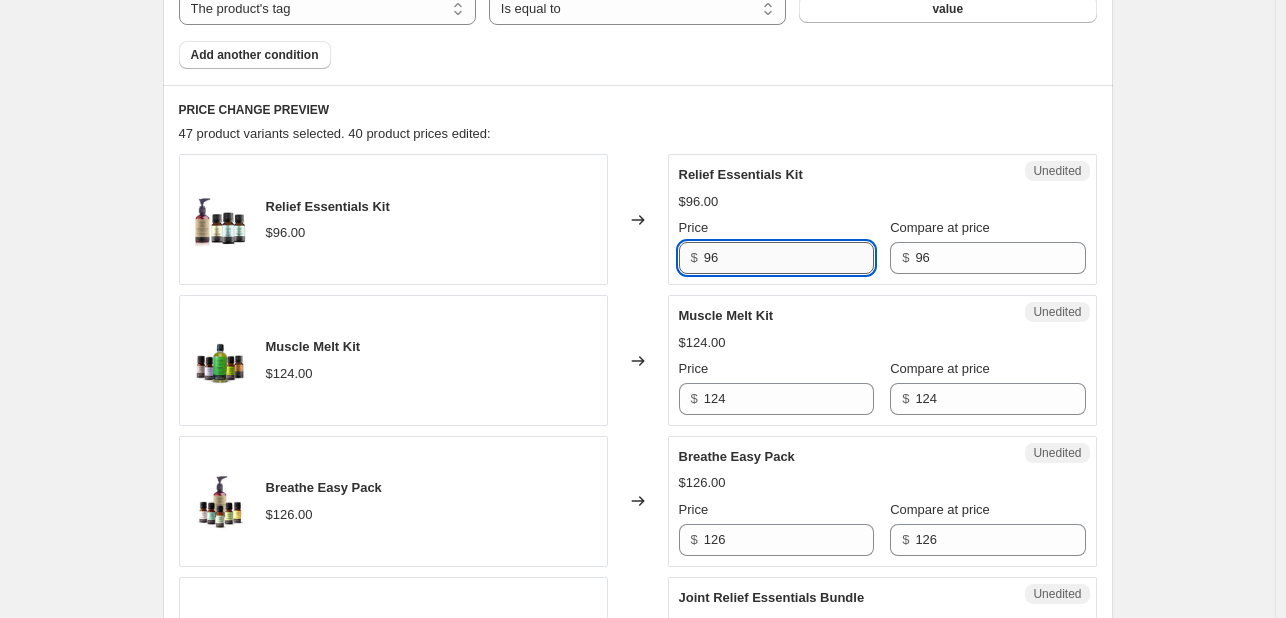 click on "96" at bounding box center [789, 258] 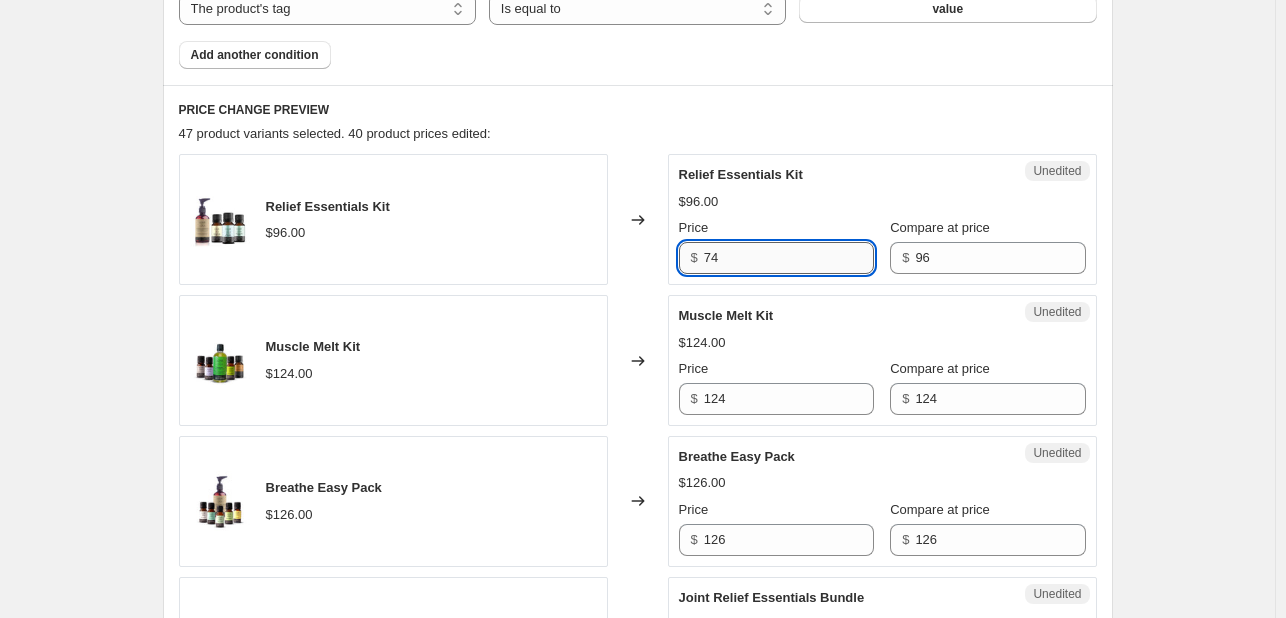 click on "74" at bounding box center (789, 258) 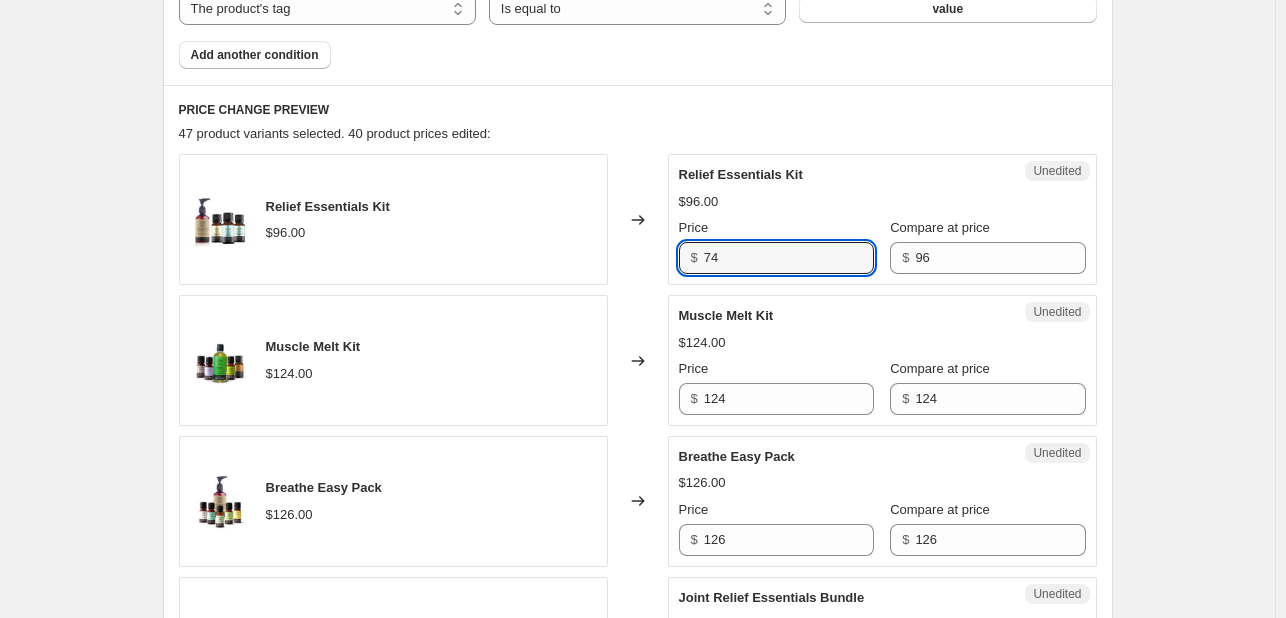 type on "74" 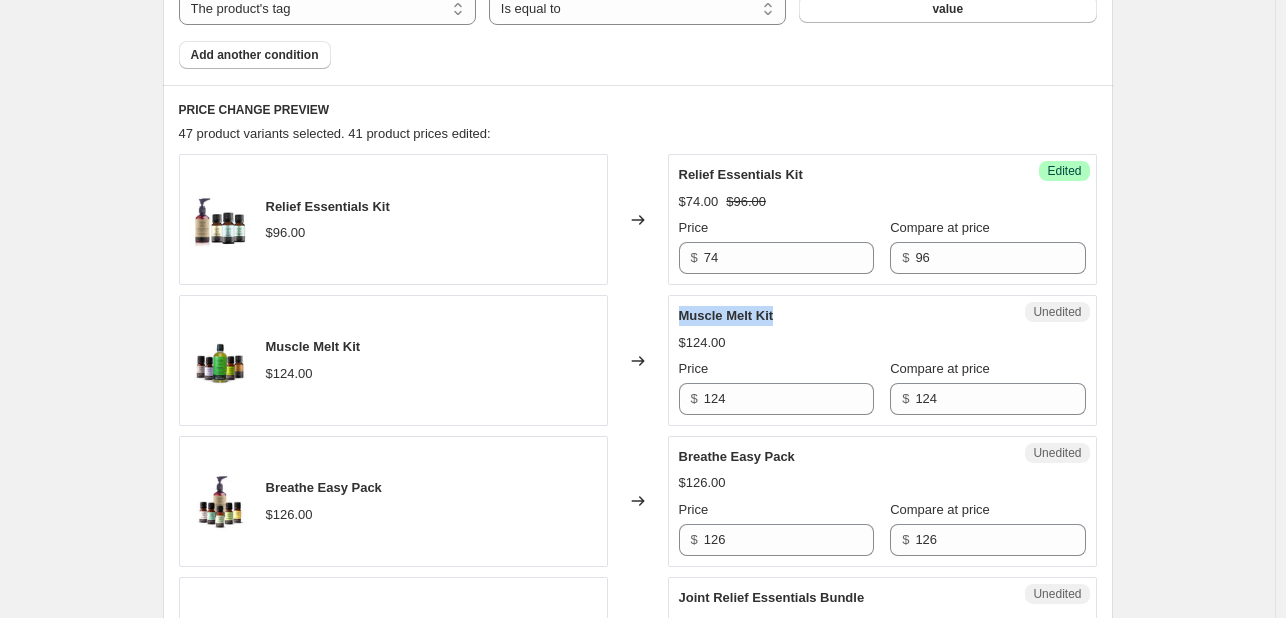 drag, startPoint x: 688, startPoint y: 311, endPoint x: 798, endPoint y: 313, distance: 110.01818 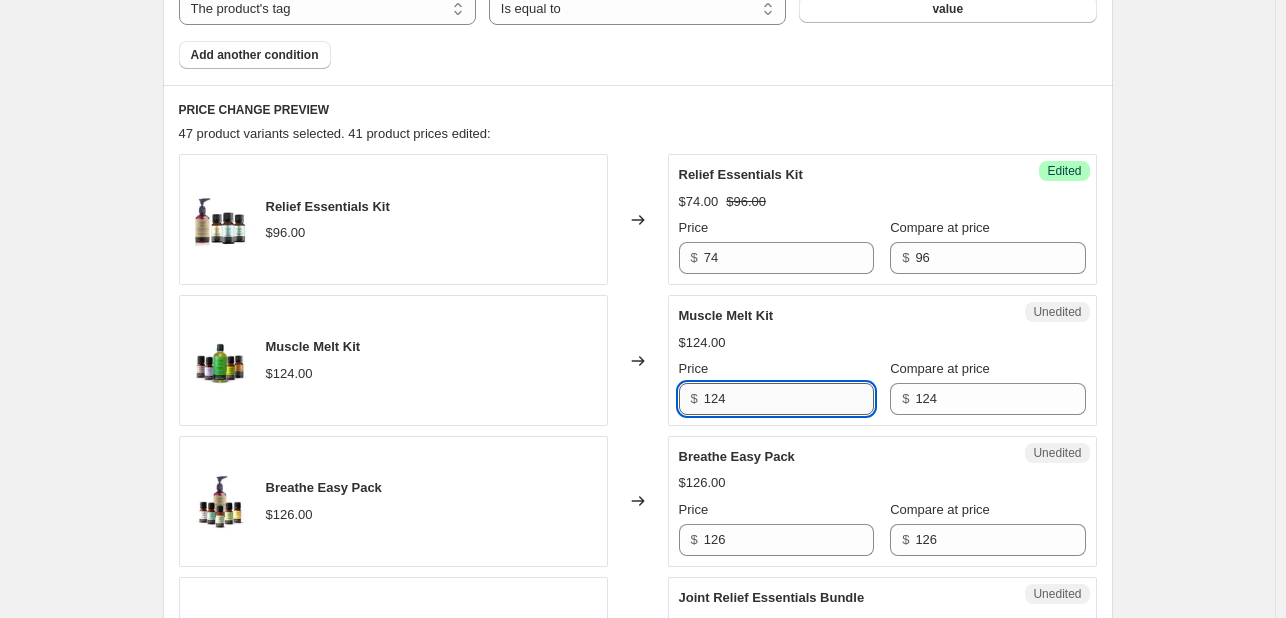 click on "124" at bounding box center [789, 399] 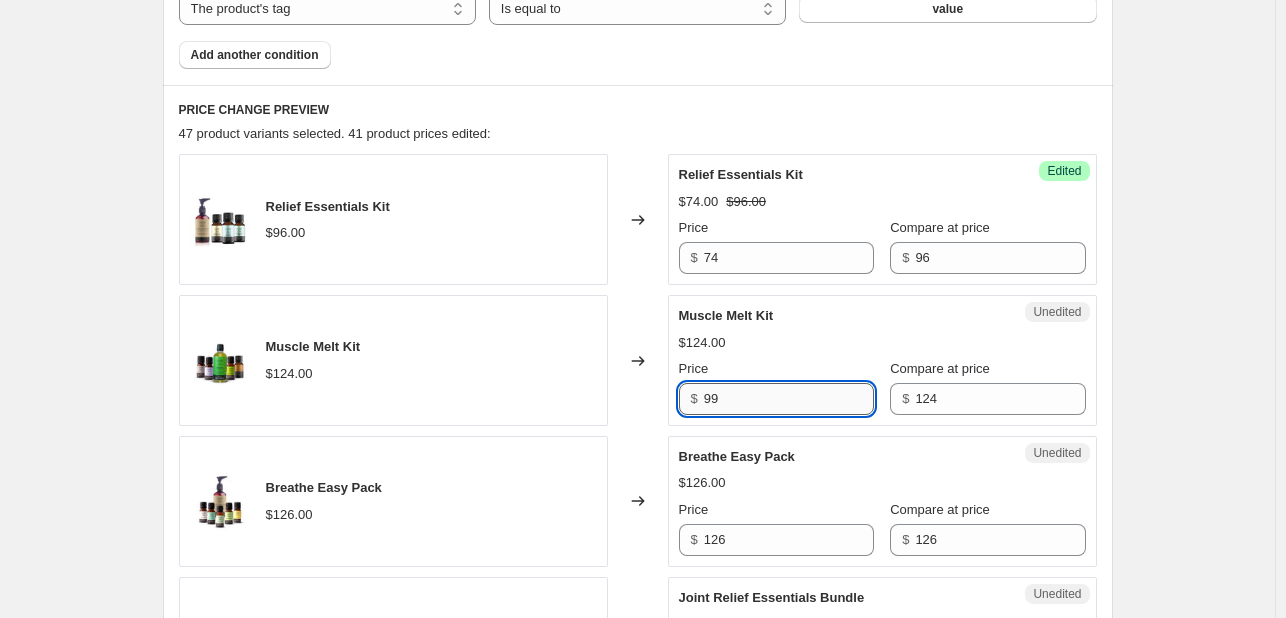 click on "99" at bounding box center (789, 399) 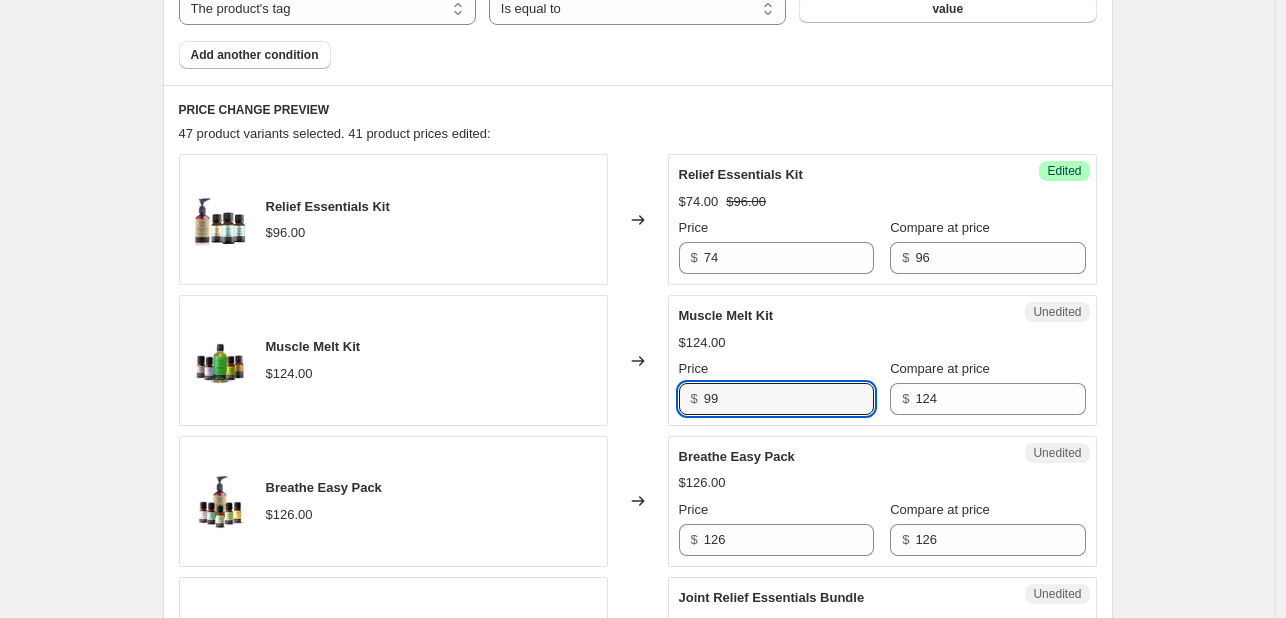 type on "99" 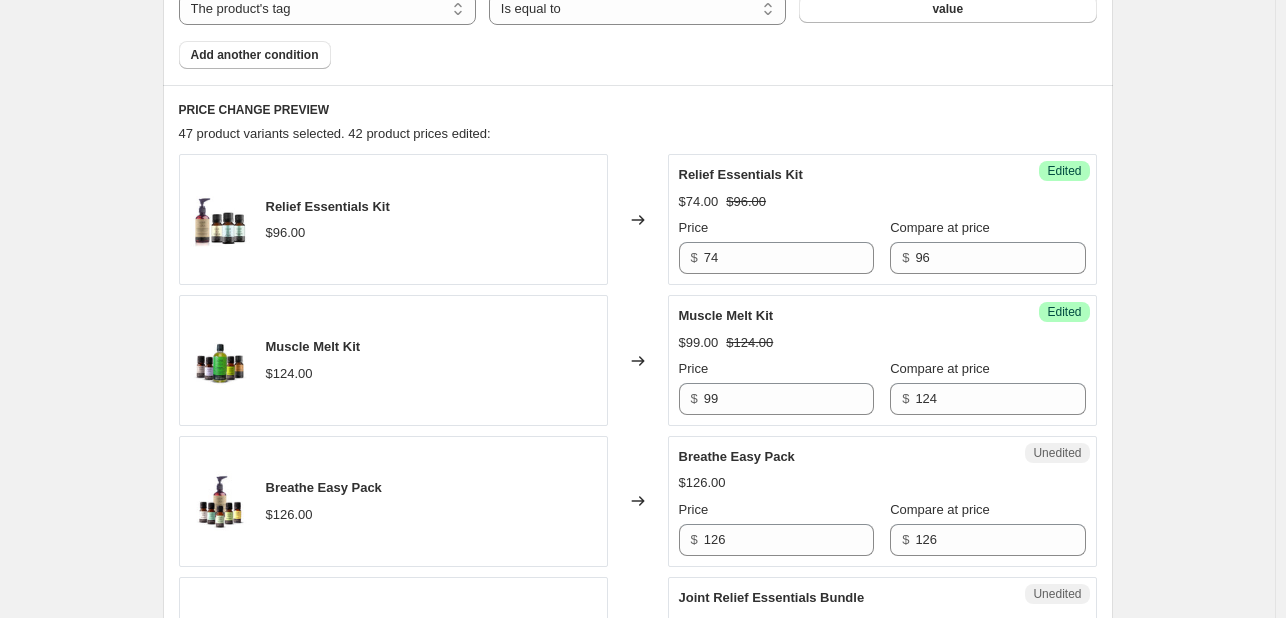 click on "Changed to" at bounding box center [638, 360] 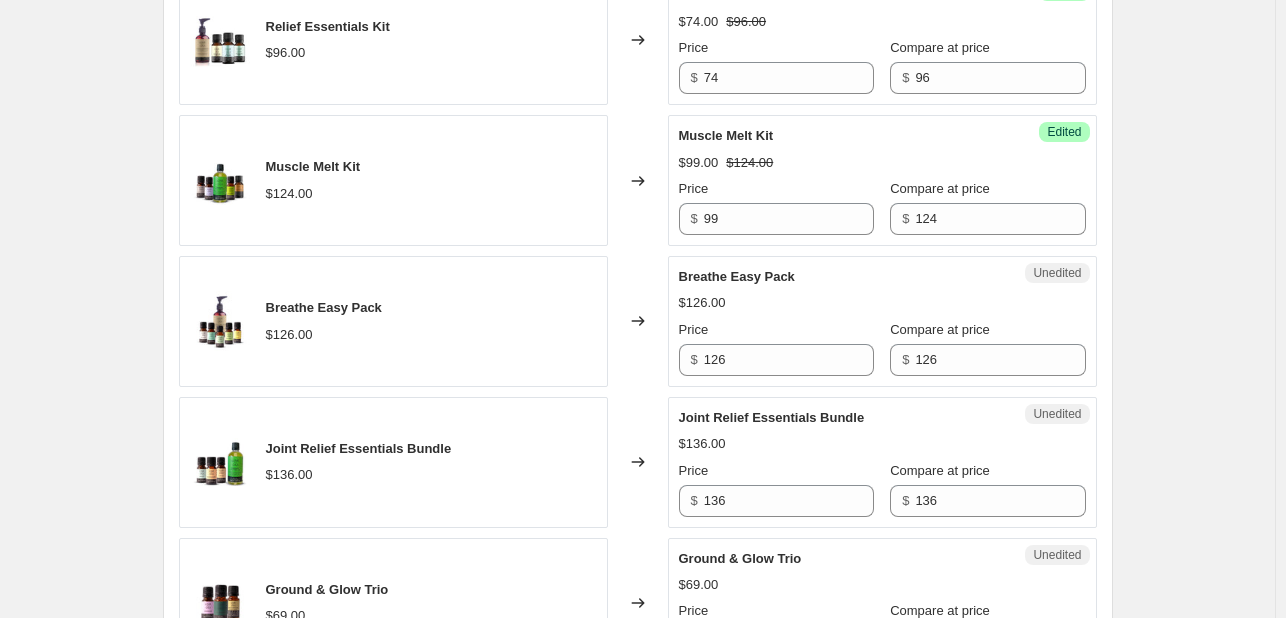 scroll, scrollTop: 1049, scrollLeft: 0, axis: vertical 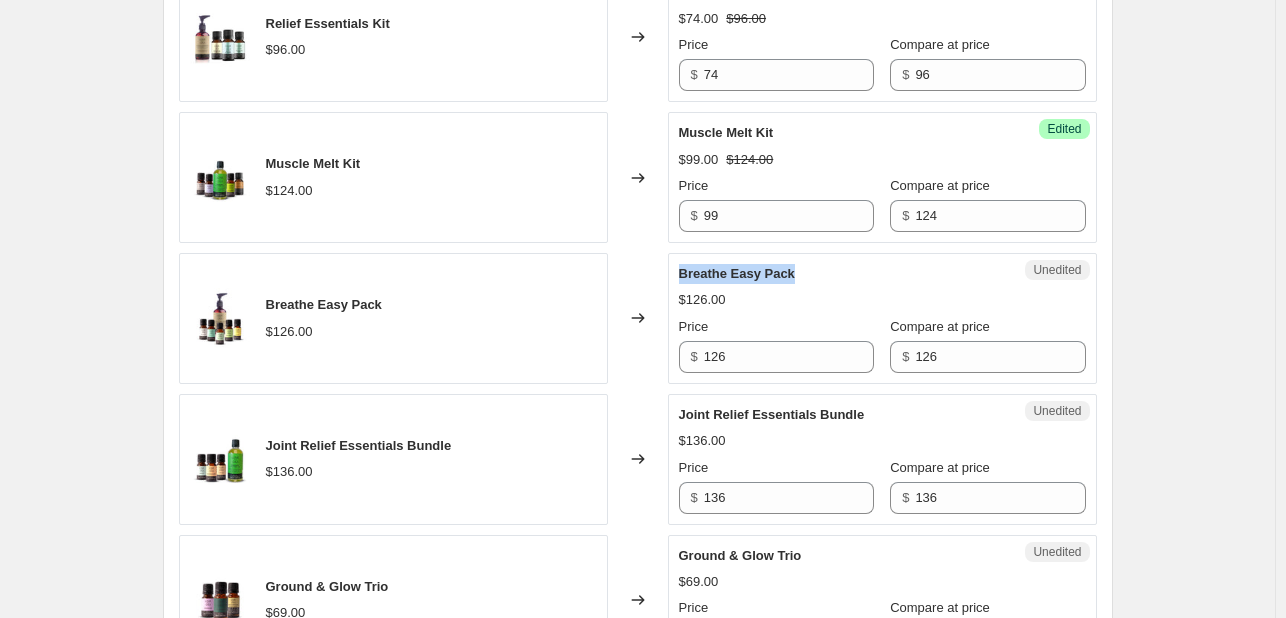 drag, startPoint x: 685, startPoint y: 269, endPoint x: 807, endPoint y: 269, distance: 122 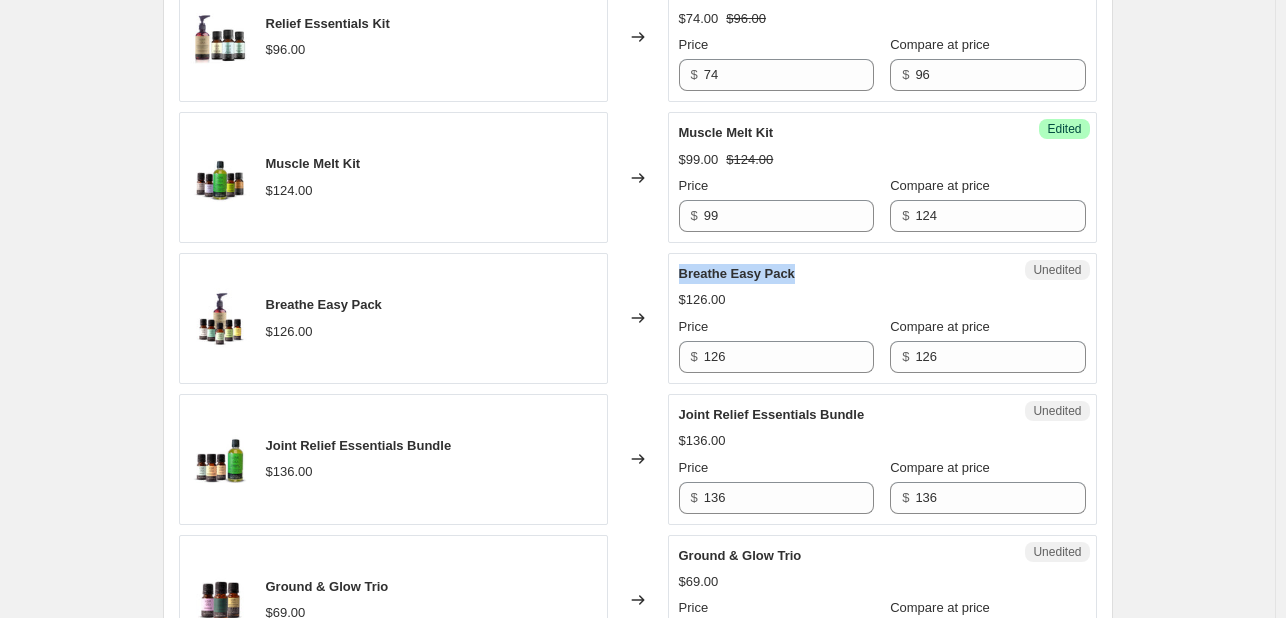 click on "Breathe Easy Pack" at bounding box center (842, 274) 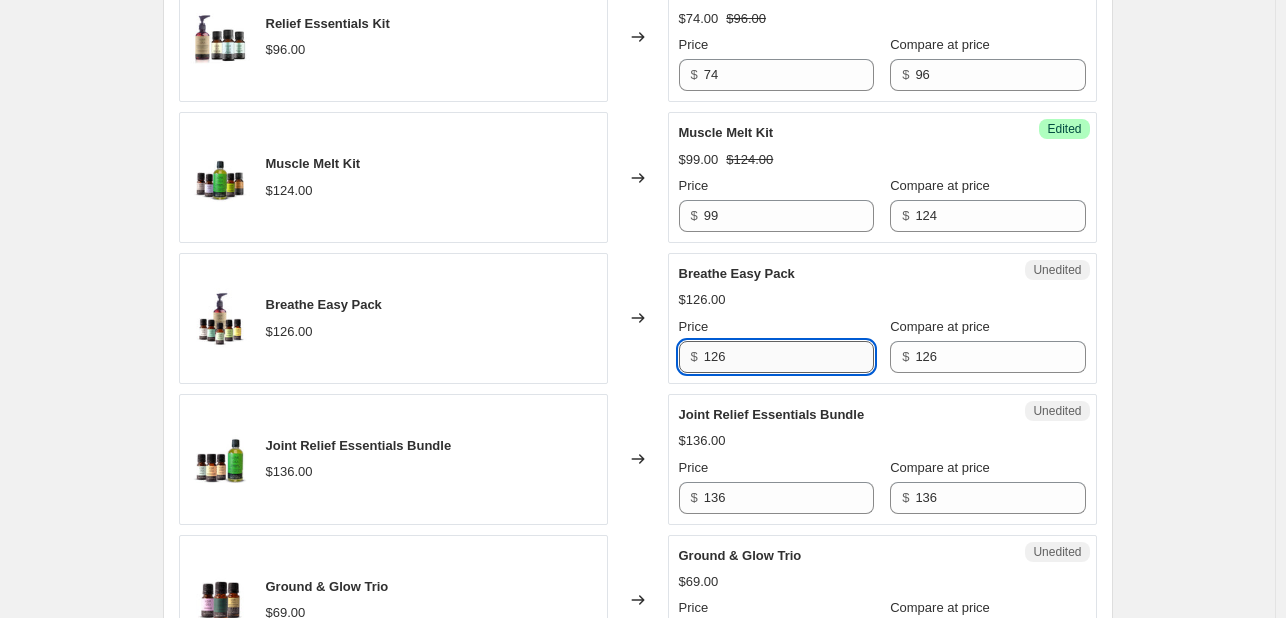 click on "126" at bounding box center [789, 357] 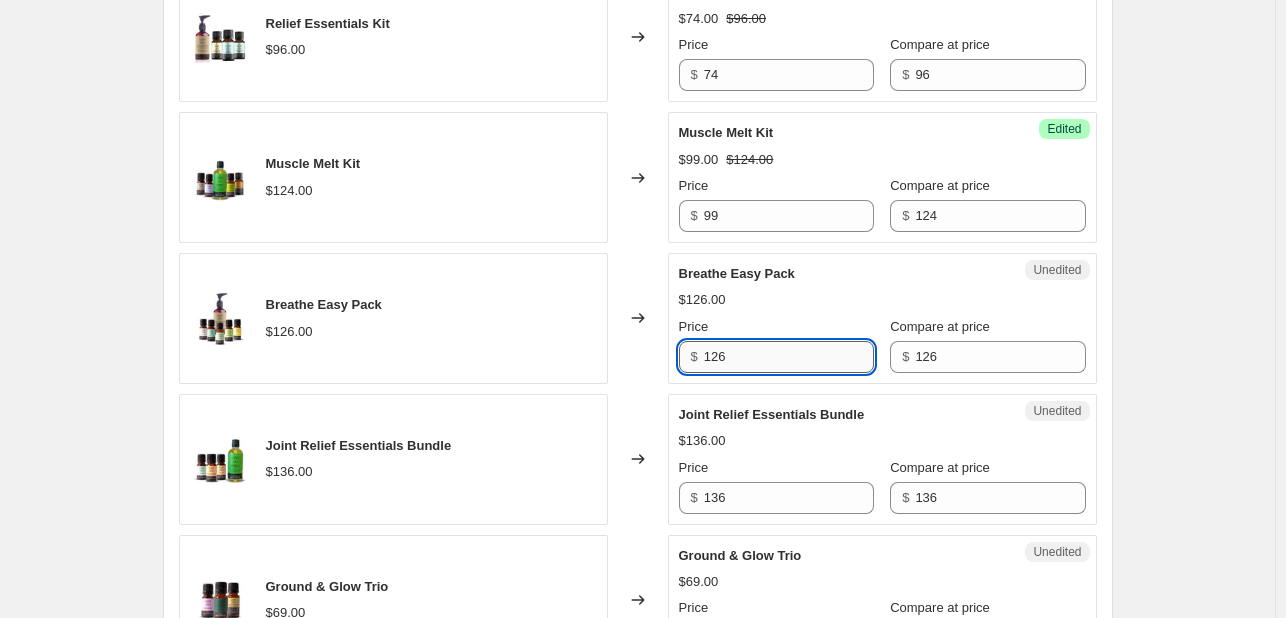 paste on "99" 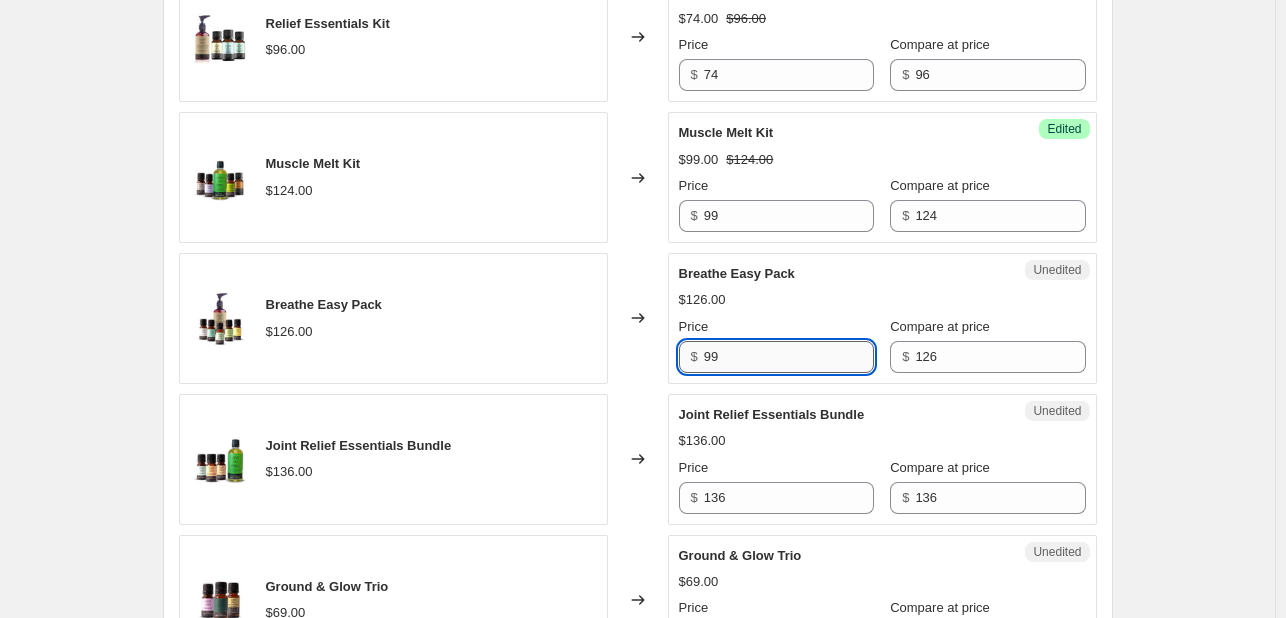 click on "99" at bounding box center (789, 357) 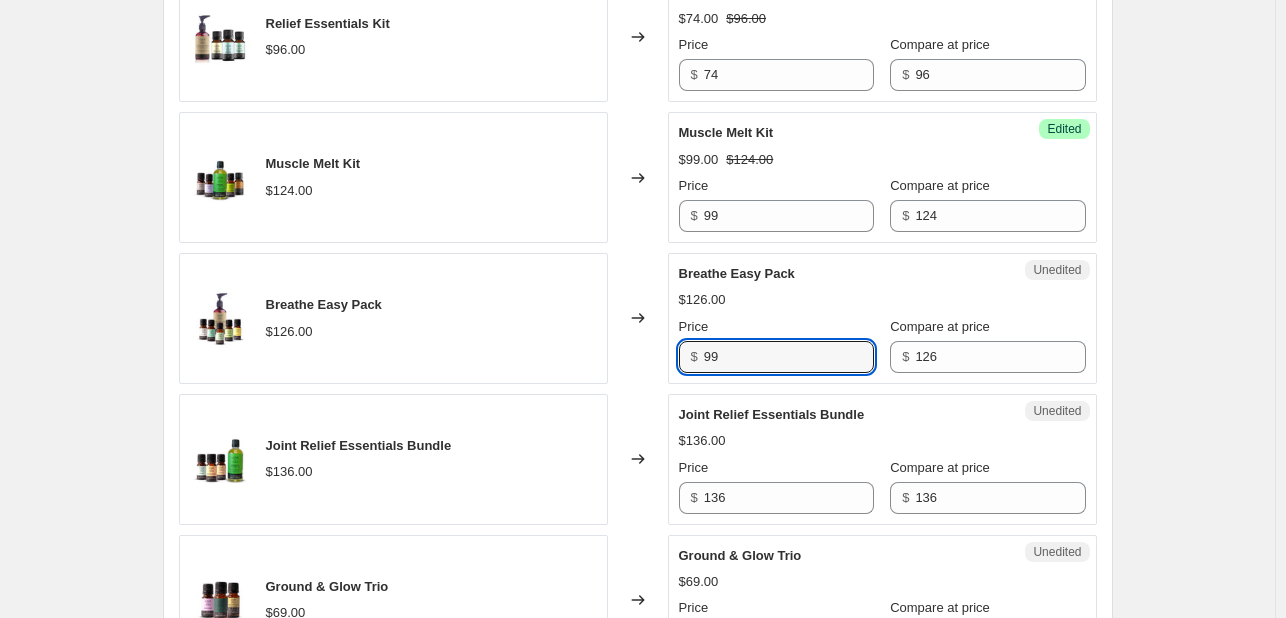 type on "99" 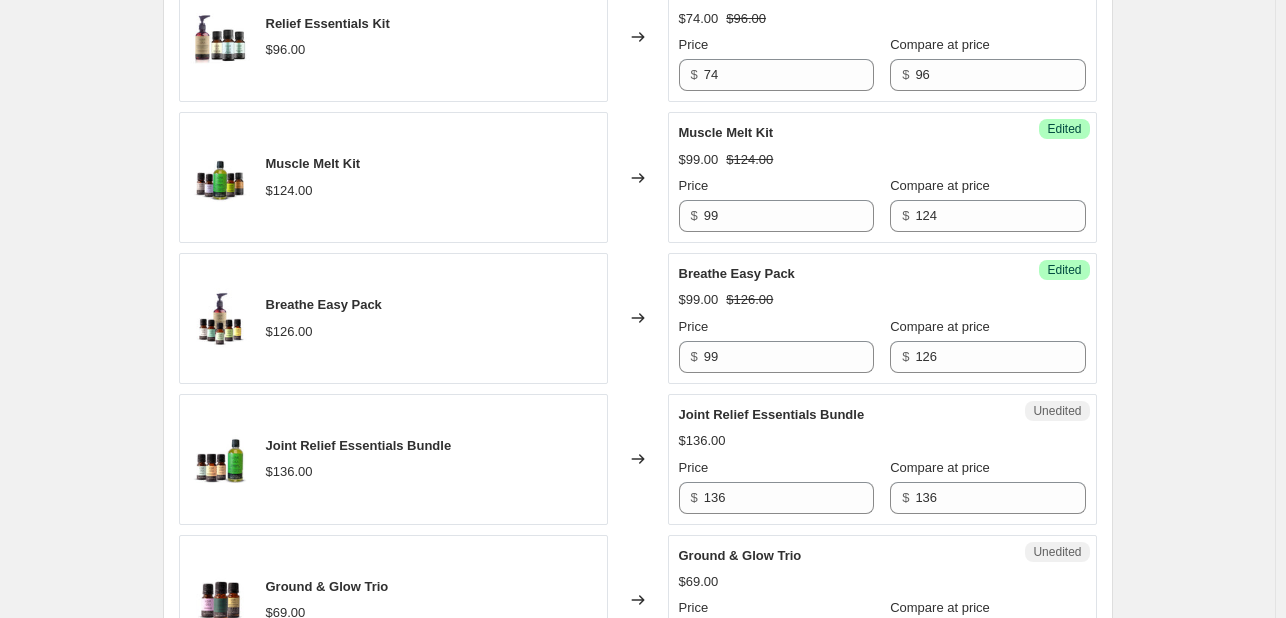 click on "Changed to" at bounding box center [638, 318] 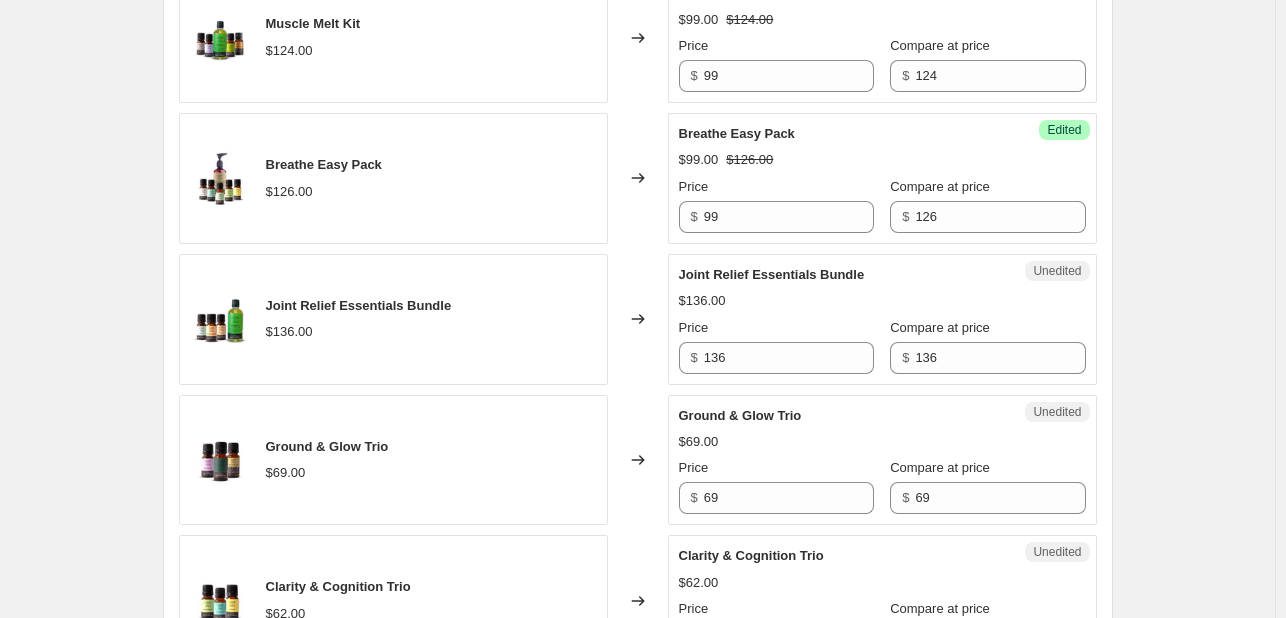 scroll, scrollTop: 1190, scrollLeft: 0, axis: vertical 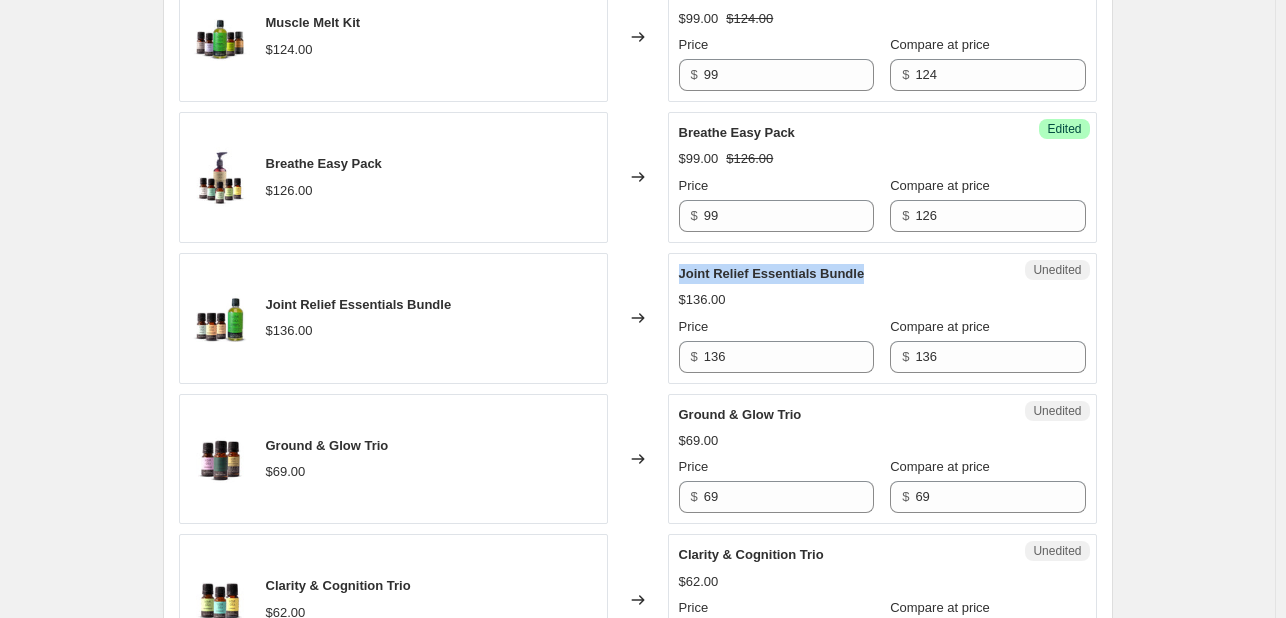 drag, startPoint x: 684, startPoint y: 271, endPoint x: 867, endPoint y: 273, distance: 183.01093 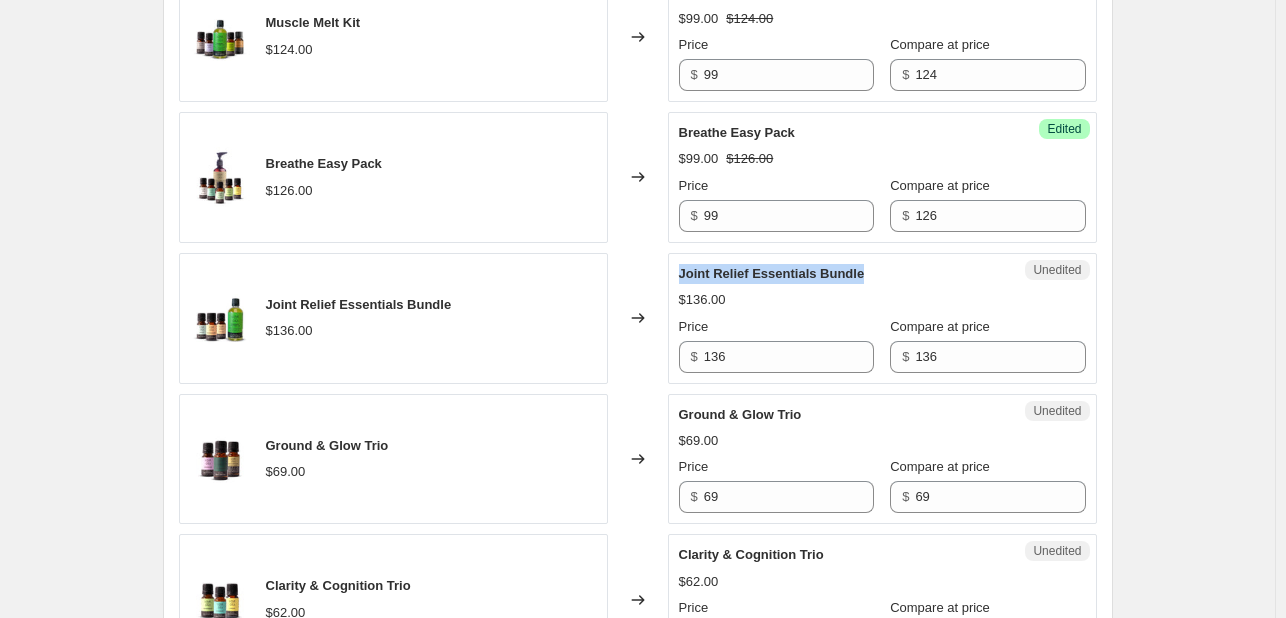 click on "Joint Relief Essentials Bundle" at bounding box center (772, 273) 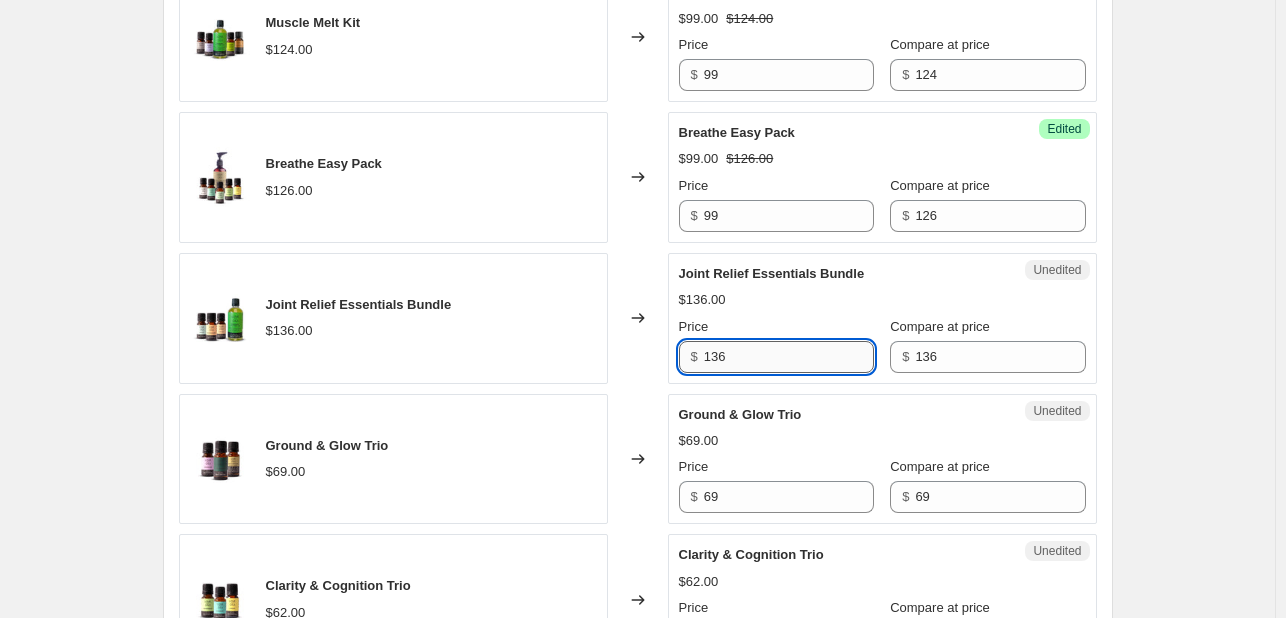 click on "136" at bounding box center [789, 357] 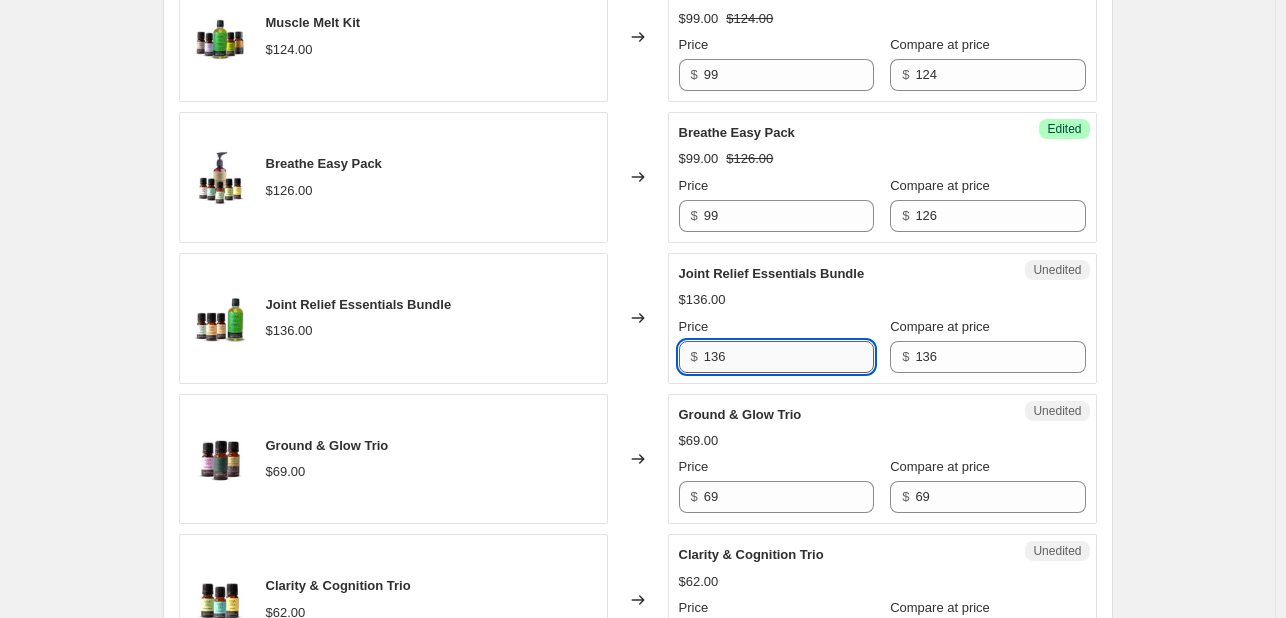 paste on "99" 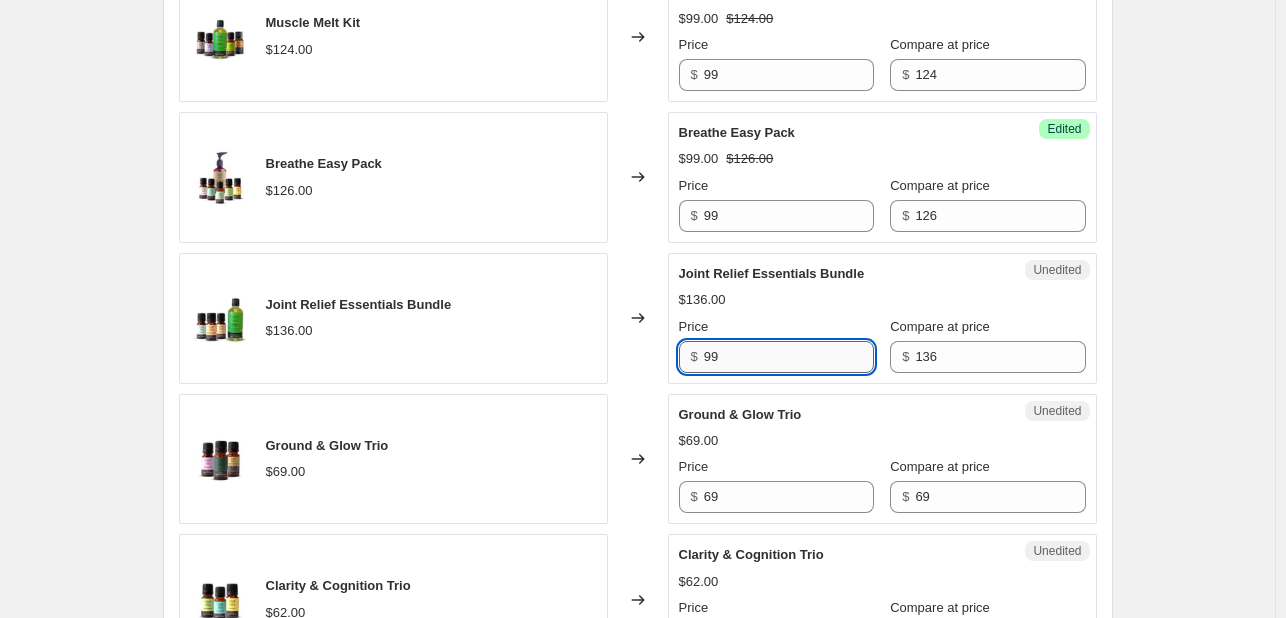click on "99" at bounding box center [789, 357] 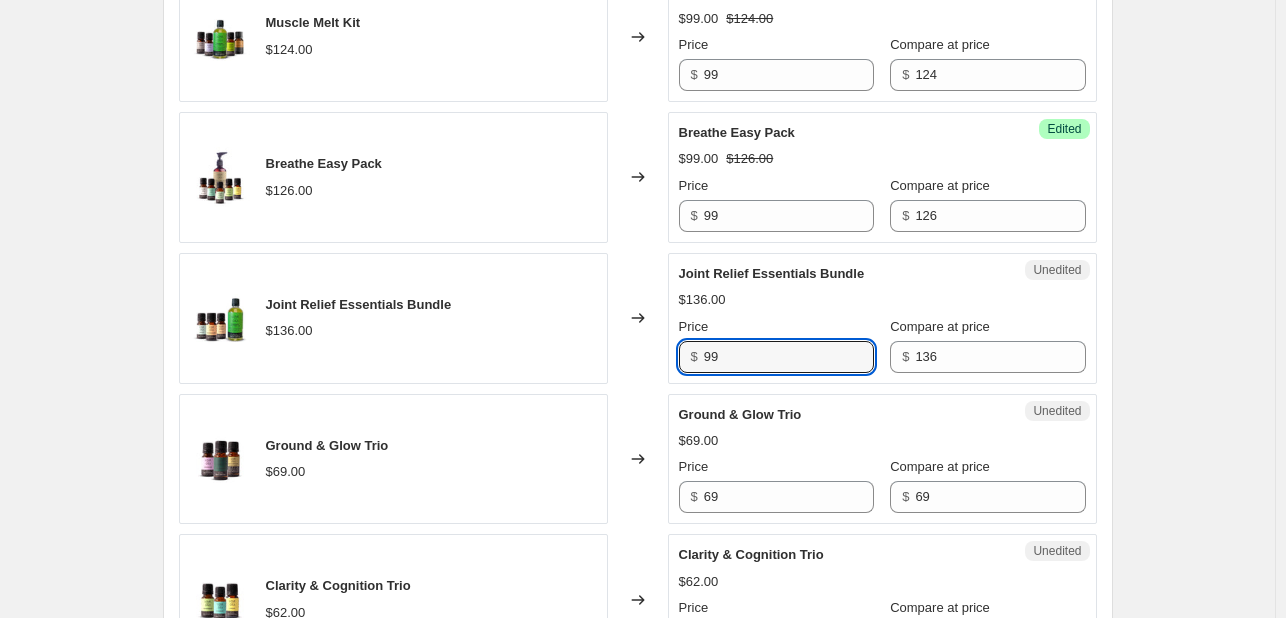 type on "99" 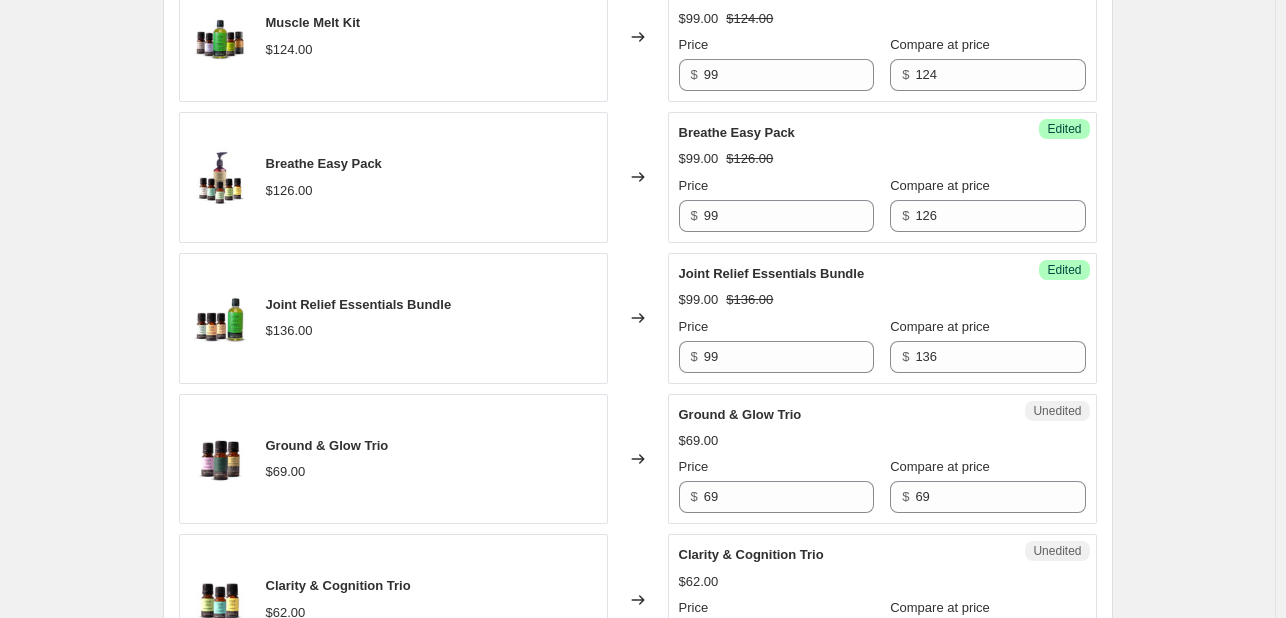 click on "Changed to" at bounding box center (638, 318) 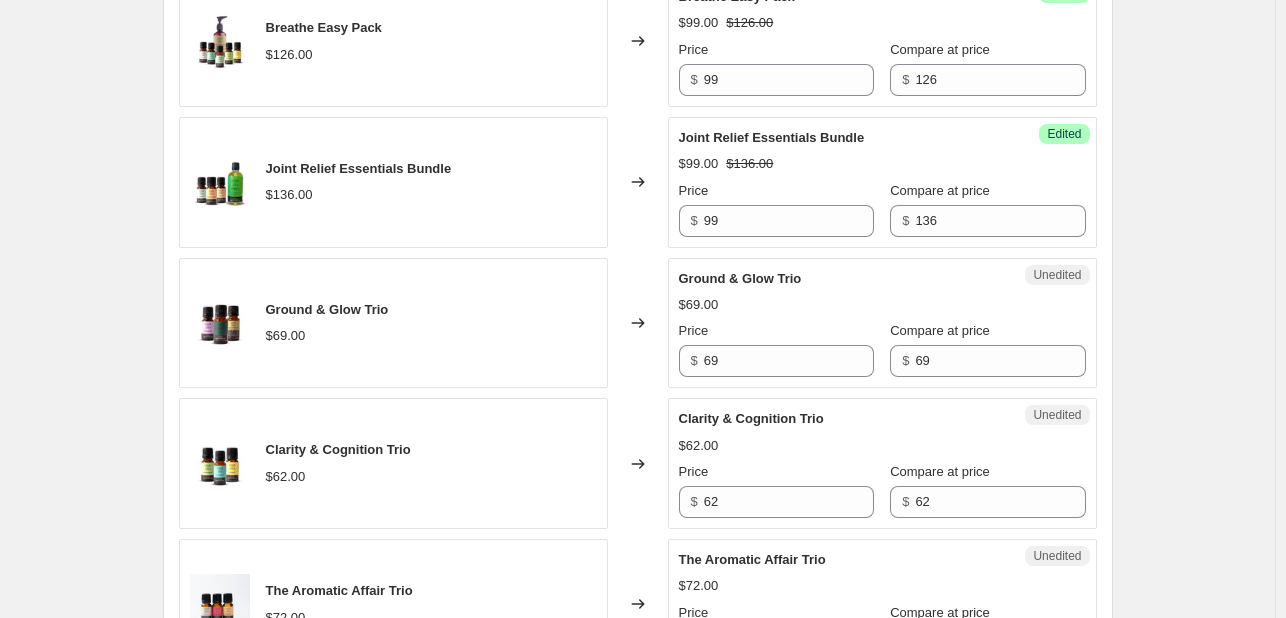 scroll, scrollTop: 1327, scrollLeft: 0, axis: vertical 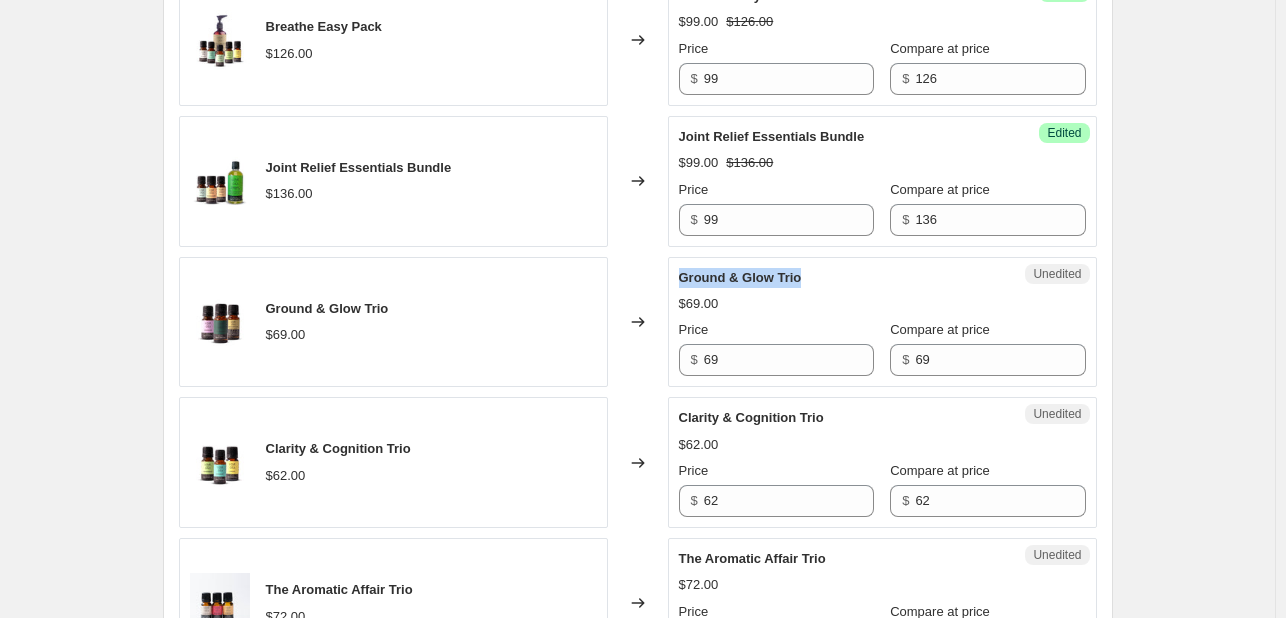 drag, startPoint x: 683, startPoint y: 277, endPoint x: 803, endPoint y: 278, distance: 120.004166 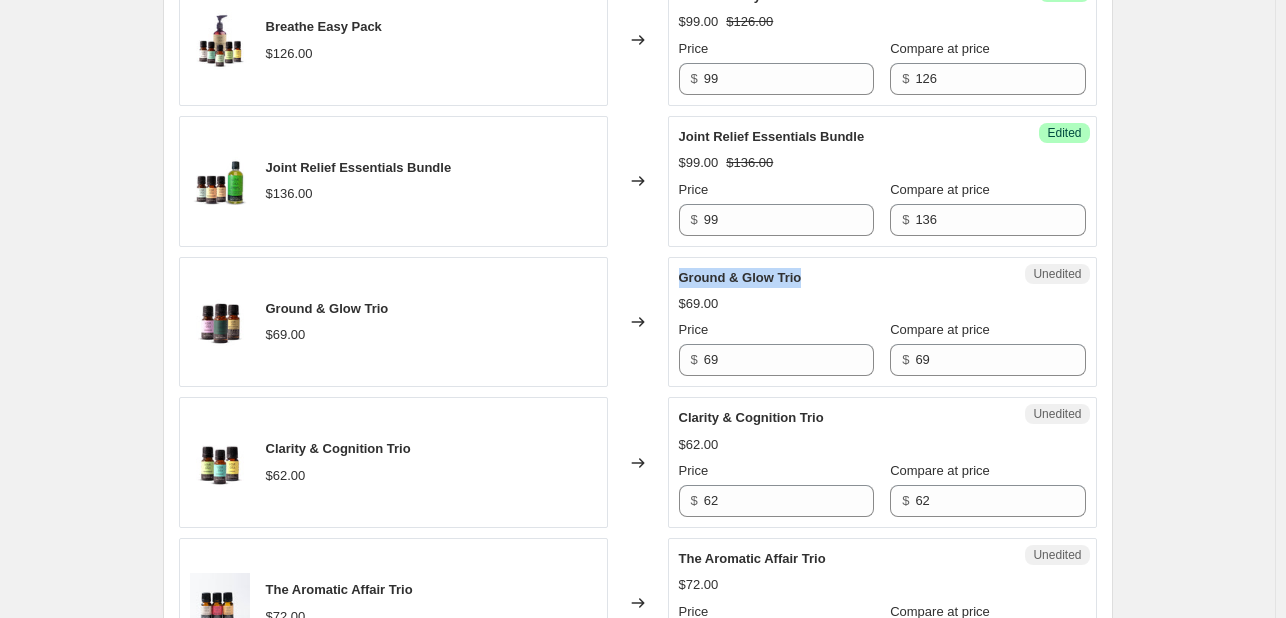 click on "Ground & Glow Trio" at bounding box center (740, 277) 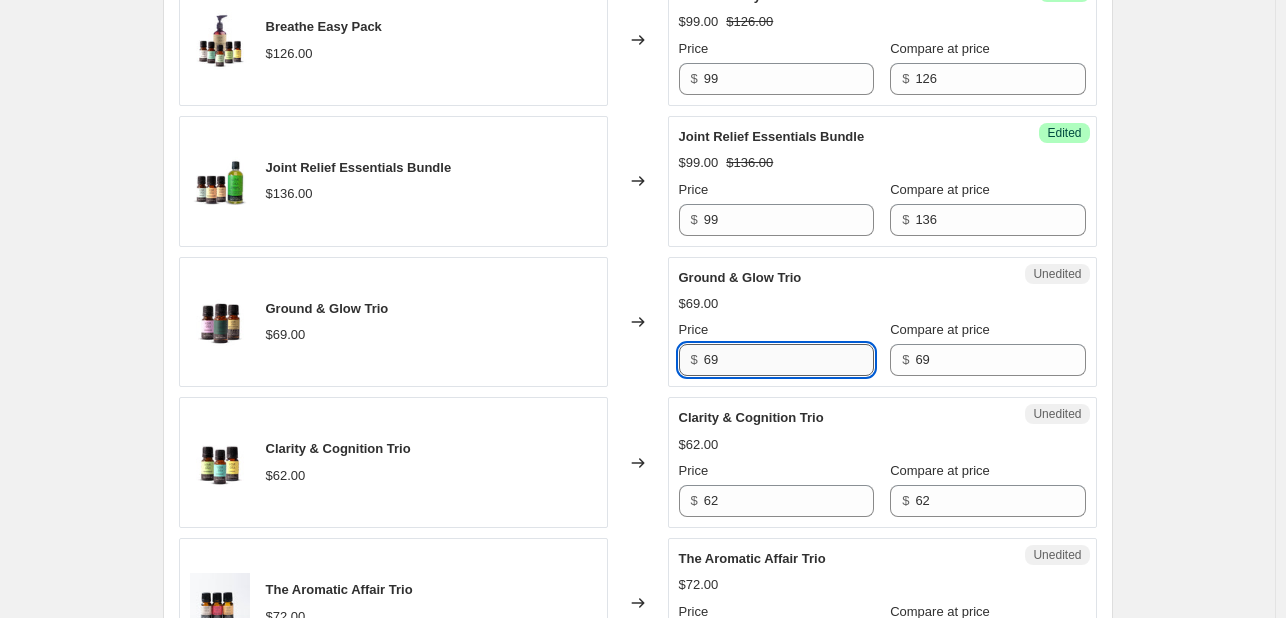 click on "69" at bounding box center (789, 360) 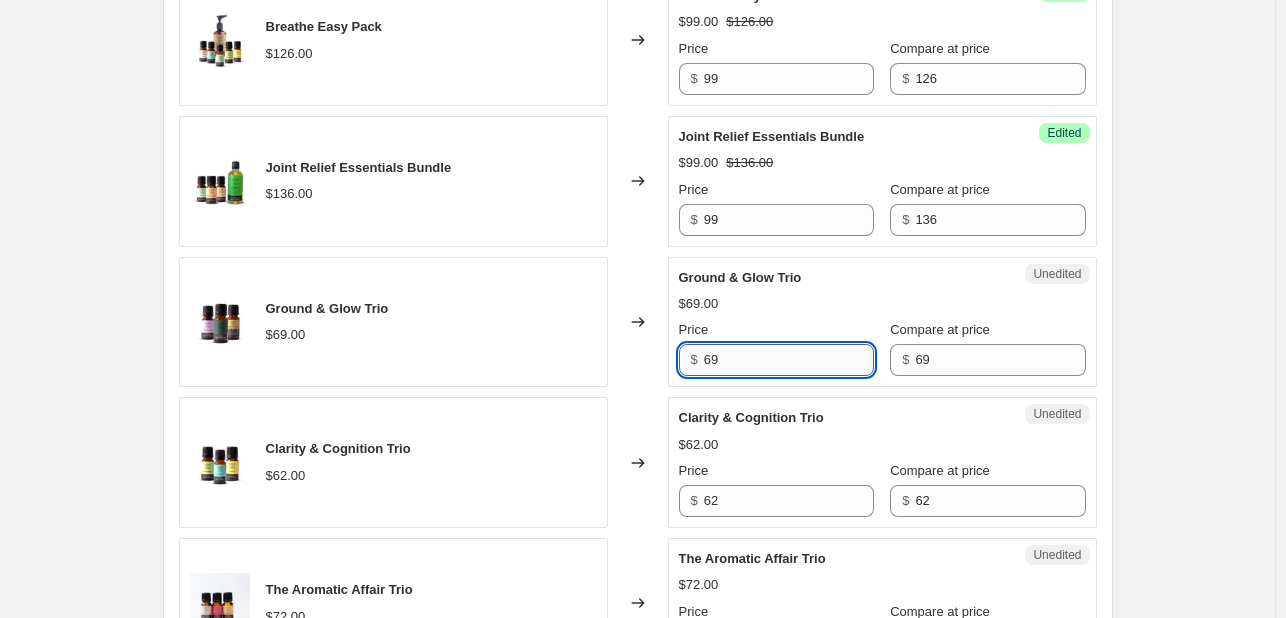 paste on "44" 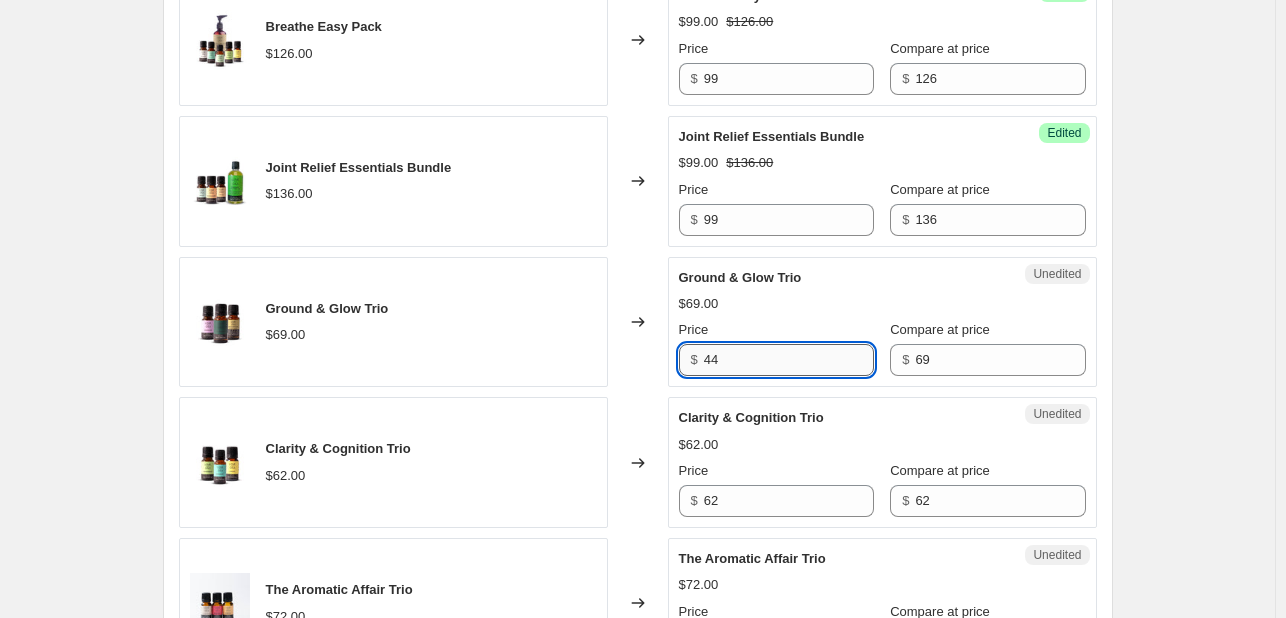 click on "44" at bounding box center [789, 360] 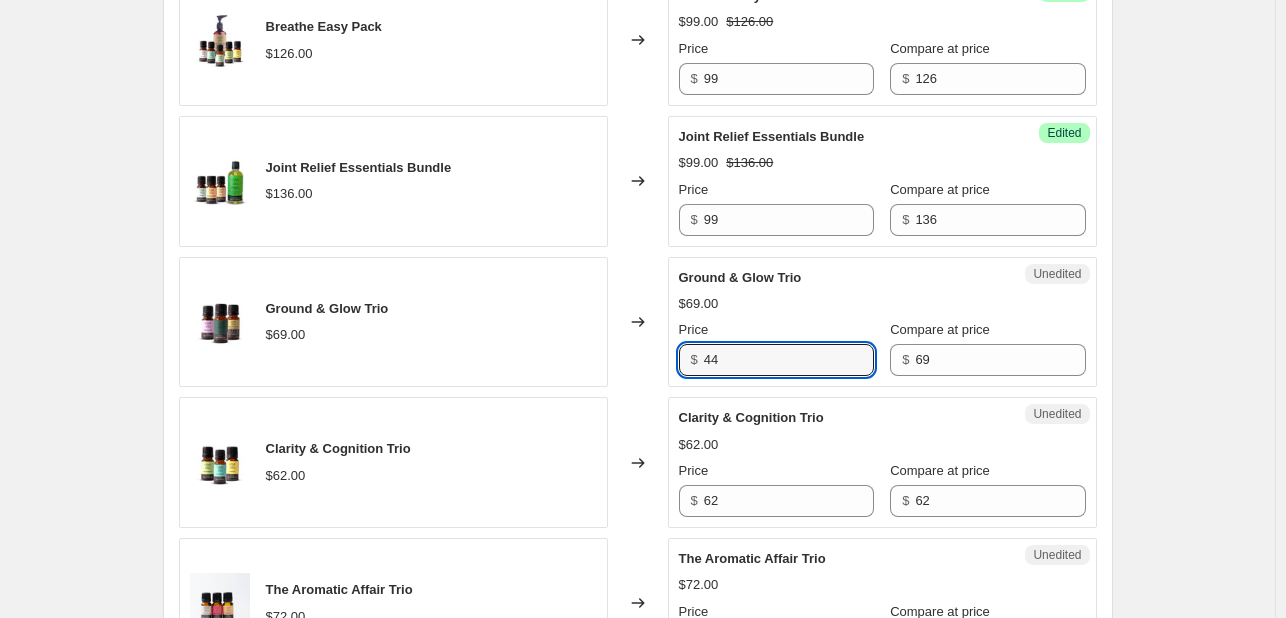 type on "44" 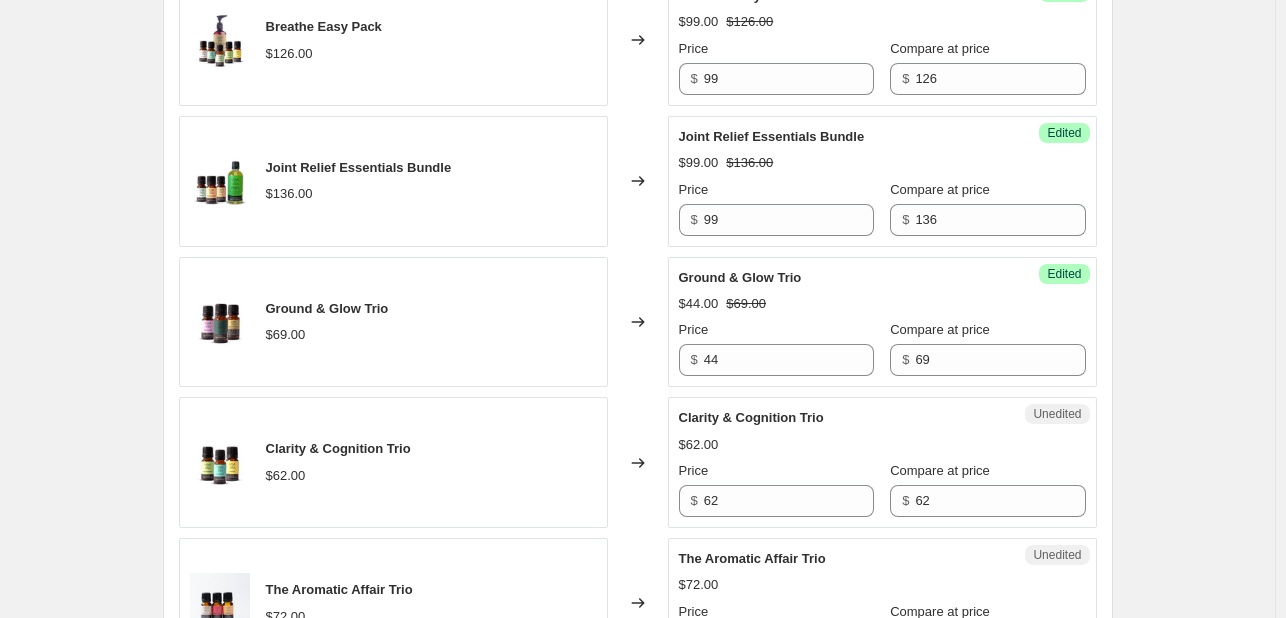 click on "Changed to" at bounding box center (638, 322) 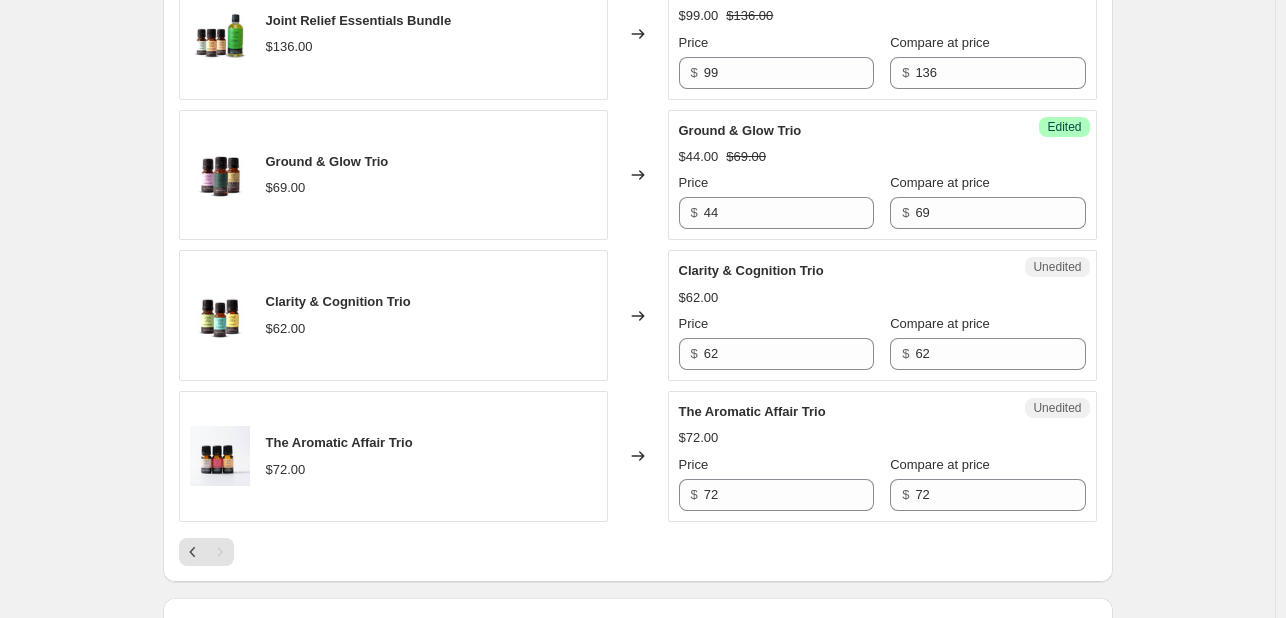 scroll, scrollTop: 1475, scrollLeft: 0, axis: vertical 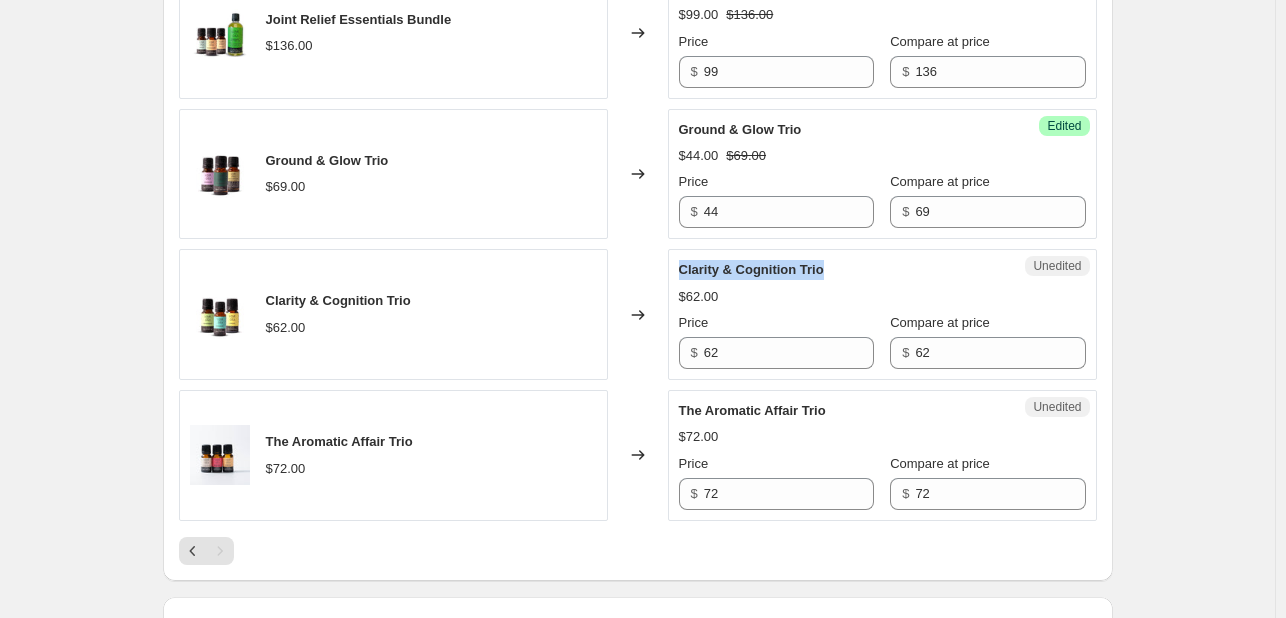 drag, startPoint x: 684, startPoint y: 265, endPoint x: 830, endPoint y: 268, distance: 146.03082 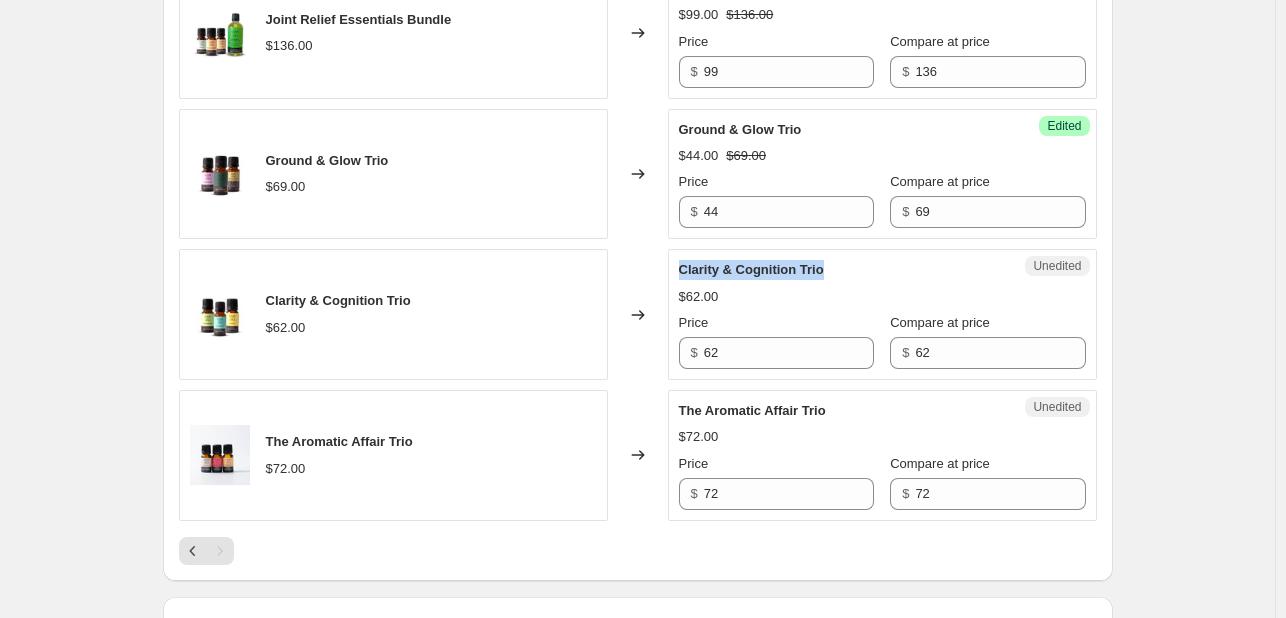 click on "Clarity & Cognition Trio" at bounding box center [751, 269] 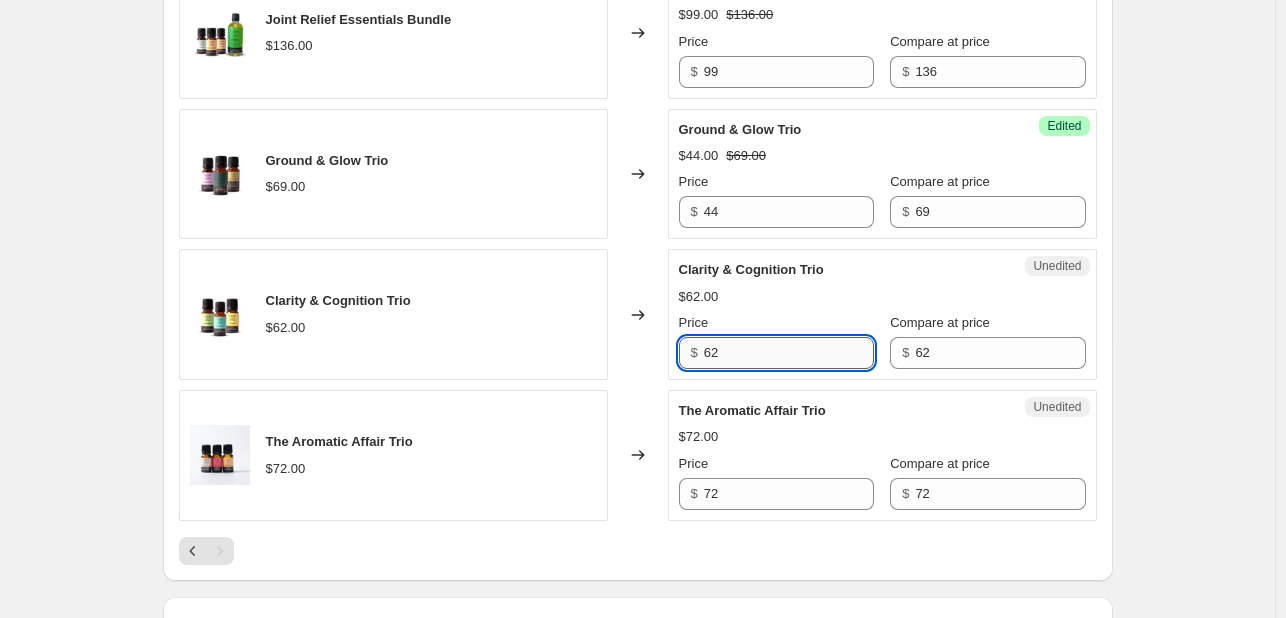 click on "62" at bounding box center (789, 353) 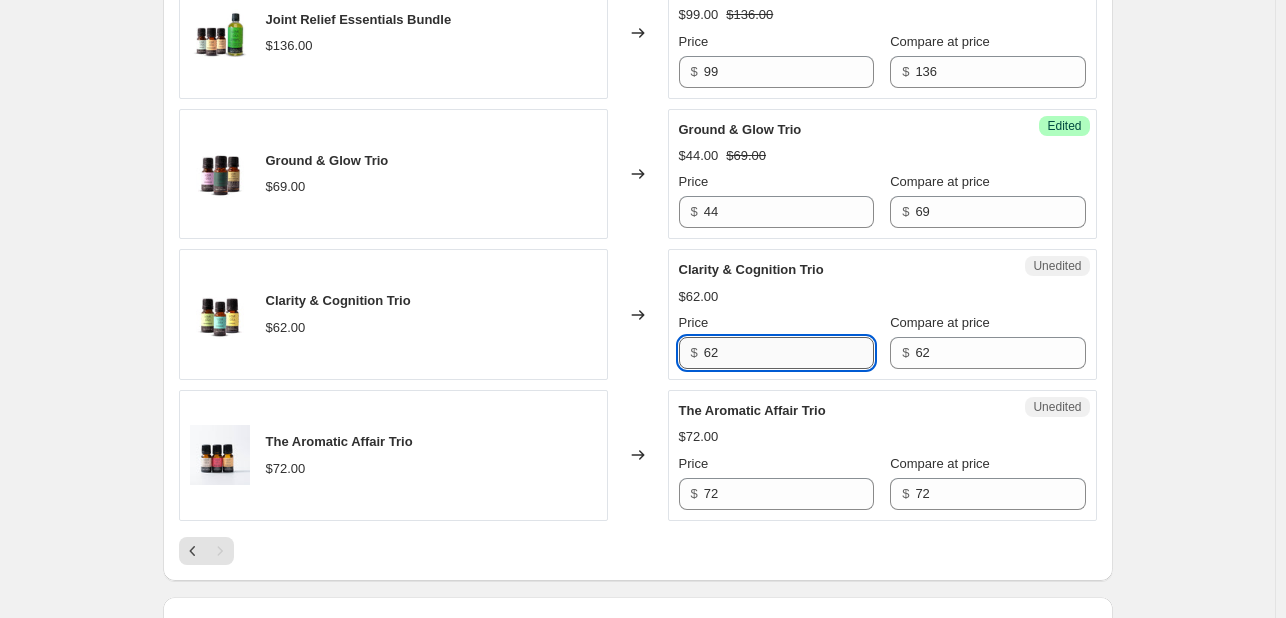 paste on "44" 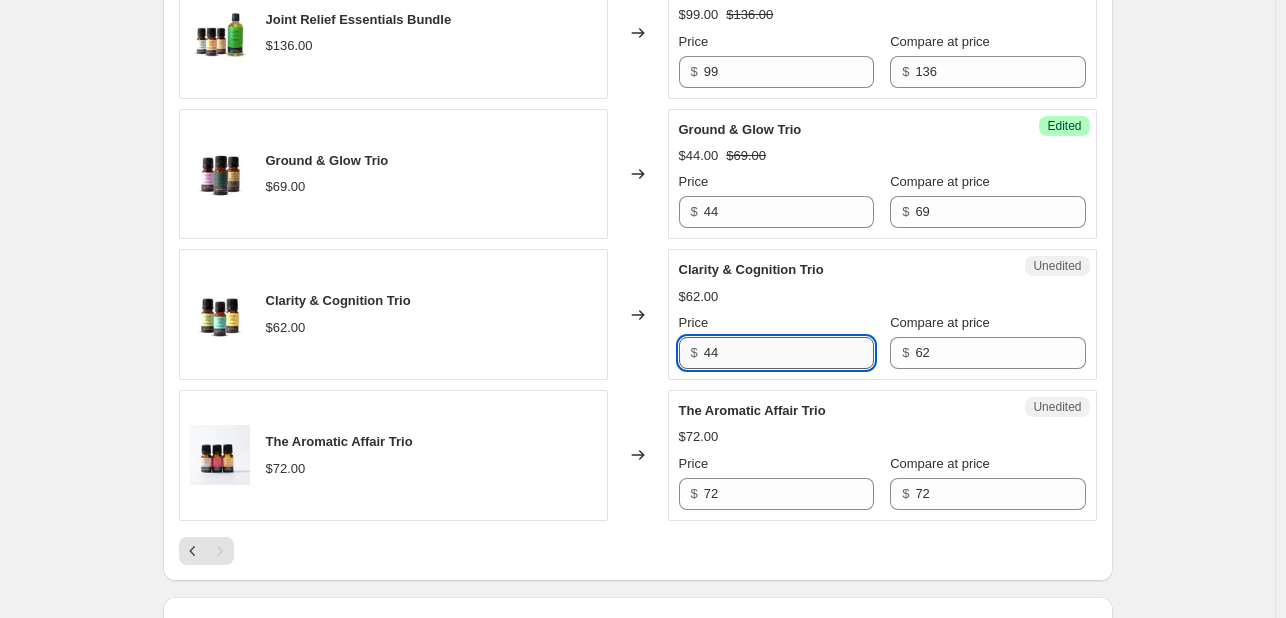 click on "44" at bounding box center (789, 353) 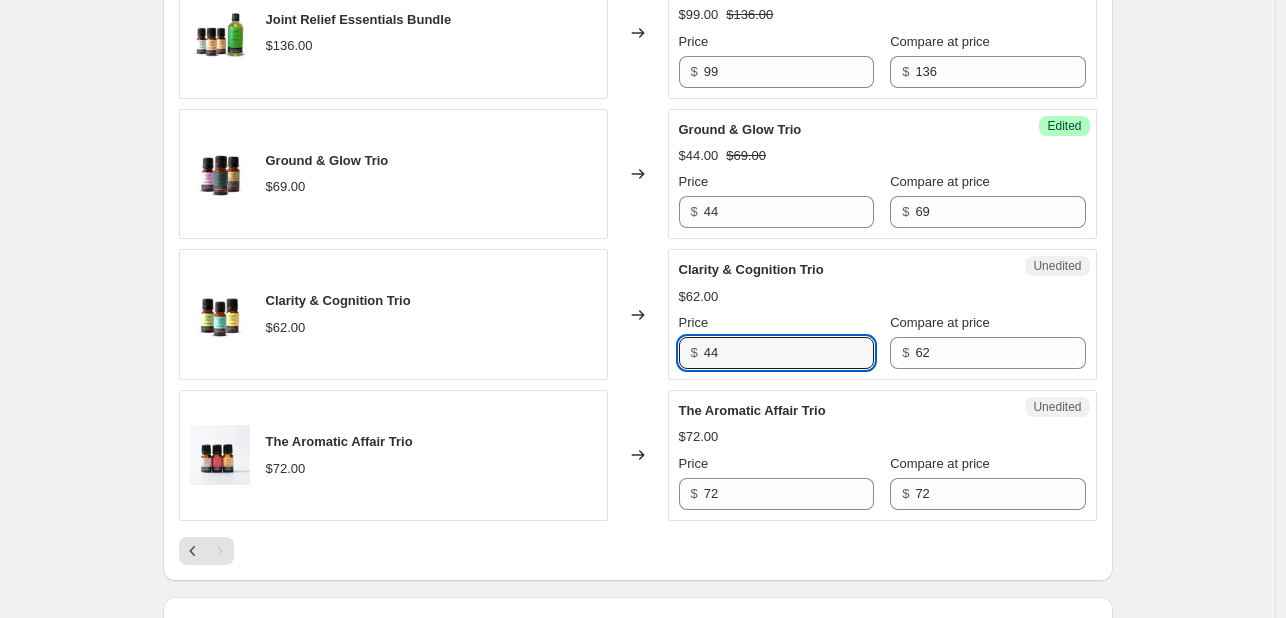 type on "44" 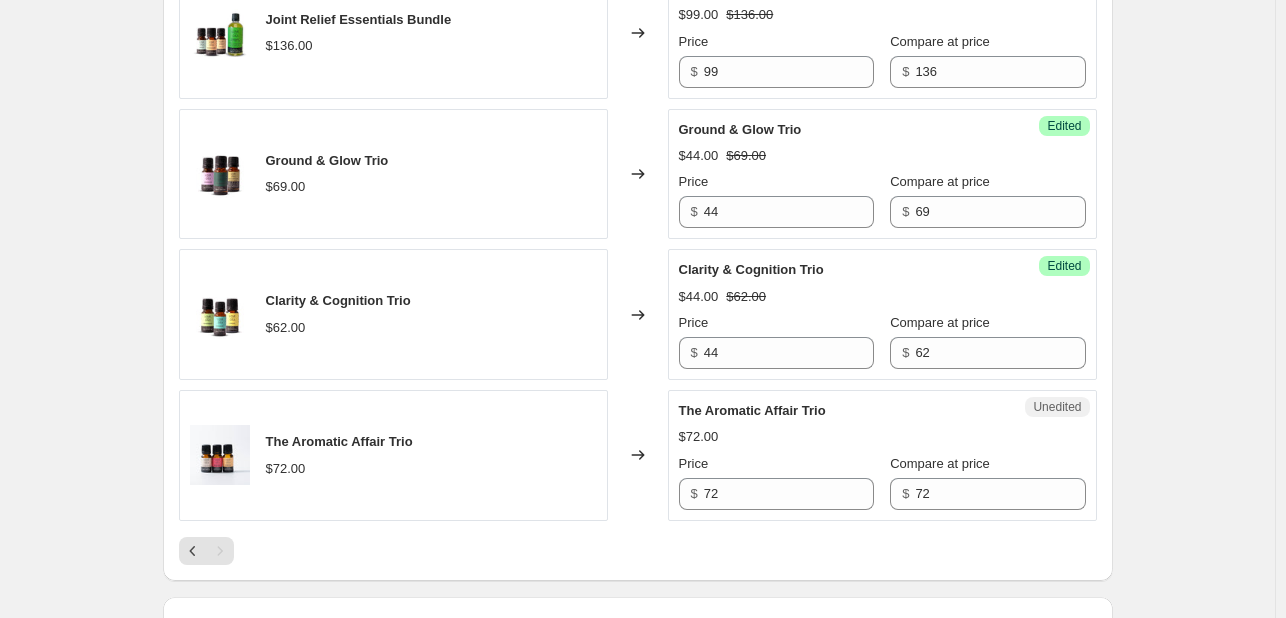 click on "Changed to" at bounding box center [638, 314] 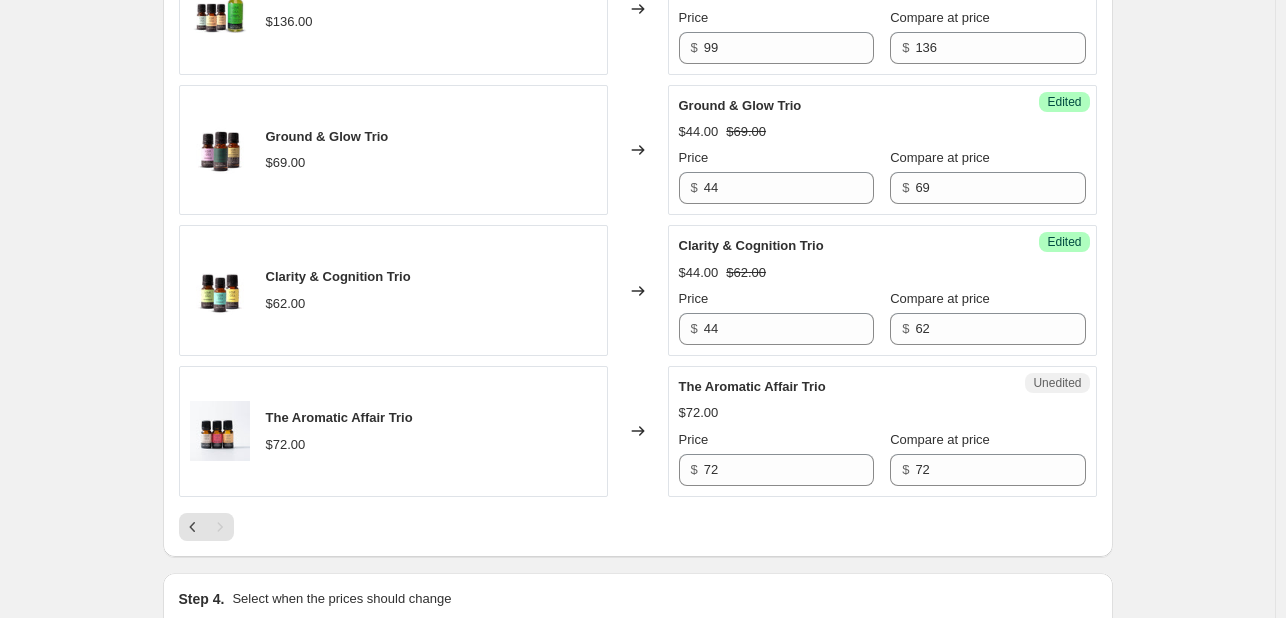 scroll, scrollTop: 1500, scrollLeft: 0, axis: vertical 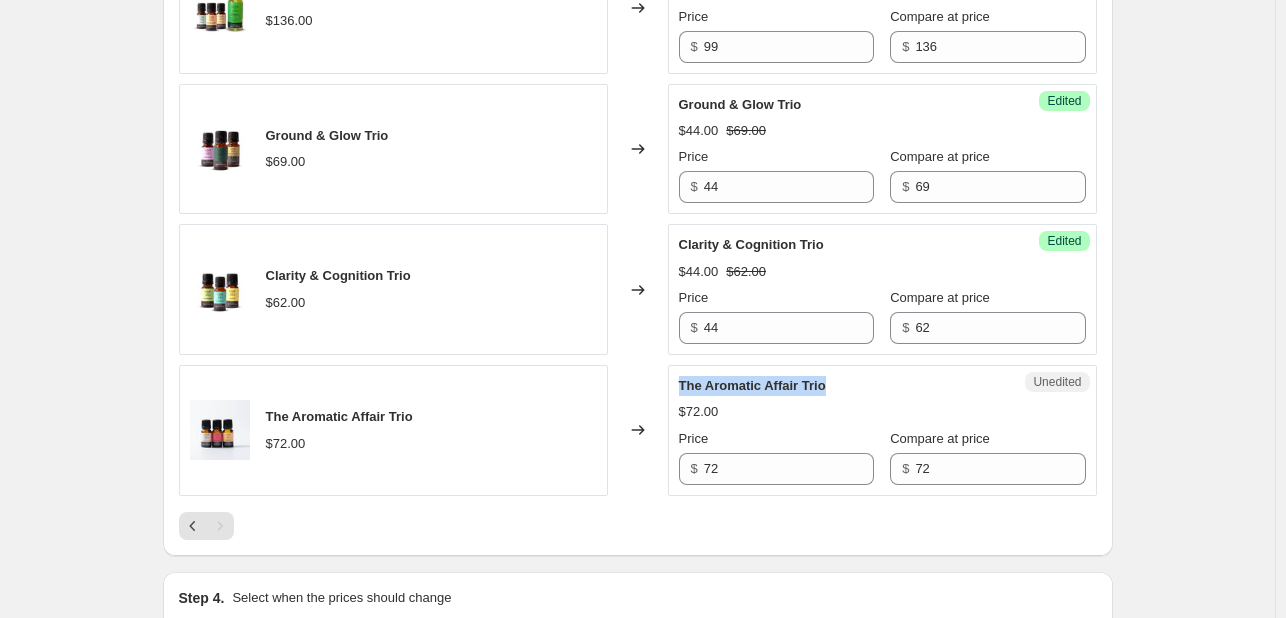 drag, startPoint x: 686, startPoint y: 382, endPoint x: 838, endPoint y: 387, distance: 152.08221 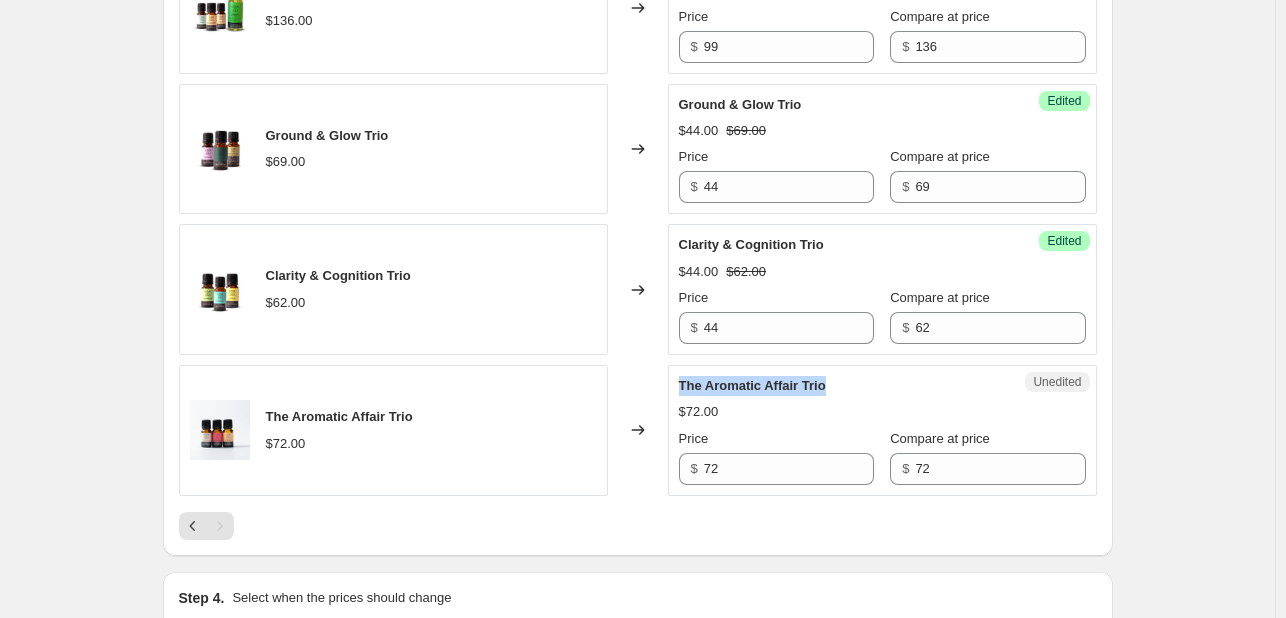 click on "The Aromatic Affair Trio" at bounding box center (842, 386) 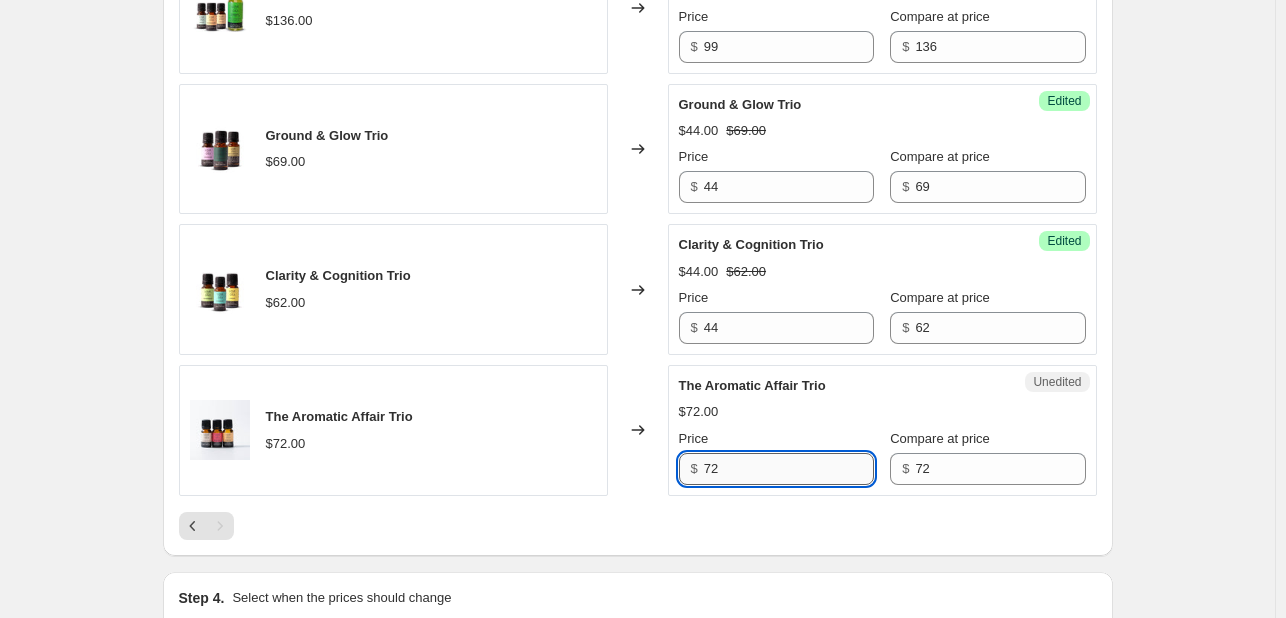 click on "72" at bounding box center [789, 469] 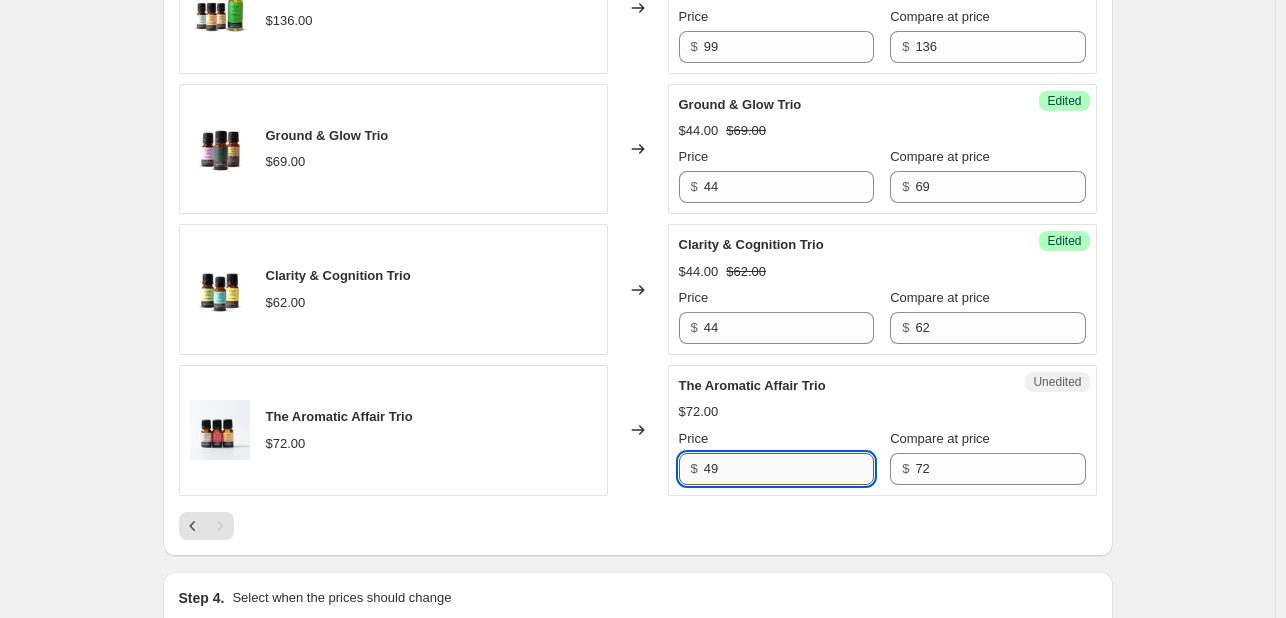 click on "49" at bounding box center (789, 469) 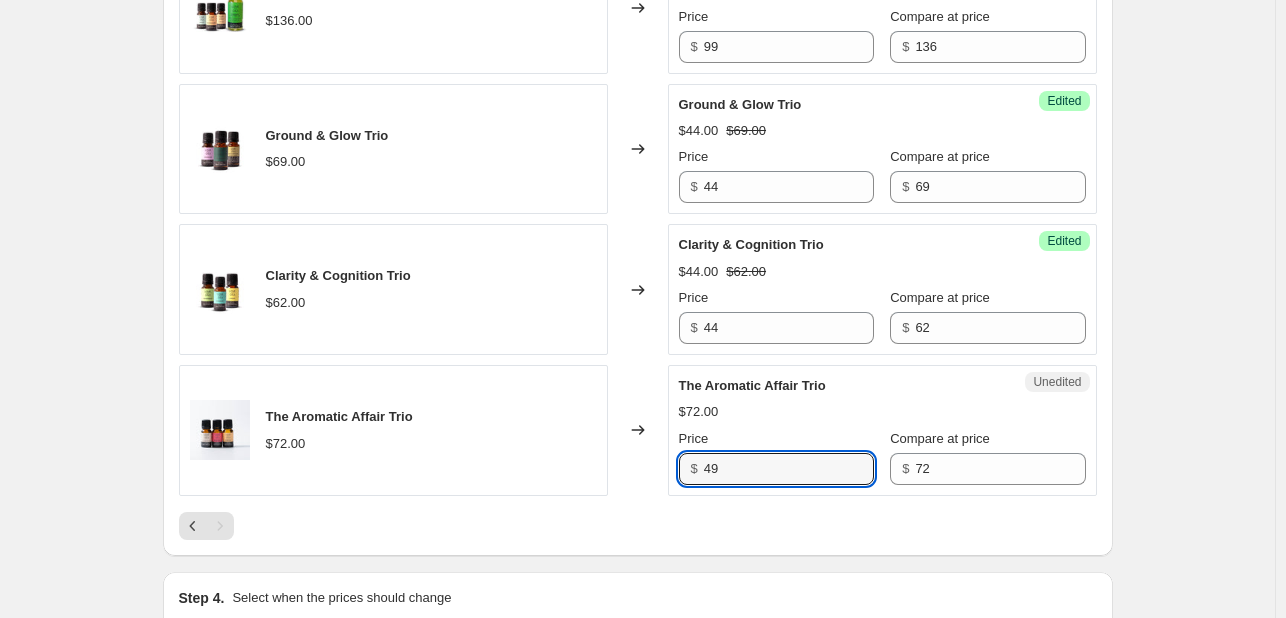 type on "49" 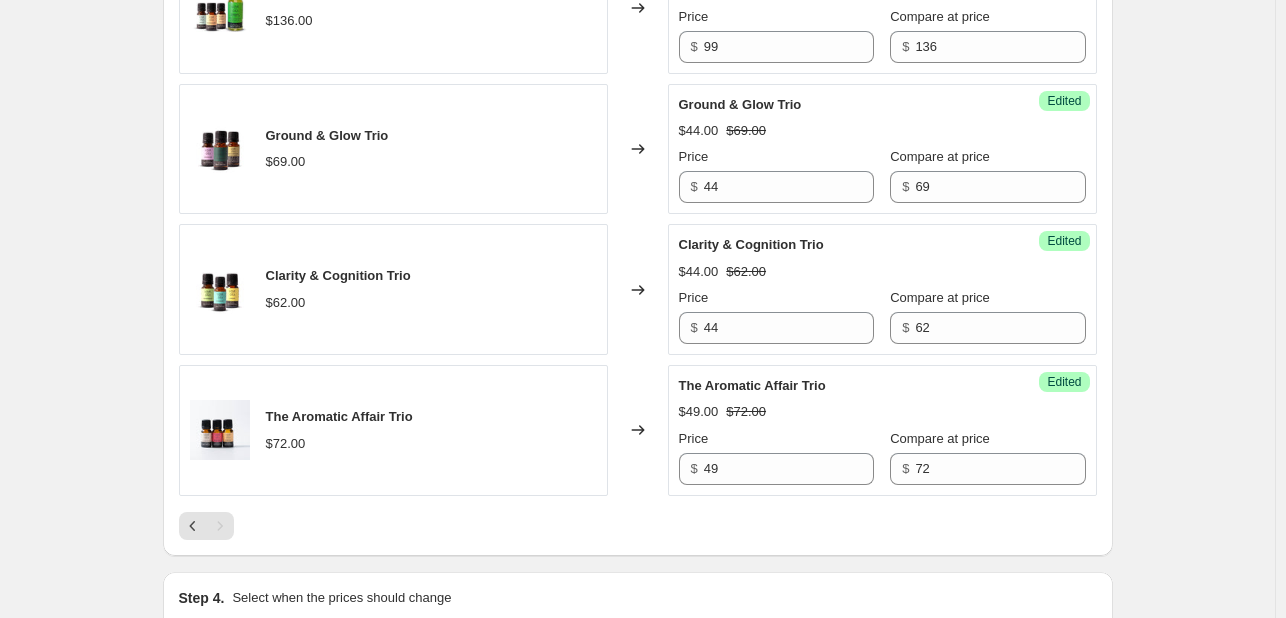click on "Value Packs. This page is ready Value Packs Info Scheduled Copy to new job Delete job More actions Copy to new job Delete job Prices will begin changing on [DATE] at [TIME]. Change prices now Step 1. Optionally give your price change job a title (eg "March 30% off sale on boots") Value Packs This title is just for internal use, customers won't see it Step 2. Select how the prices should change Use bulk price change rules Set product prices individually Use CSV upload Select tags to add while price change is active Select tags to remove while price change is active Step 3. Select which products should change in price Select all products, use filters, or select products variants individually All products Filter by product, collection, tag, vendor, product type, variant title, or inventory Select product variants individually Product filters Products must match: all conditions any condition The product The product's collection The product's tag The product's vendor The product's type The product's status The variant's title" at bounding box center [637, -130] 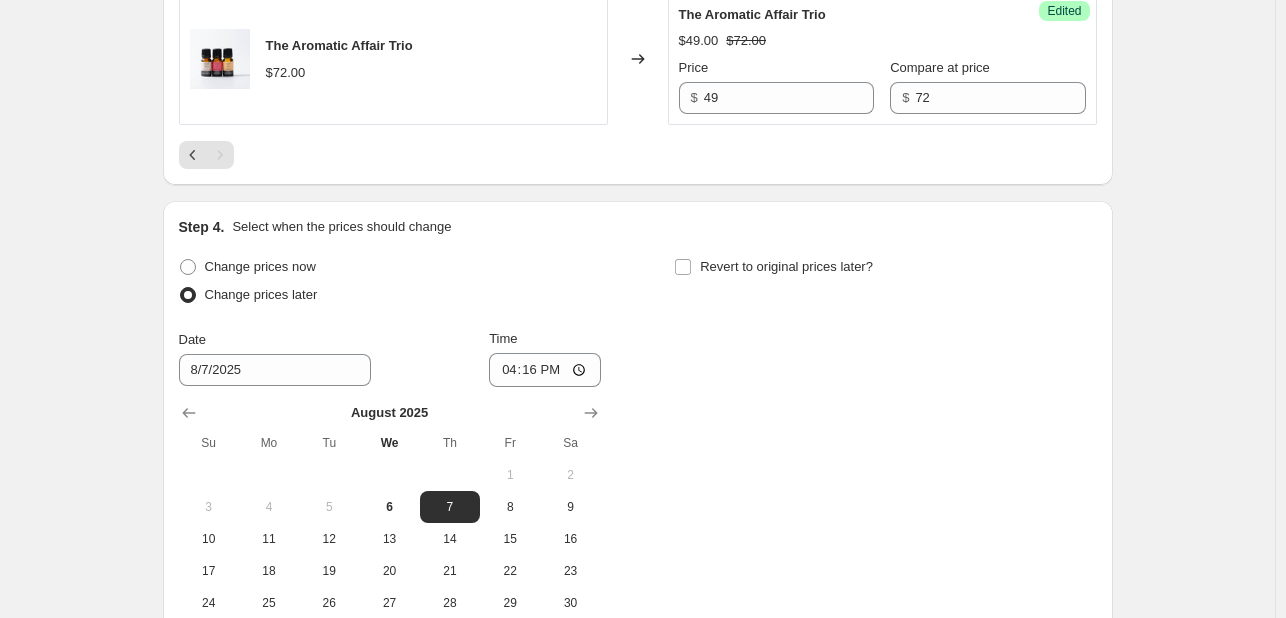 scroll, scrollTop: 1873, scrollLeft: 0, axis: vertical 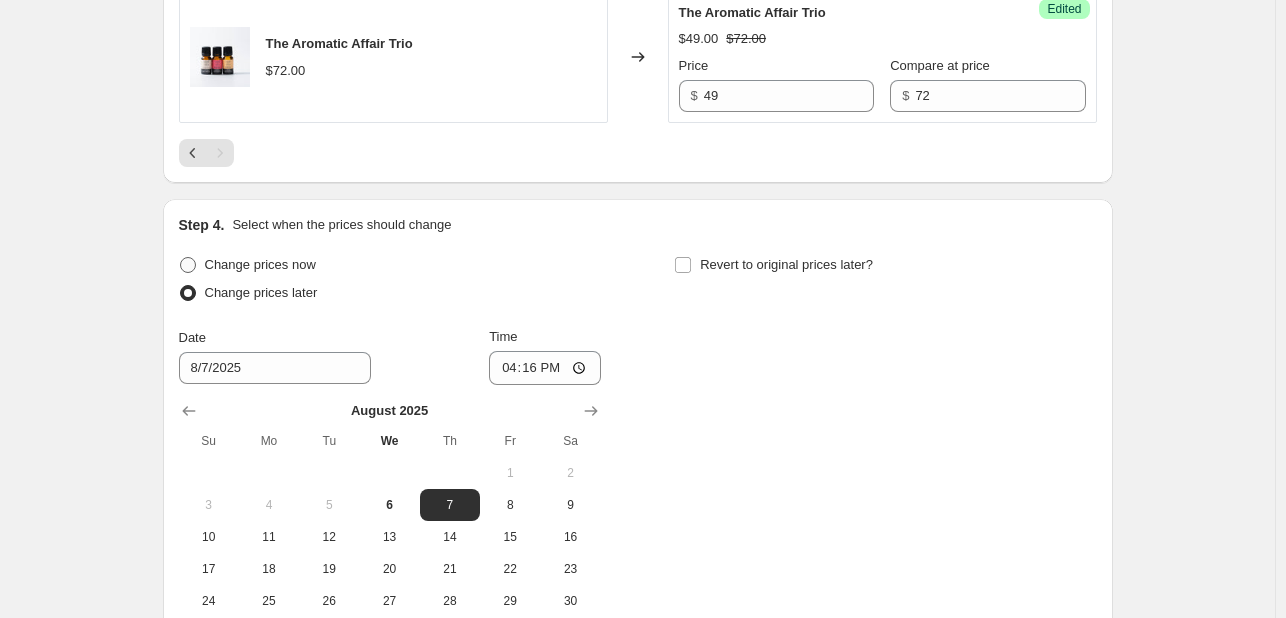 click on "Change prices now" at bounding box center (260, 264) 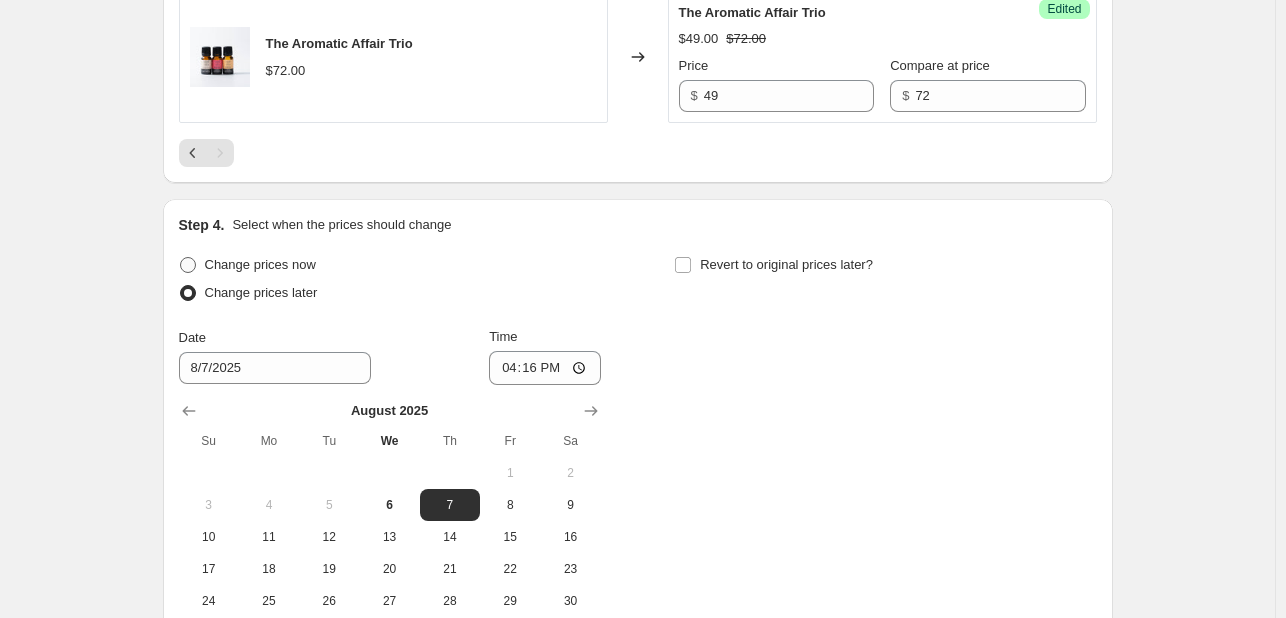 click on "Change prices now" at bounding box center [180, 257] 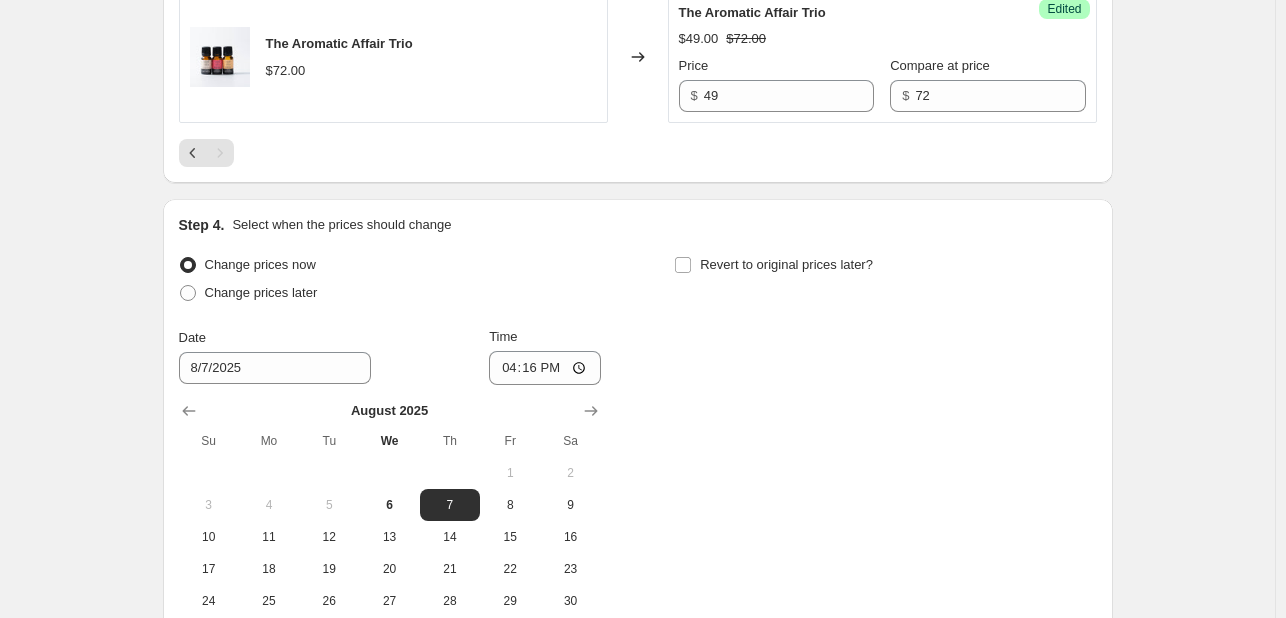 scroll, scrollTop: 1744, scrollLeft: 0, axis: vertical 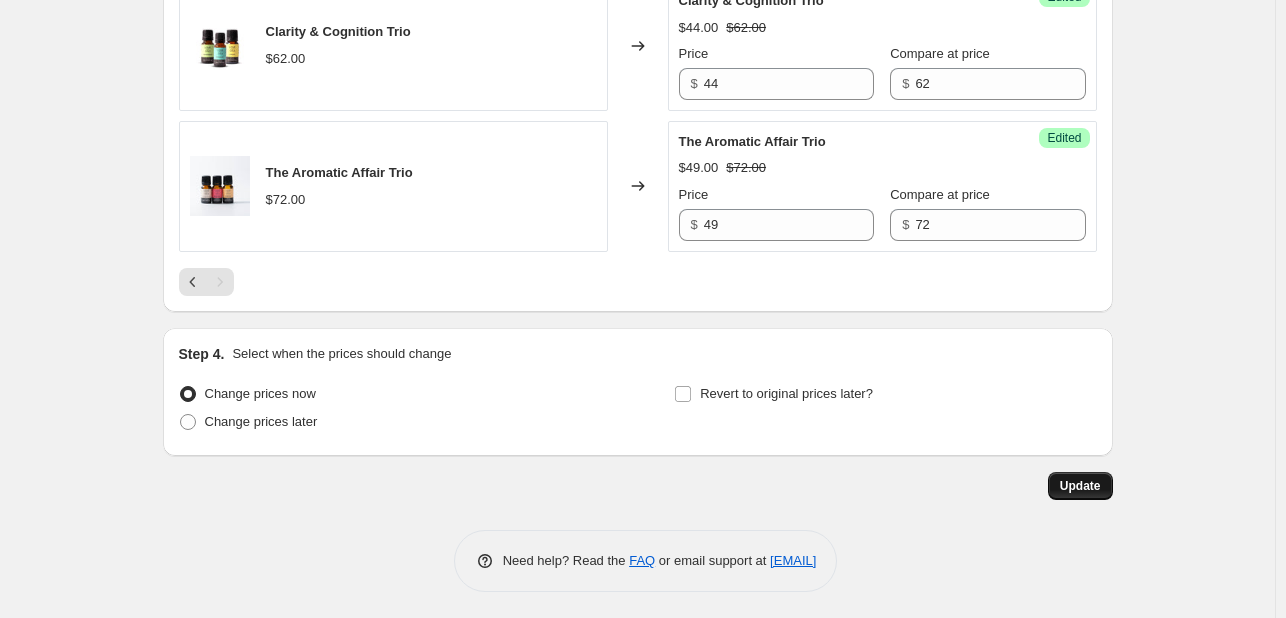 click on "Update" at bounding box center (1080, 486) 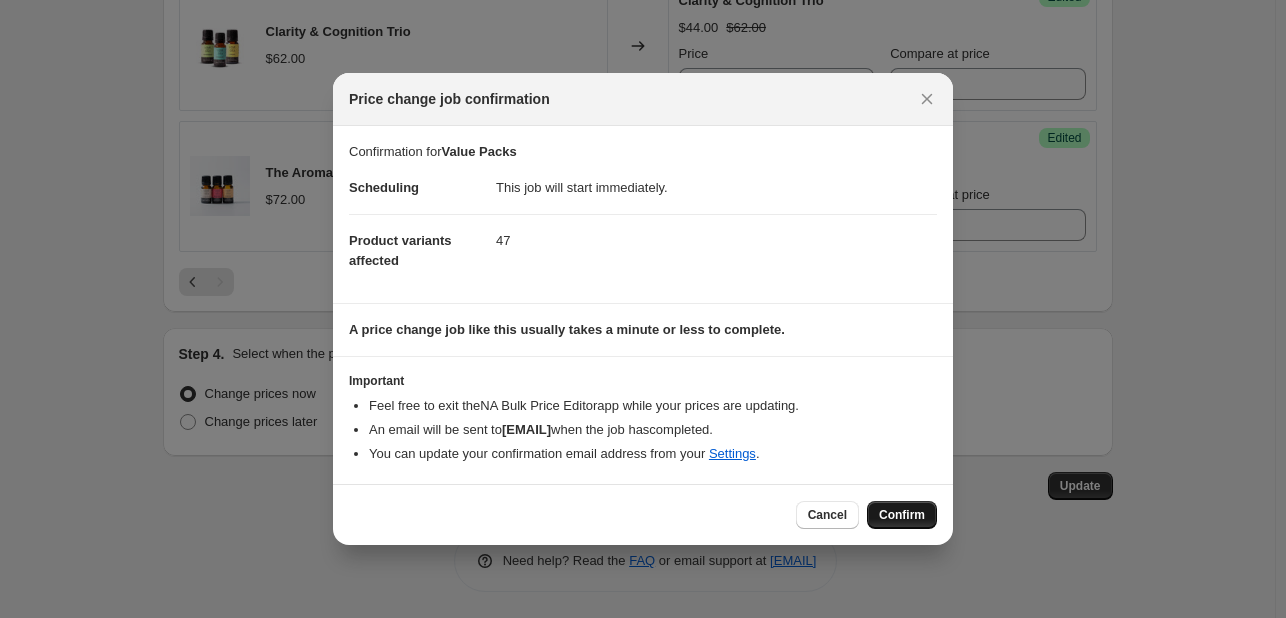 click on "Confirm" at bounding box center [902, 515] 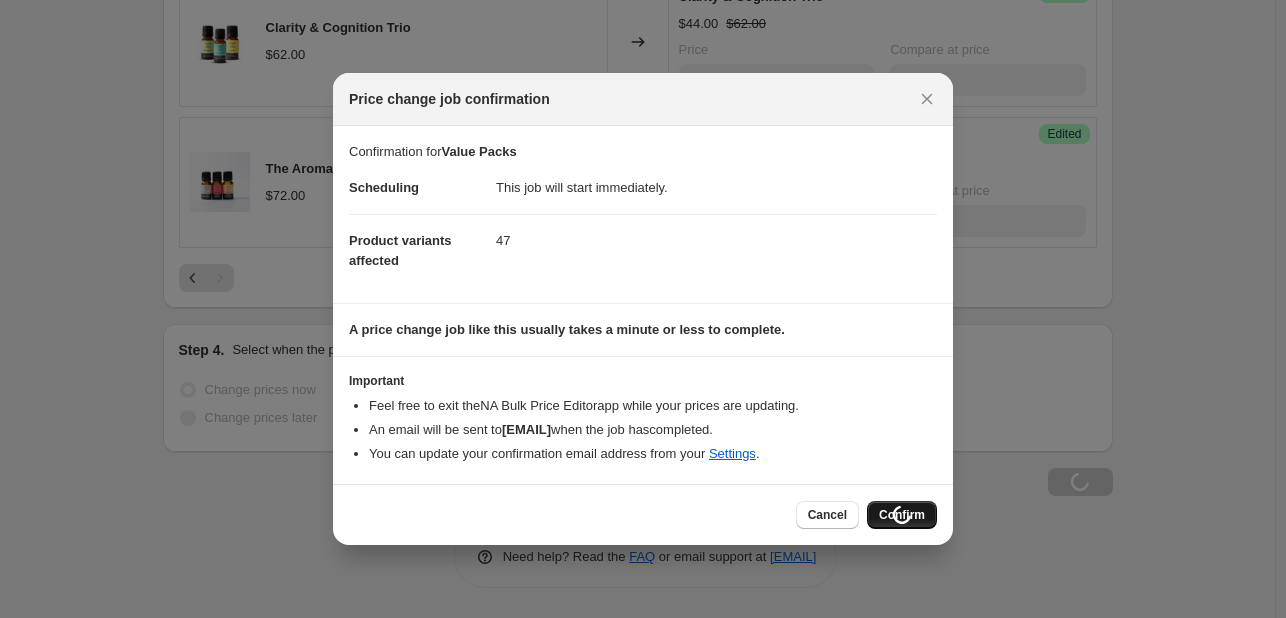 scroll, scrollTop: 1690, scrollLeft: 0, axis: vertical 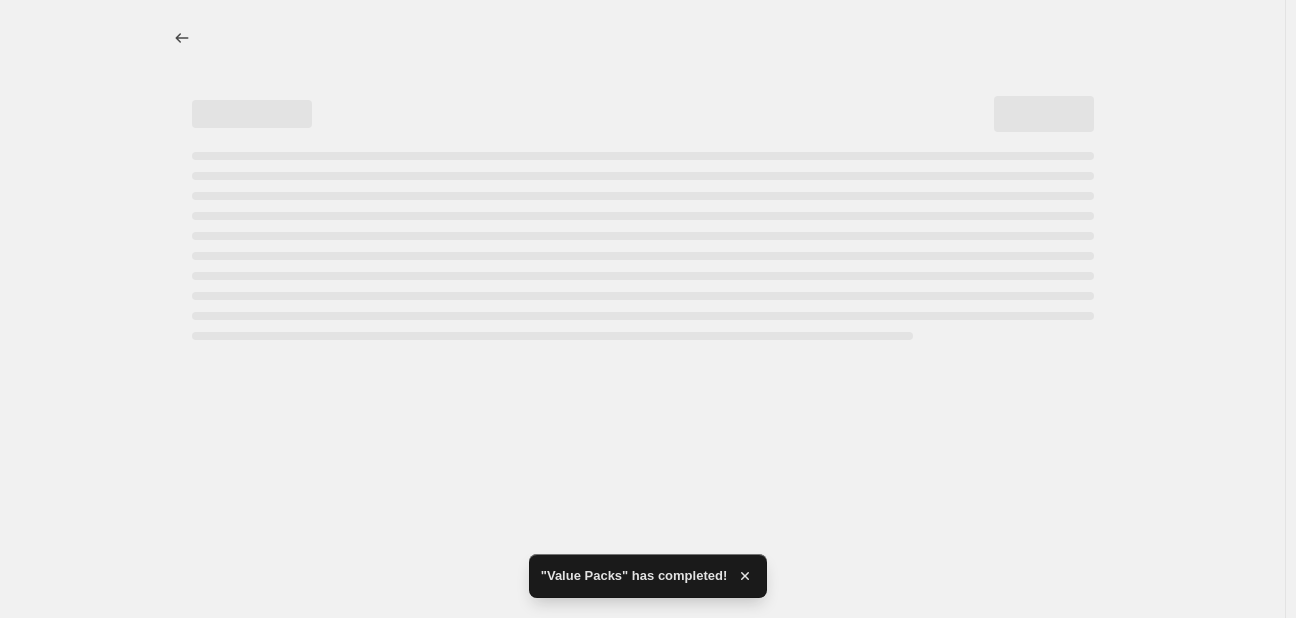 select on "tag" 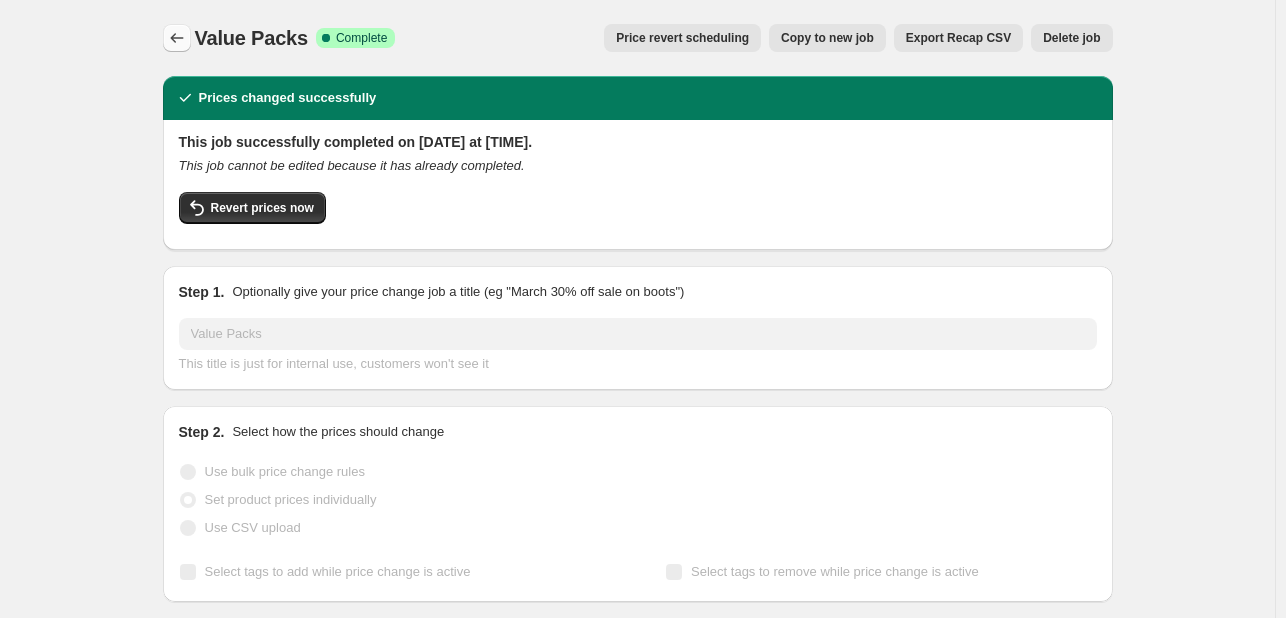 click 